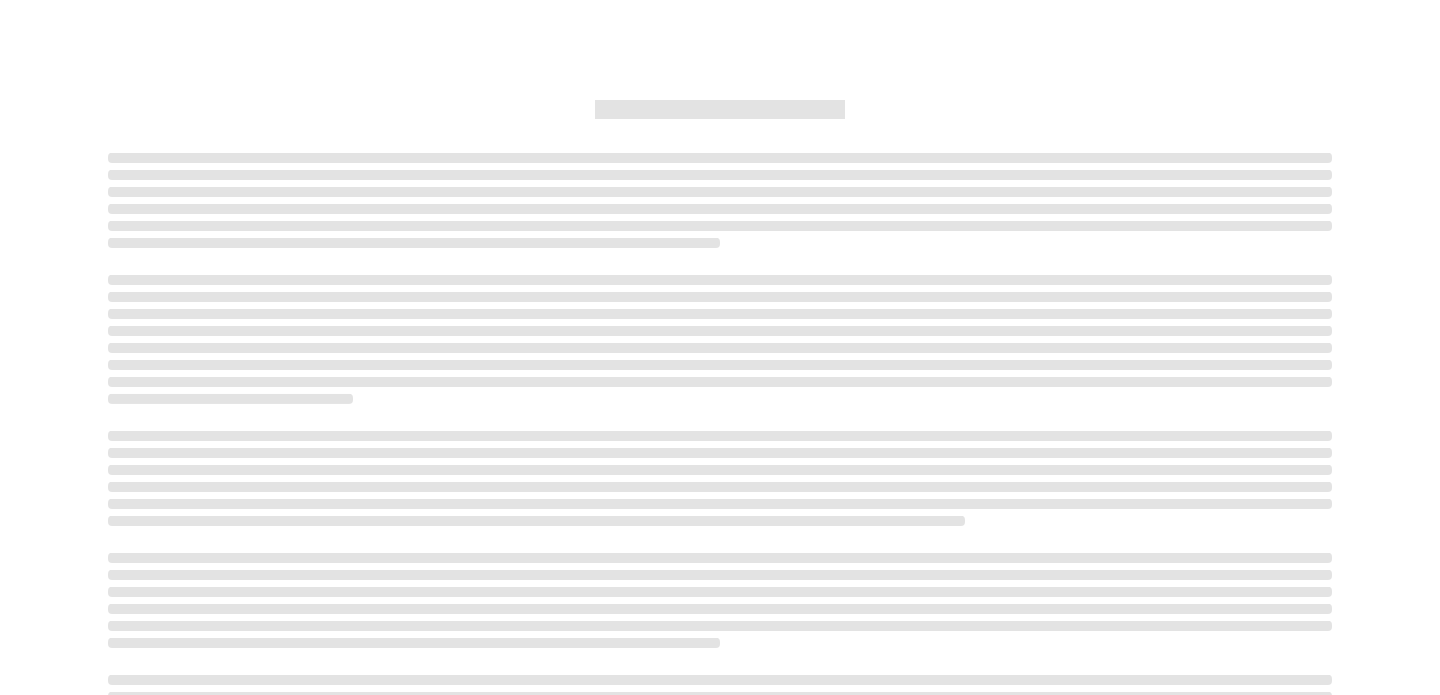 scroll, scrollTop: 0, scrollLeft: 0, axis: both 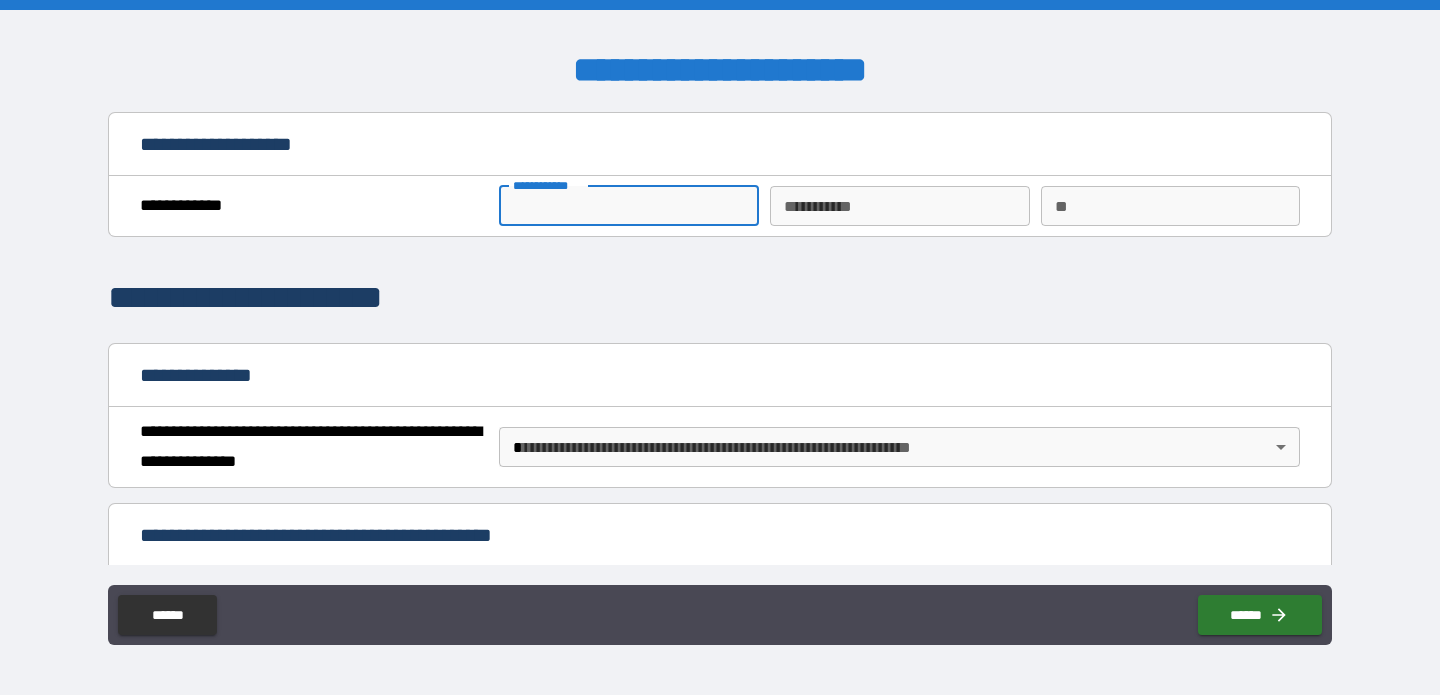 click on "**********" at bounding box center [628, 206] 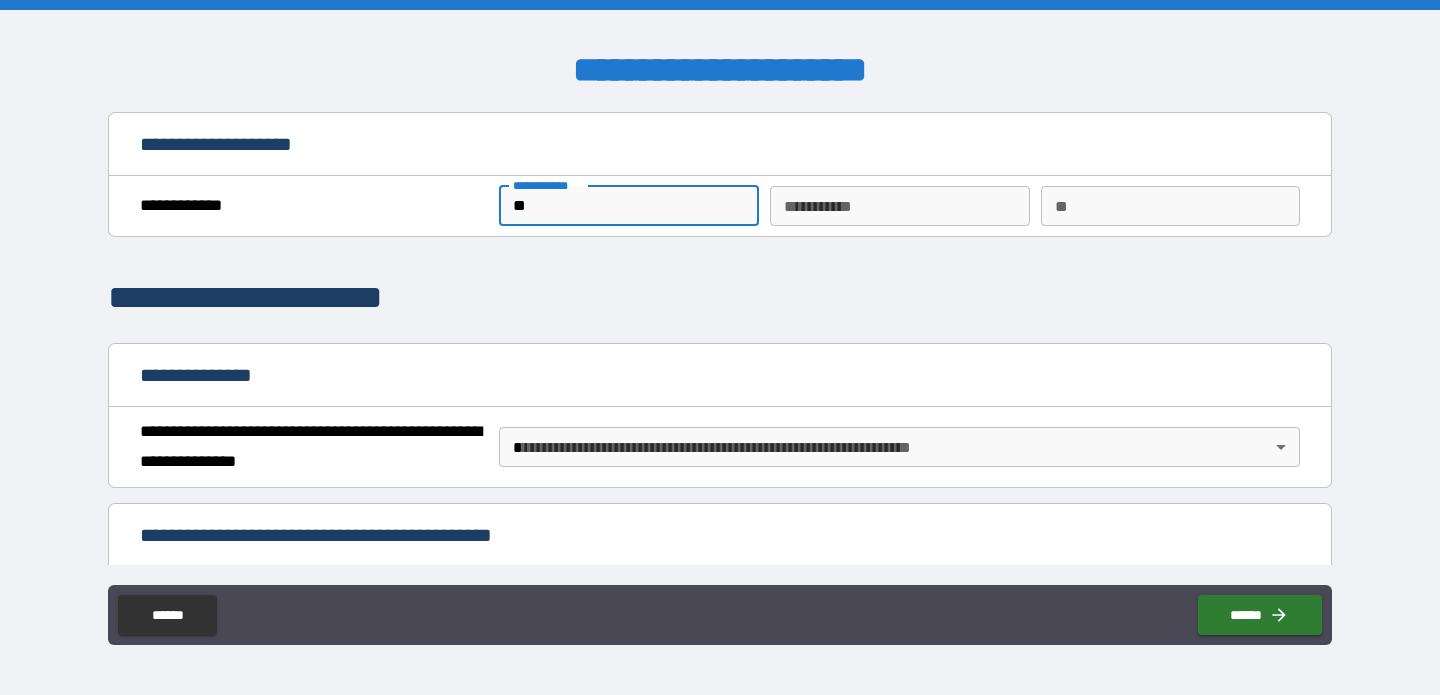 type on "***" 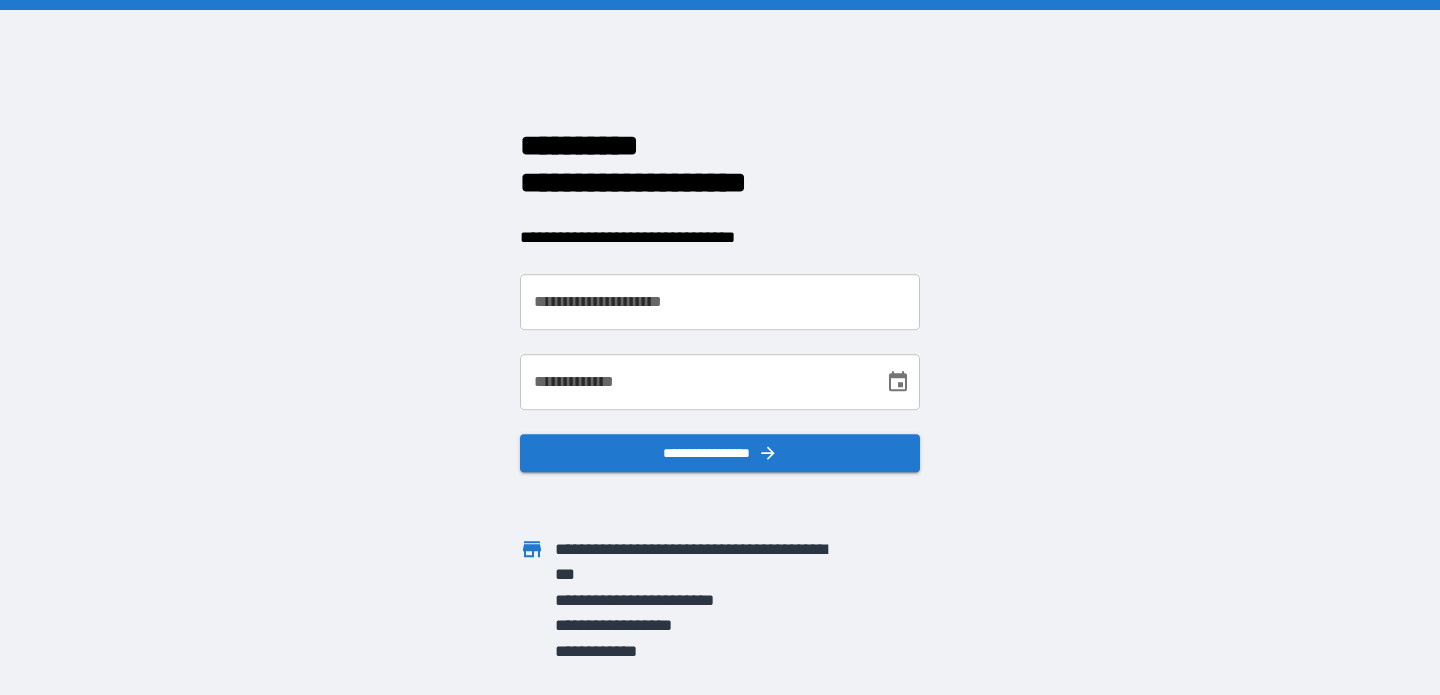 scroll, scrollTop: 0, scrollLeft: 0, axis: both 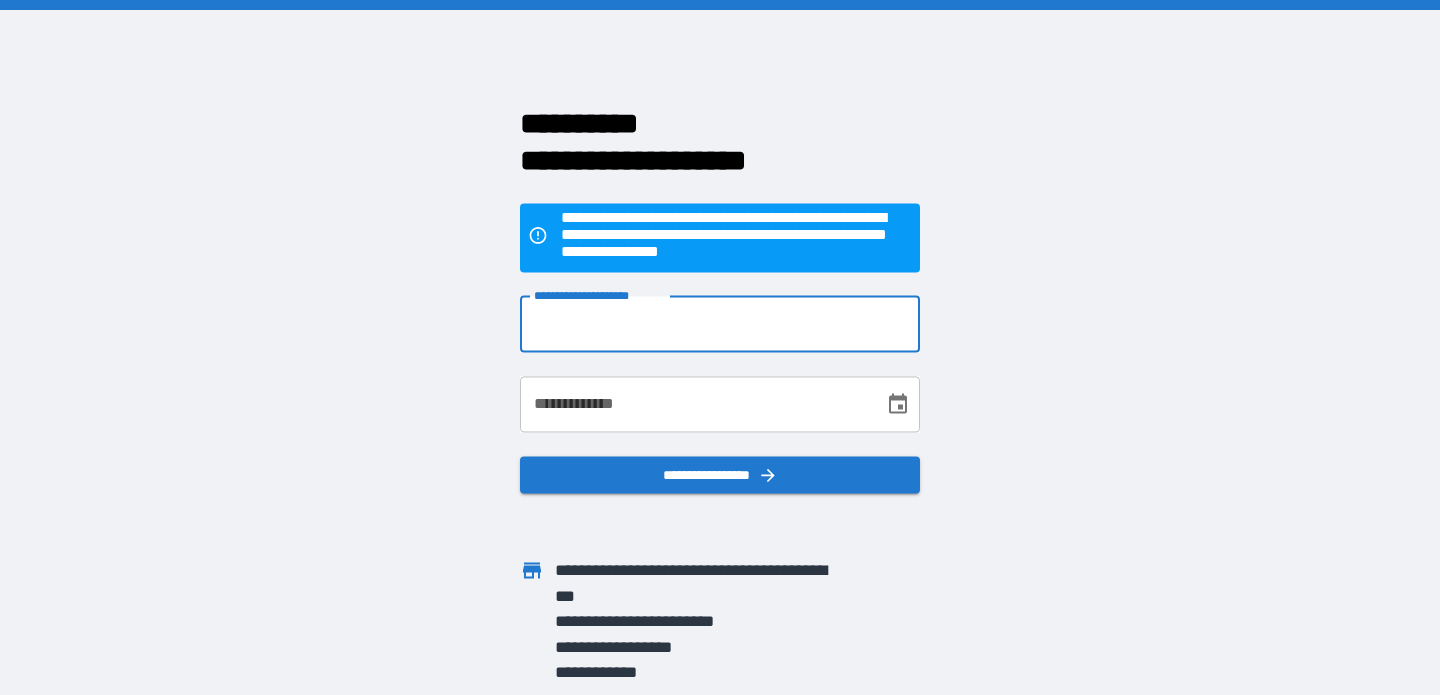 click on "**********" at bounding box center [720, 324] 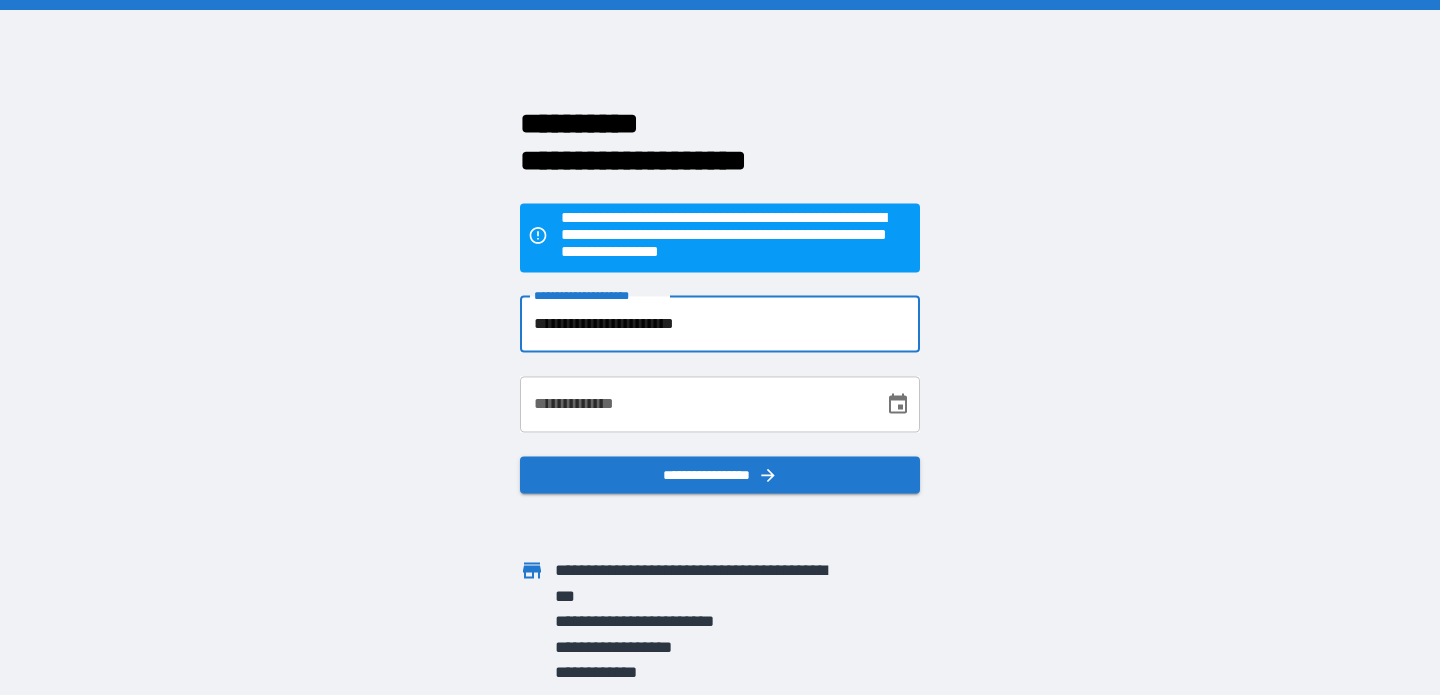 type on "**********" 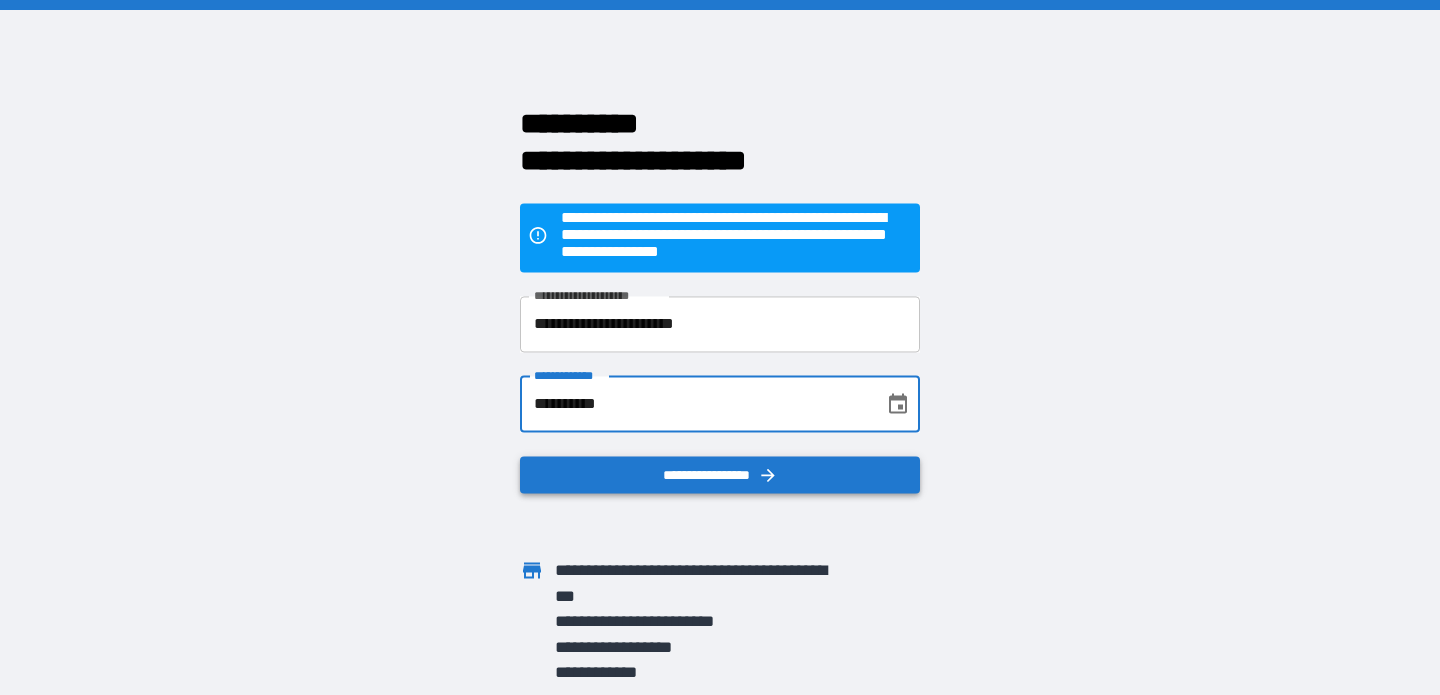 type on "**********" 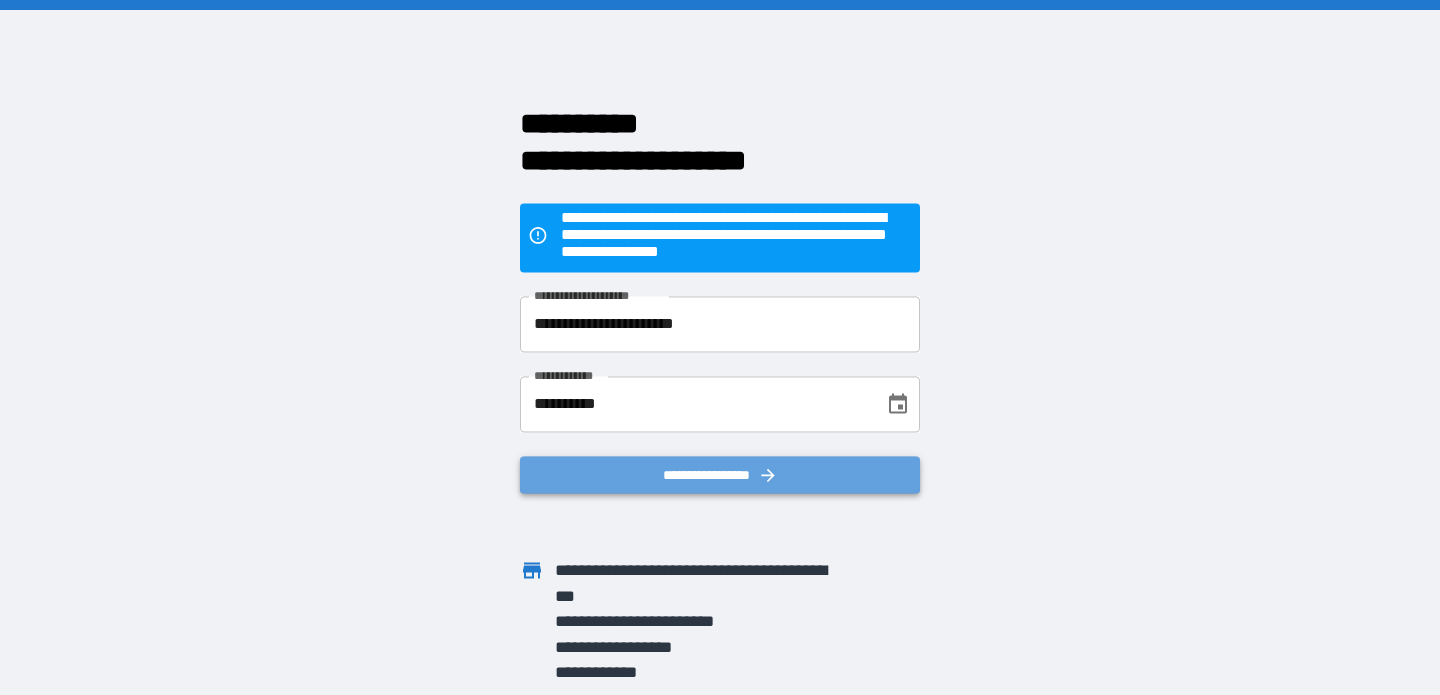 click 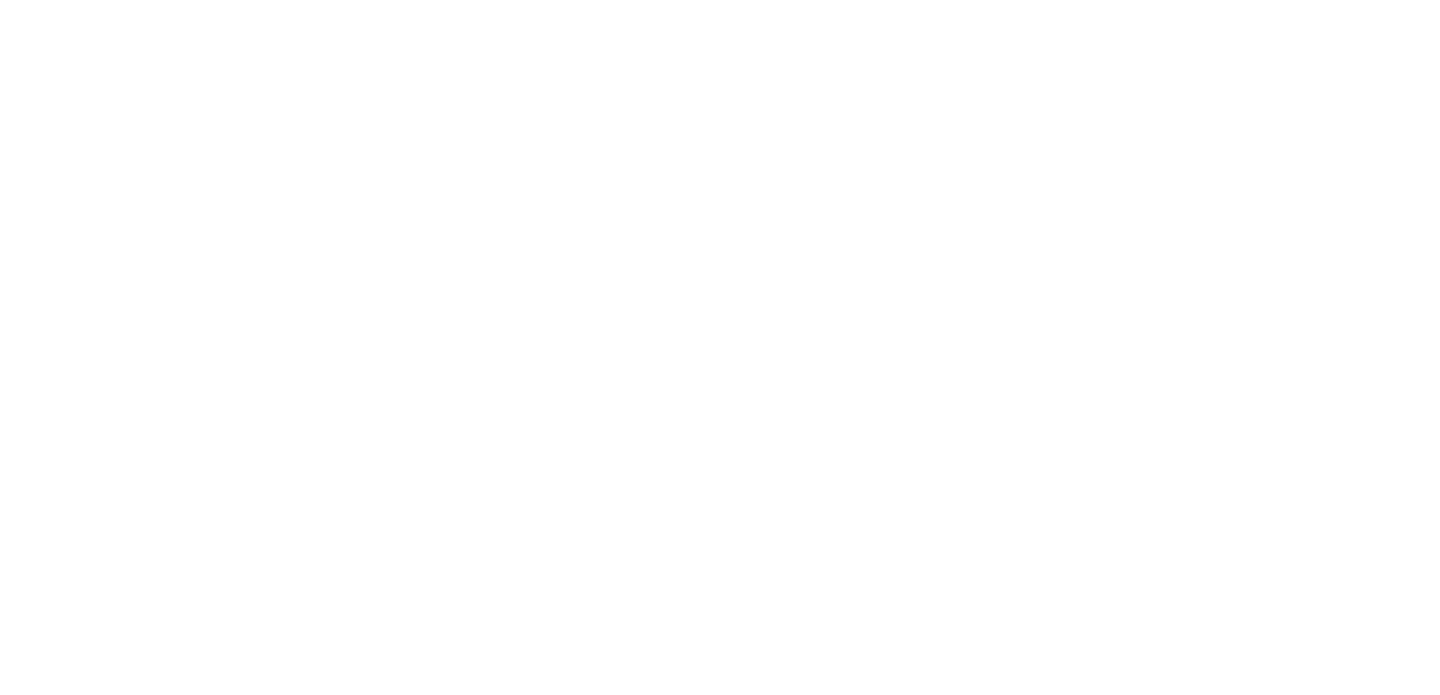 scroll, scrollTop: 0, scrollLeft: 0, axis: both 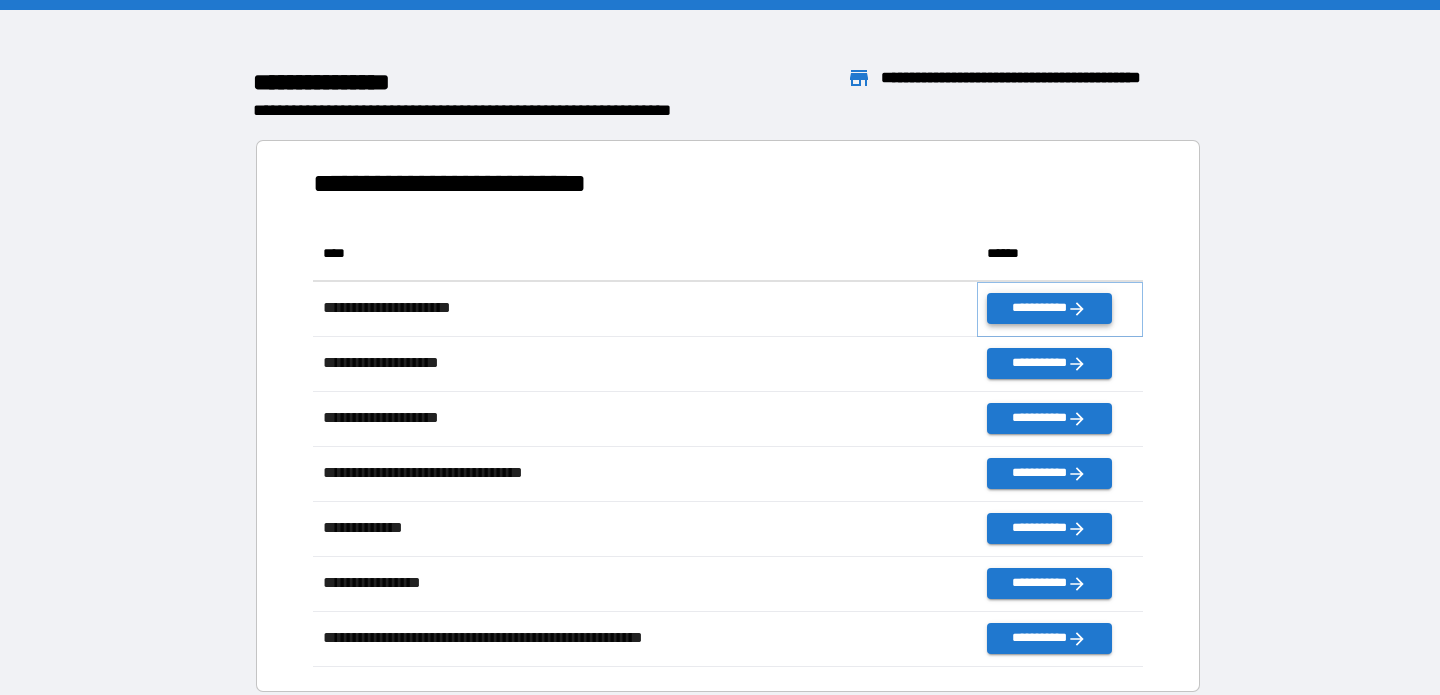click on "**********" at bounding box center [1049, 308] 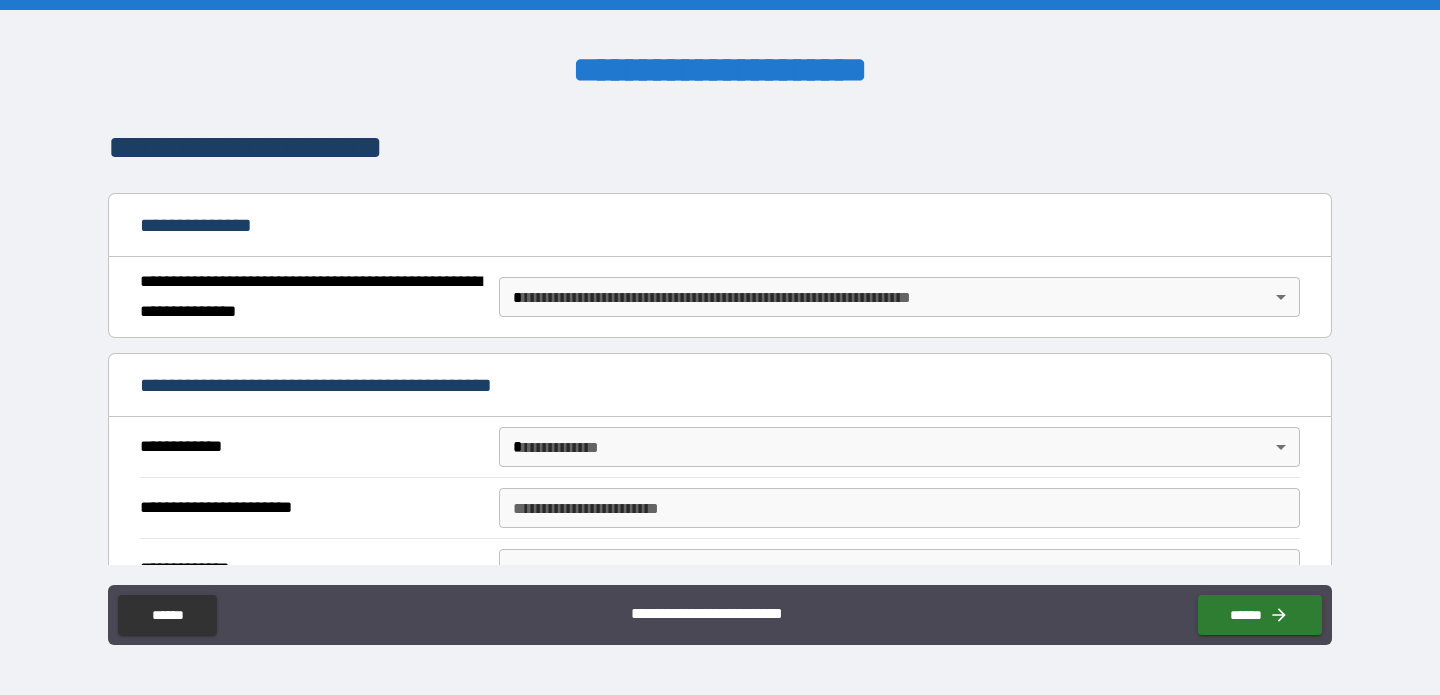 scroll, scrollTop: 167, scrollLeft: 0, axis: vertical 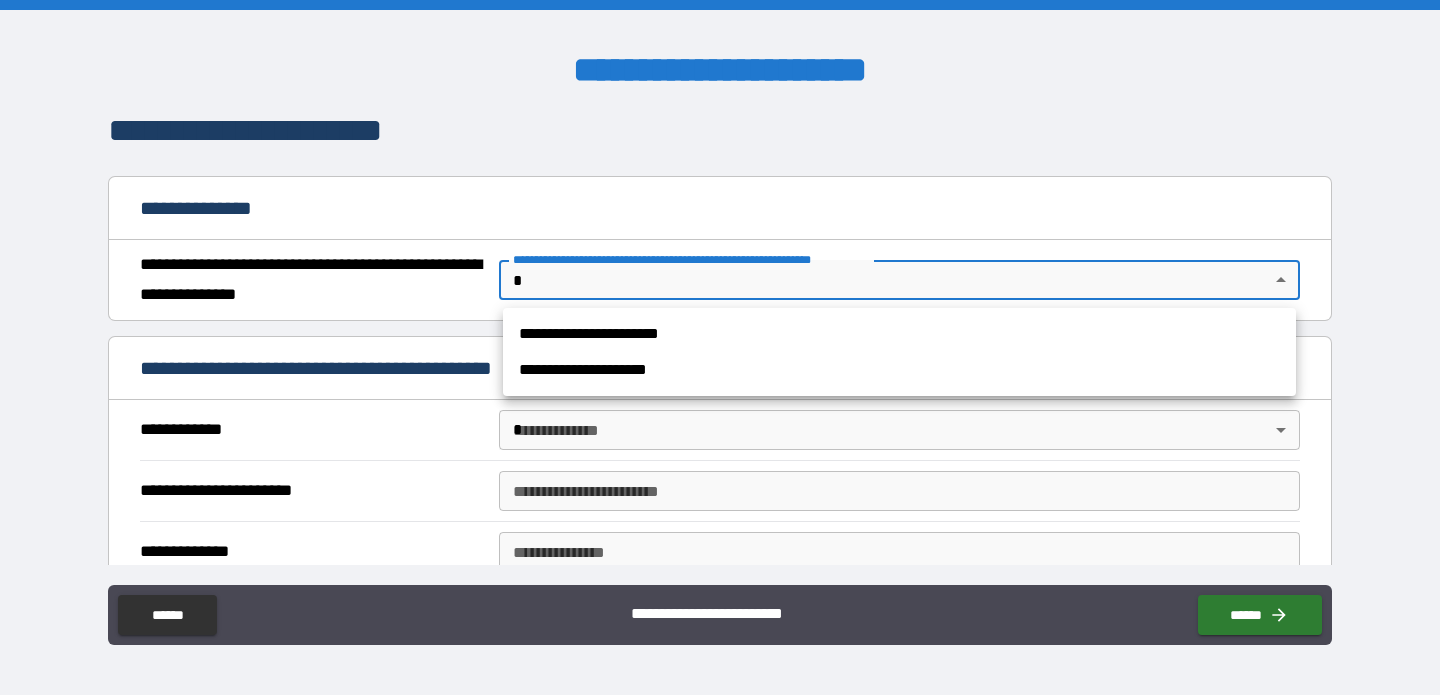click on "**********" at bounding box center (720, 347) 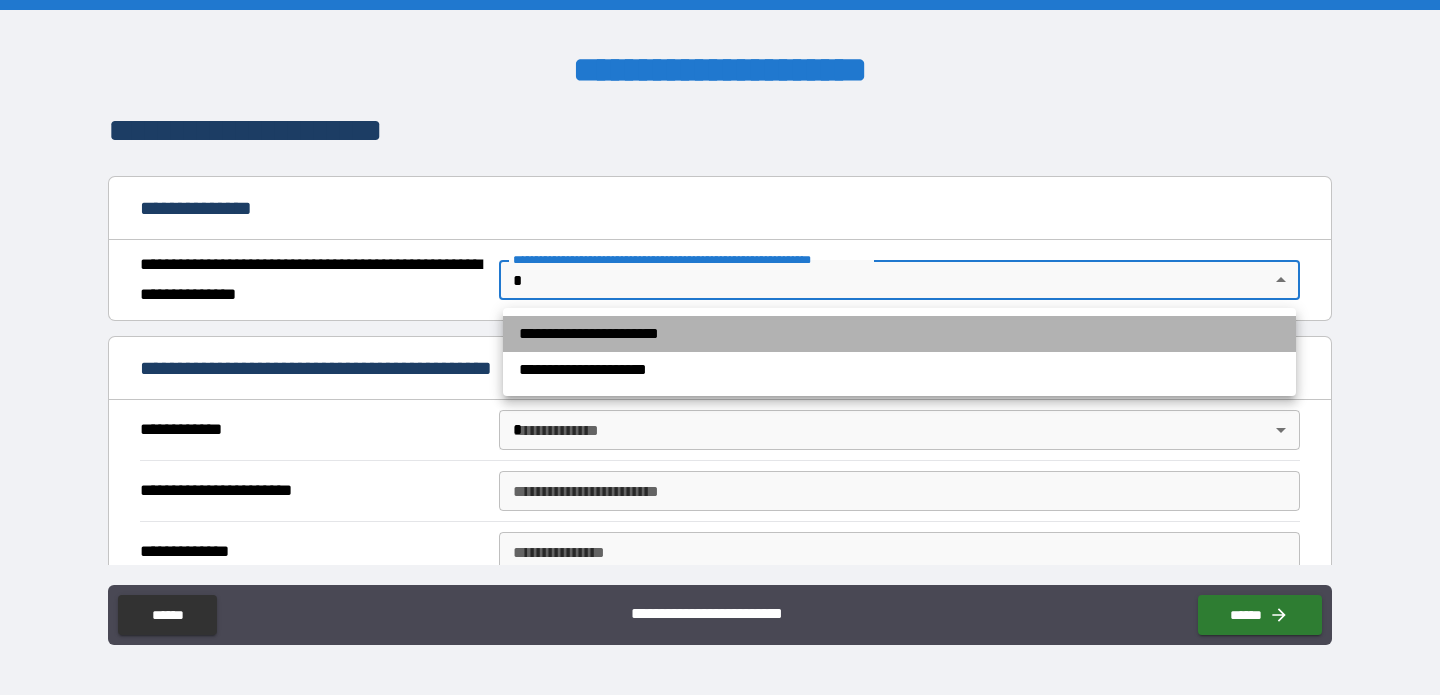 click on "**********" at bounding box center (899, 334) 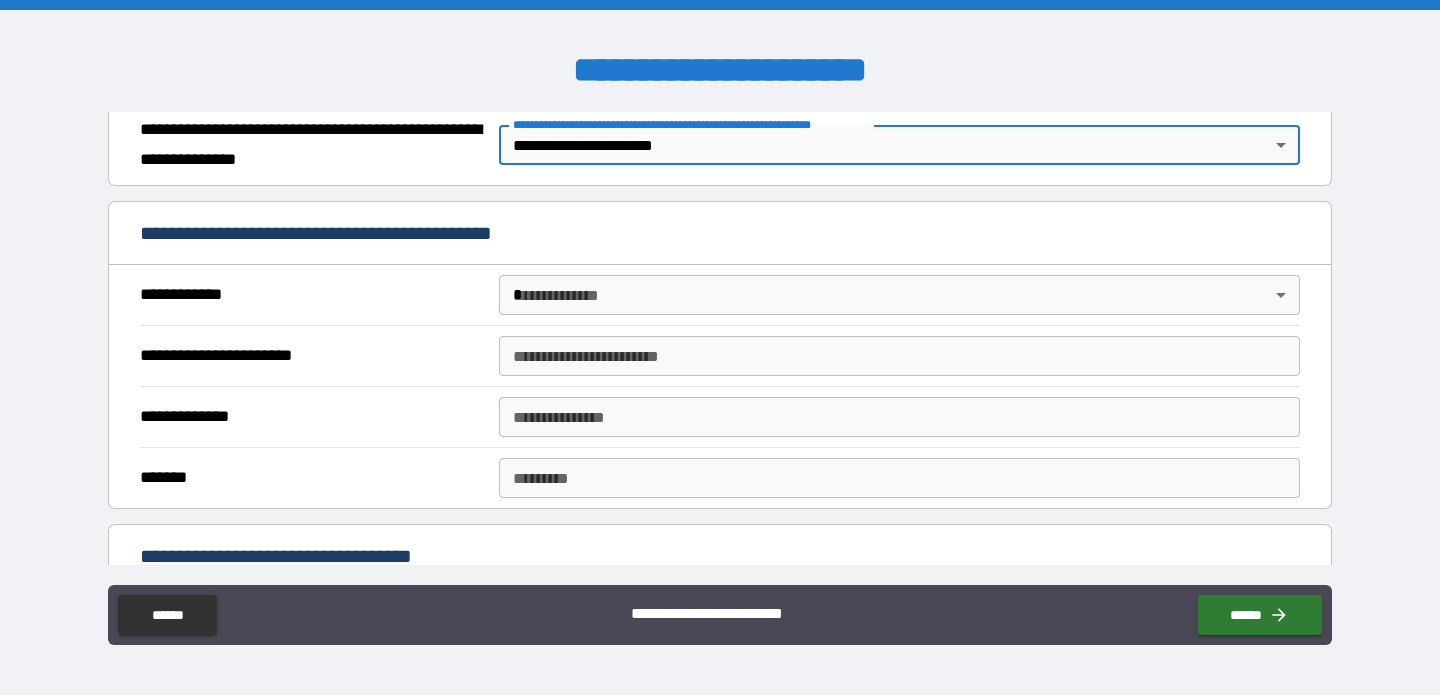 scroll, scrollTop: 339, scrollLeft: 0, axis: vertical 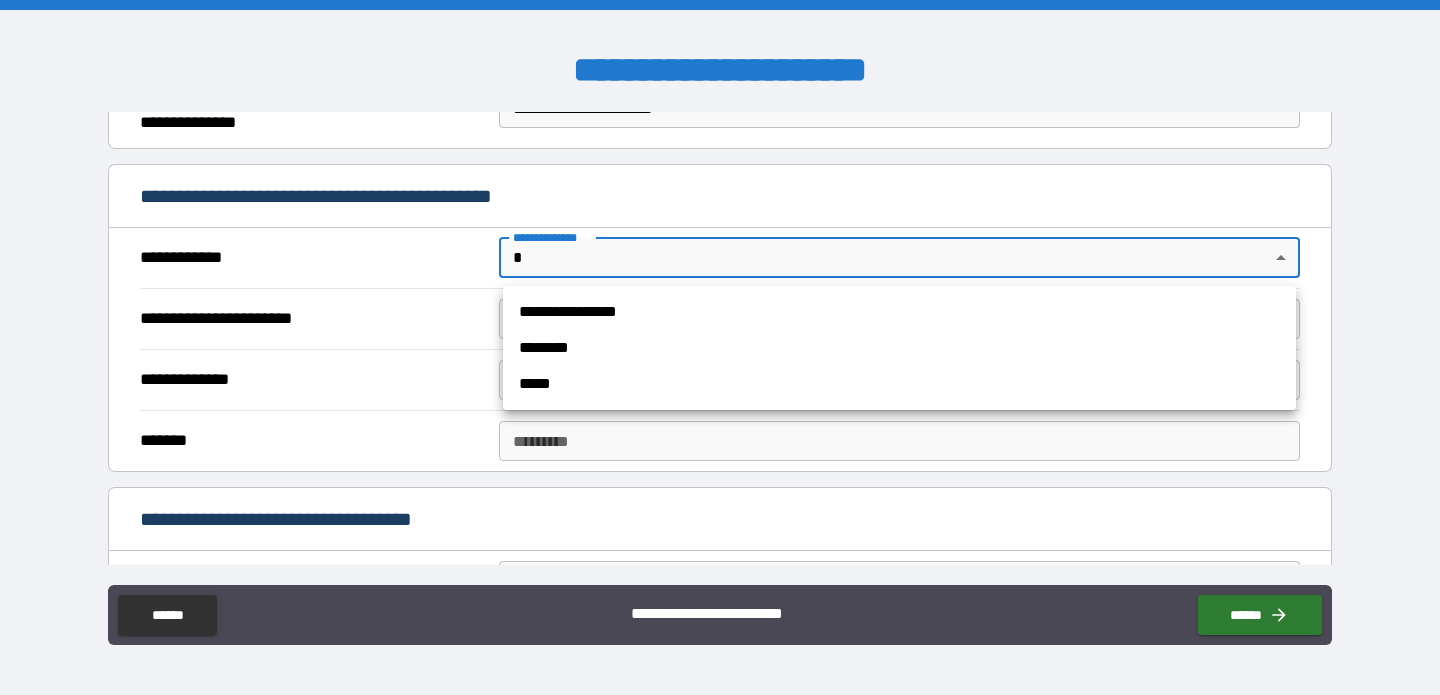 click on "**********" at bounding box center [720, 347] 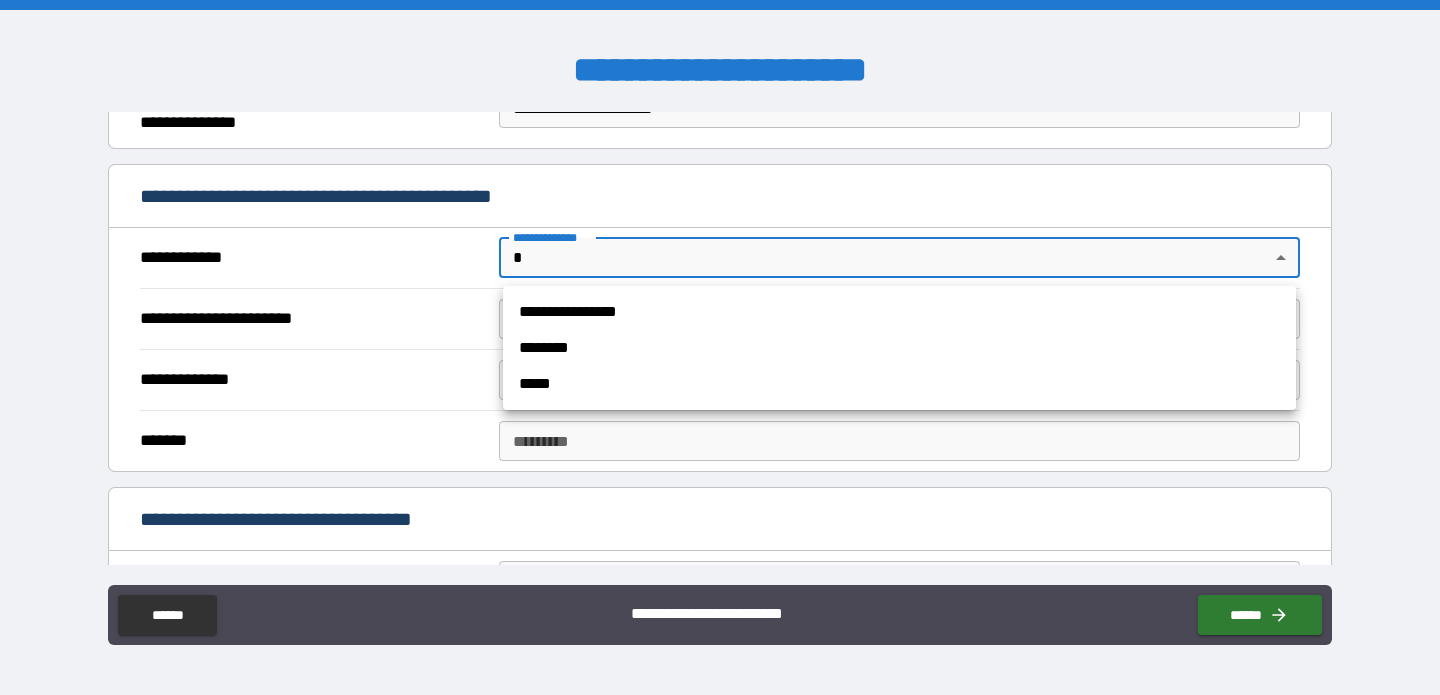 click on "**********" at bounding box center [899, 312] 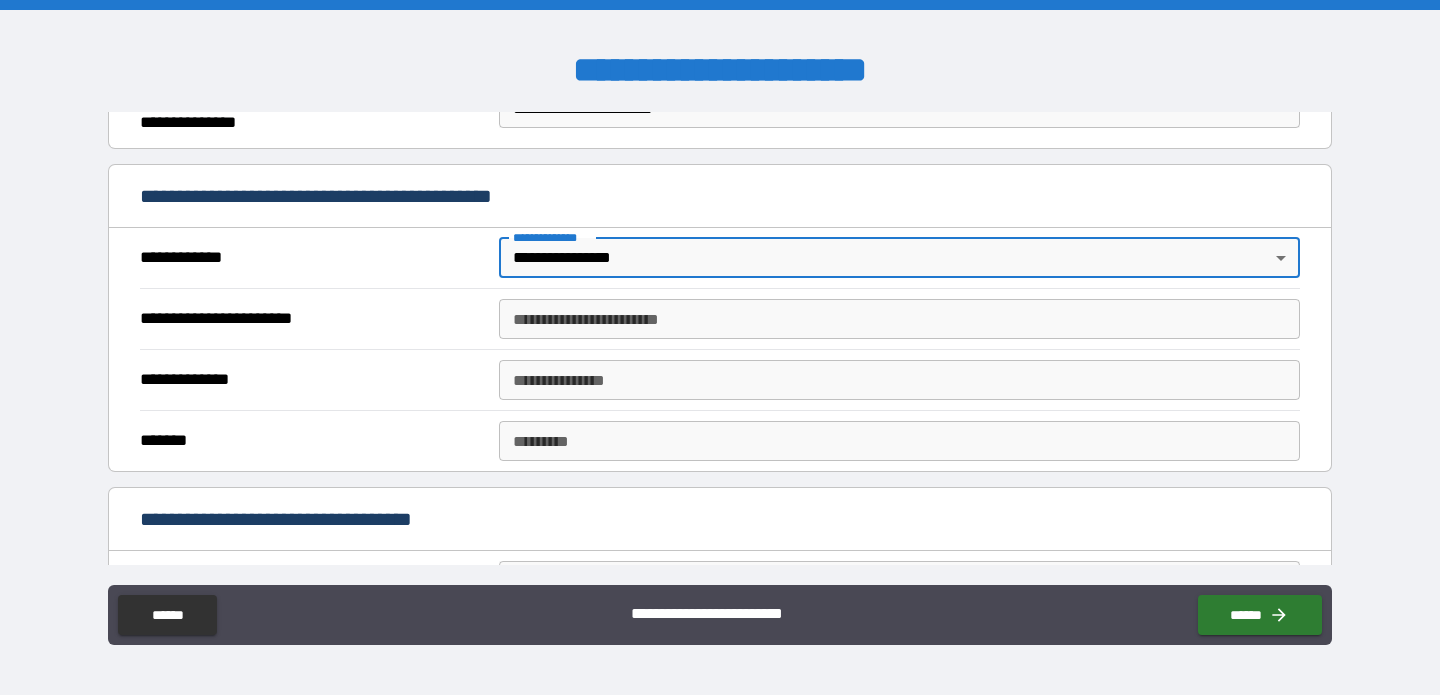 click on "**********" at bounding box center (899, 319) 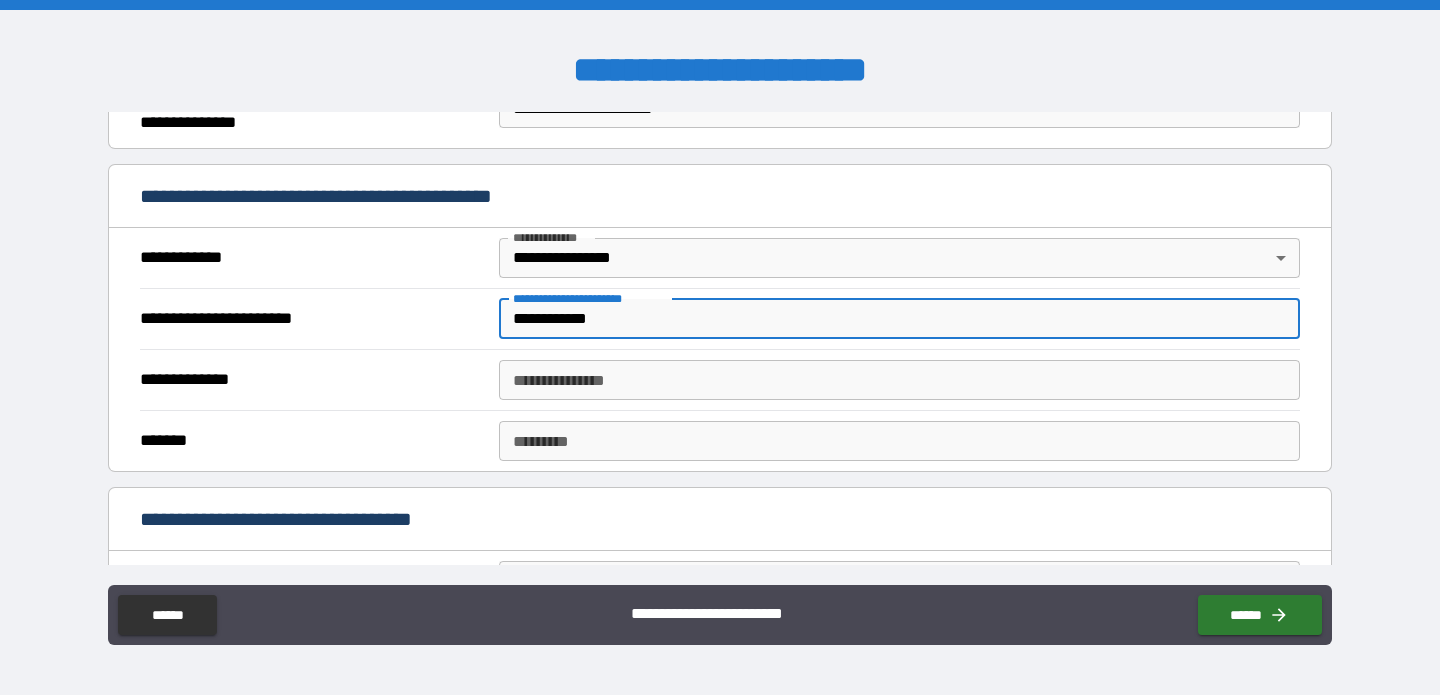 type on "**********" 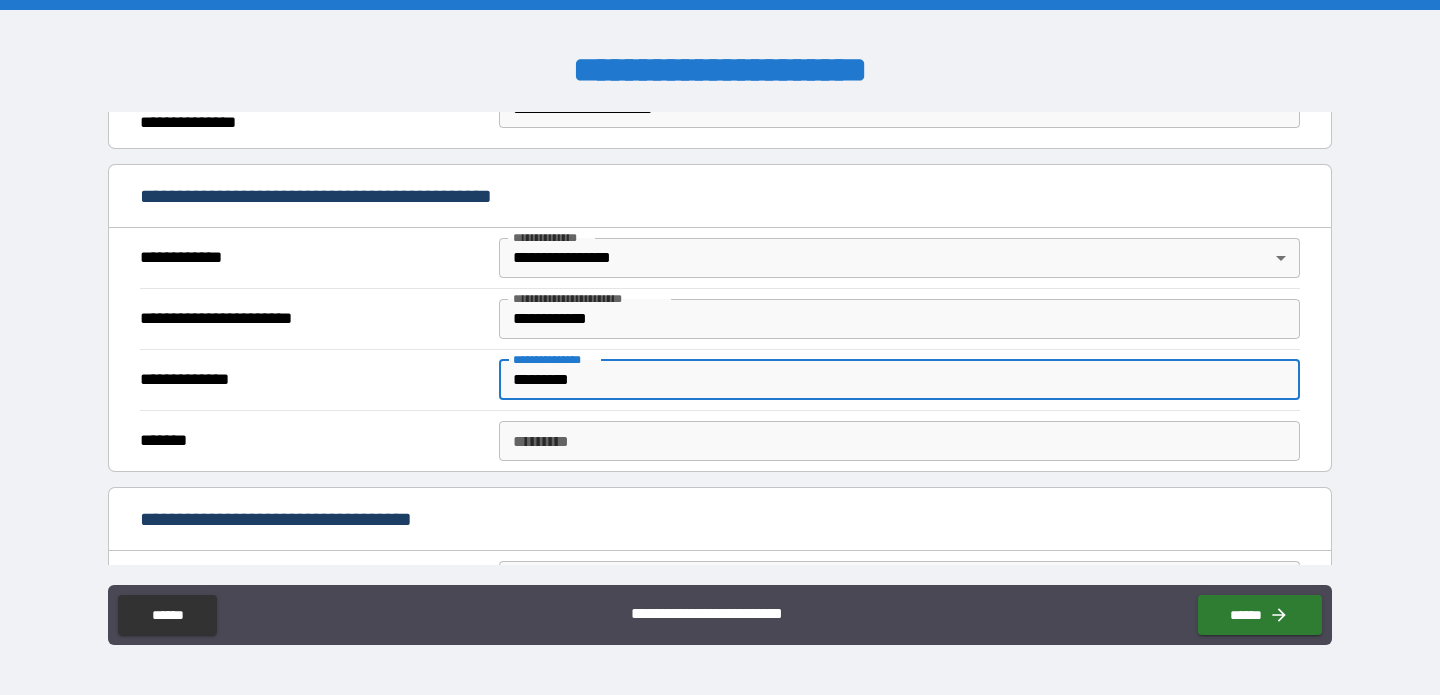 type on "*********" 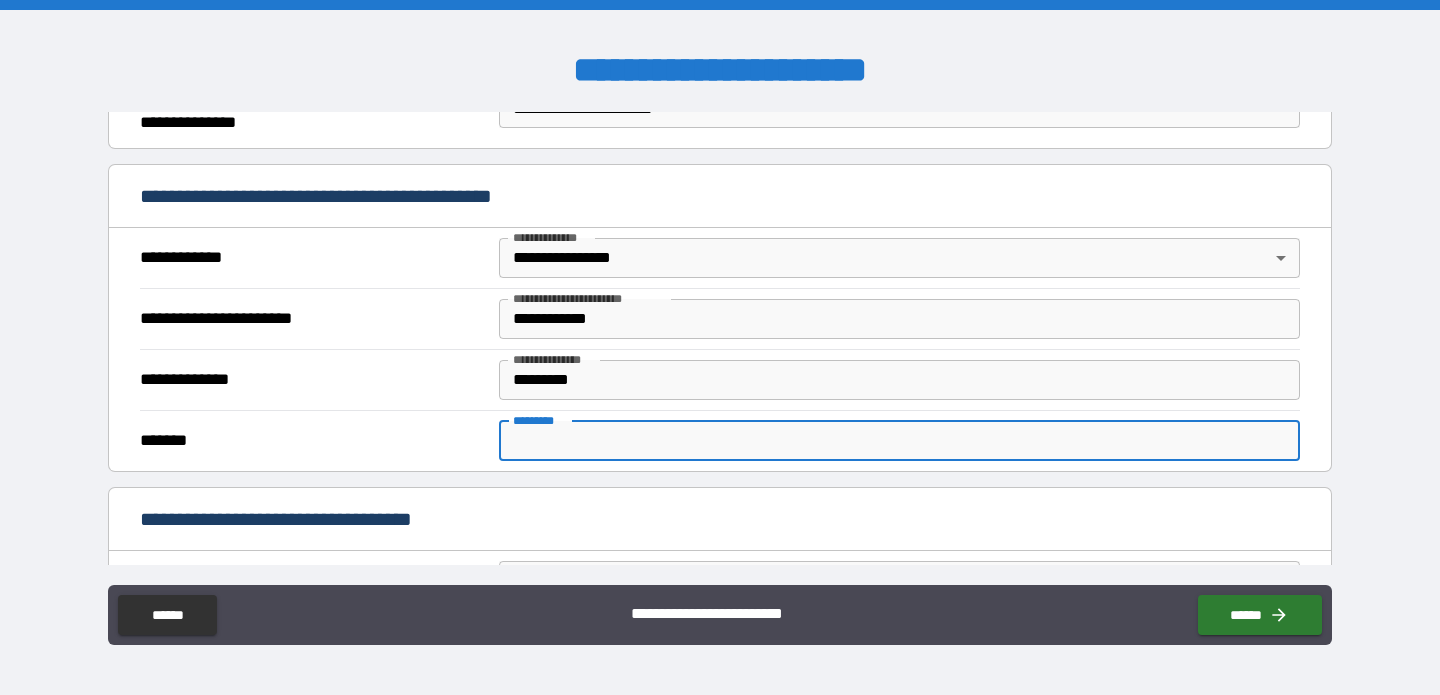click on "*******   *" at bounding box center [899, 441] 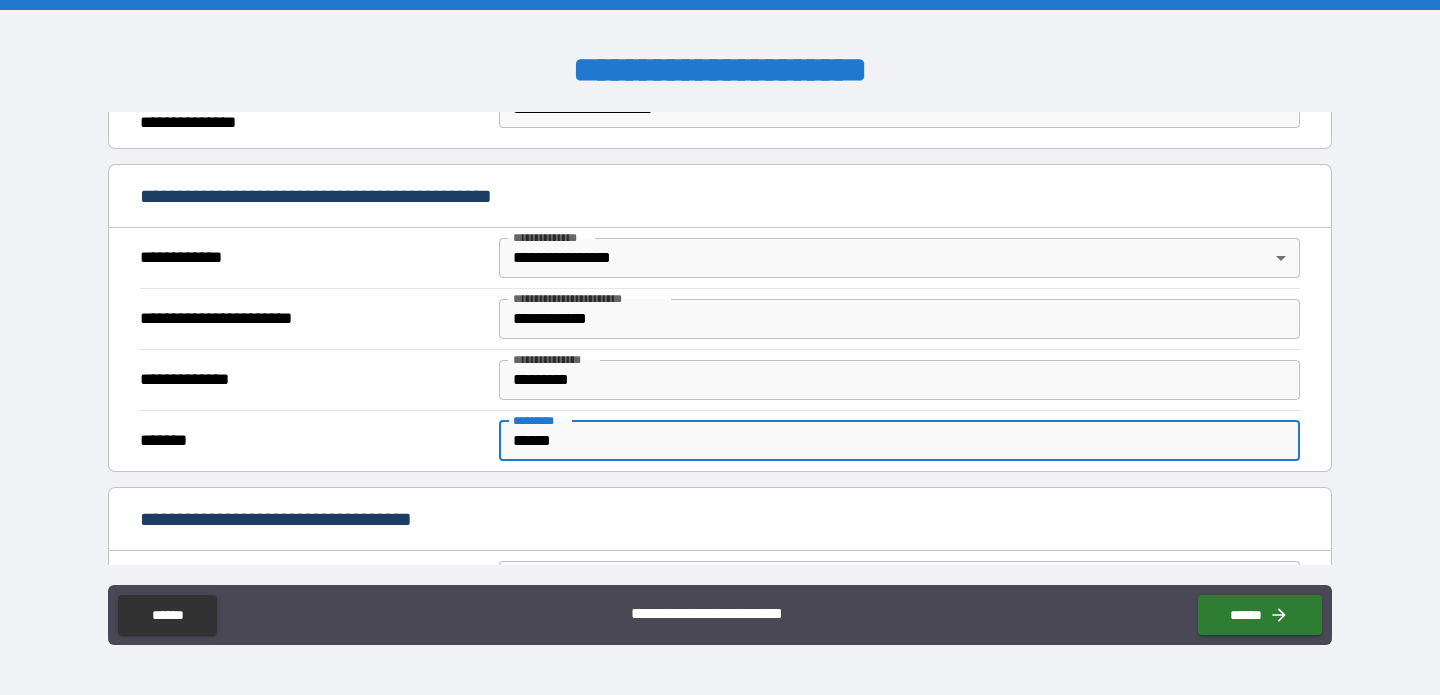 type on "******" 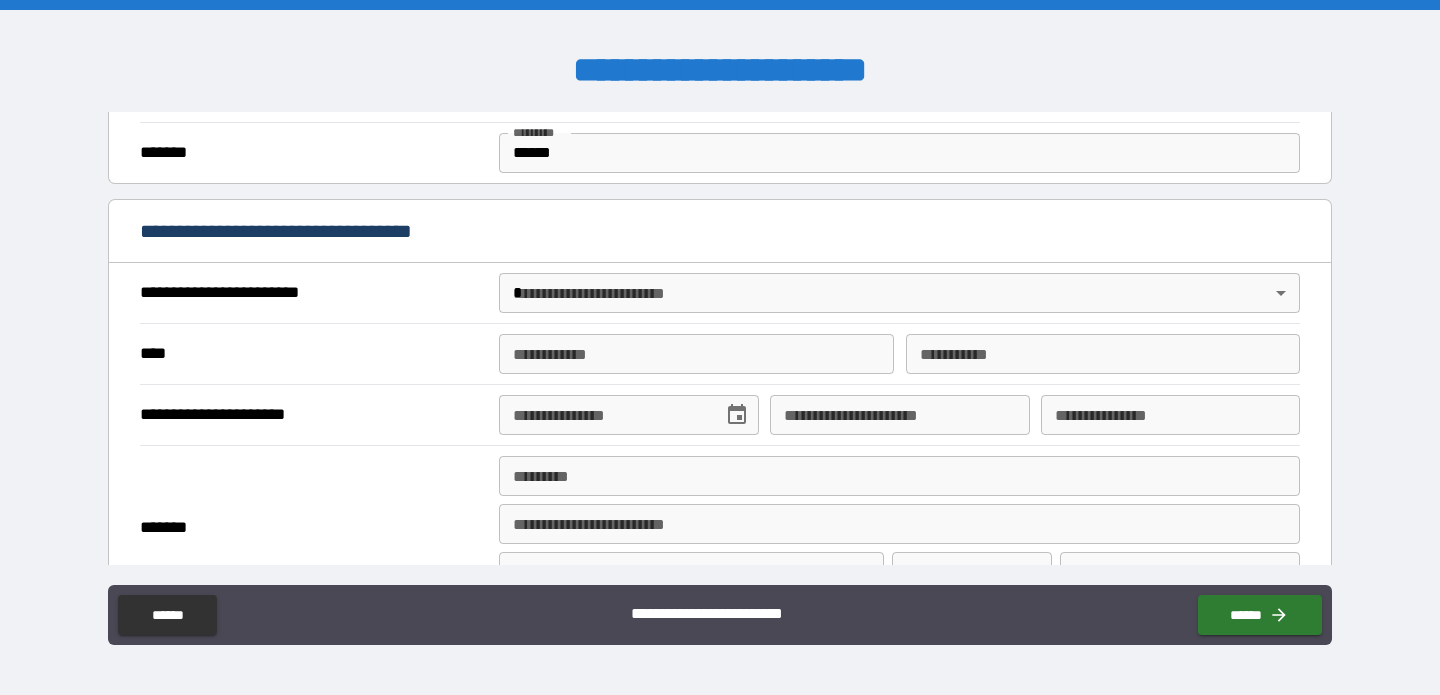 scroll, scrollTop: 634, scrollLeft: 0, axis: vertical 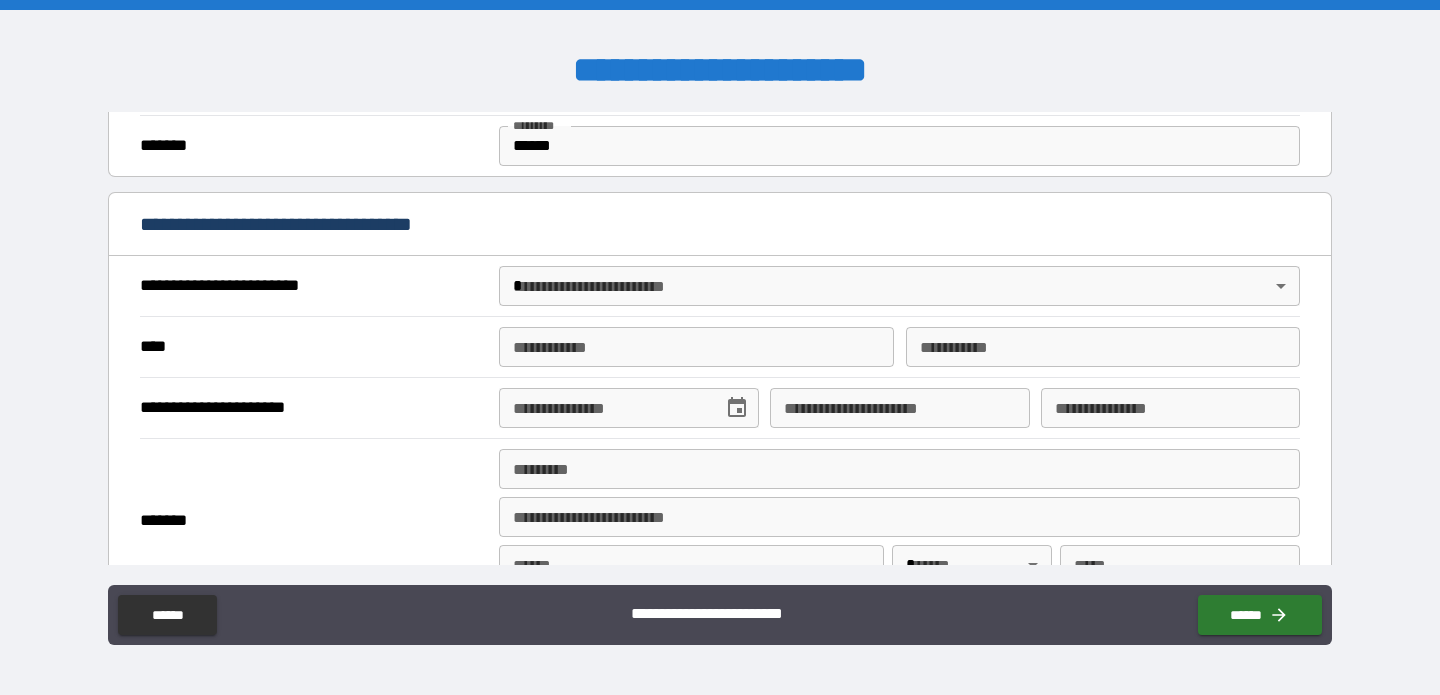 click on "**********" at bounding box center (720, 347) 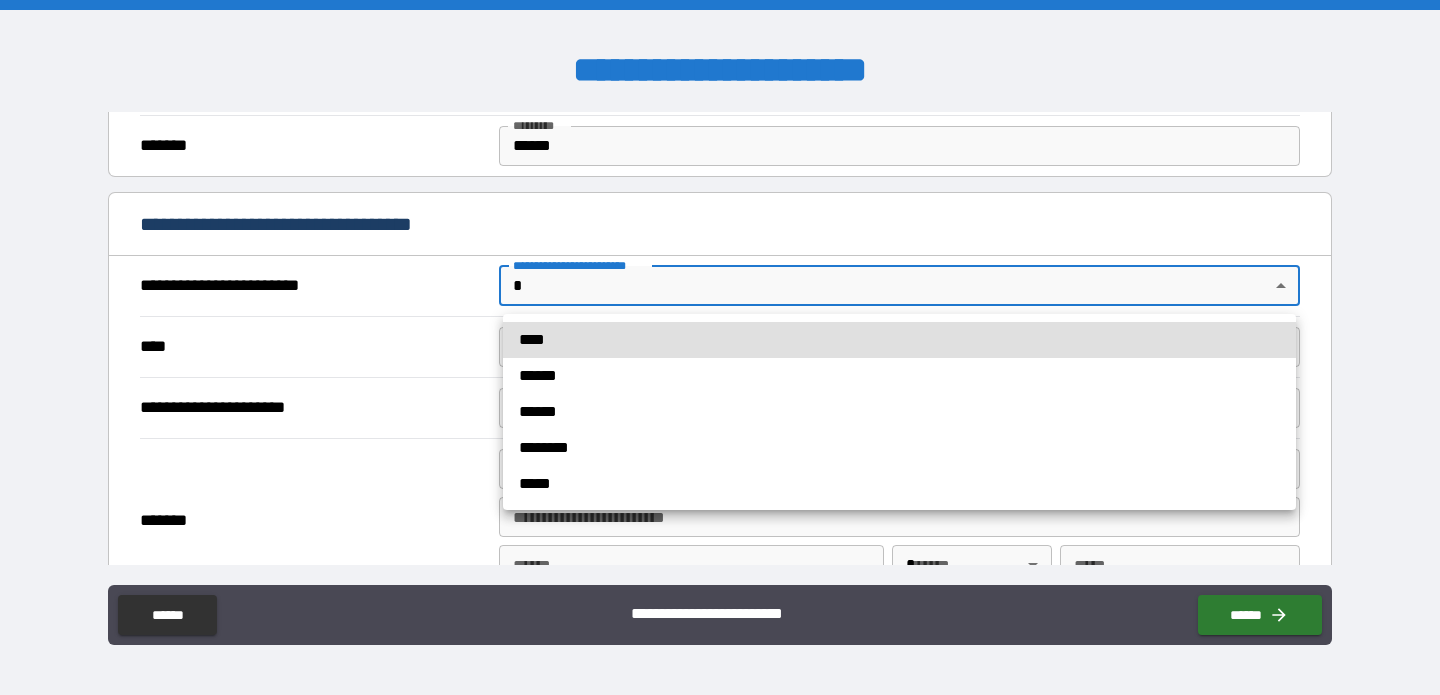 click on "****" at bounding box center (899, 340) 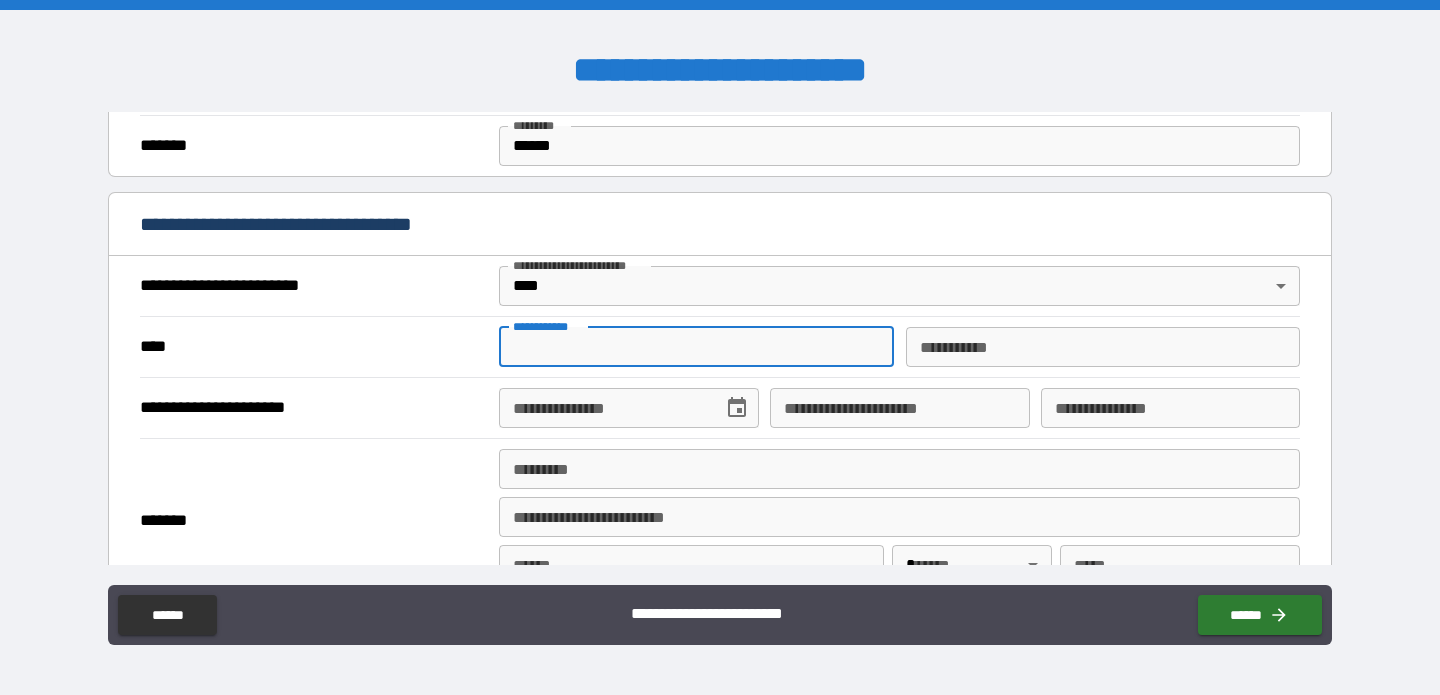 click on "**********" at bounding box center [696, 347] 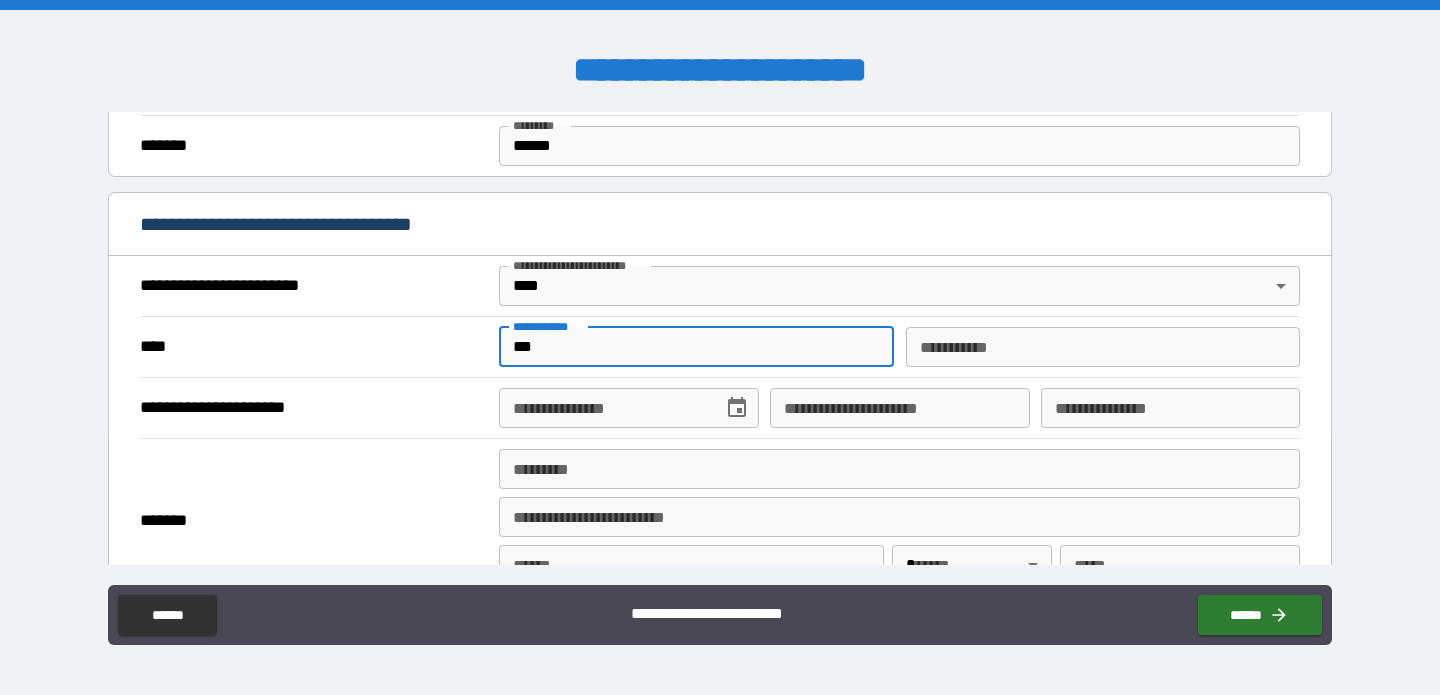 type on "***" 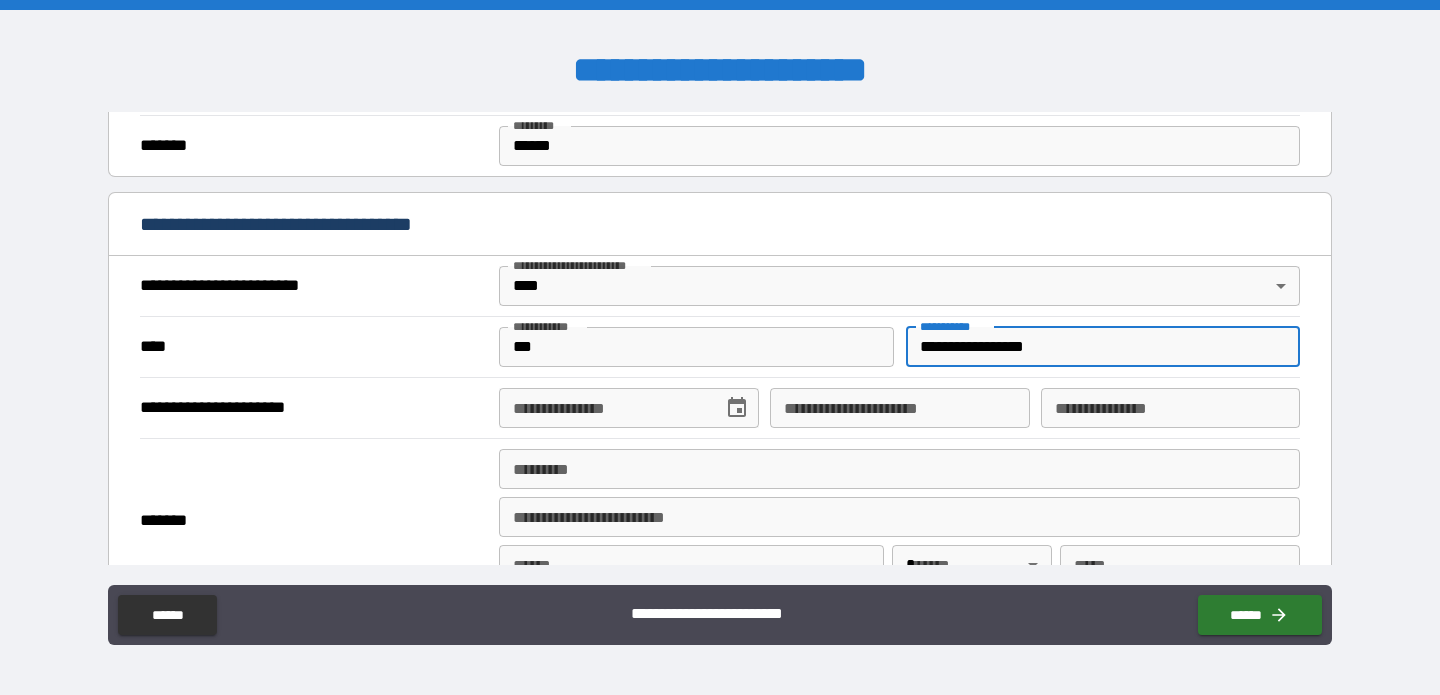 type on "**********" 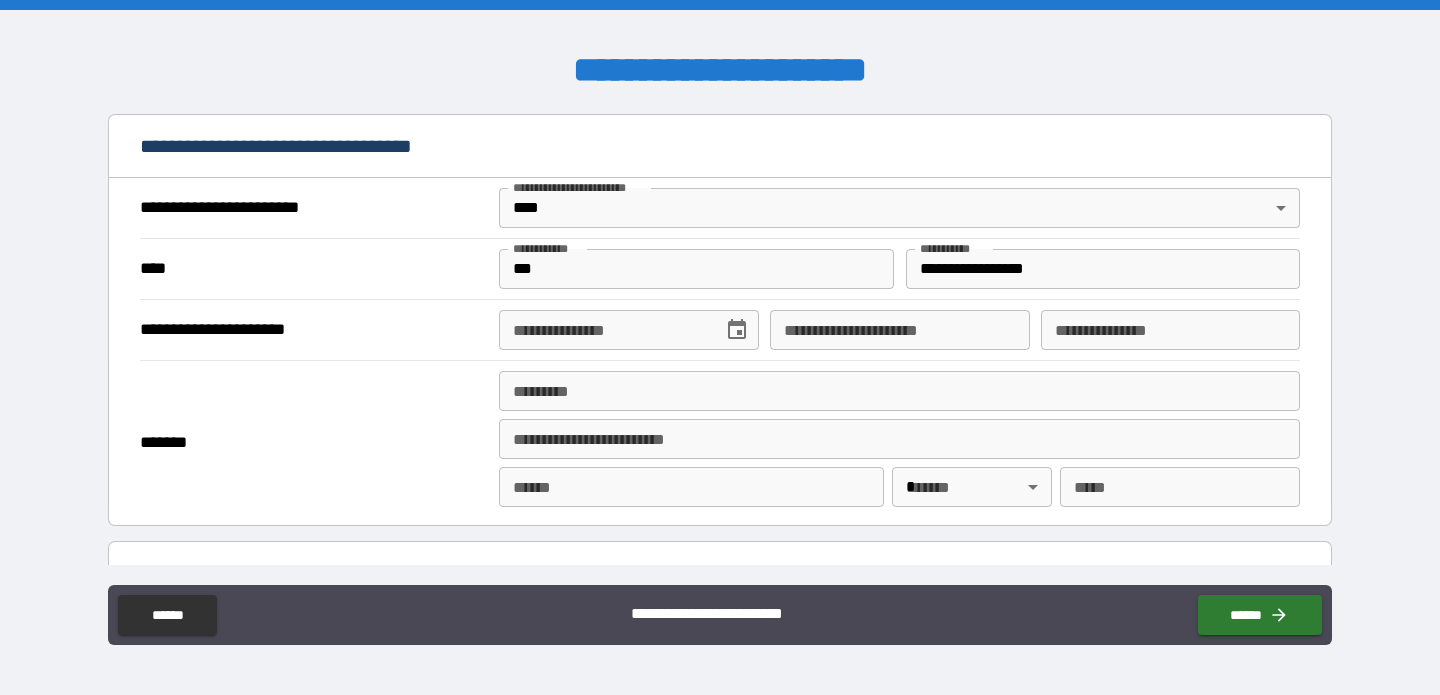 scroll, scrollTop: 746, scrollLeft: 0, axis: vertical 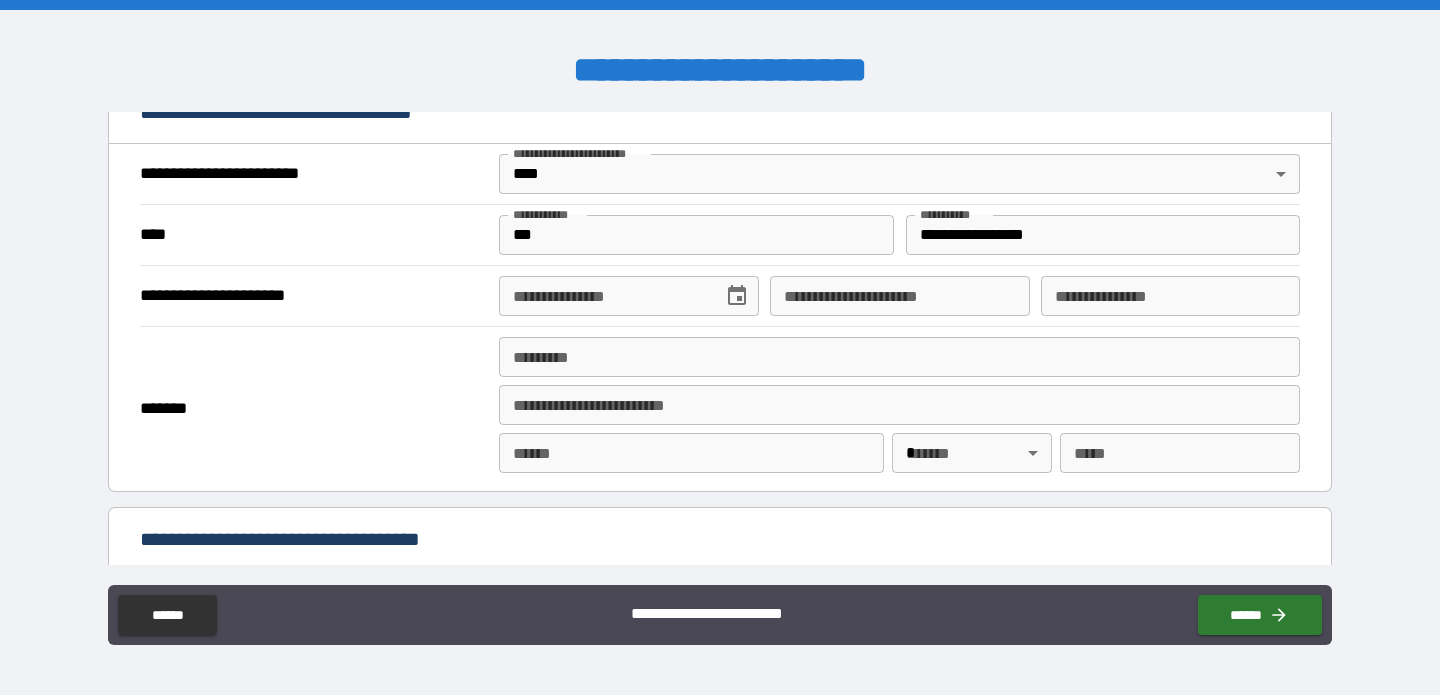 click on "**********" at bounding box center (603, 296) 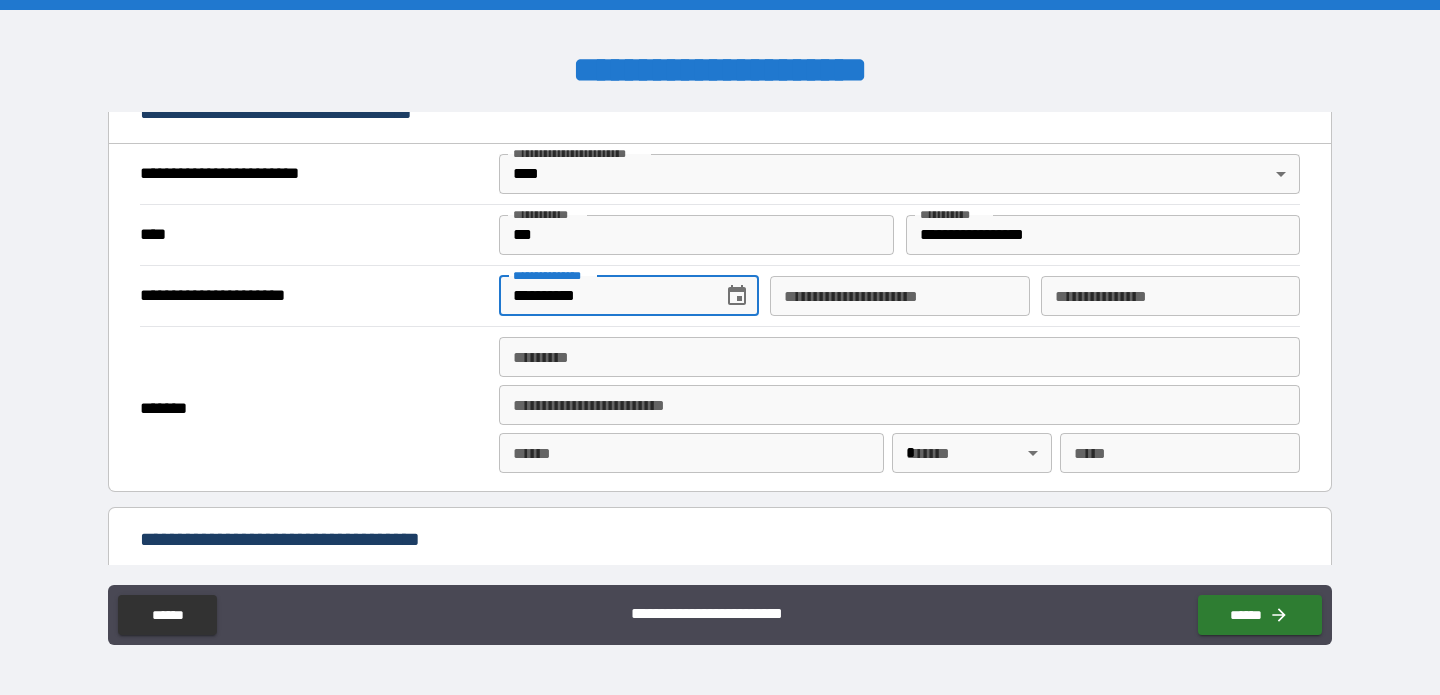 type on "**********" 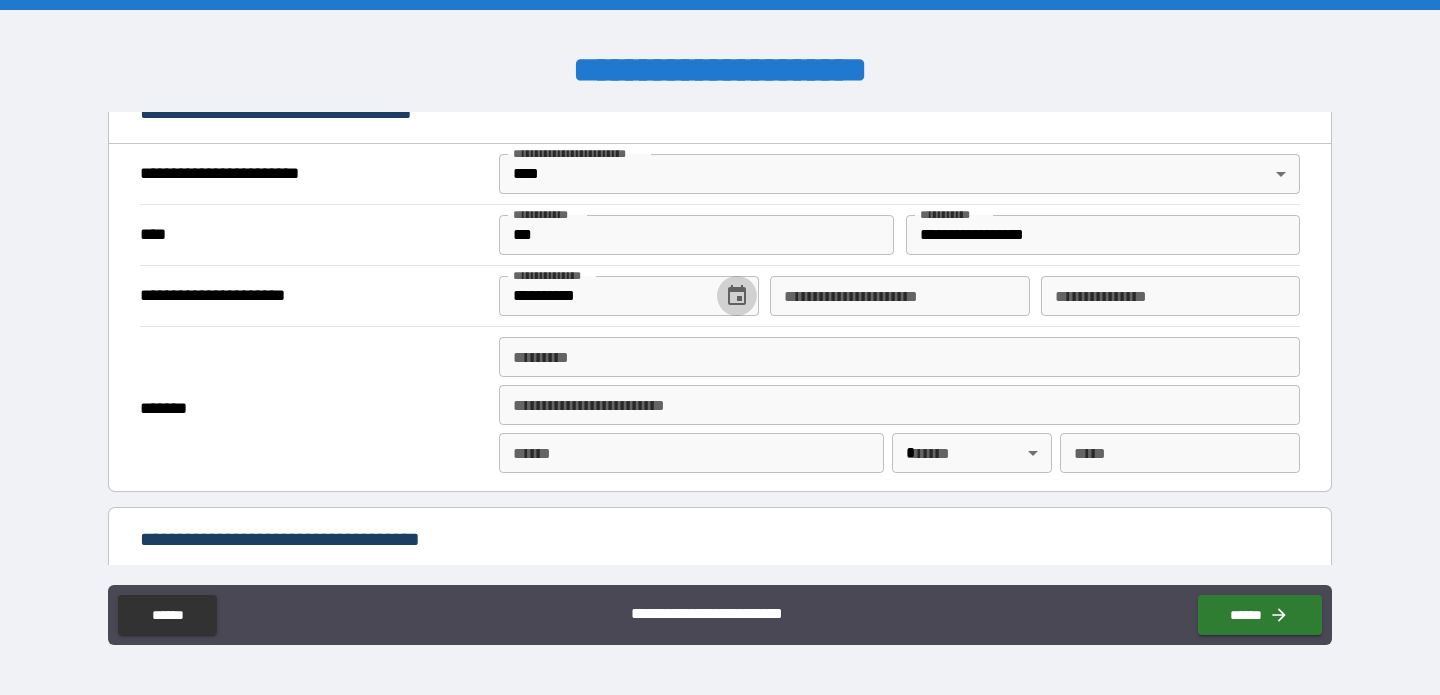click on "*******" at bounding box center (314, 409) 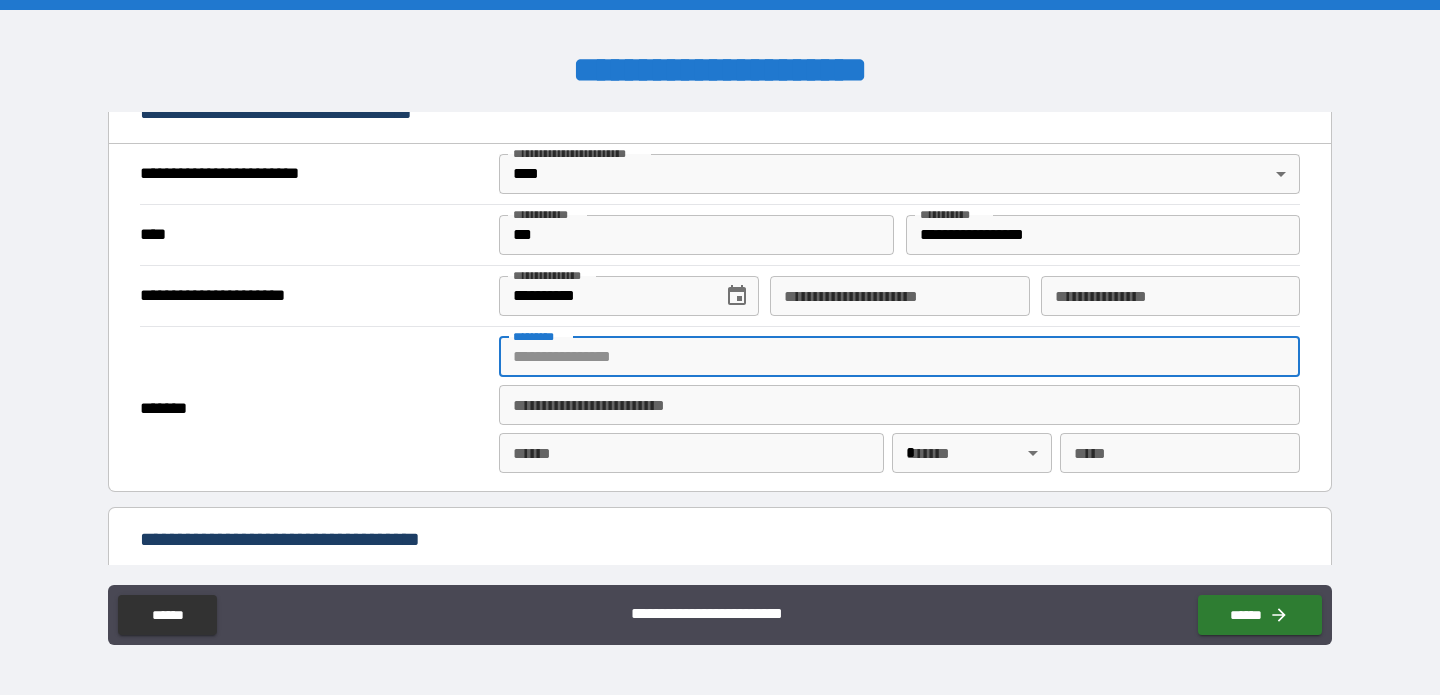 click on "*******   *" at bounding box center (899, 357) 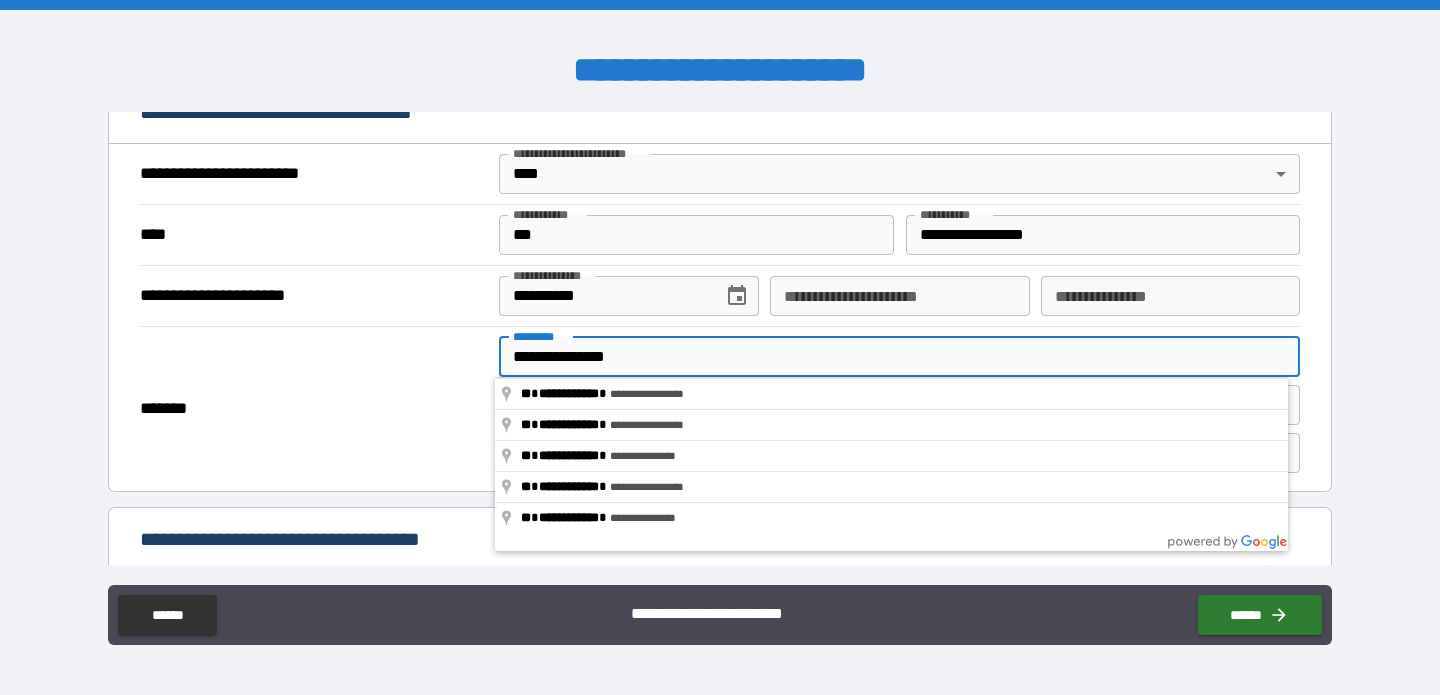 type on "**********" 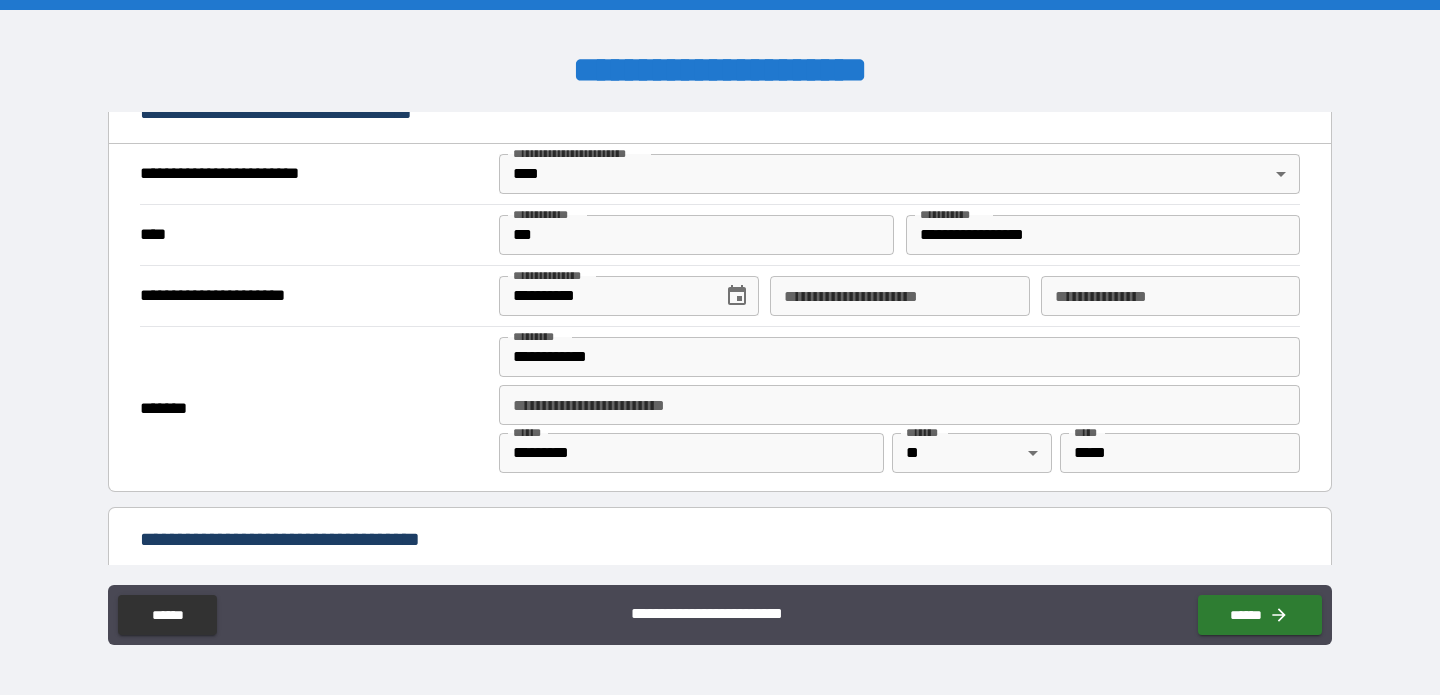 click on "*******" at bounding box center (312, 409) 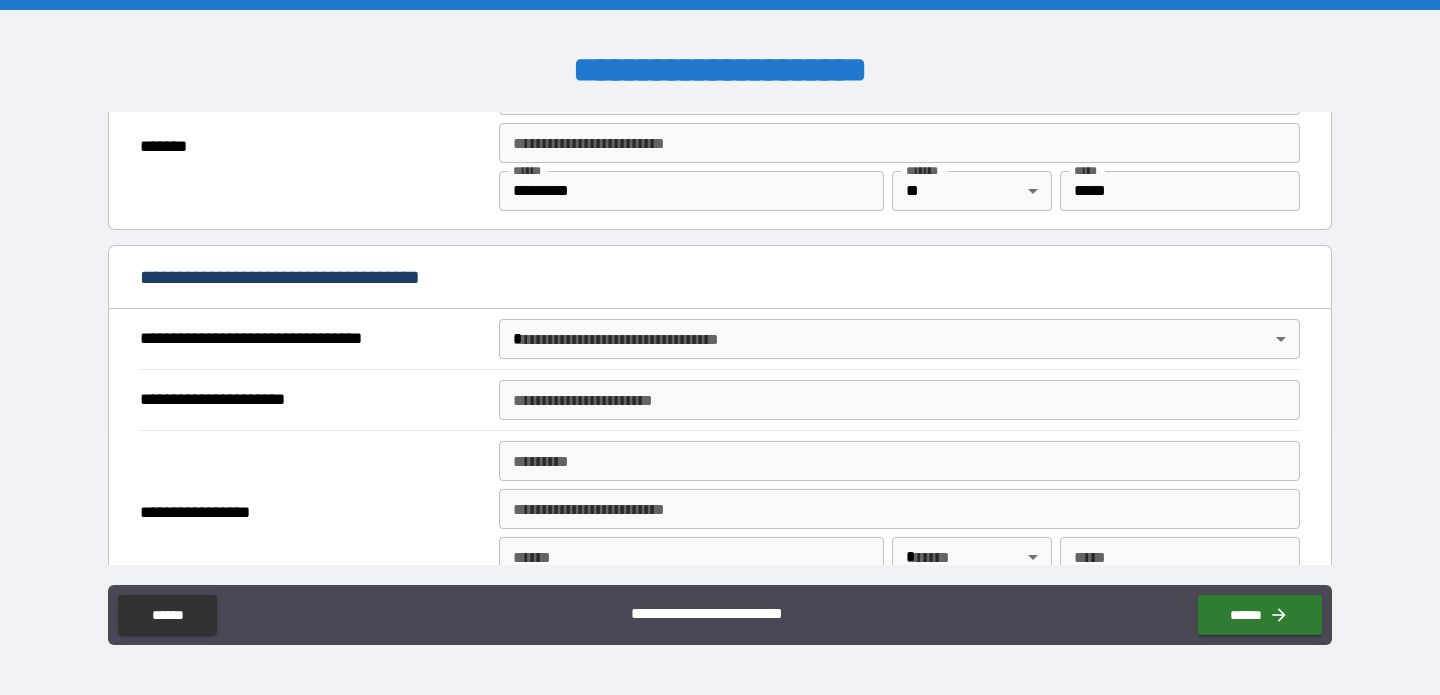 scroll, scrollTop: 1042, scrollLeft: 0, axis: vertical 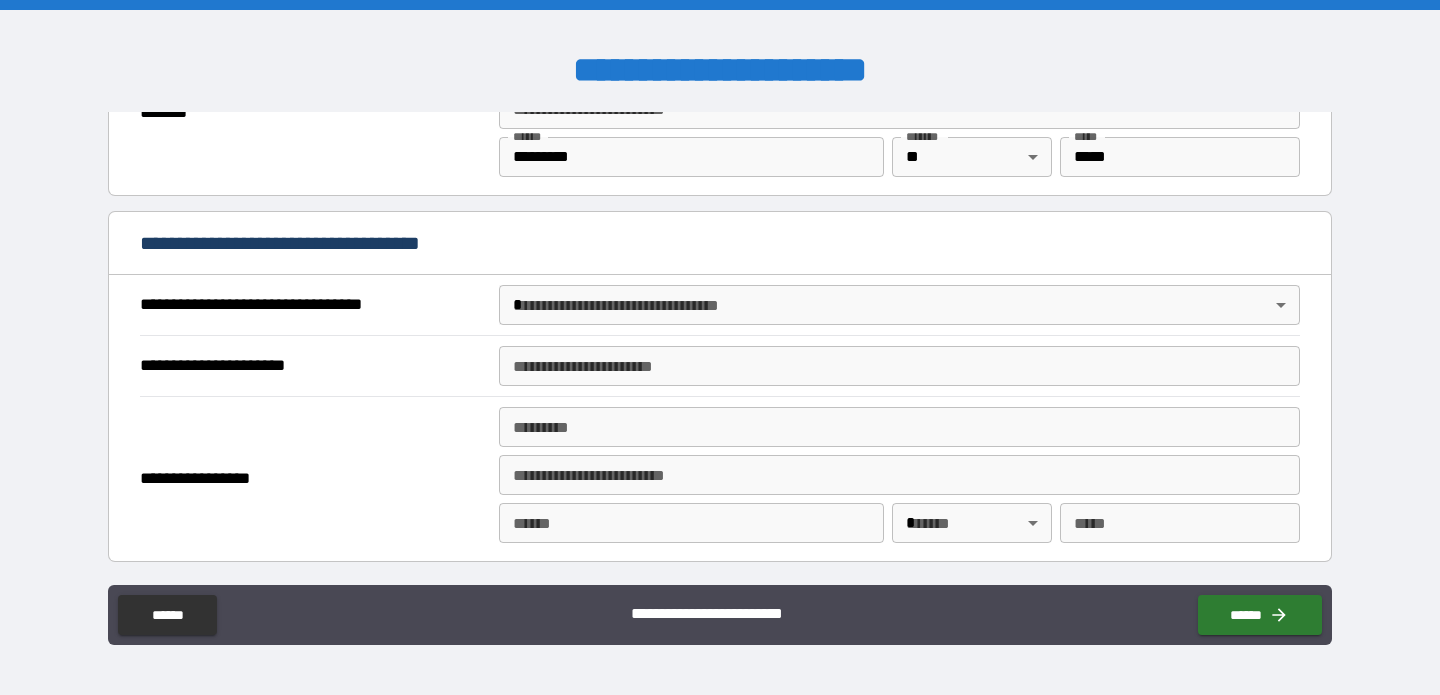 click on "**********" at bounding box center (720, 347) 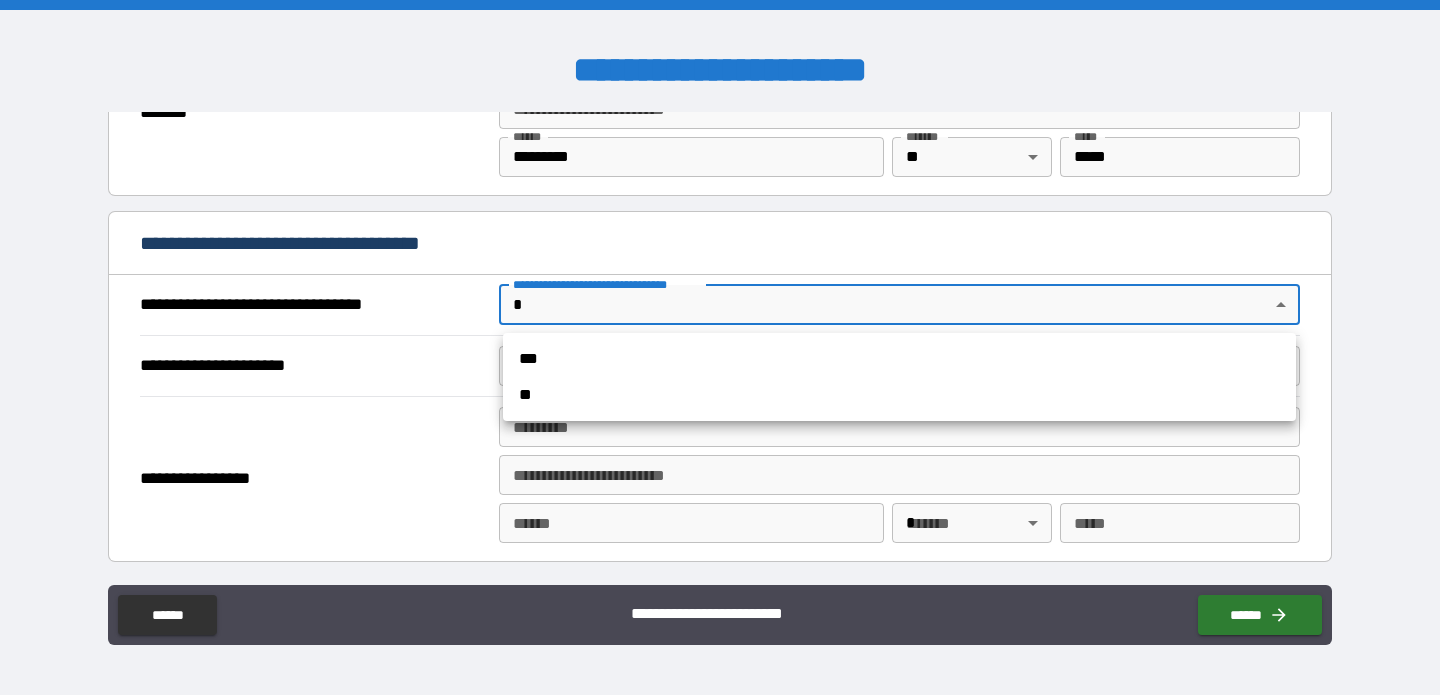 click on "***" at bounding box center [899, 359] 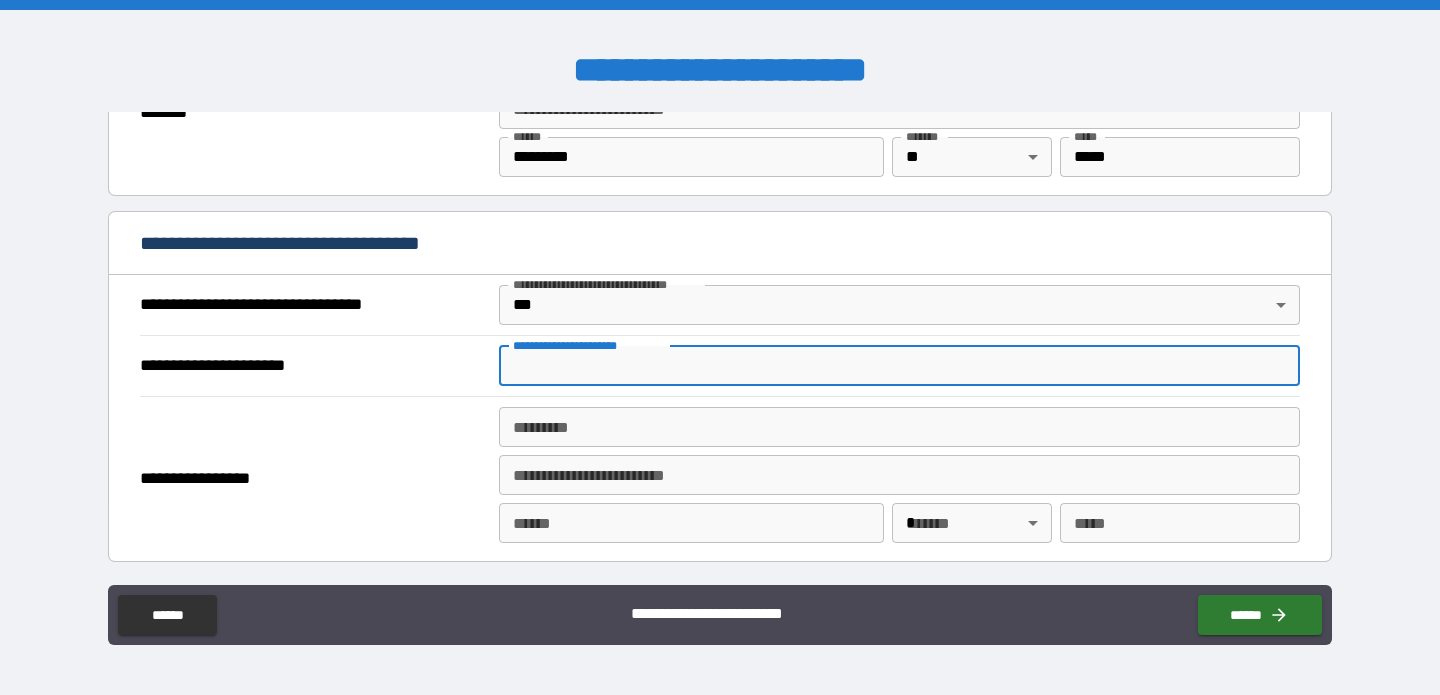 click on "**********" at bounding box center [899, 366] 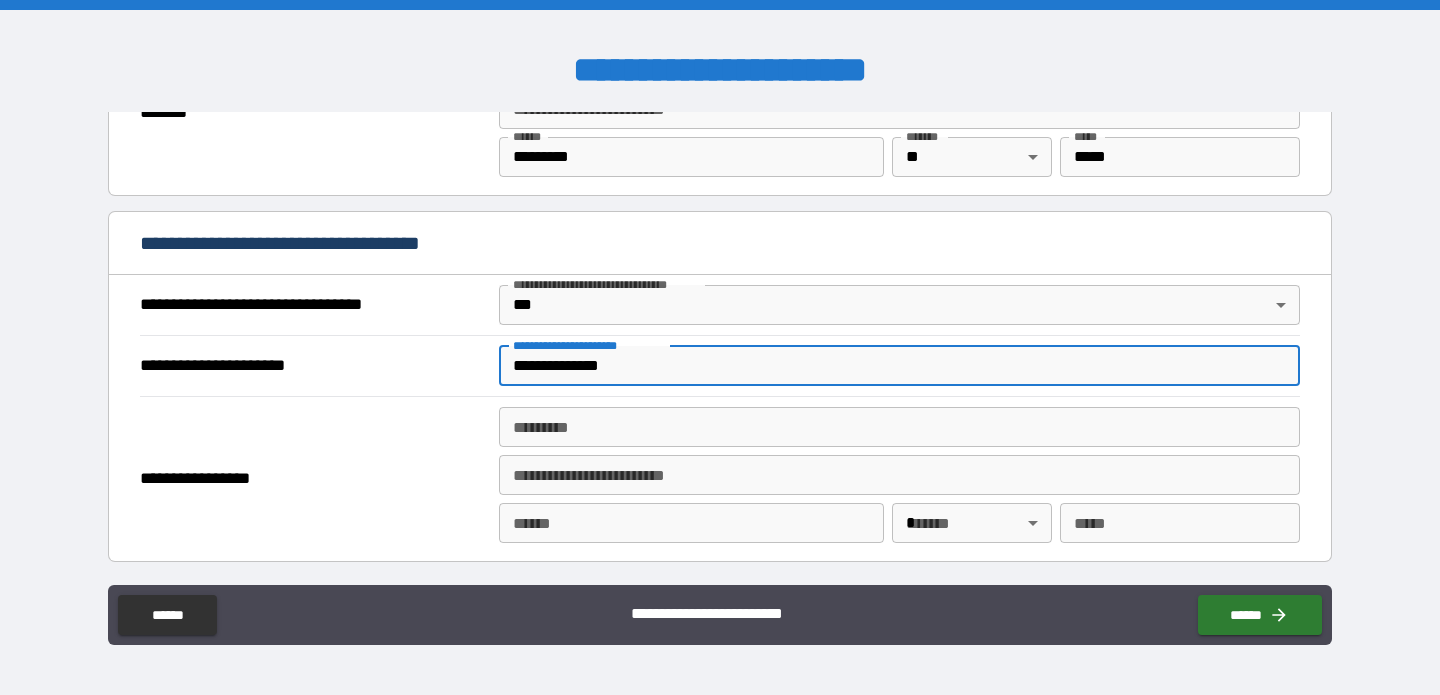 type on "**********" 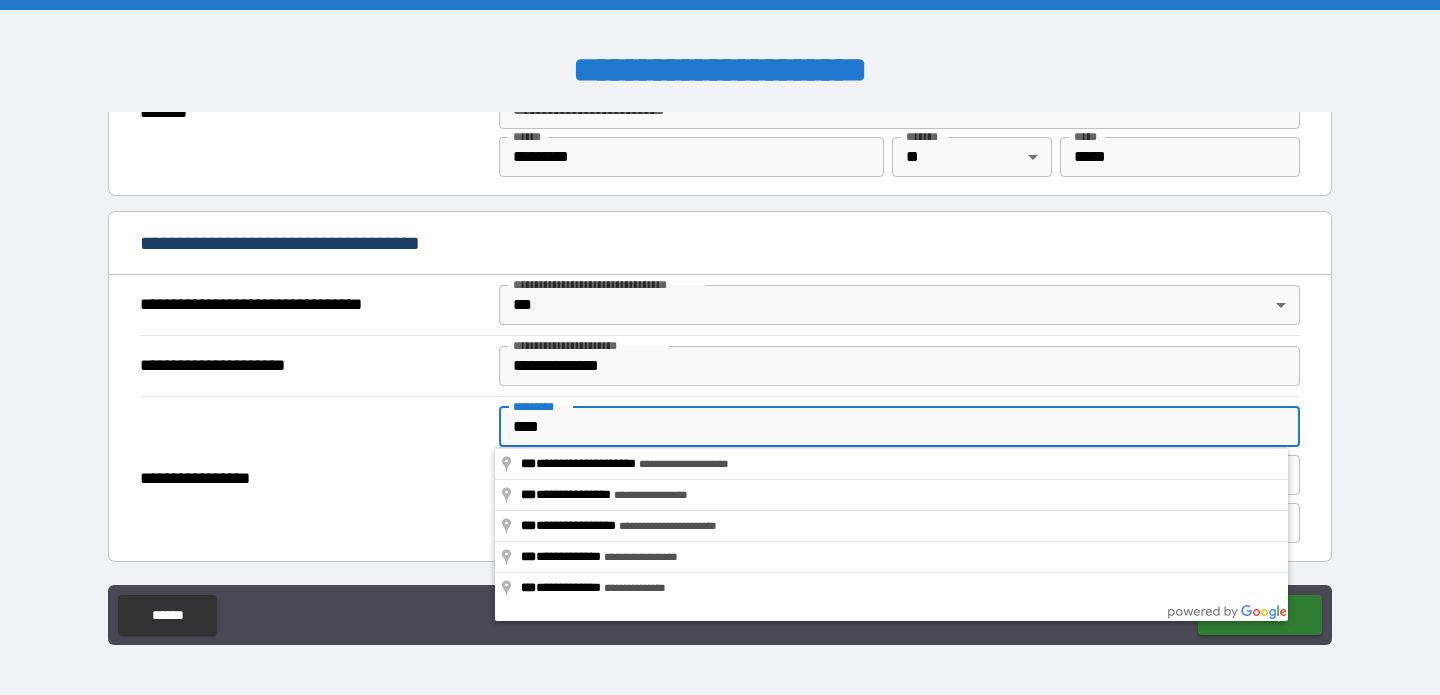 type on "**********" 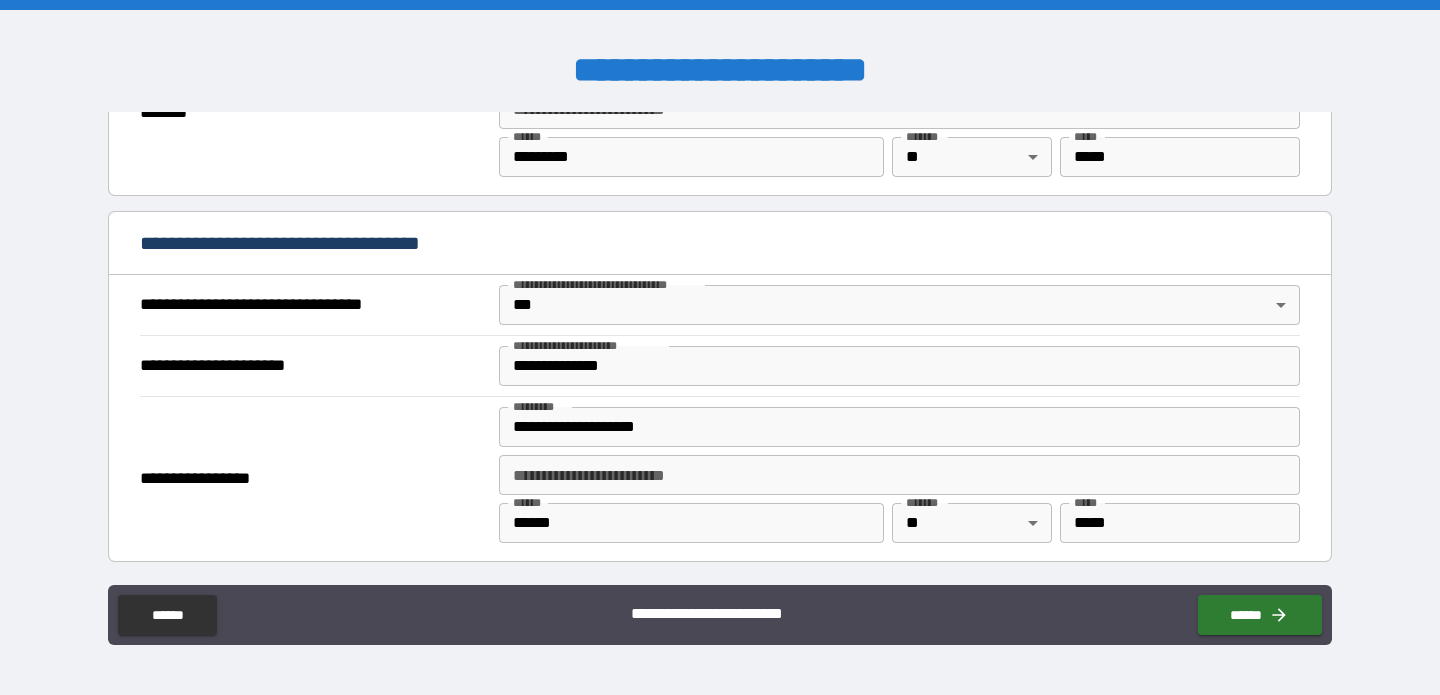click on "**********" at bounding box center [312, 479] 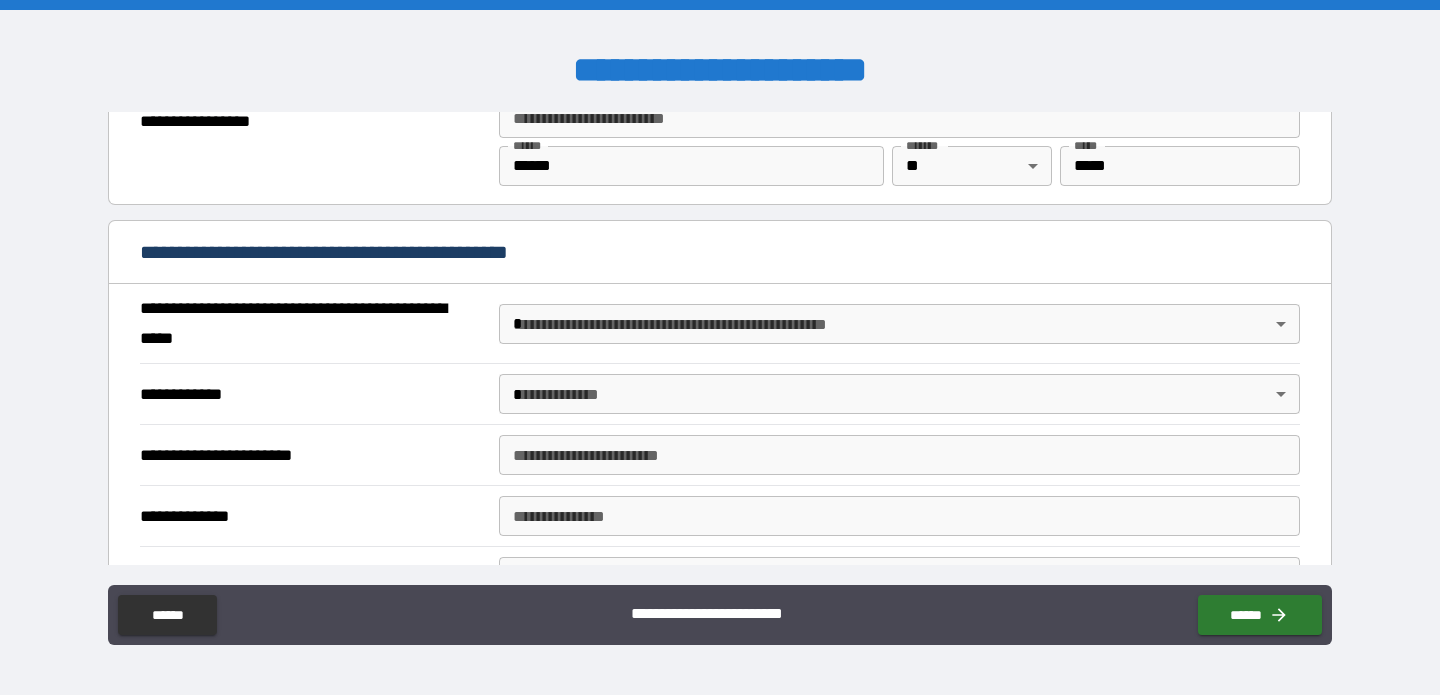 scroll, scrollTop: 1417, scrollLeft: 0, axis: vertical 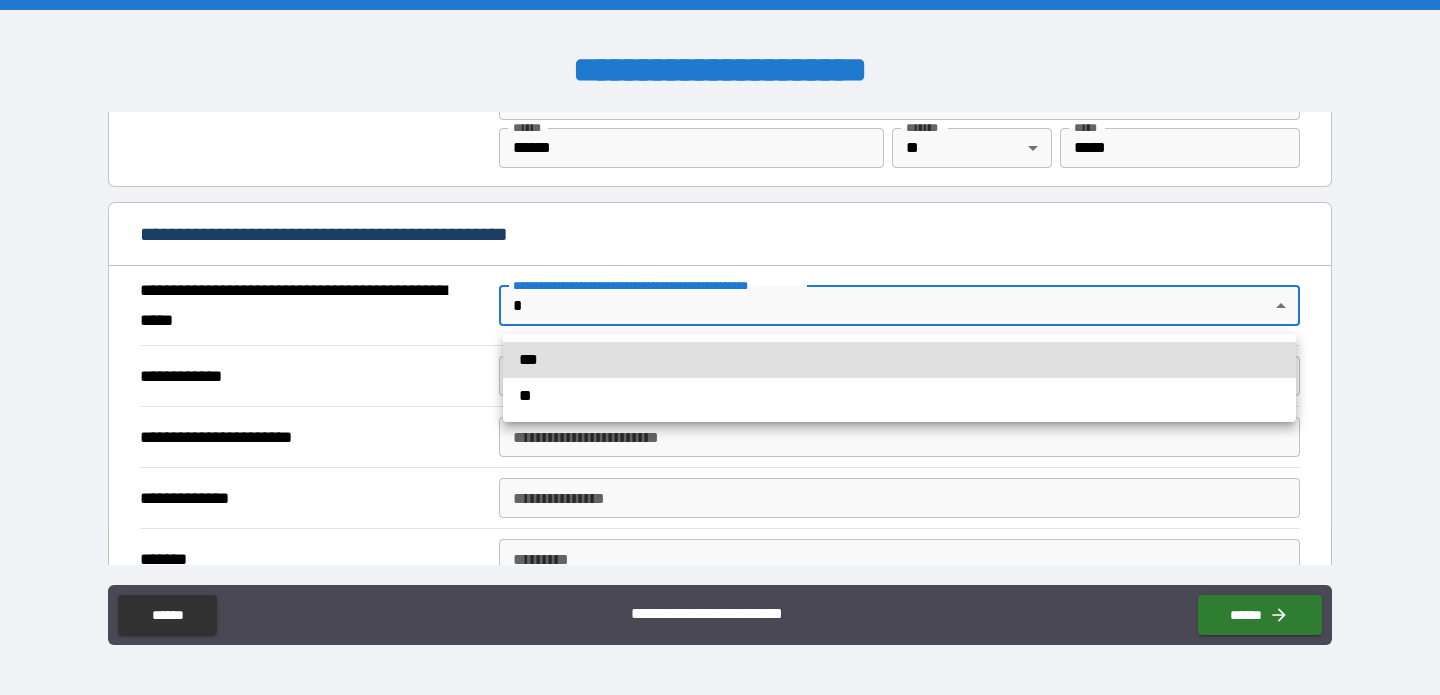 click on "**********" at bounding box center (720, 347) 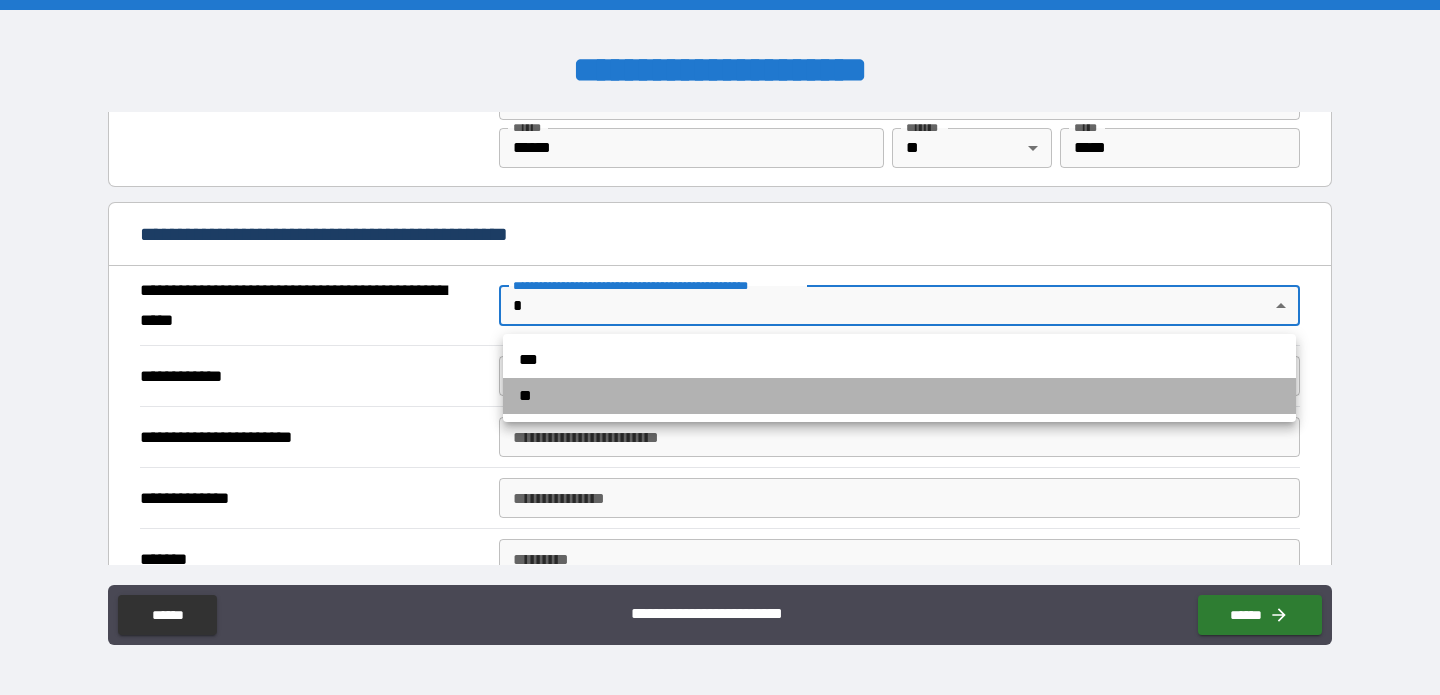click on "**" at bounding box center [899, 396] 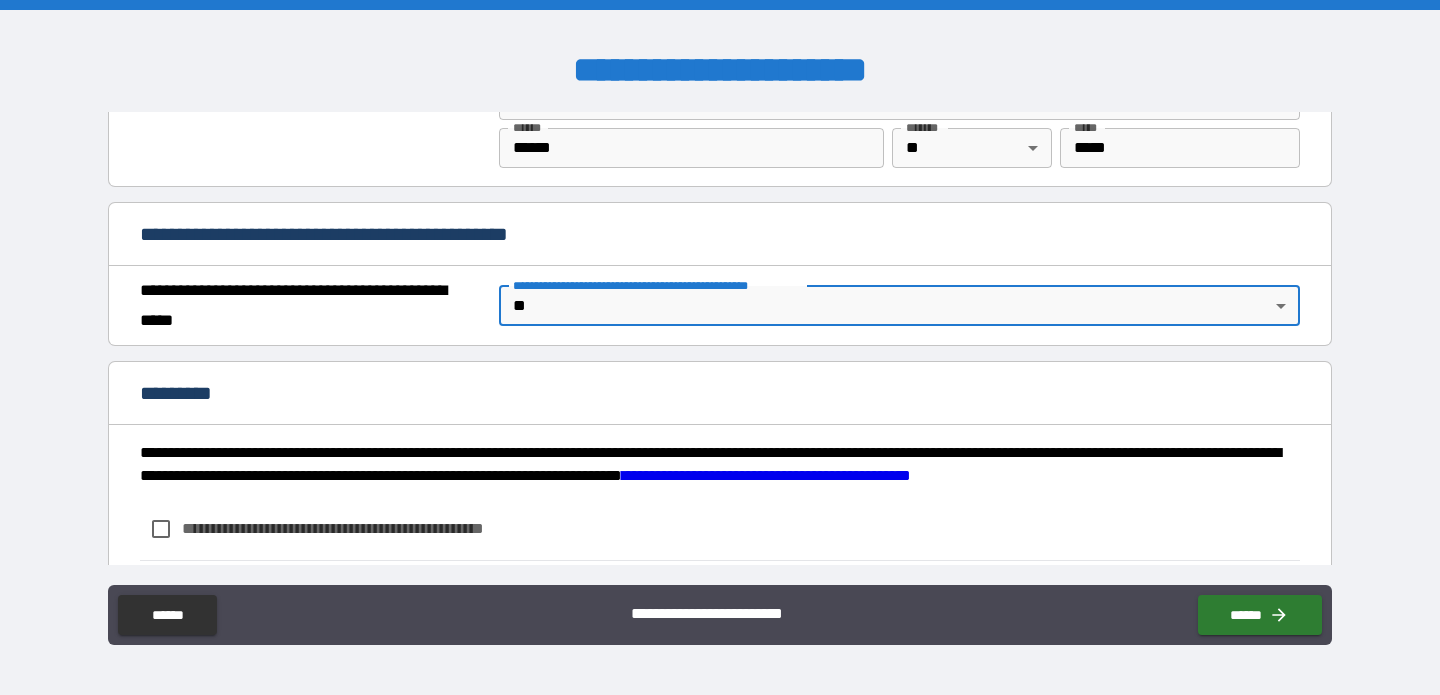 click on "*********" at bounding box center (720, 395) 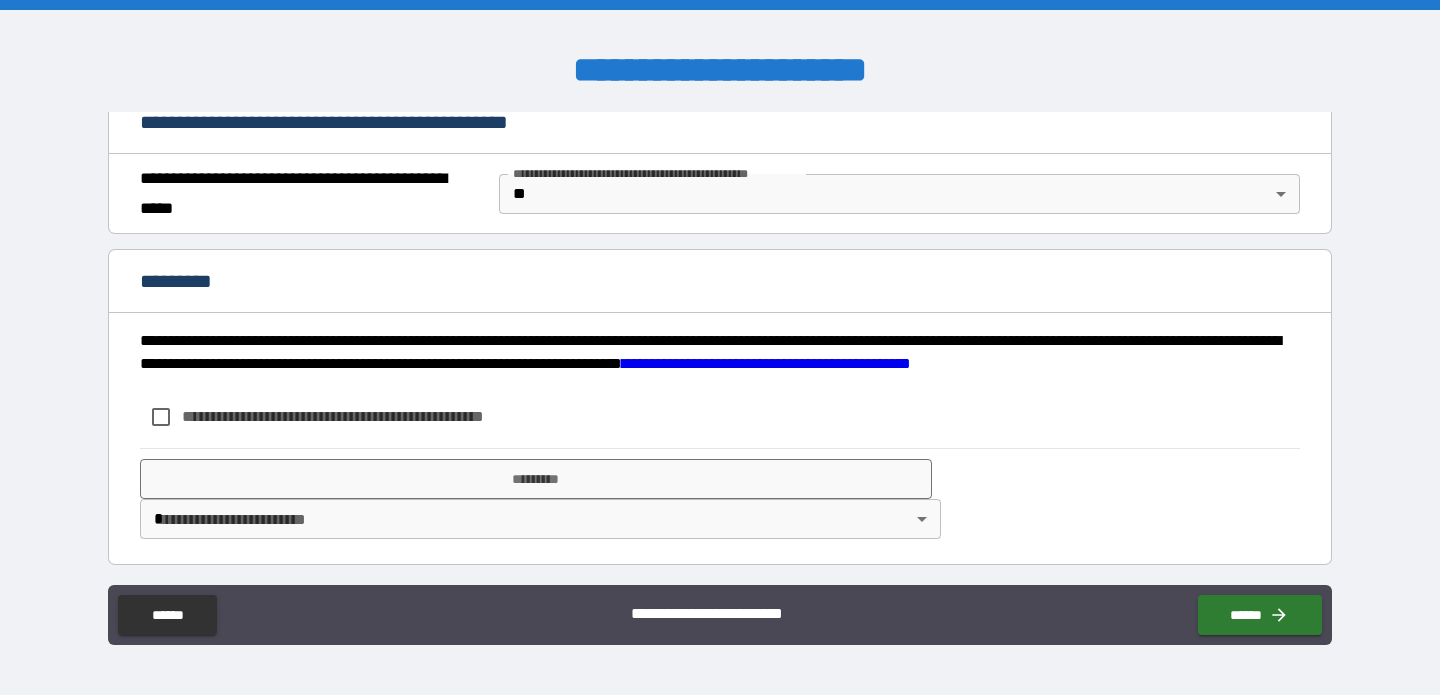 scroll, scrollTop: 1534, scrollLeft: 0, axis: vertical 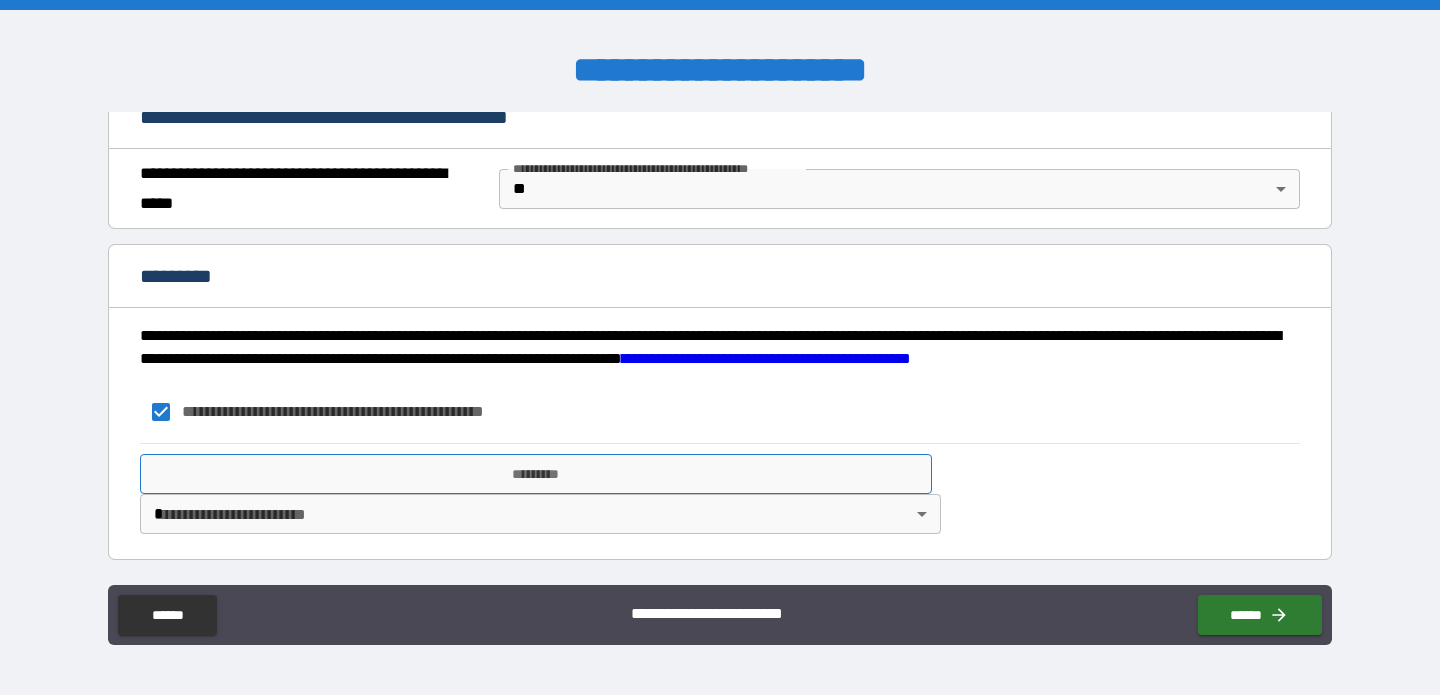 click on "*********" at bounding box center (536, 474) 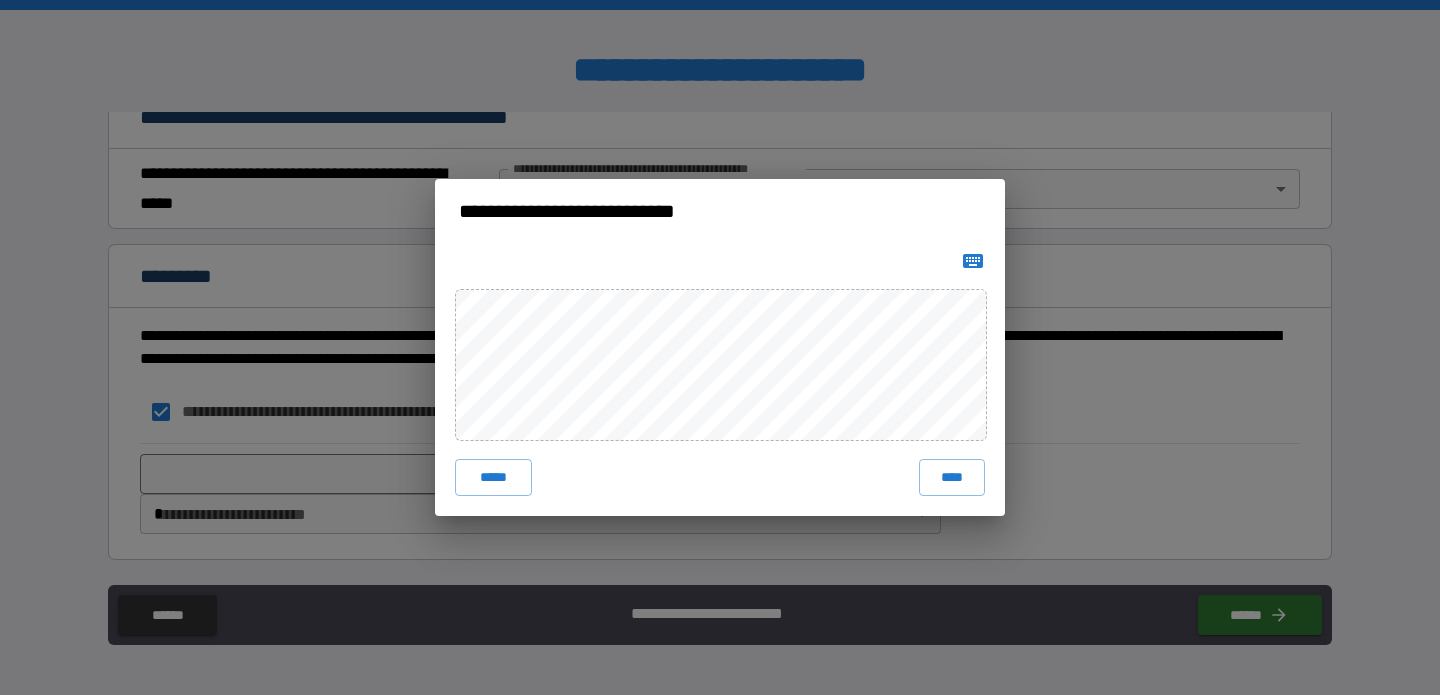 click on "***** ****" at bounding box center (720, 379) 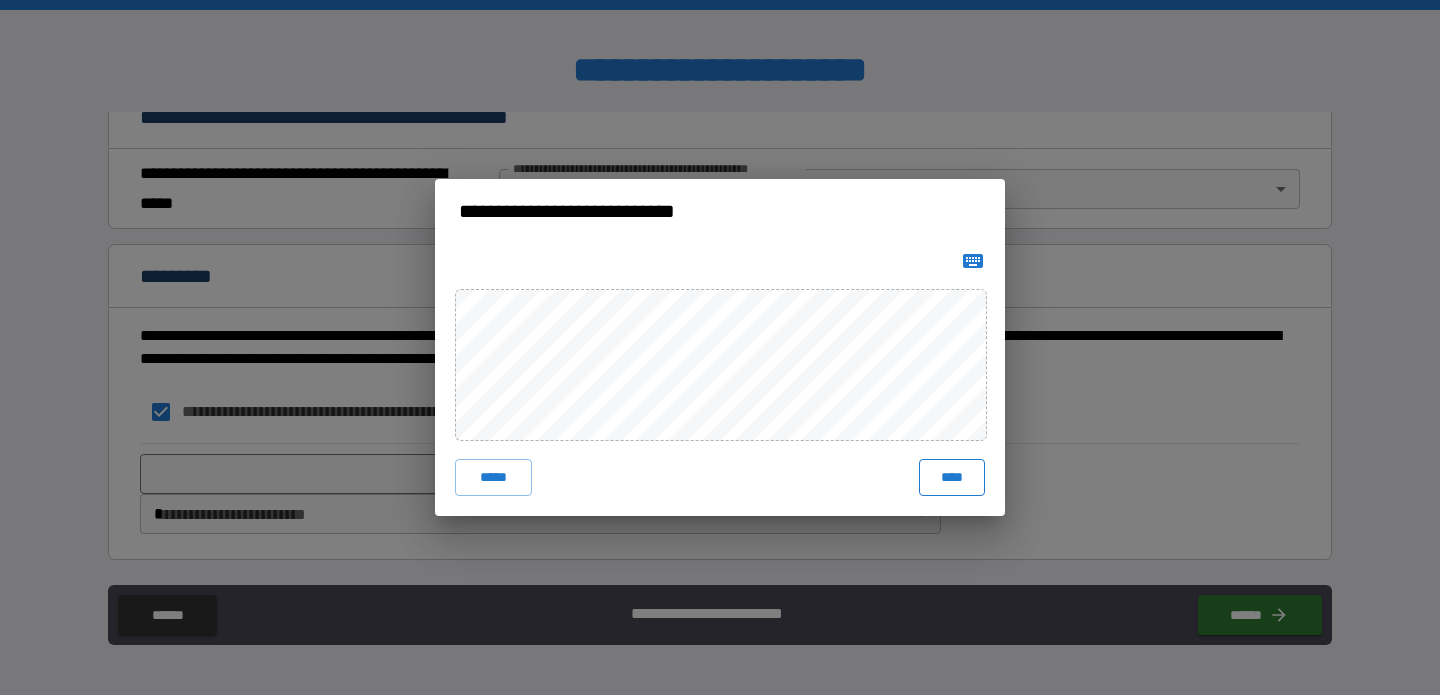 click on "****" at bounding box center (952, 477) 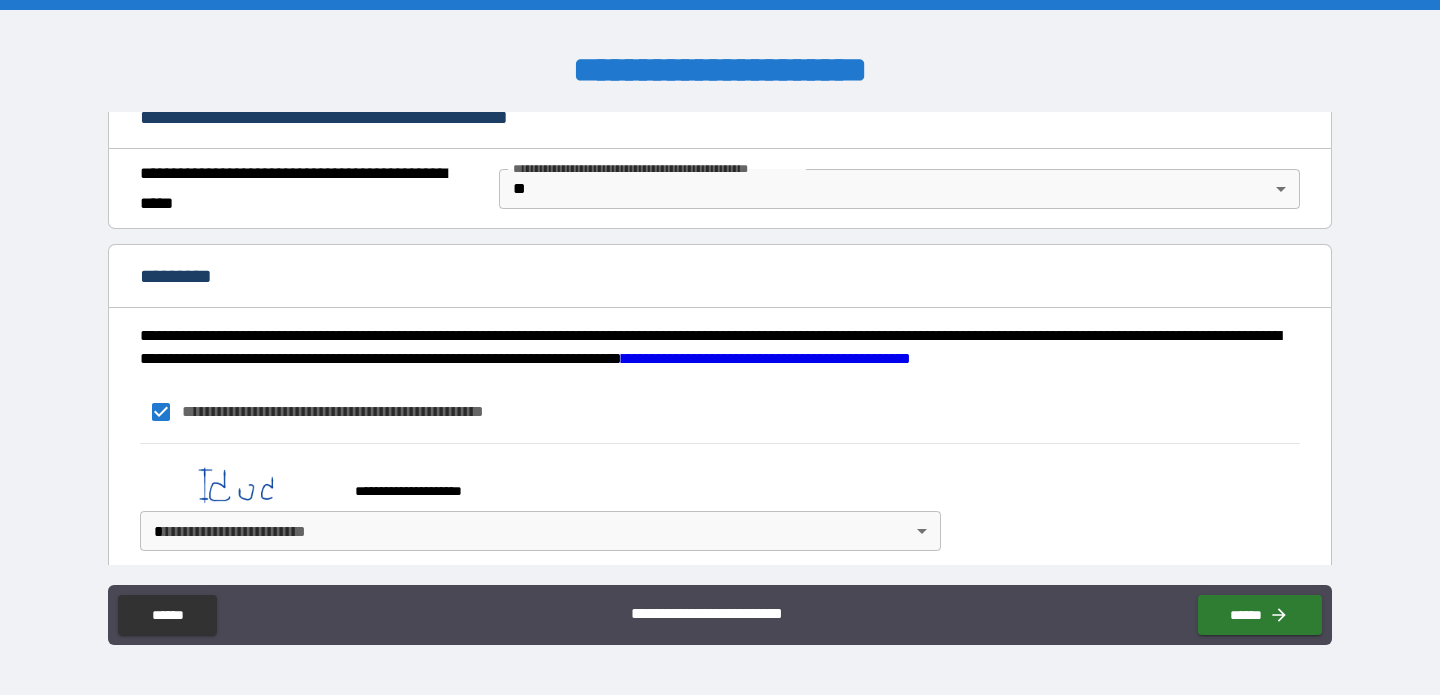 scroll, scrollTop: 1551, scrollLeft: 0, axis: vertical 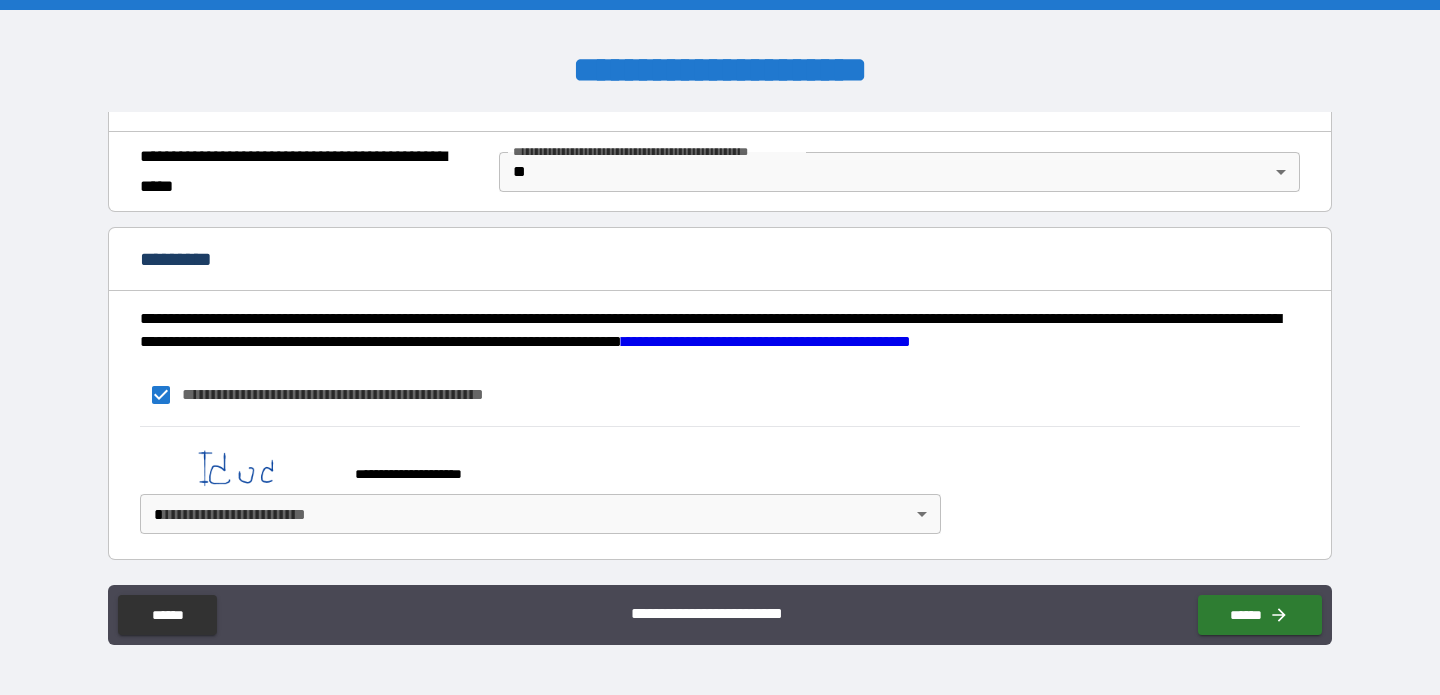 click on "**********" at bounding box center [720, 347] 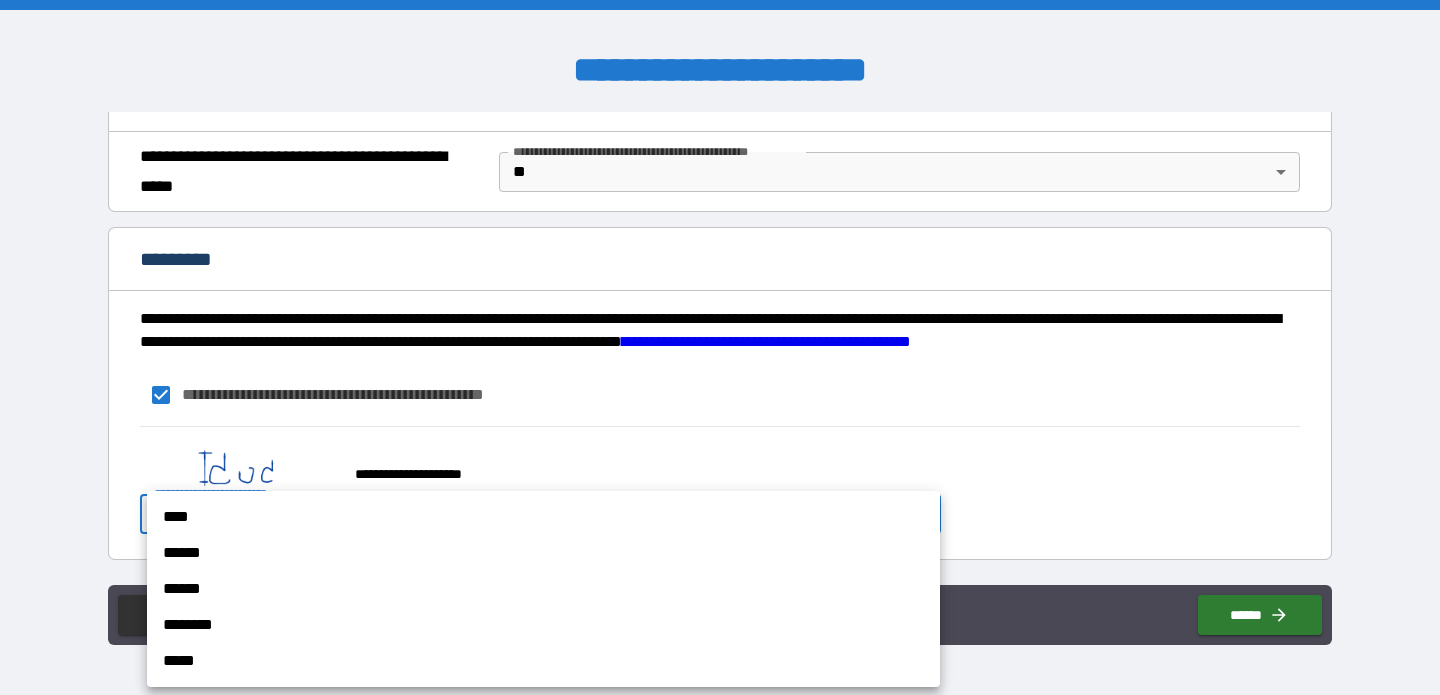 click on "****" at bounding box center (543, 517) 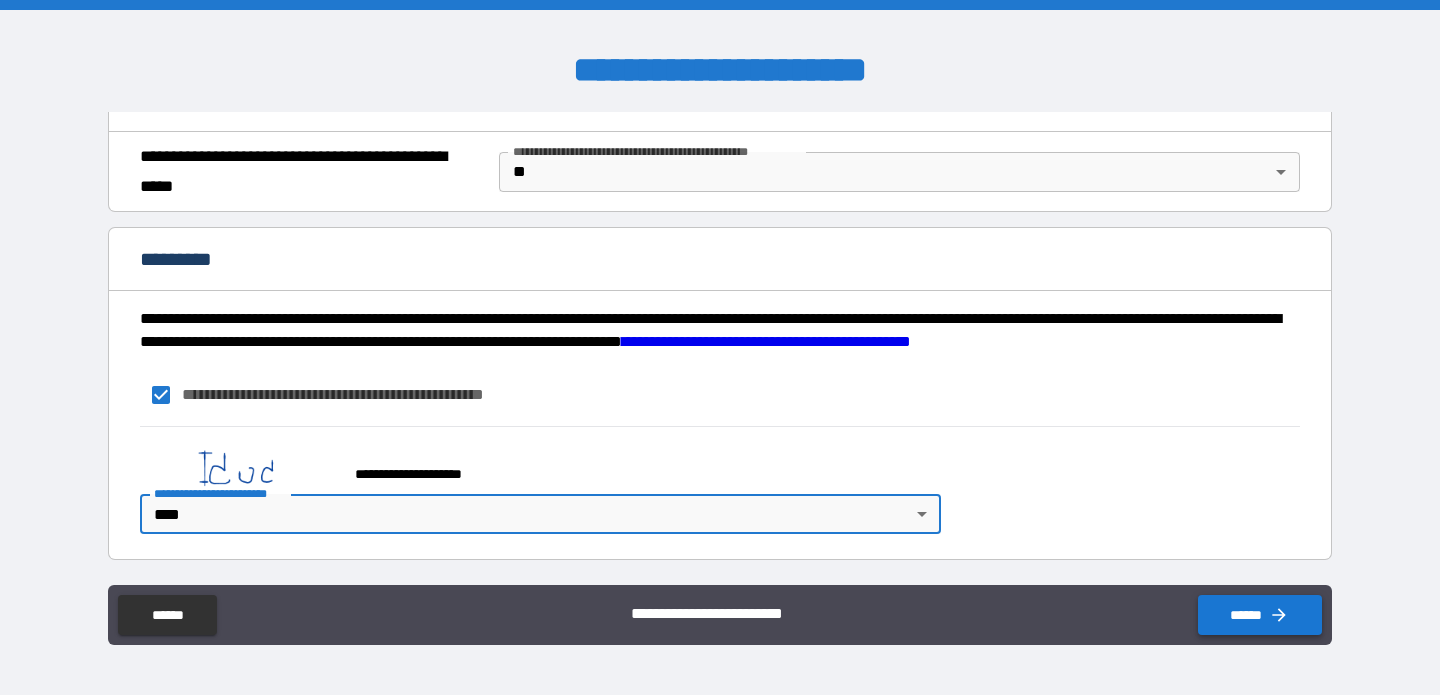 click on "******" at bounding box center [1260, 615] 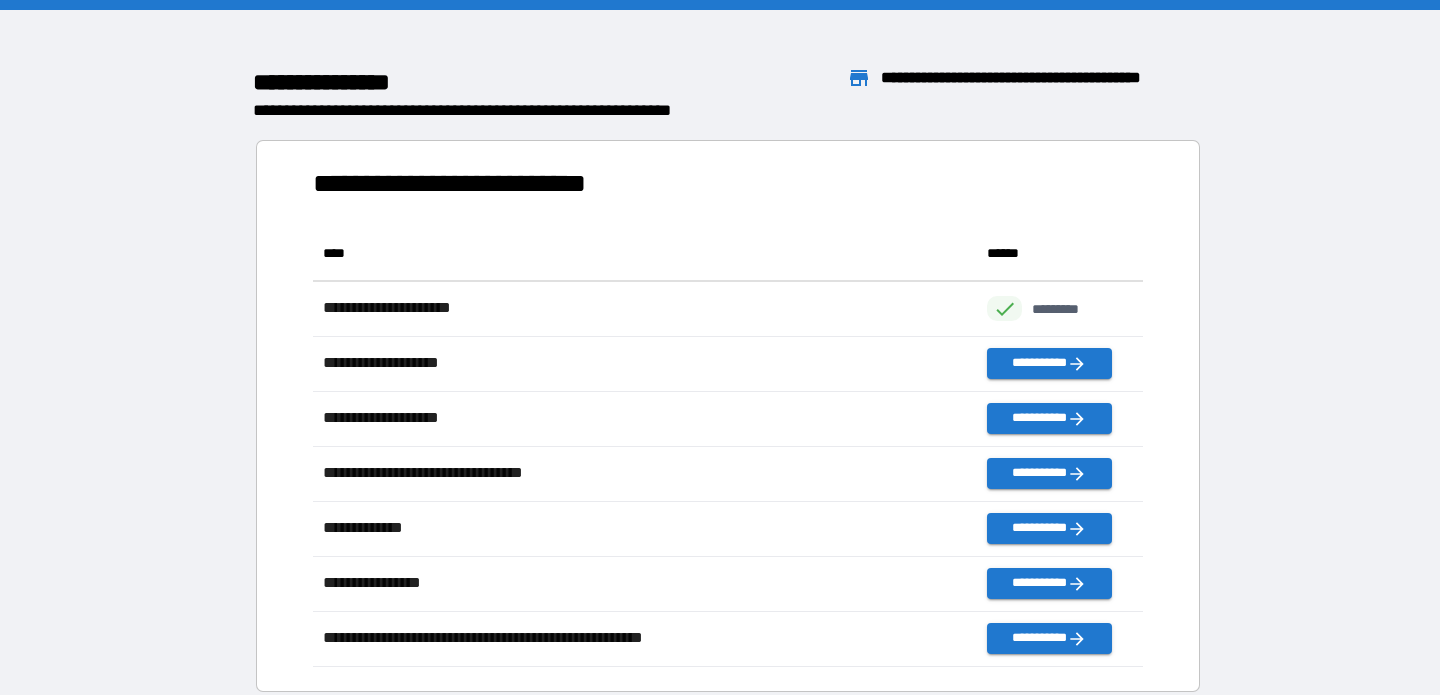 scroll, scrollTop: 1, scrollLeft: 1, axis: both 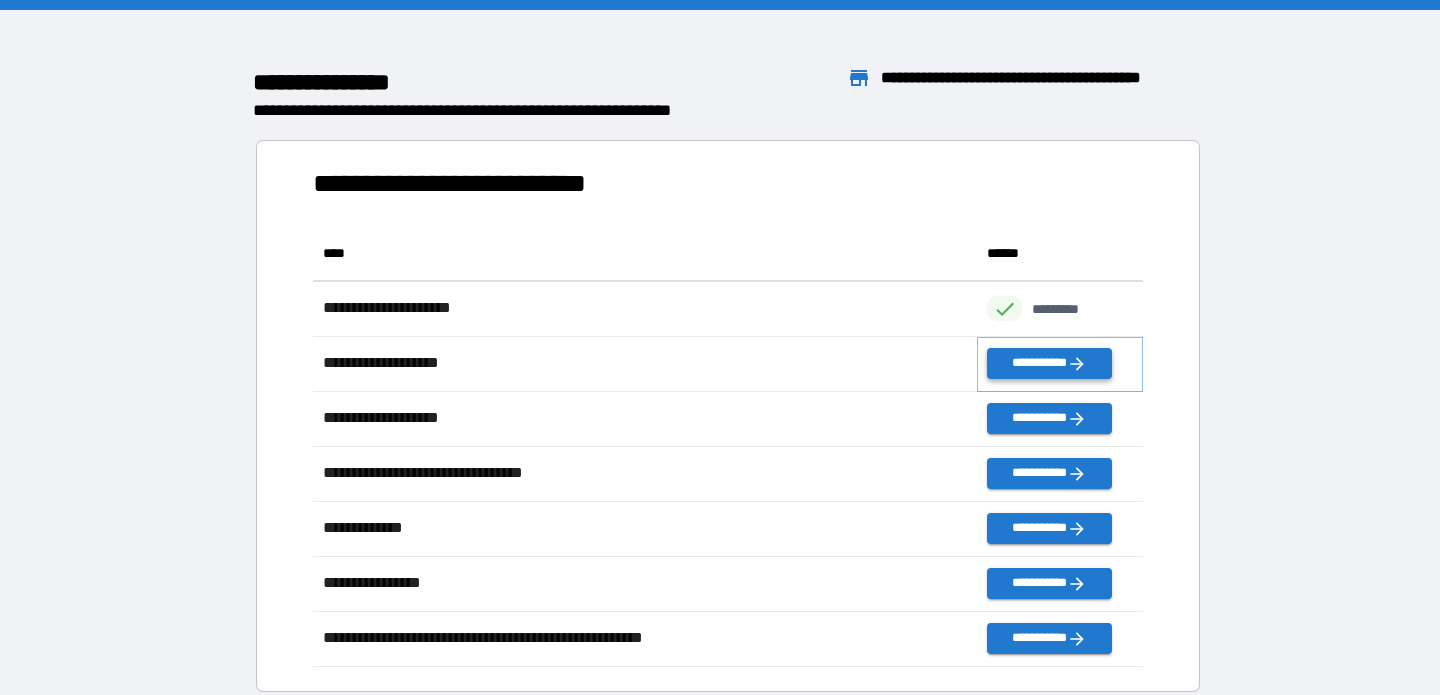 click on "**********" at bounding box center (1049, 363) 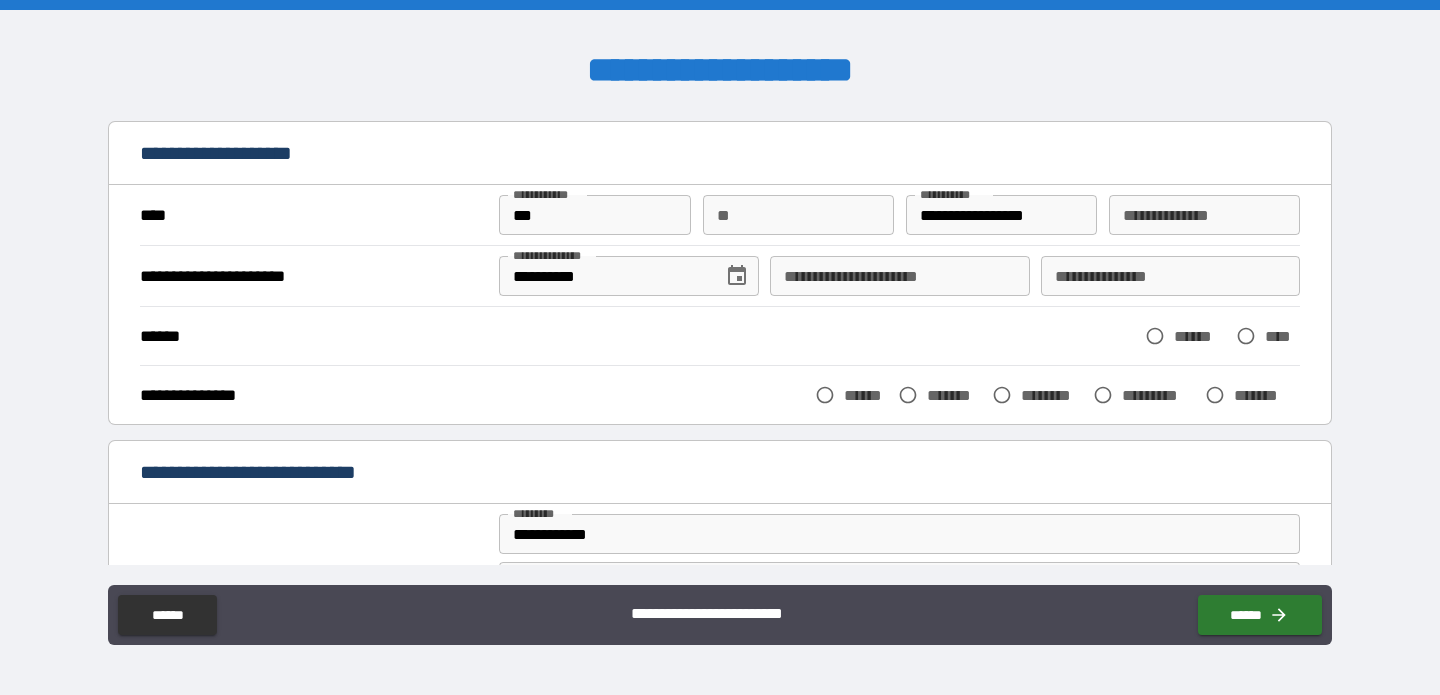 scroll, scrollTop: 91, scrollLeft: 0, axis: vertical 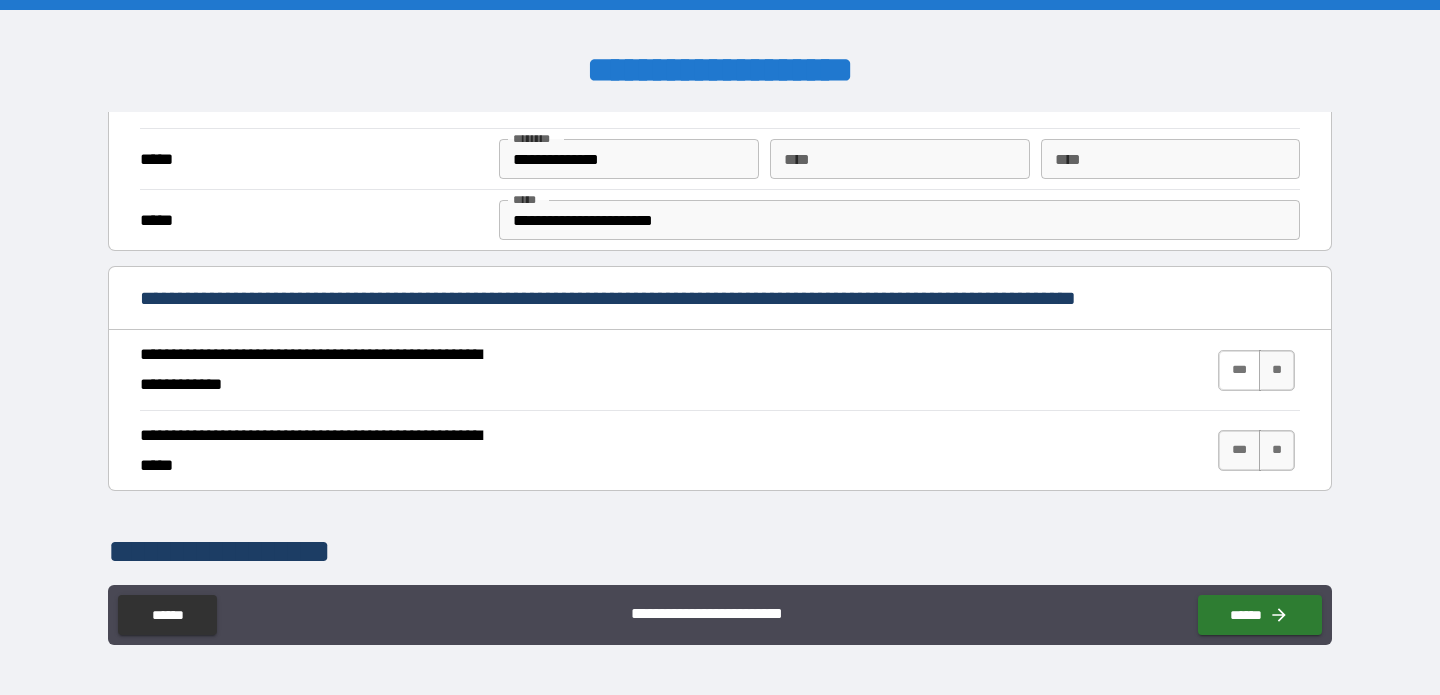 click on "***" at bounding box center [1239, 370] 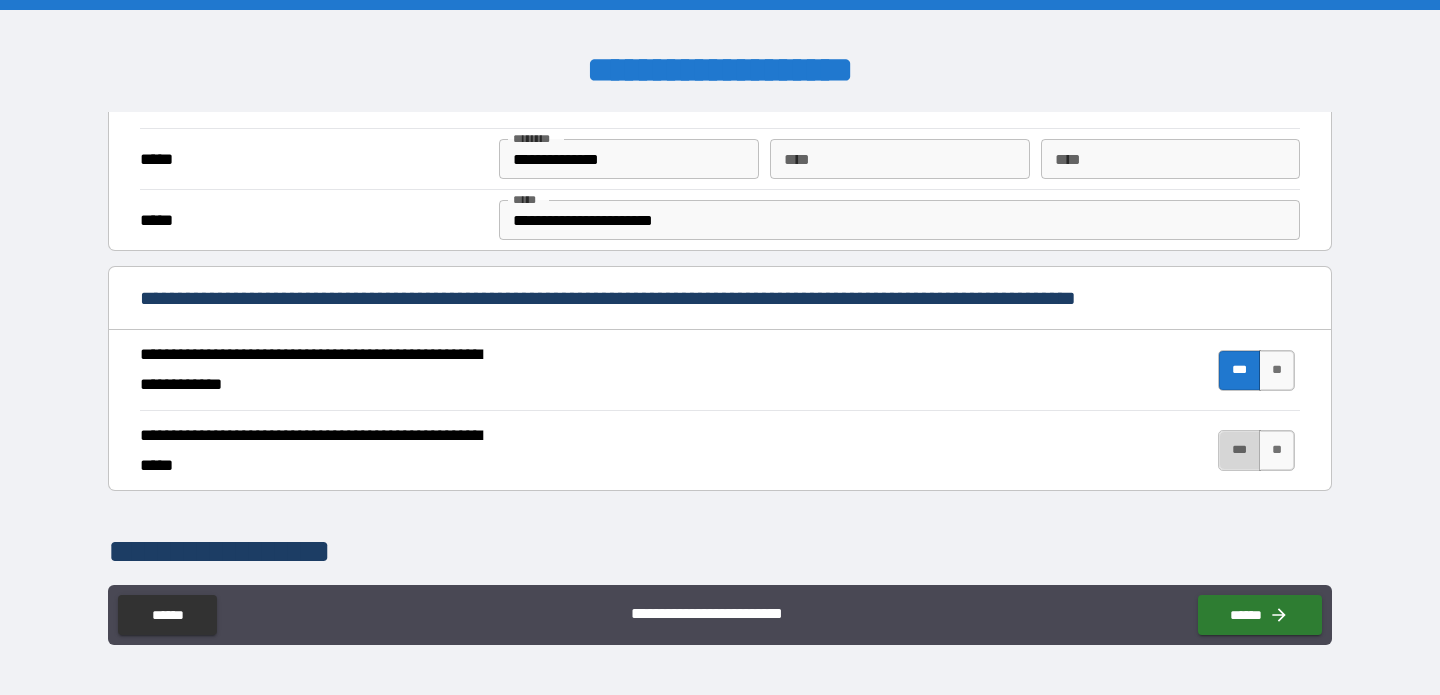 click on "***" at bounding box center (1239, 450) 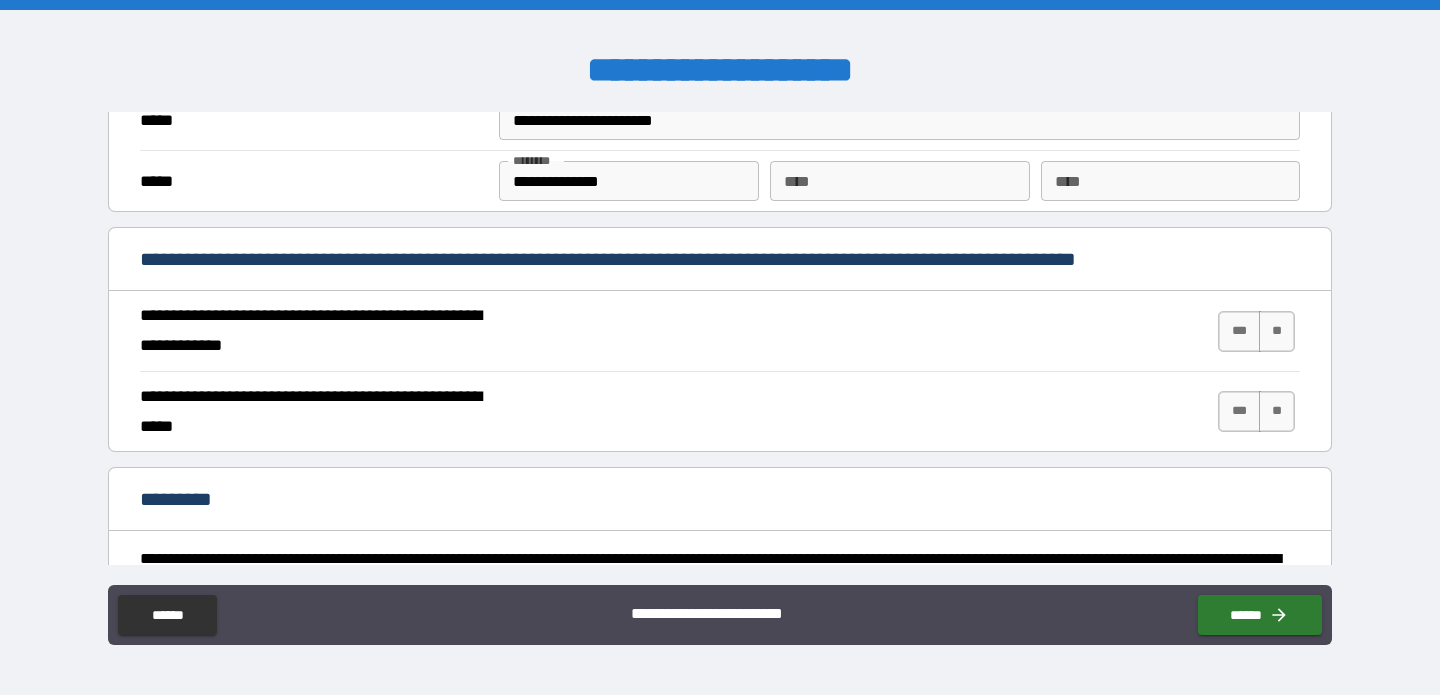 scroll, scrollTop: 1691, scrollLeft: 0, axis: vertical 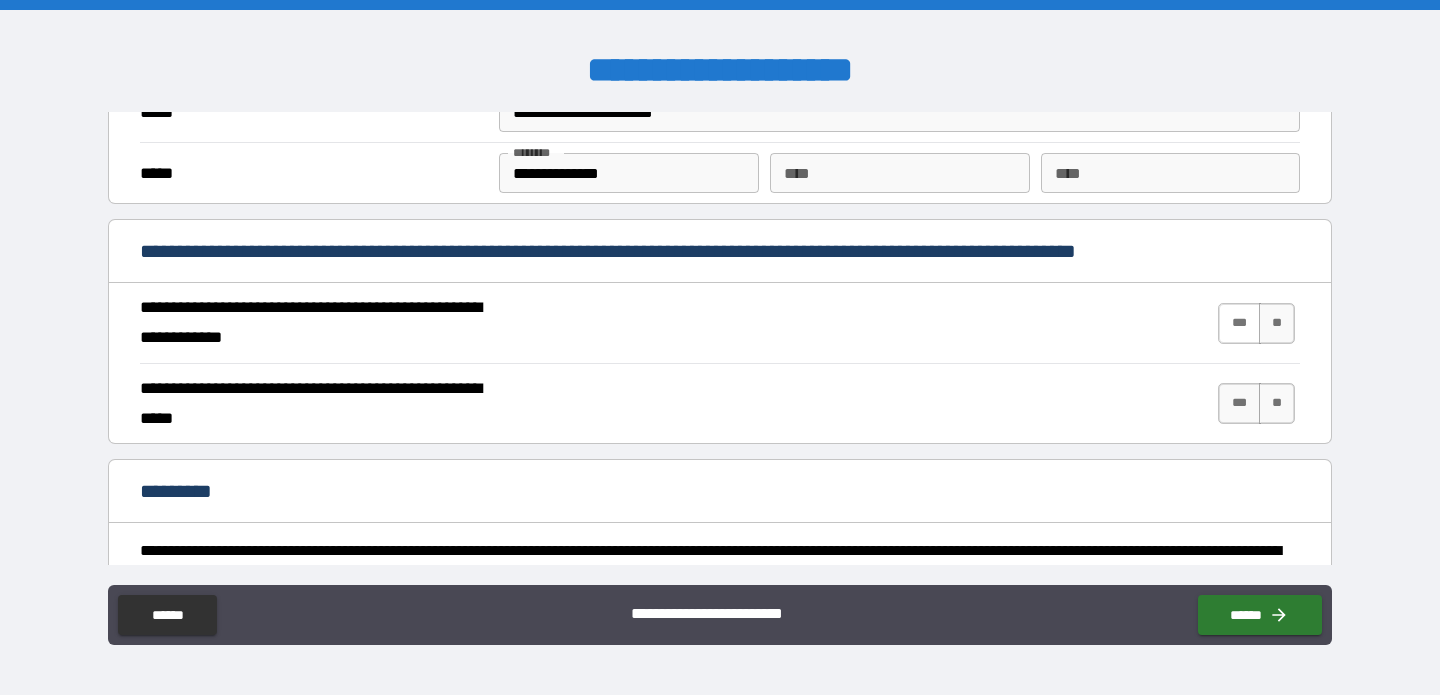 click on "***" at bounding box center [1239, 323] 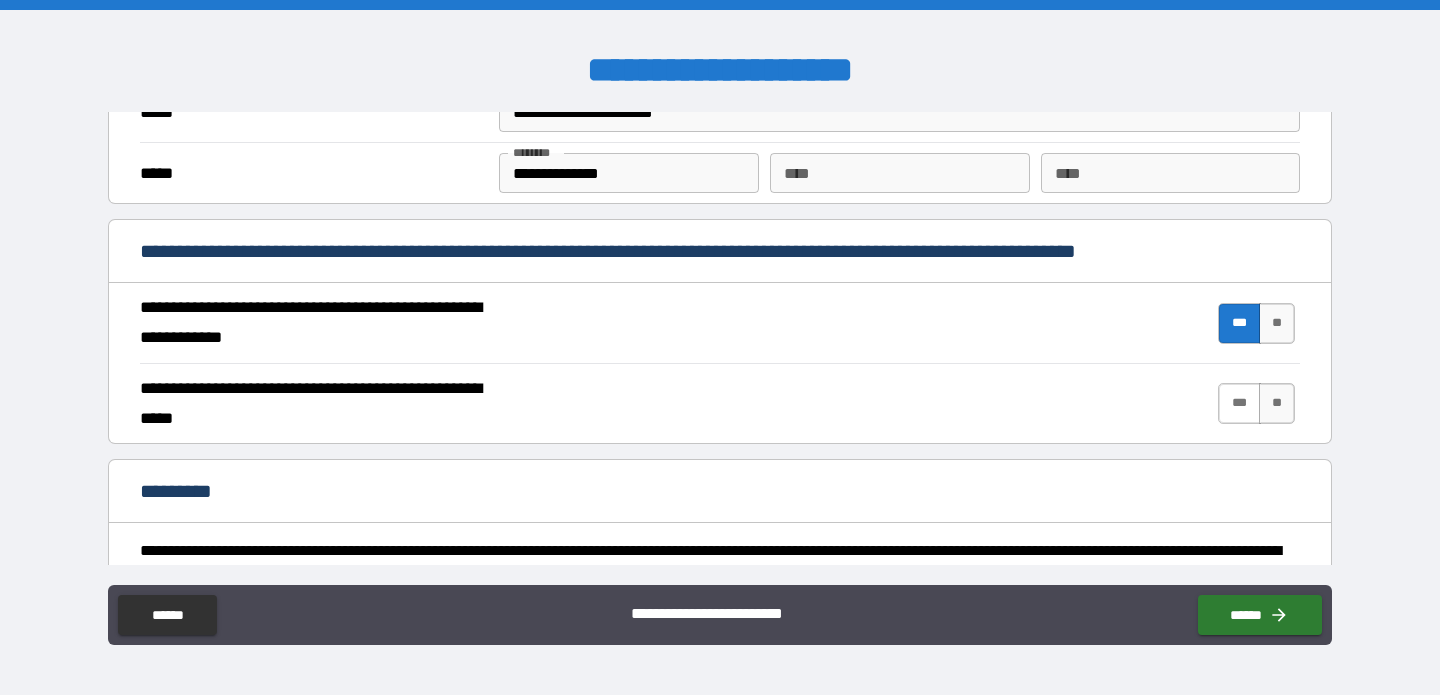click on "***" at bounding box center [1239, 403] 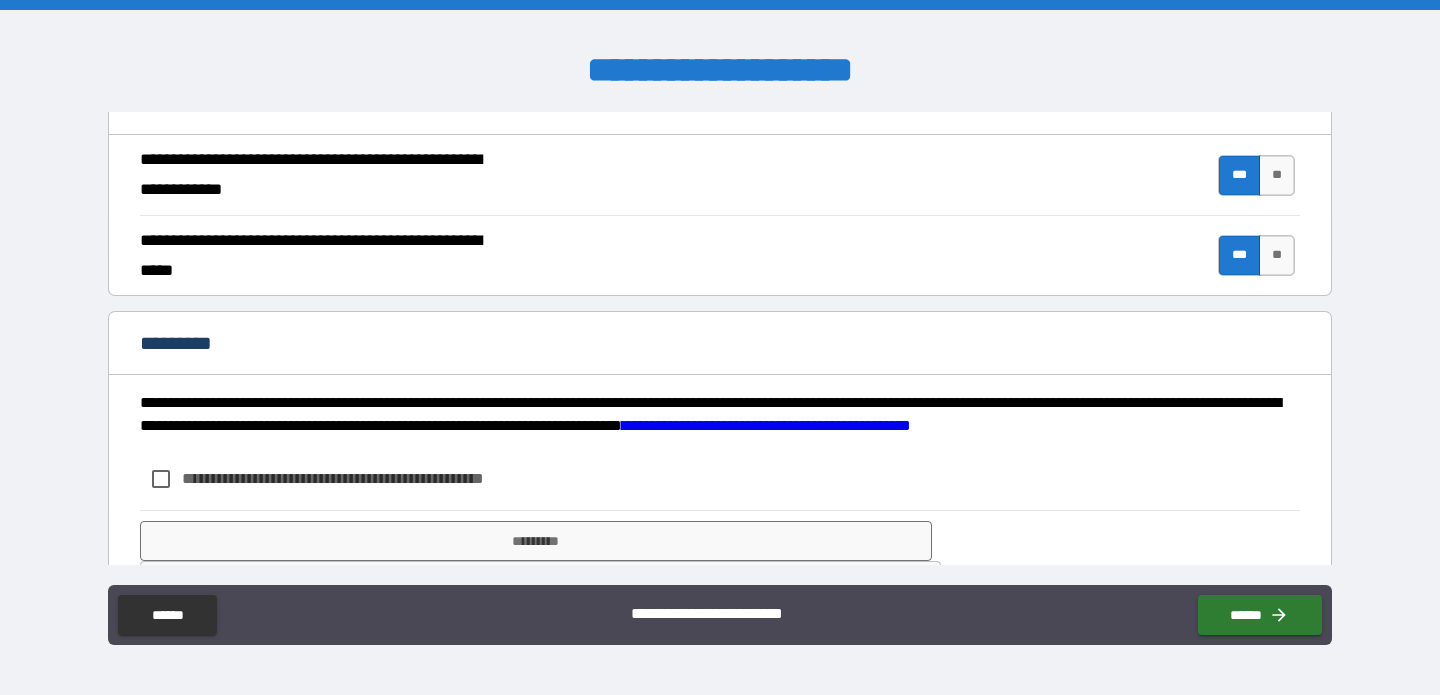 scroll, scrollTop: 1906, scrollLeft: 0, axis: vertical 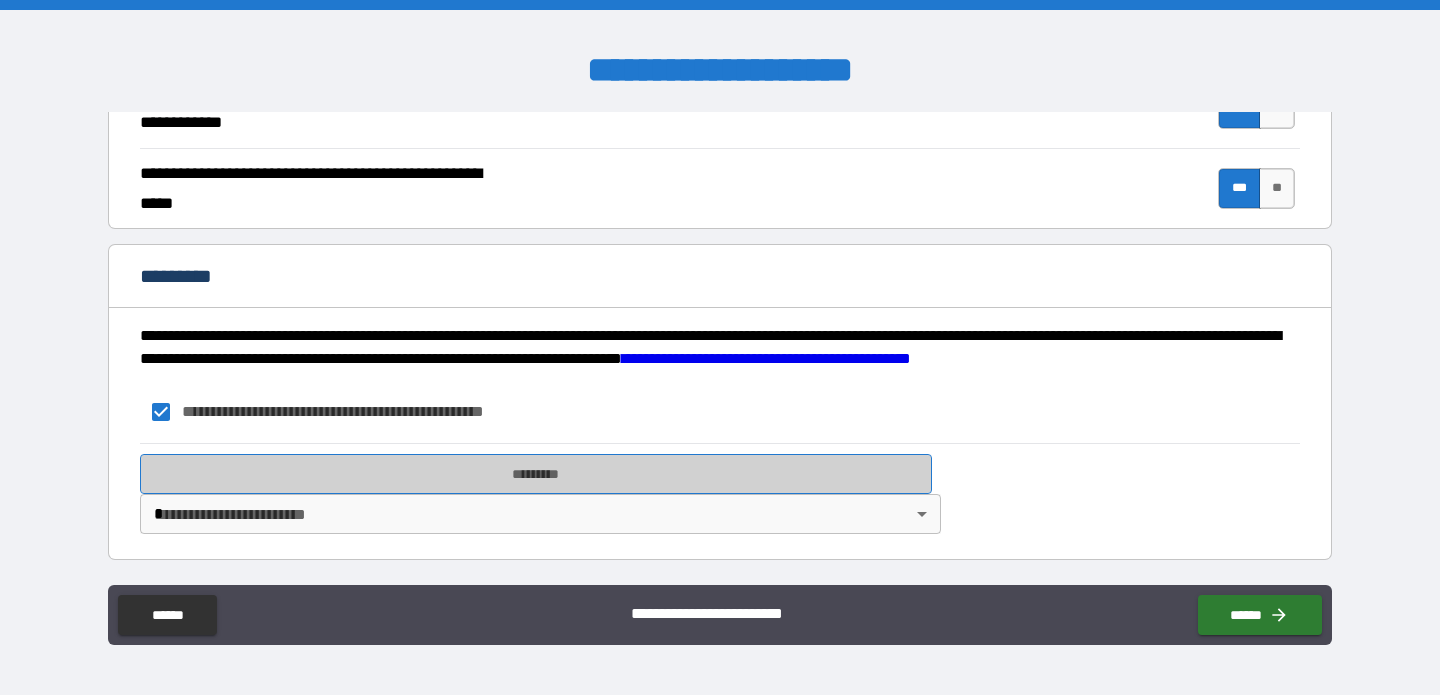 click on "*********" at bounding box center (536, 474) 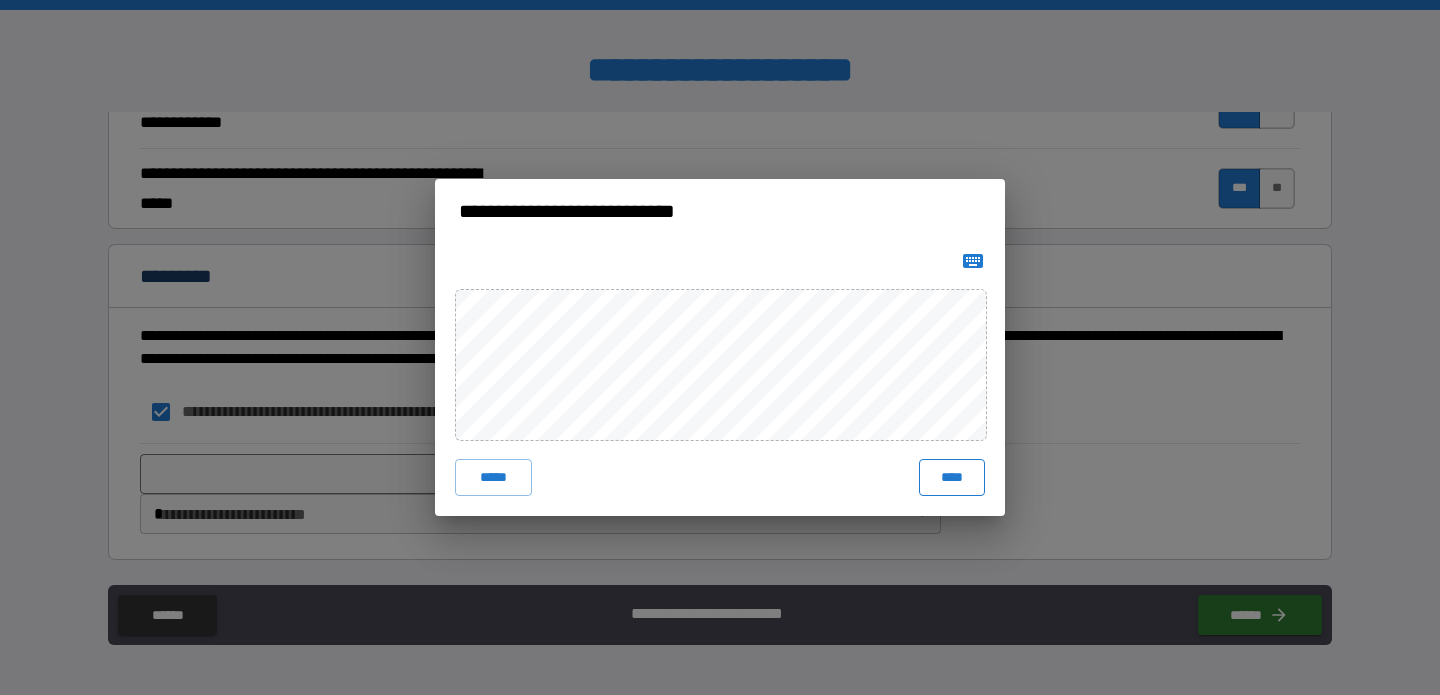 click on "****" at bounding box center [952, 477] 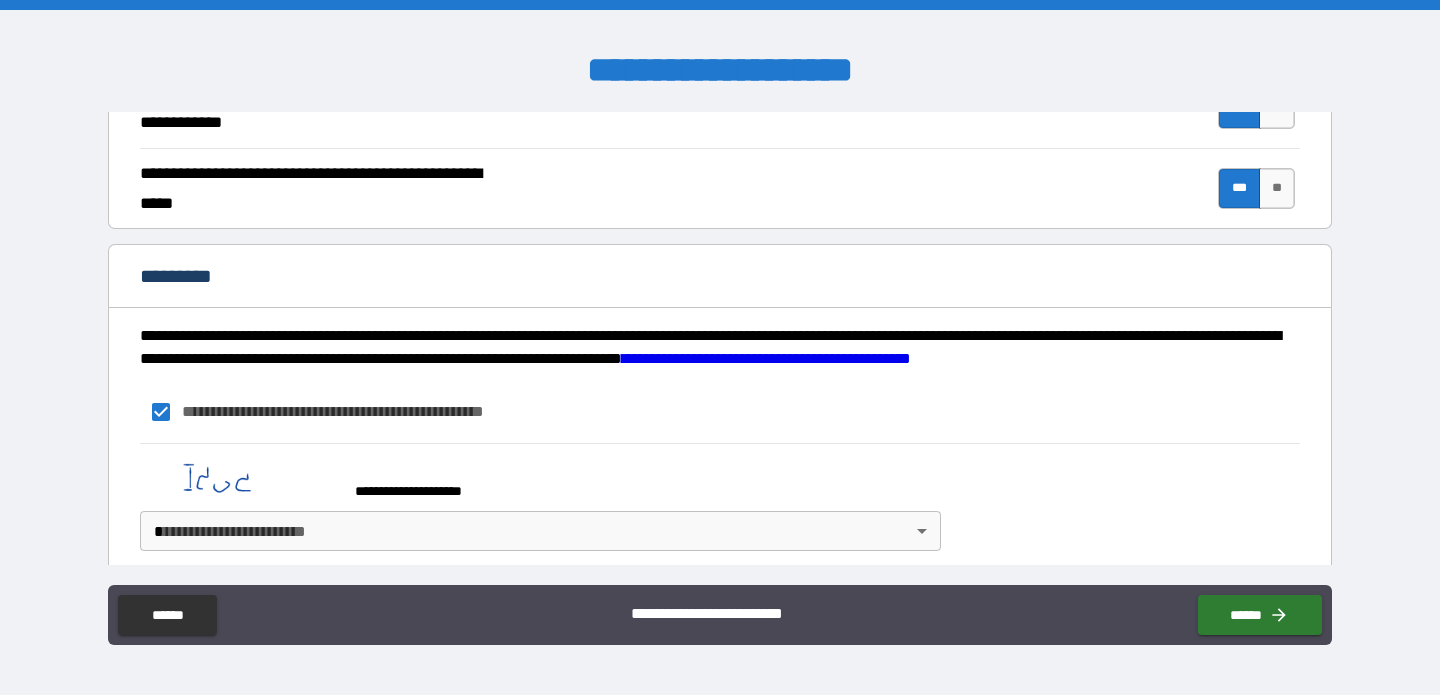 scroll, scrollTop: 1923, scrollLeft: 0, axis: vertical 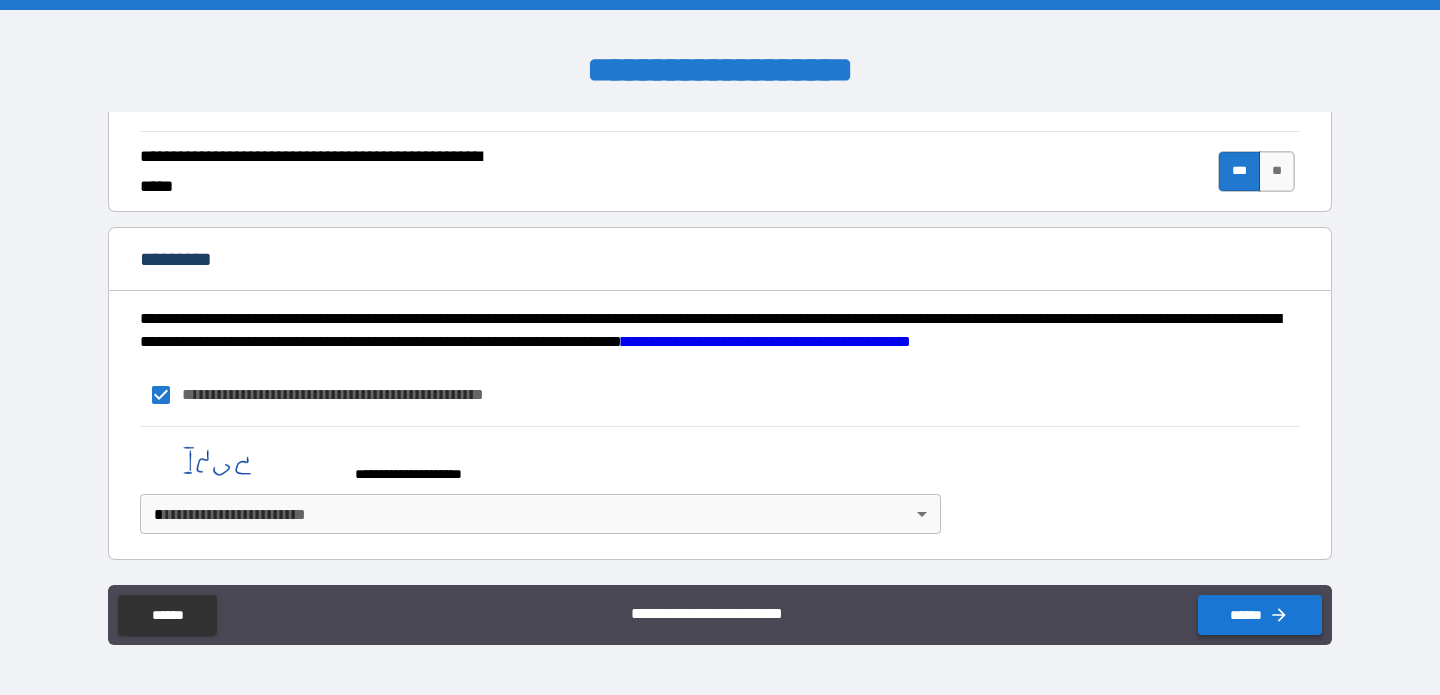 click on "******" at bounding box center (1260, 615) 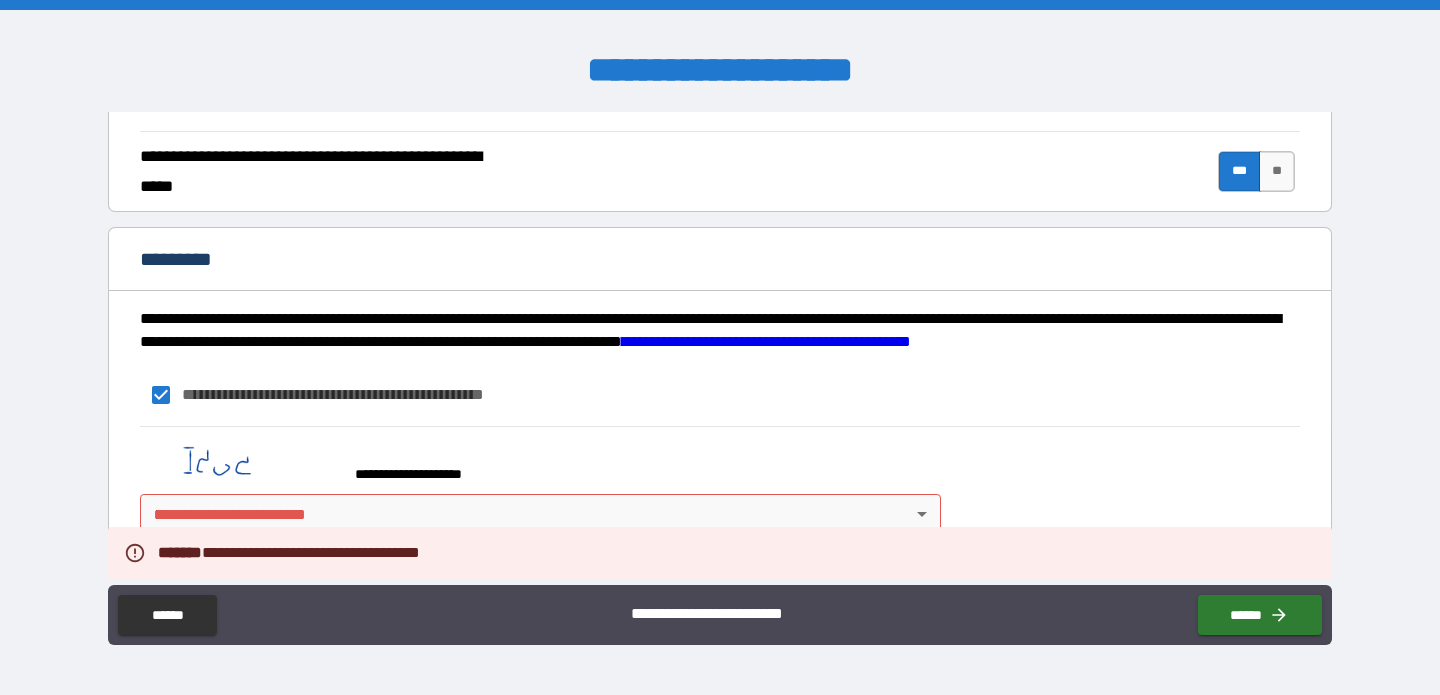 click on "**********" at bounding box center [720, 347] 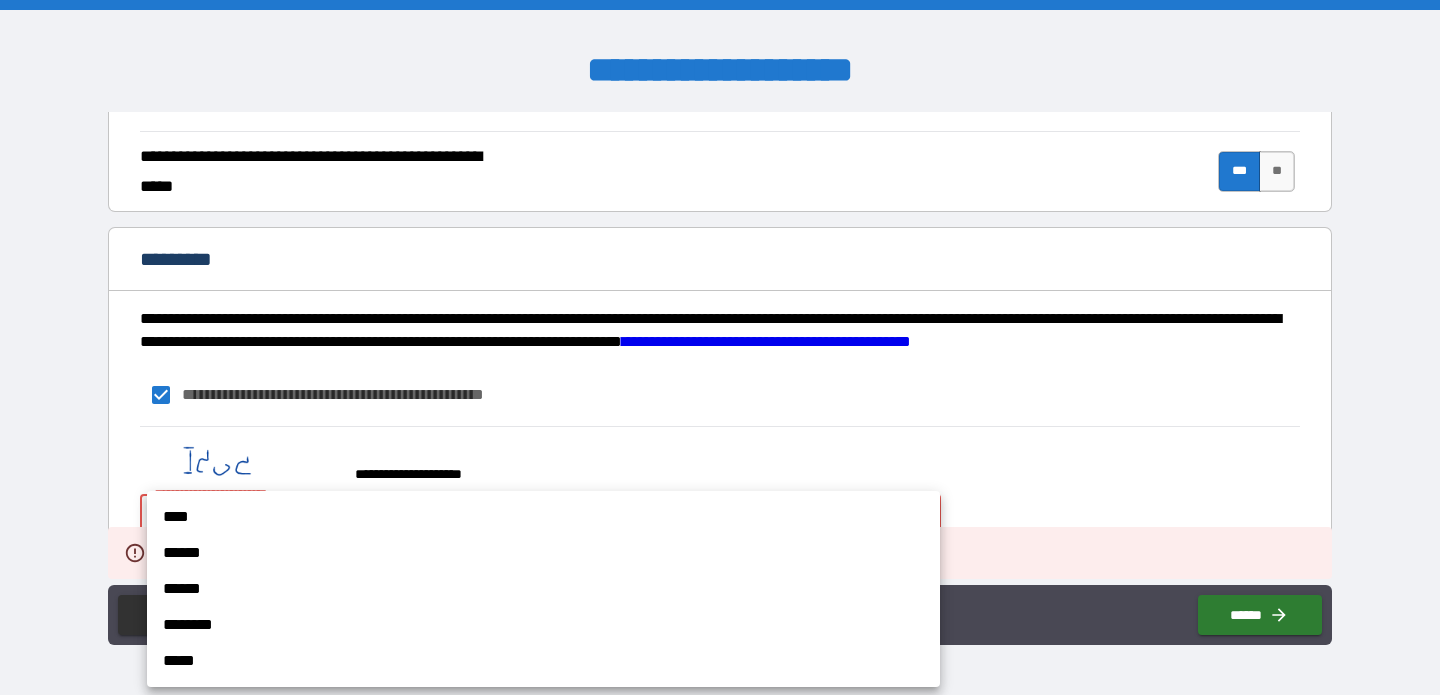 click on "****" at bounding box center (543, 517) 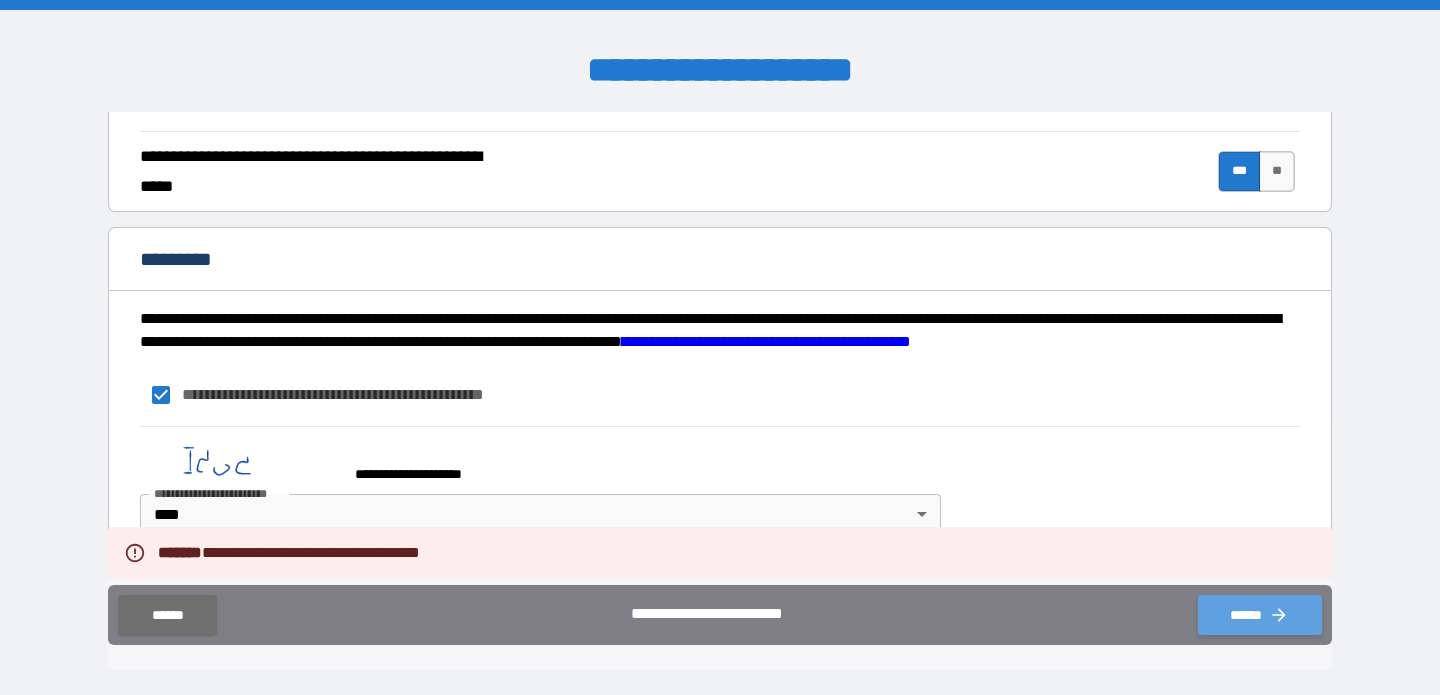 click on "******" at bounding box center (1260, 615) 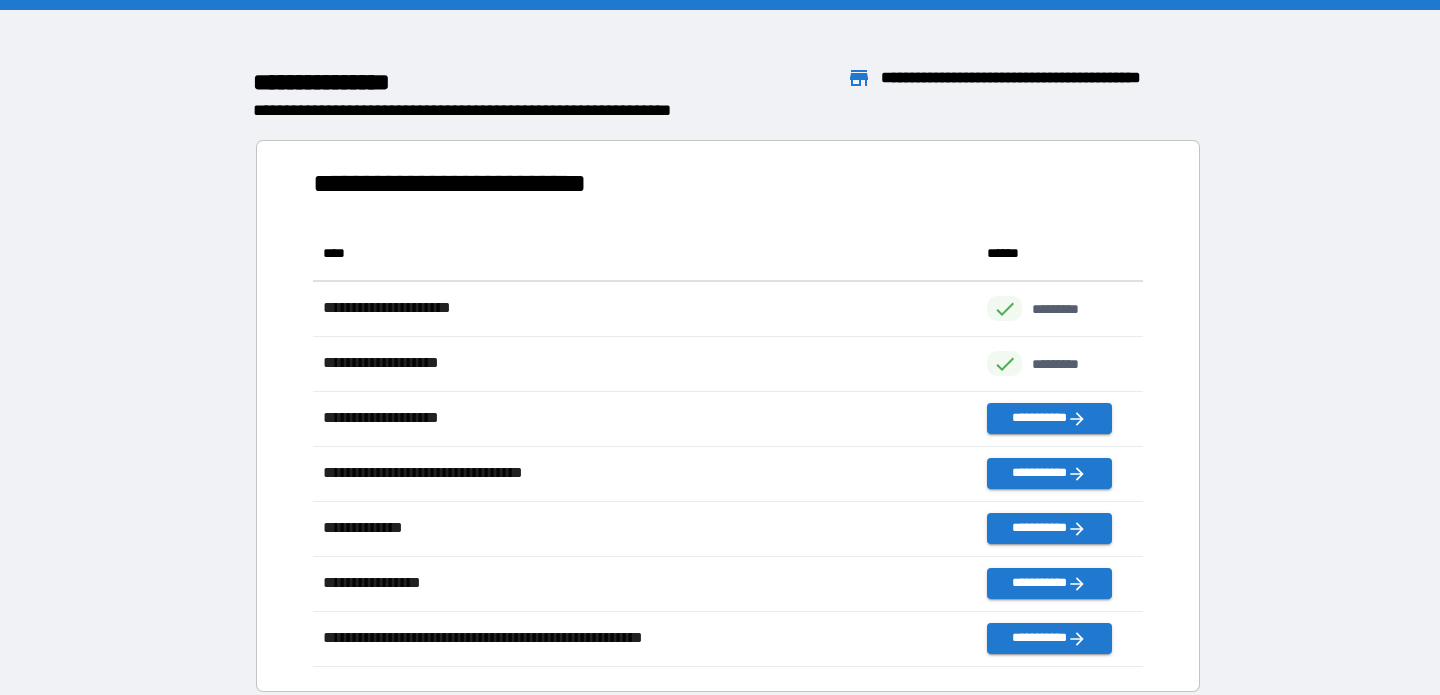 scroll, scrollTop: 1, scrollLeft: 1, axis: both 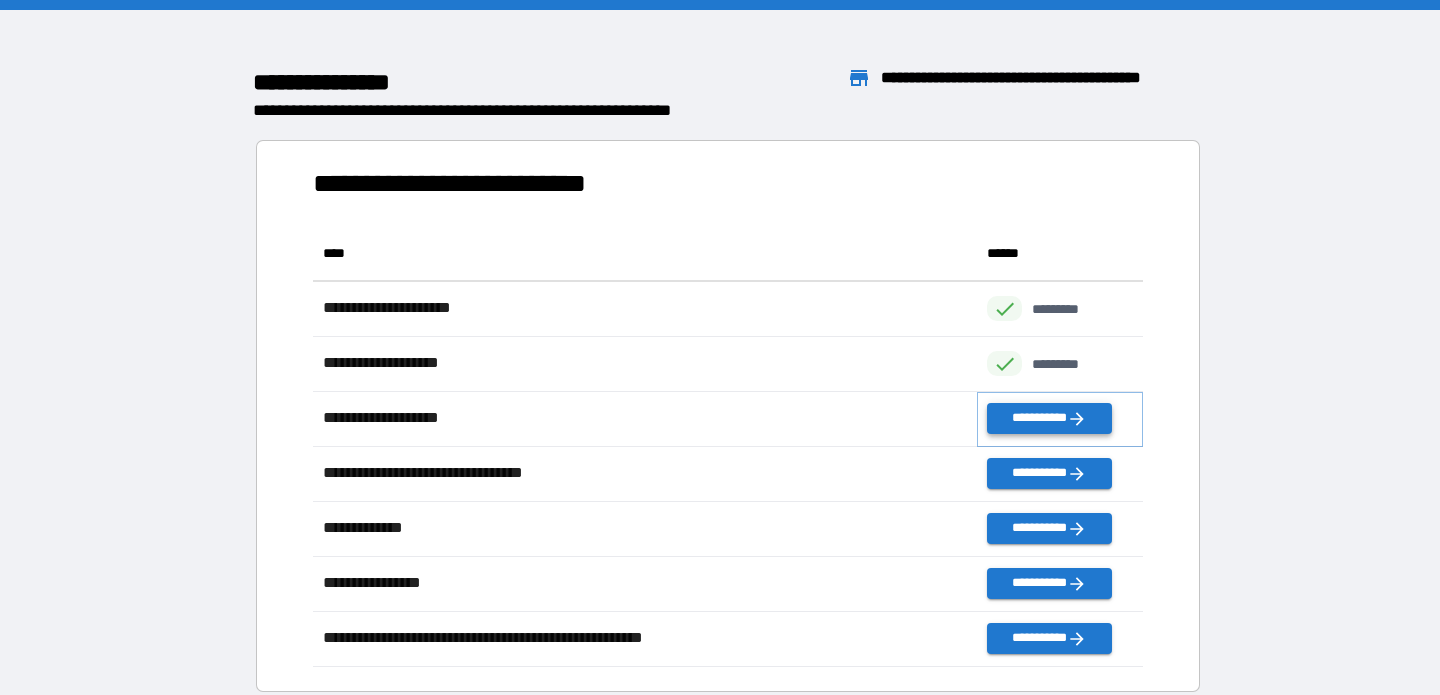 click on "**********" at bounding box center [1049, 418] 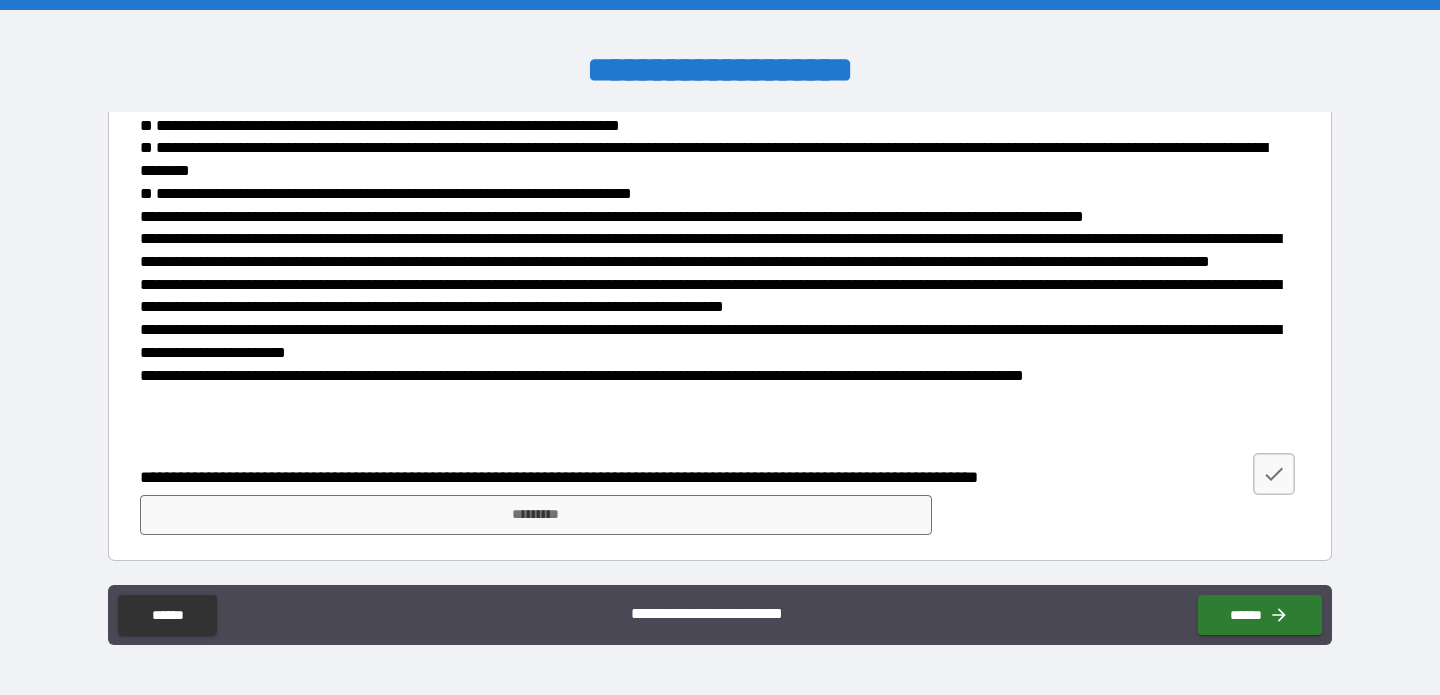 scroll, scrollTop: 287, scrollLeft: 0, axis: vertical 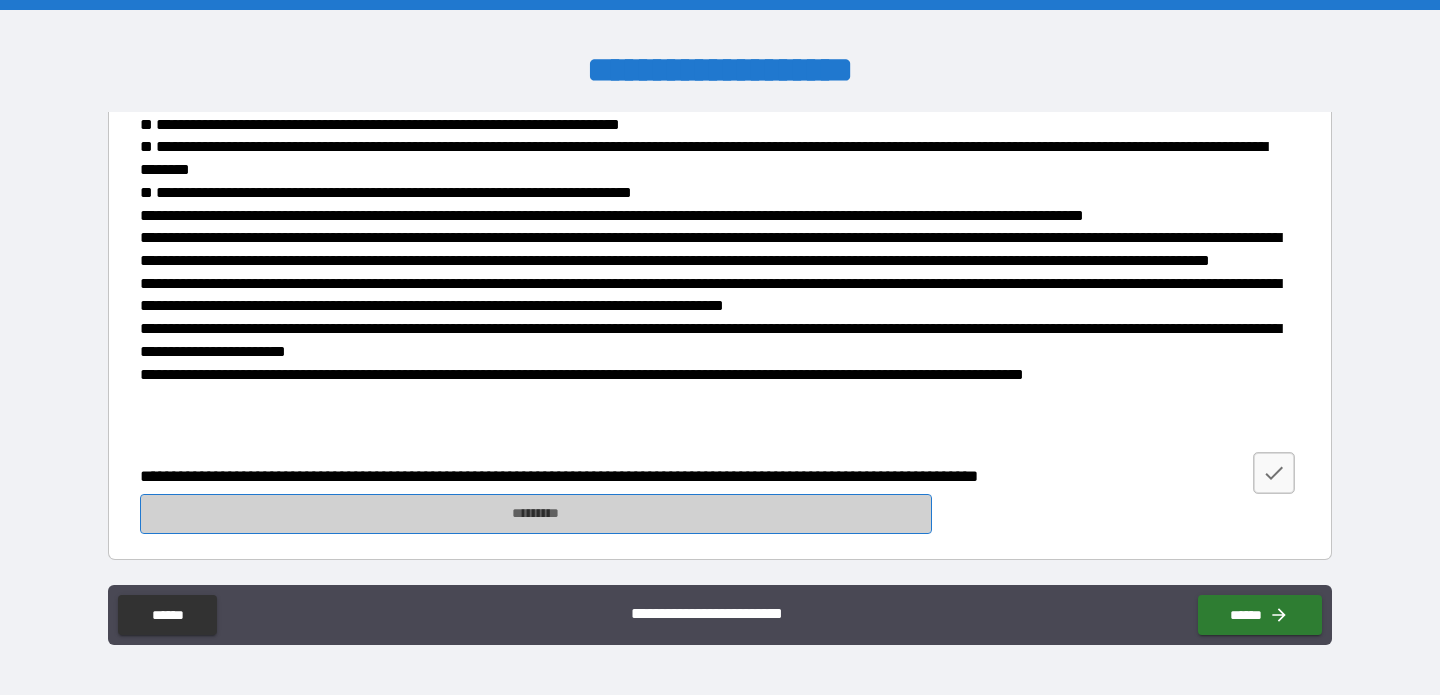 click on "*********" at bounding box center [536, 514] 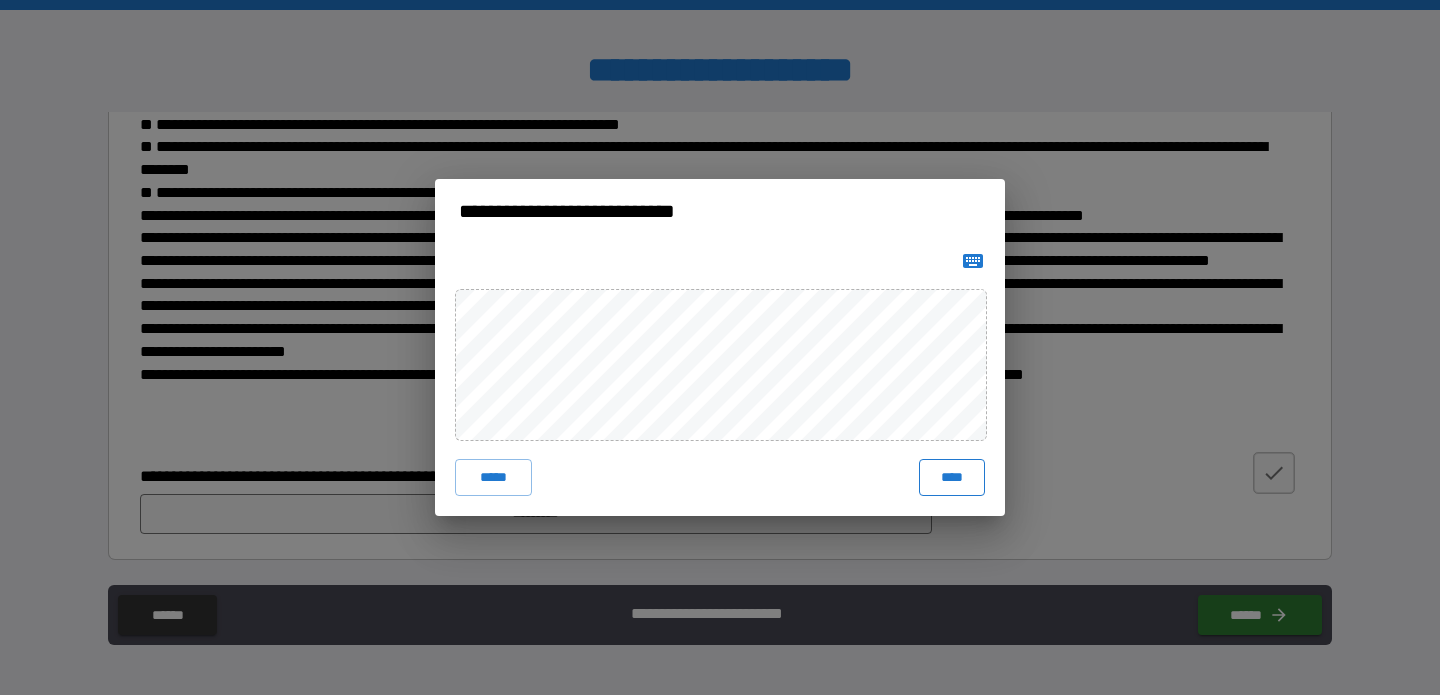 click on "****" at bounding box center [952, 477] 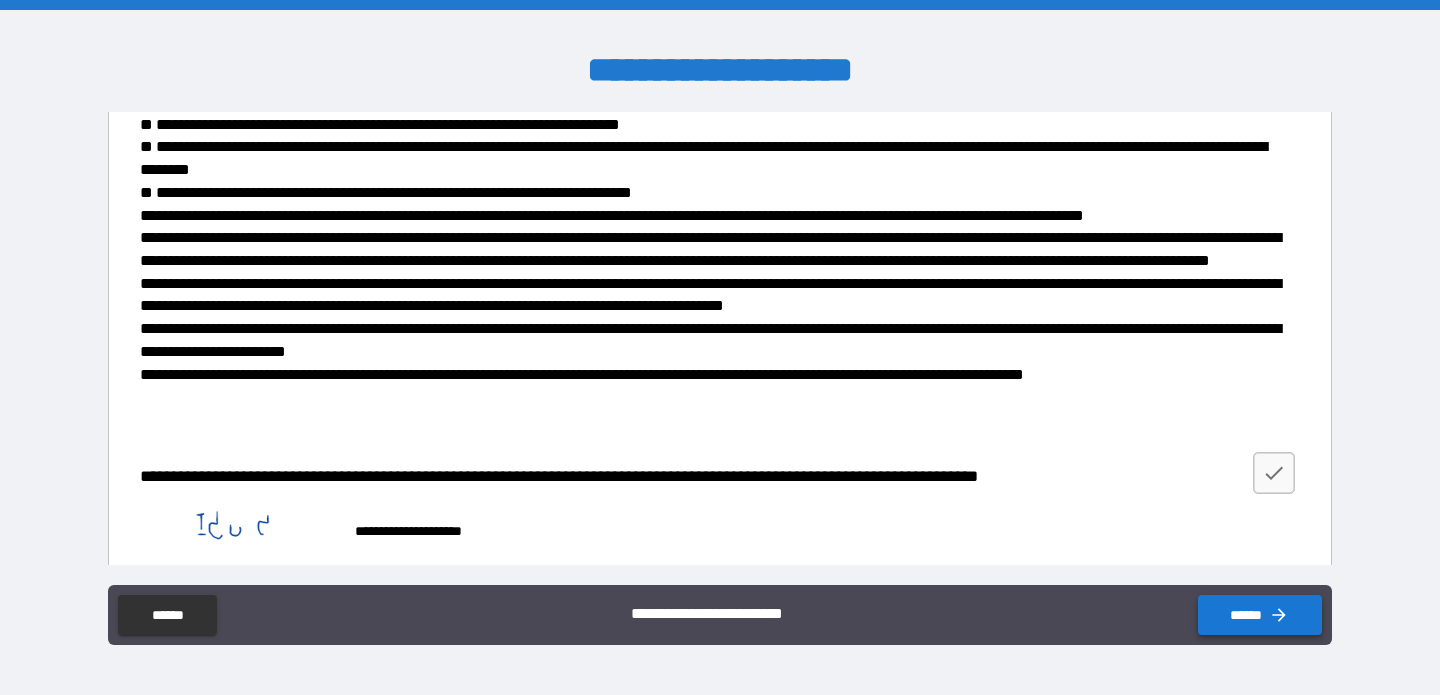 click on "******" at bounding box center (1260, 615) 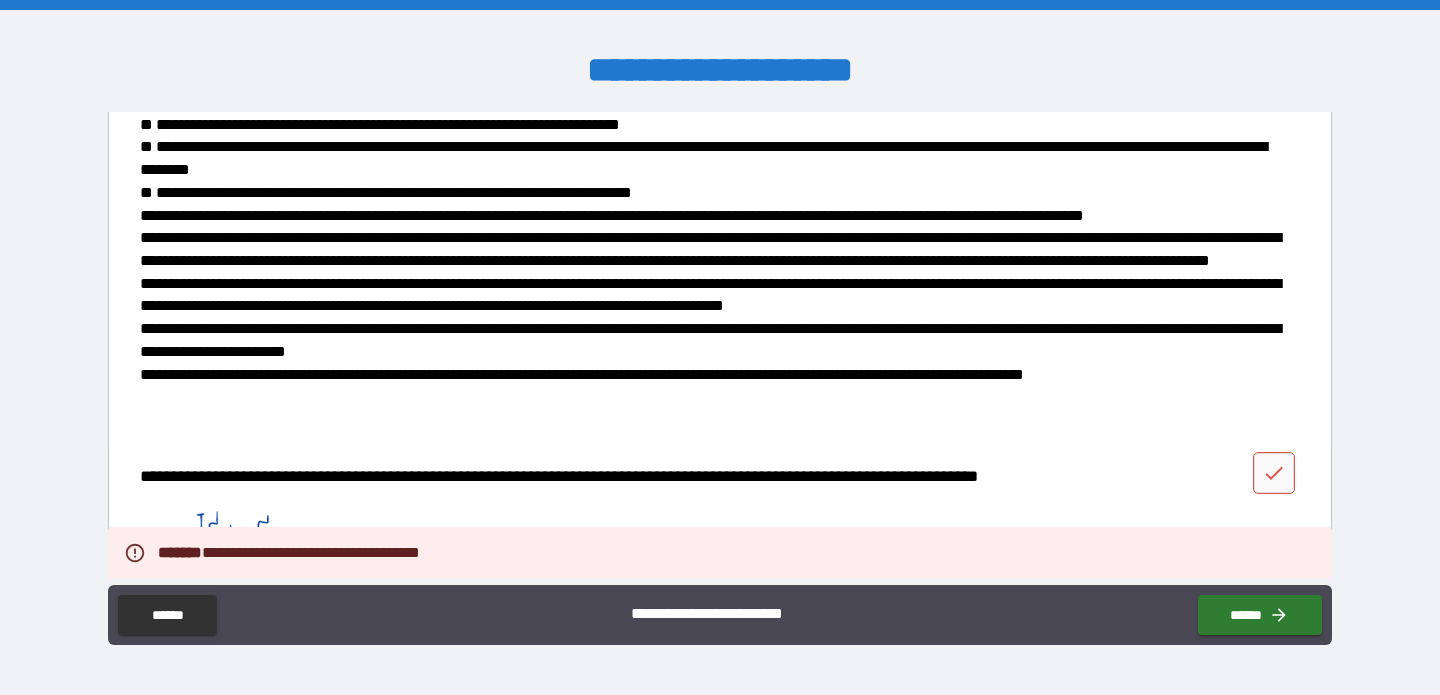 scroll, scrollTop: 304, scrollLeft: 0, axis: vertical 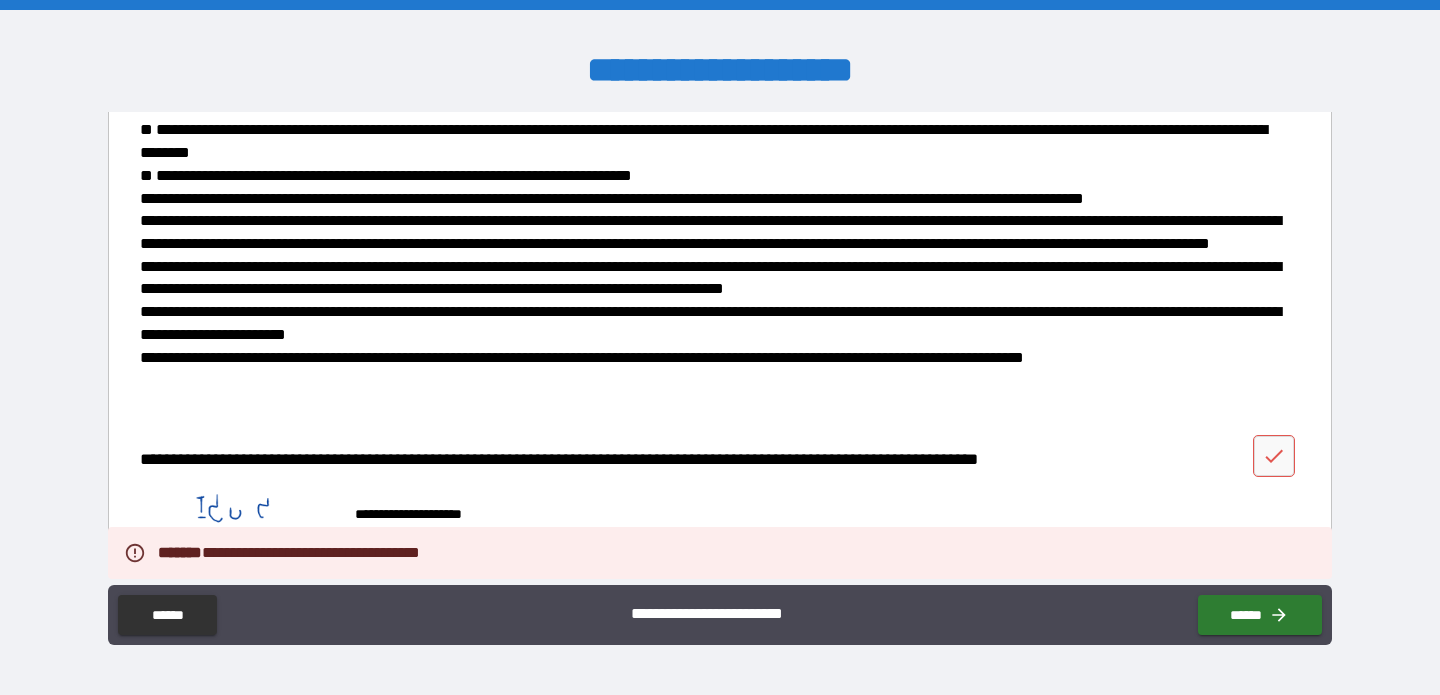 click on "**********" at bounding box center (606, 460) 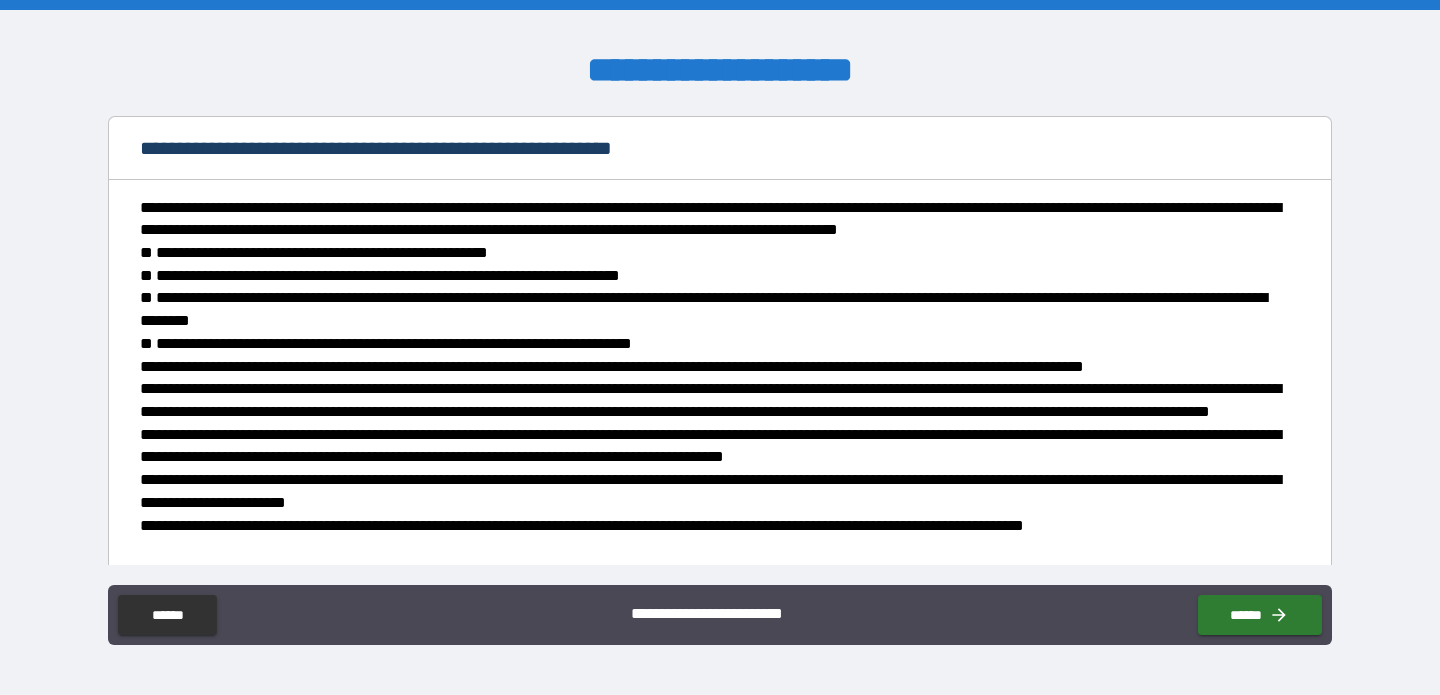 scroll, scrollTop: 0, scrollLeft: 0, axis: both 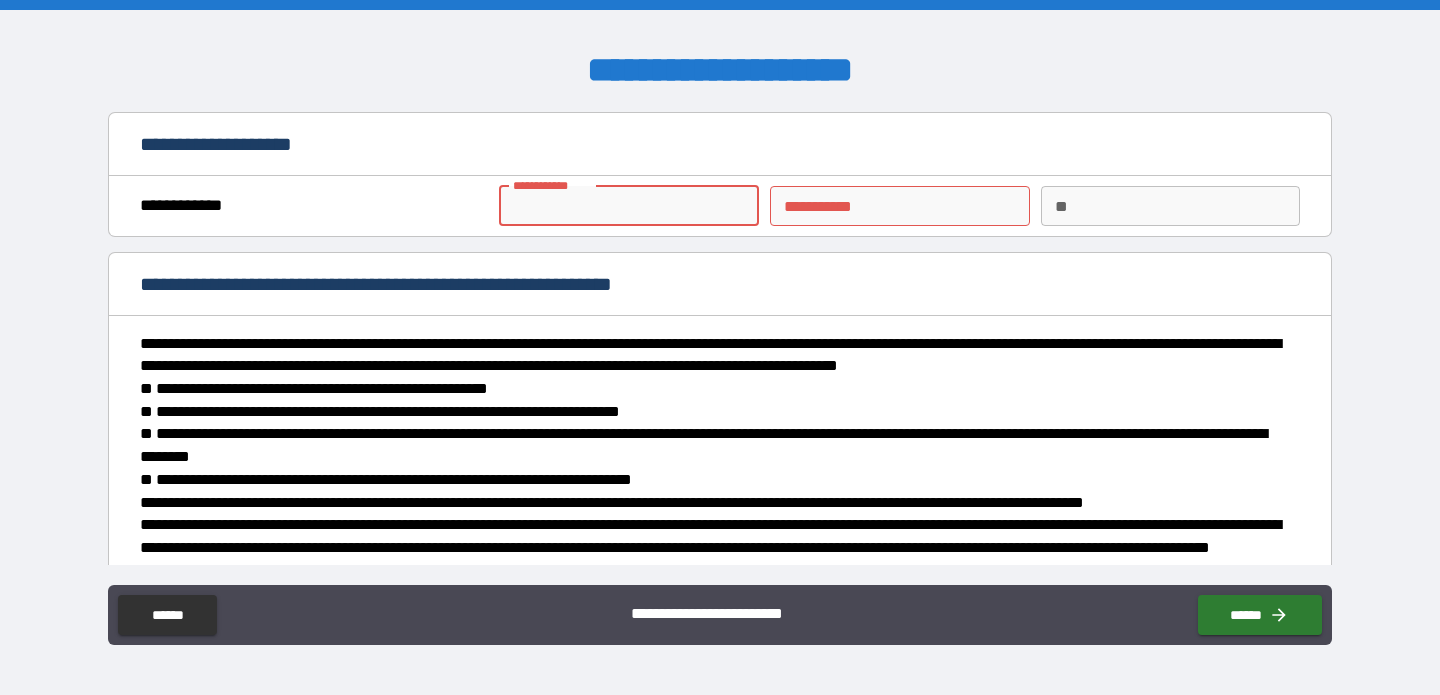 click on "**********" at bounding box center [628, 206] 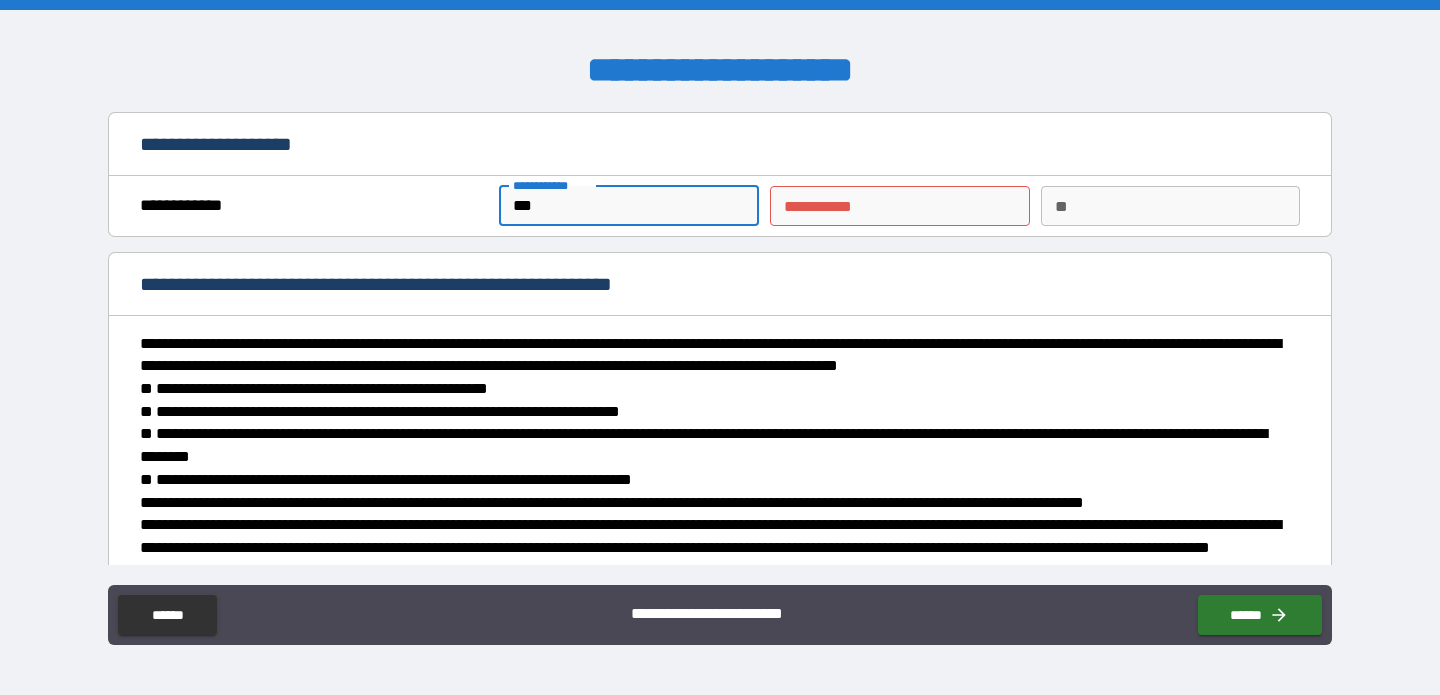 type on "***" 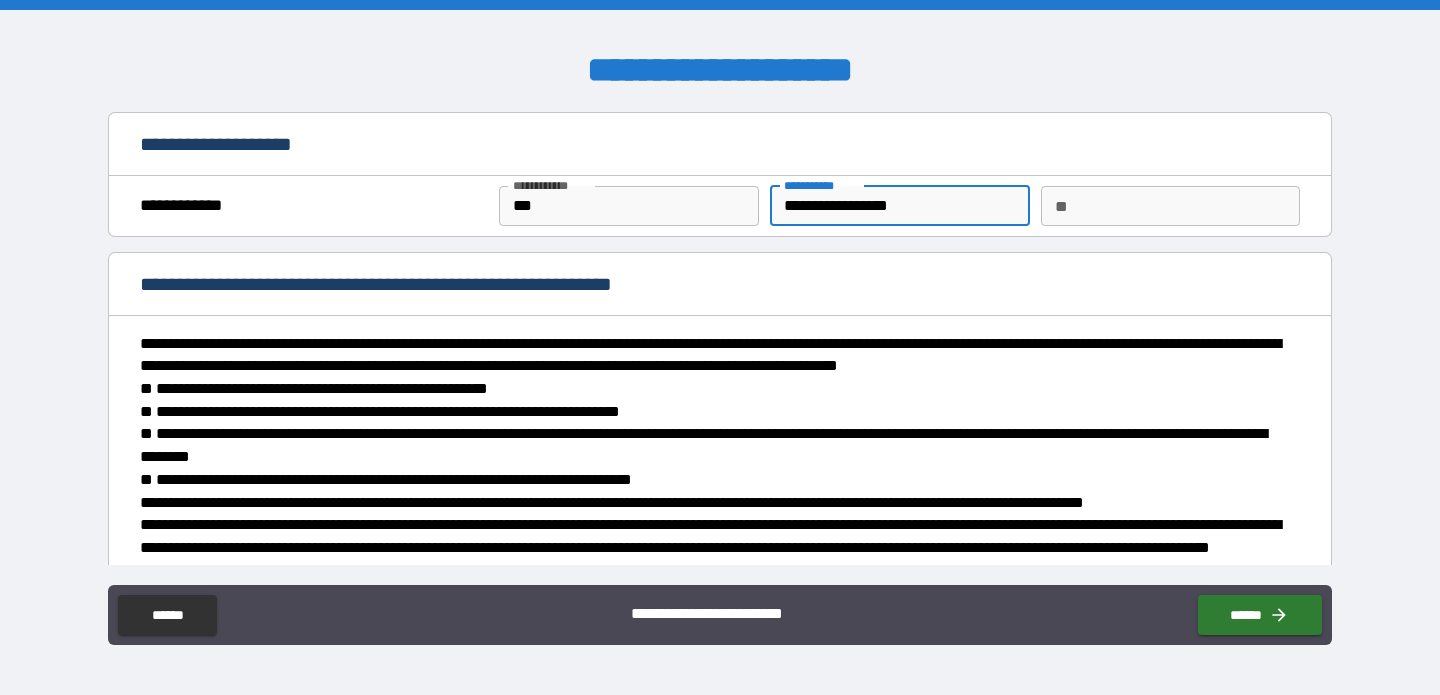 type on "**********" 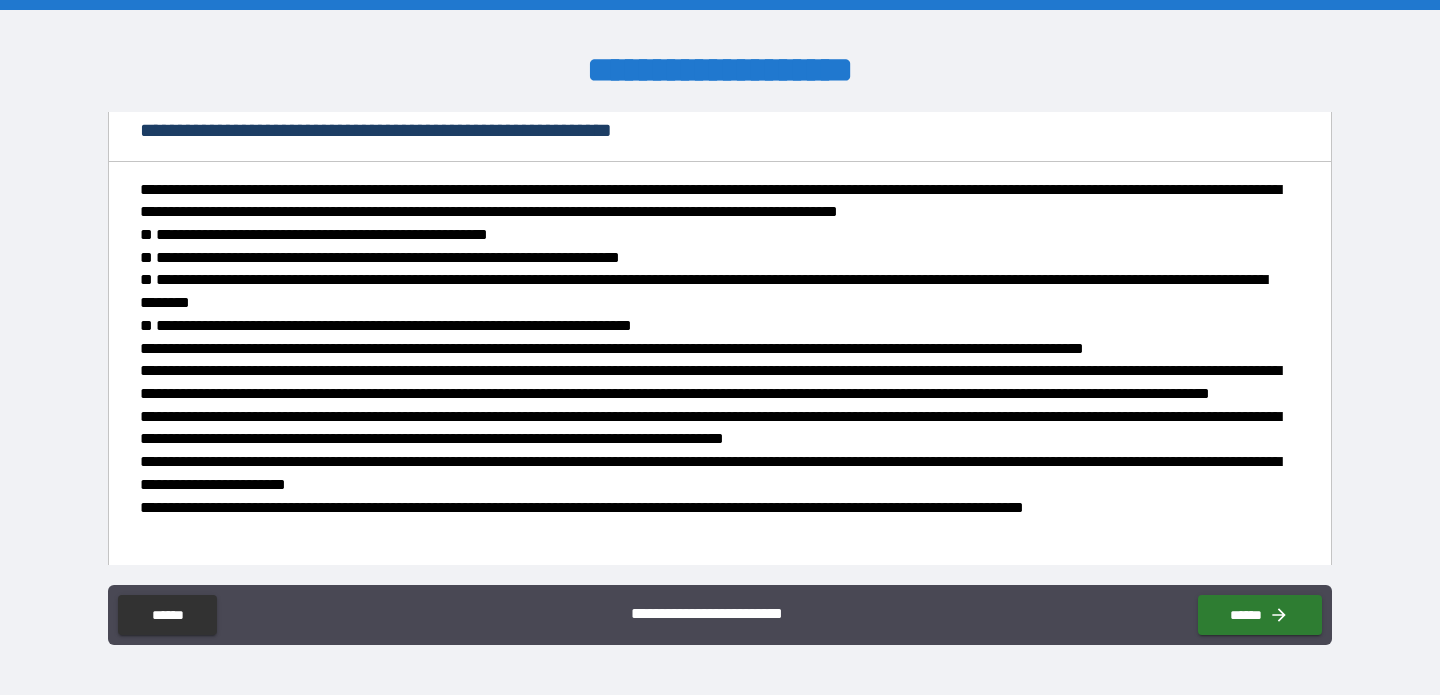 scroll, scrollTop: 304, scrollLeft: 0, axis: vertical 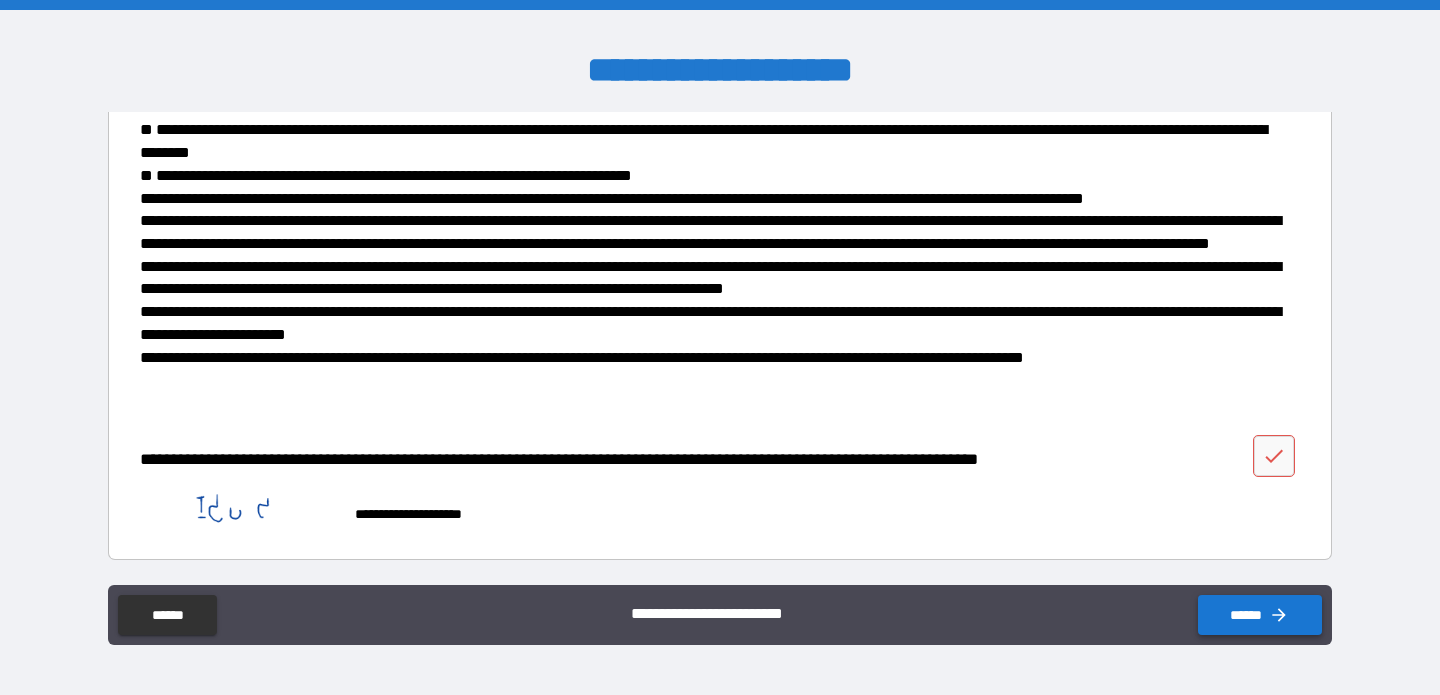 click on "******" at bounding box center (1260, 615) 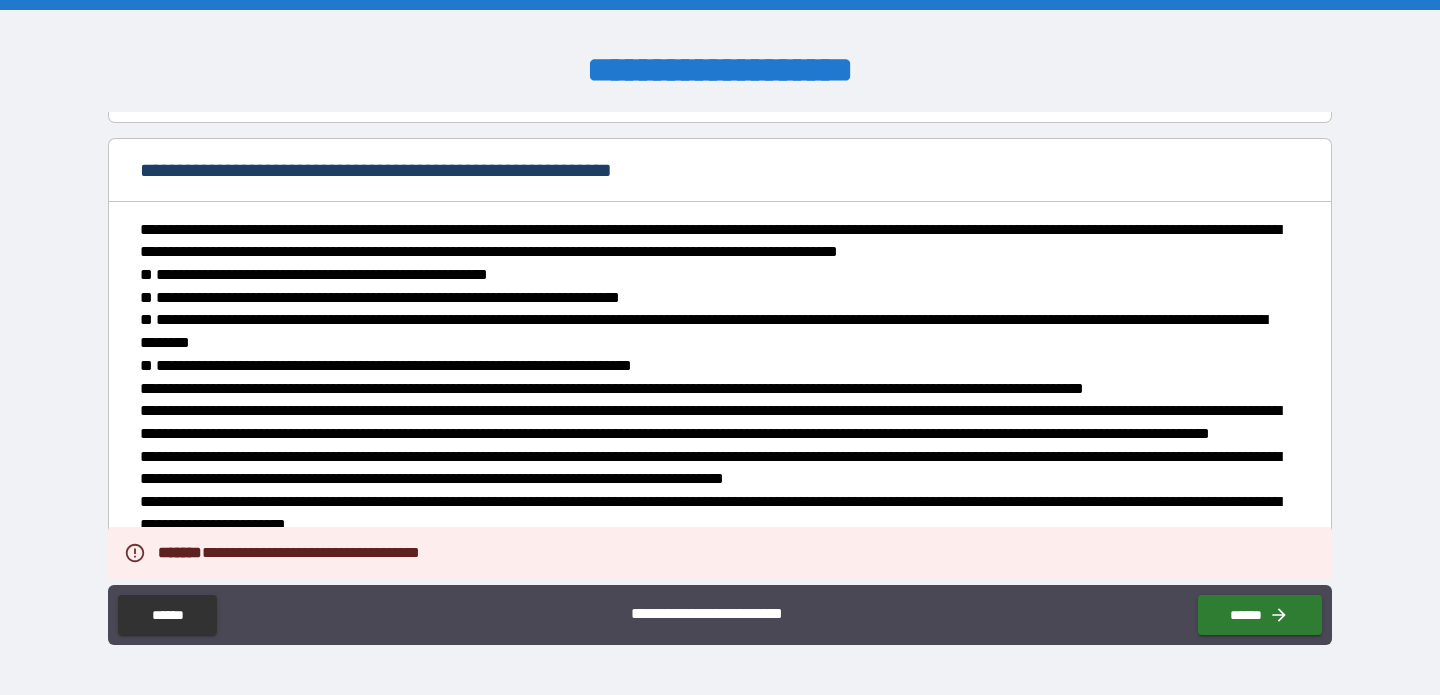 scroll, scrollTop: 304, scrollLeft: 0, axis: vertical 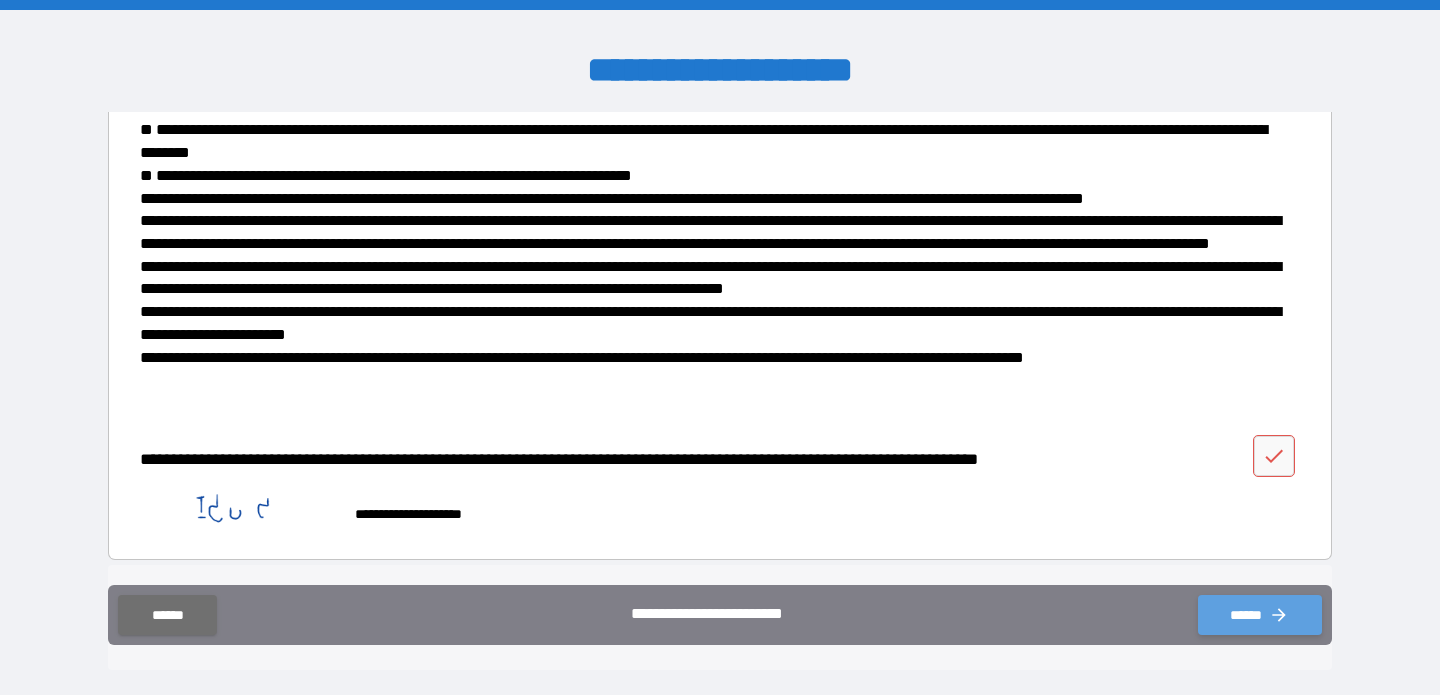 click on "******" at bounding box center (1260, 615) 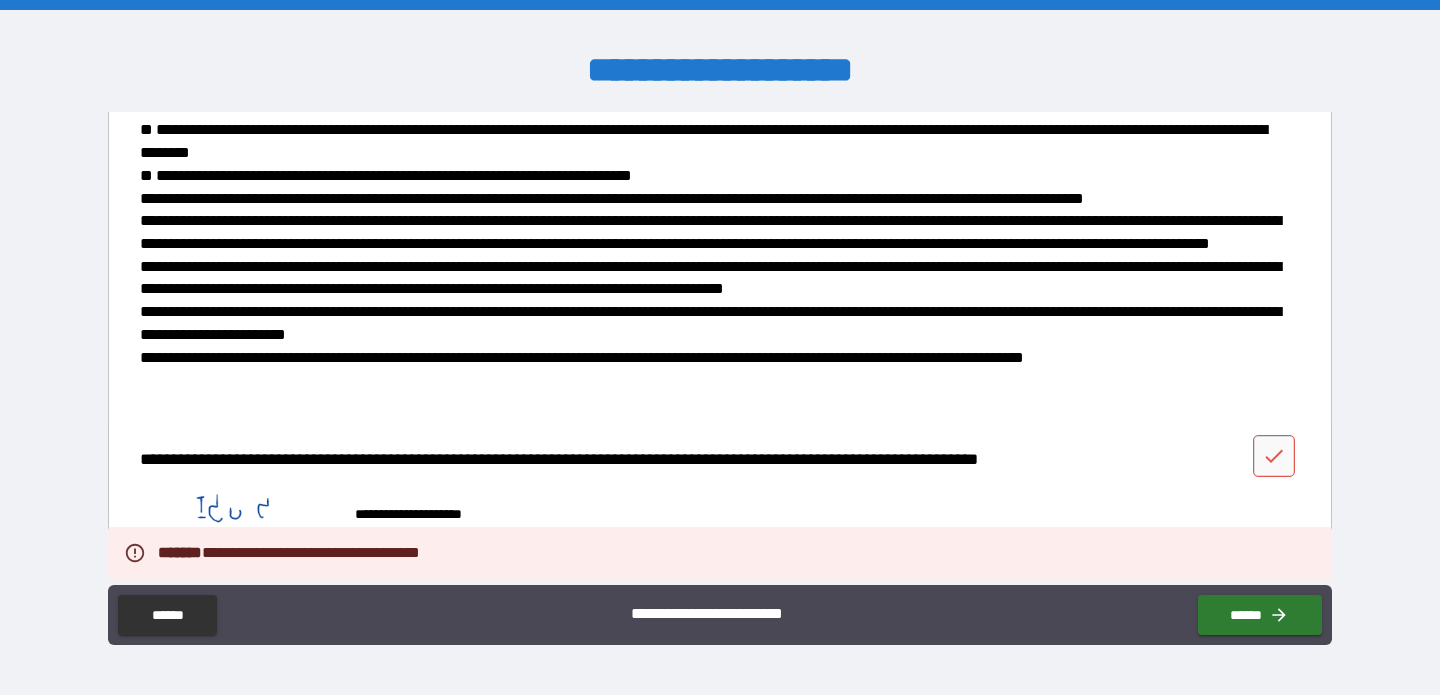 click on "**********" at bounding box center (714, 222) 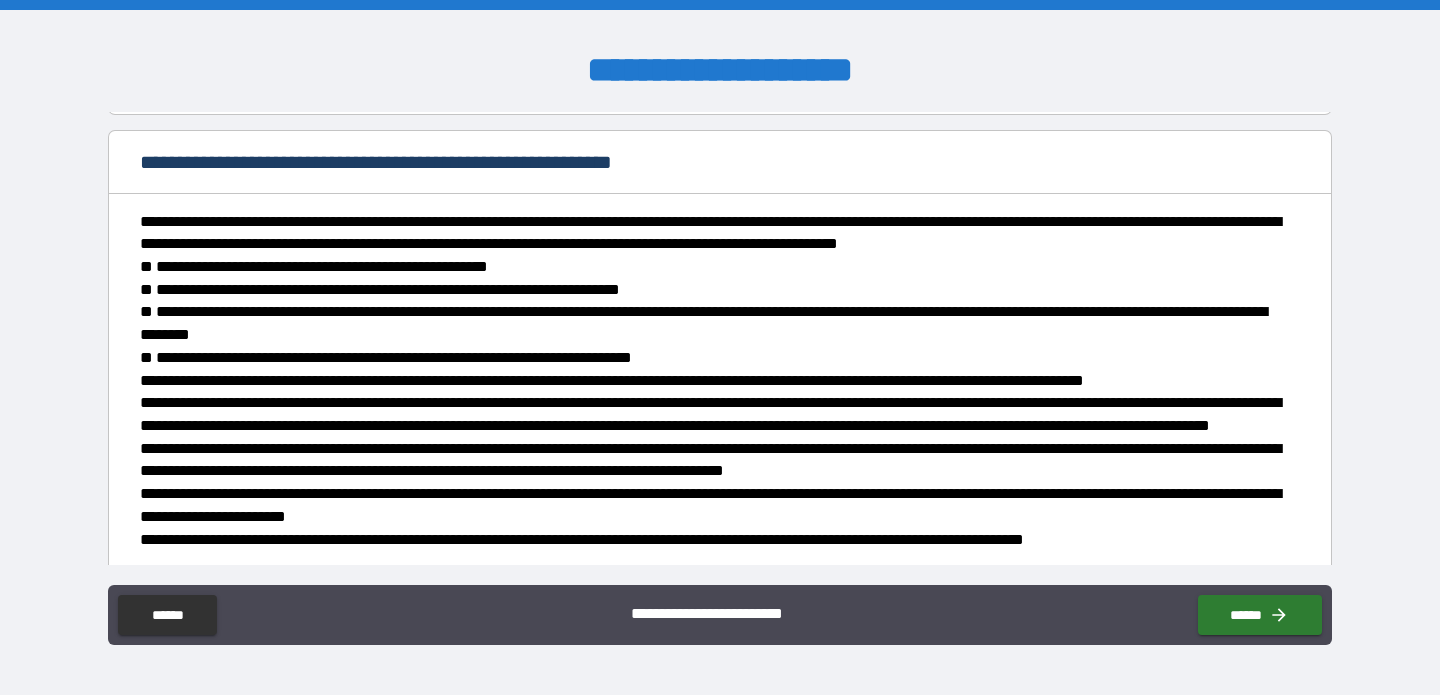 scroll, scrollTop: 304, scrollLeft: 0, axis: vertical 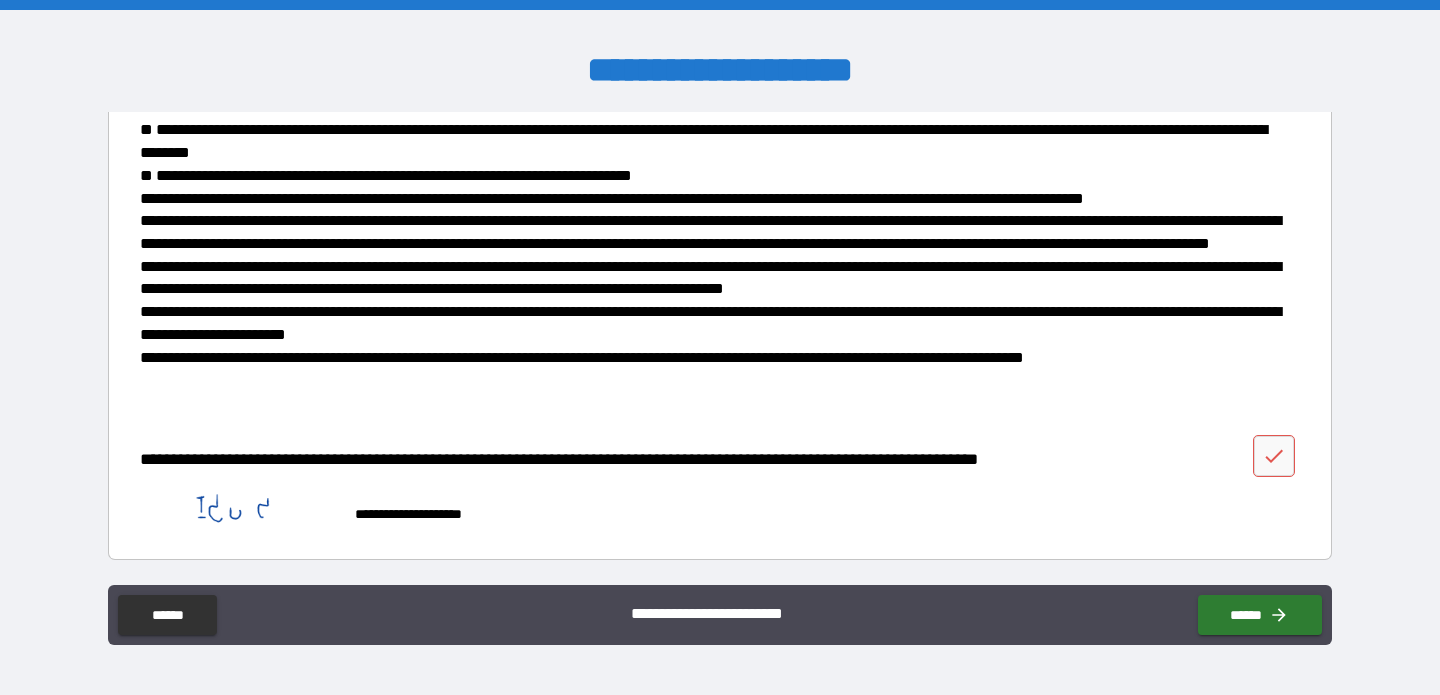 click on "**********" at bounding box center [428, 514] 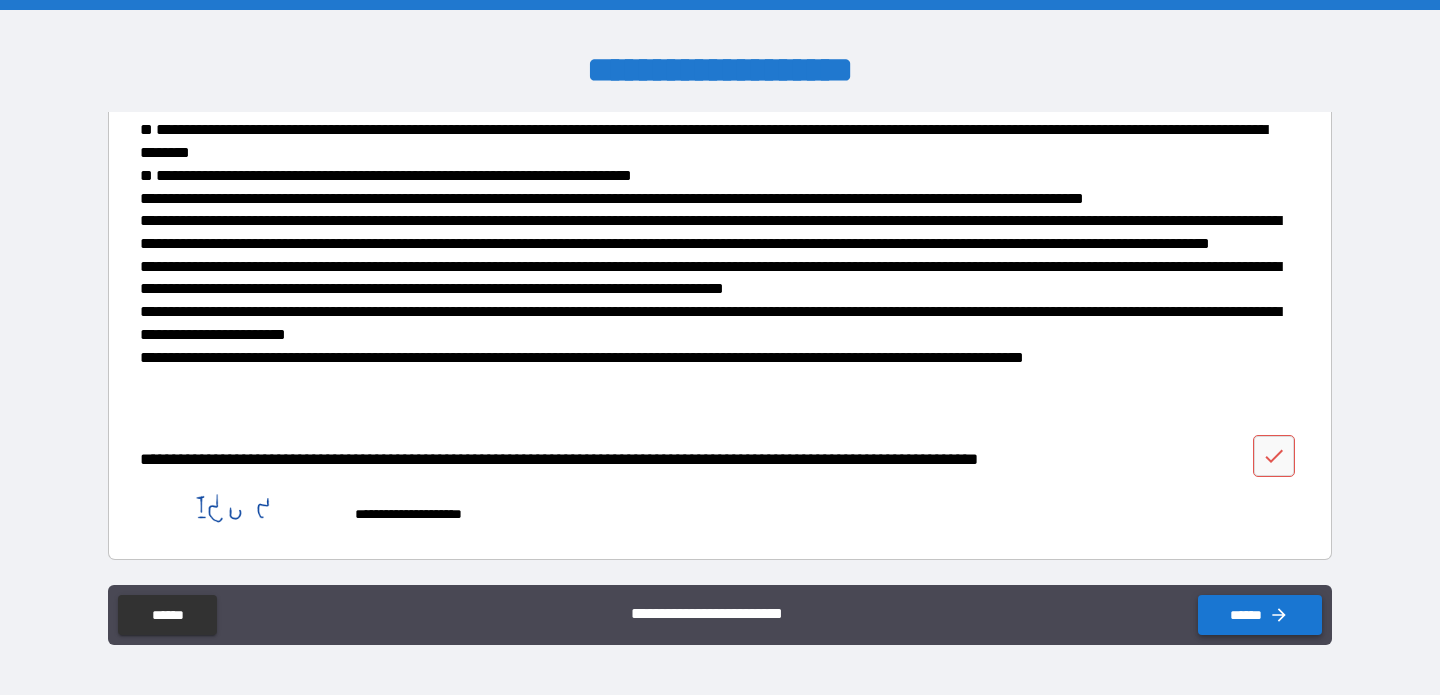 click on "******" at bounding box center [1260, 615] 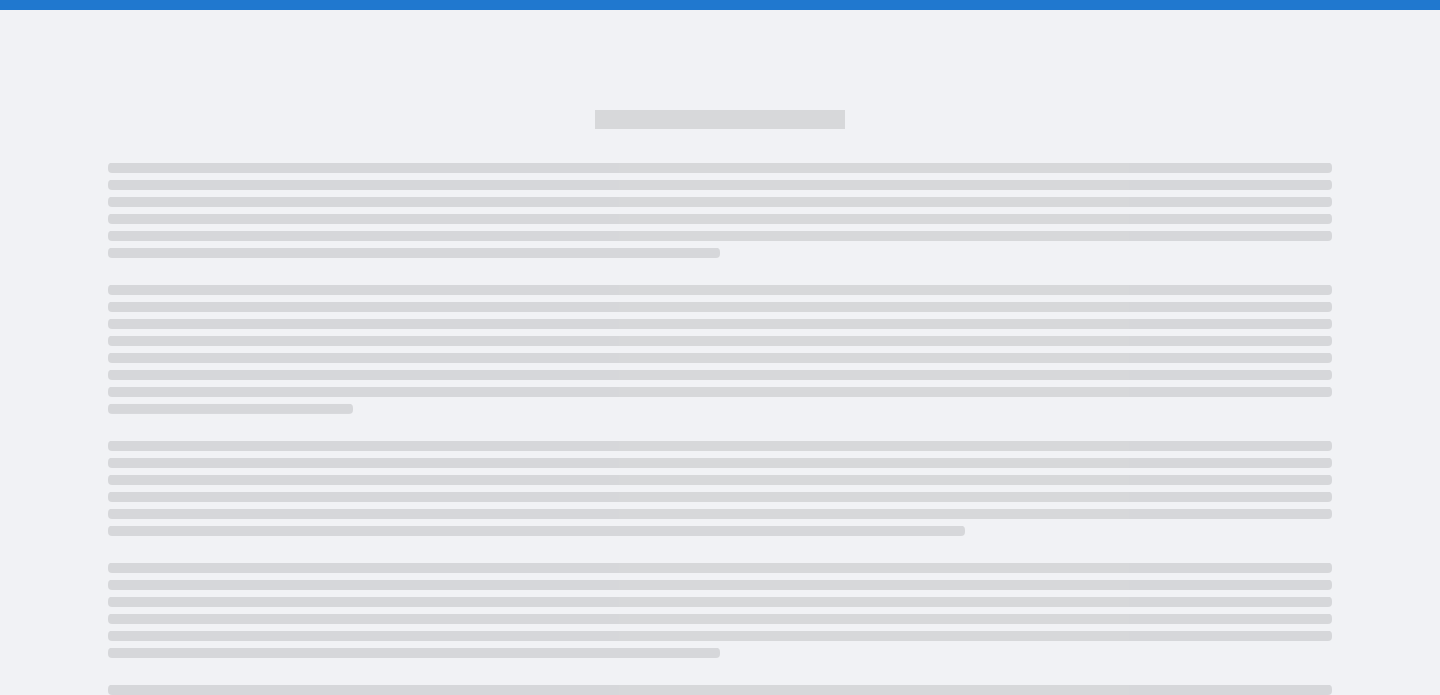 scroll, scrollTop: 0, scrollLeft: 0, axis: both 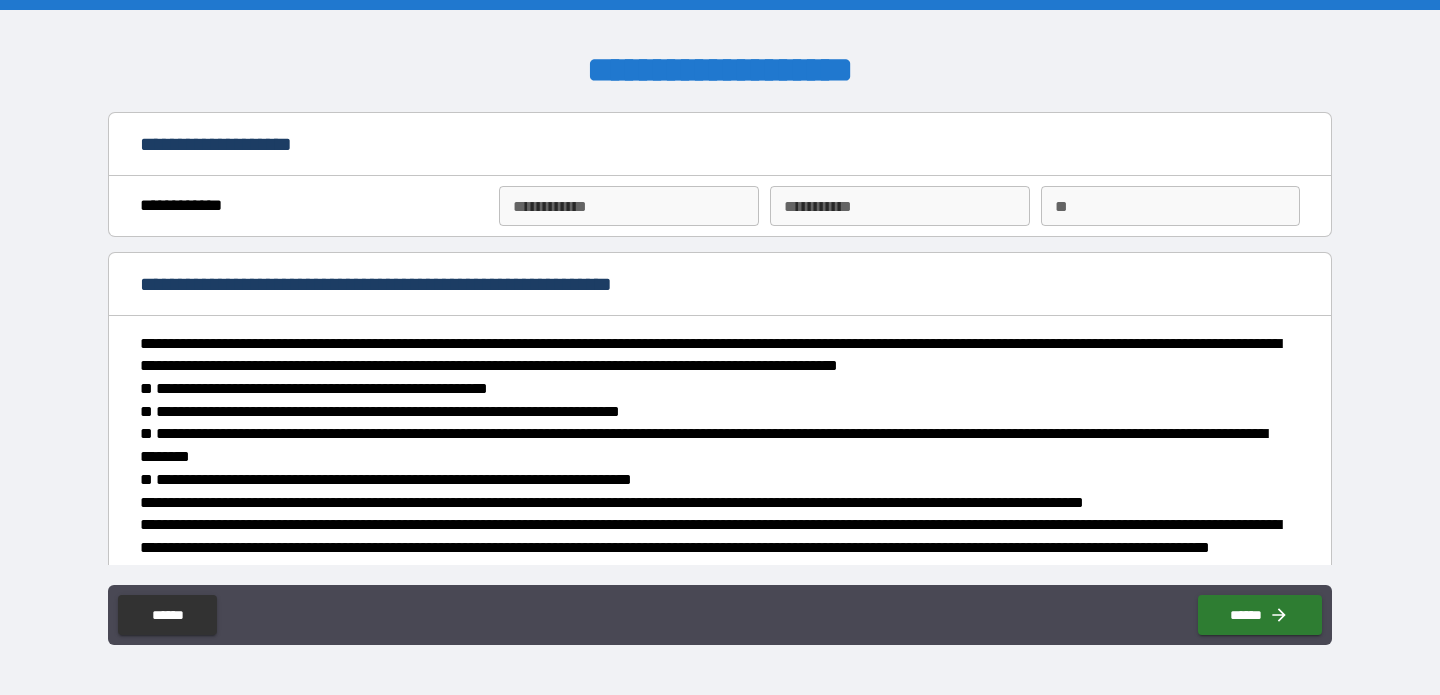 click on "**********" at bounding box center [628, 206] 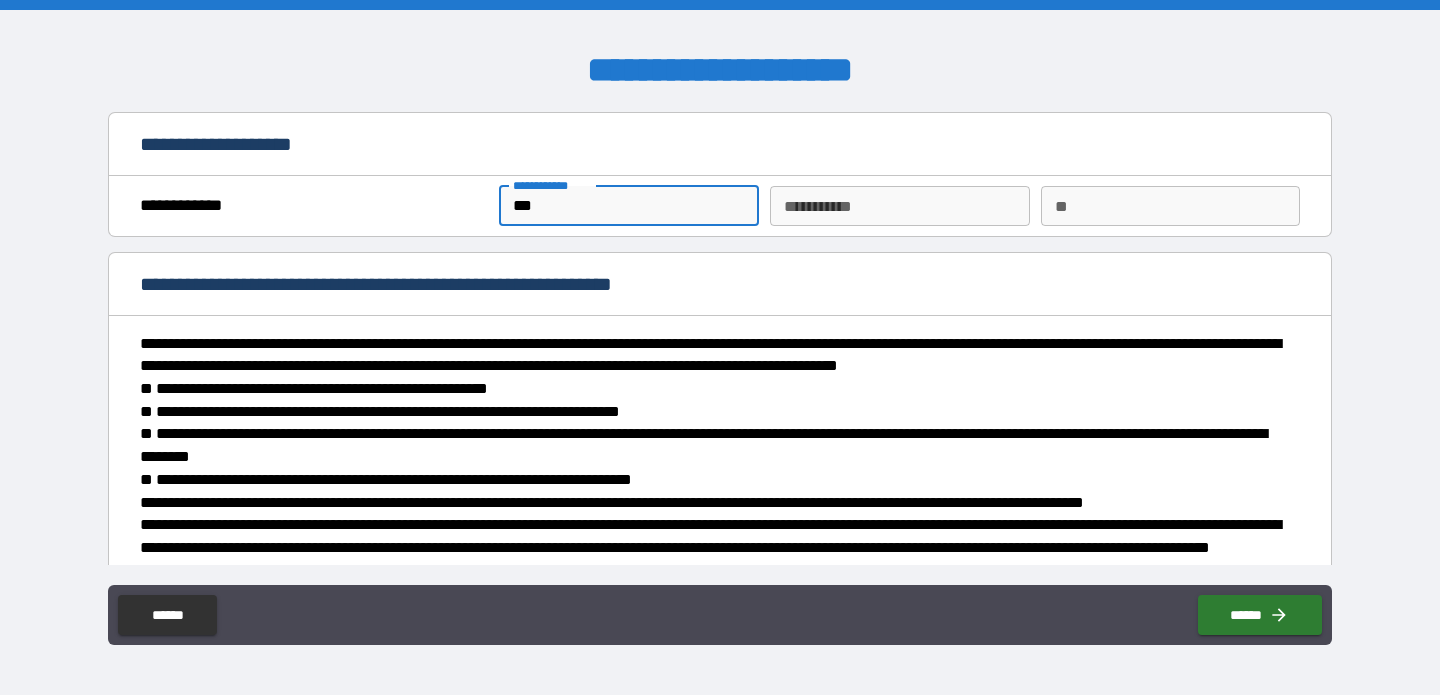 type on "***" 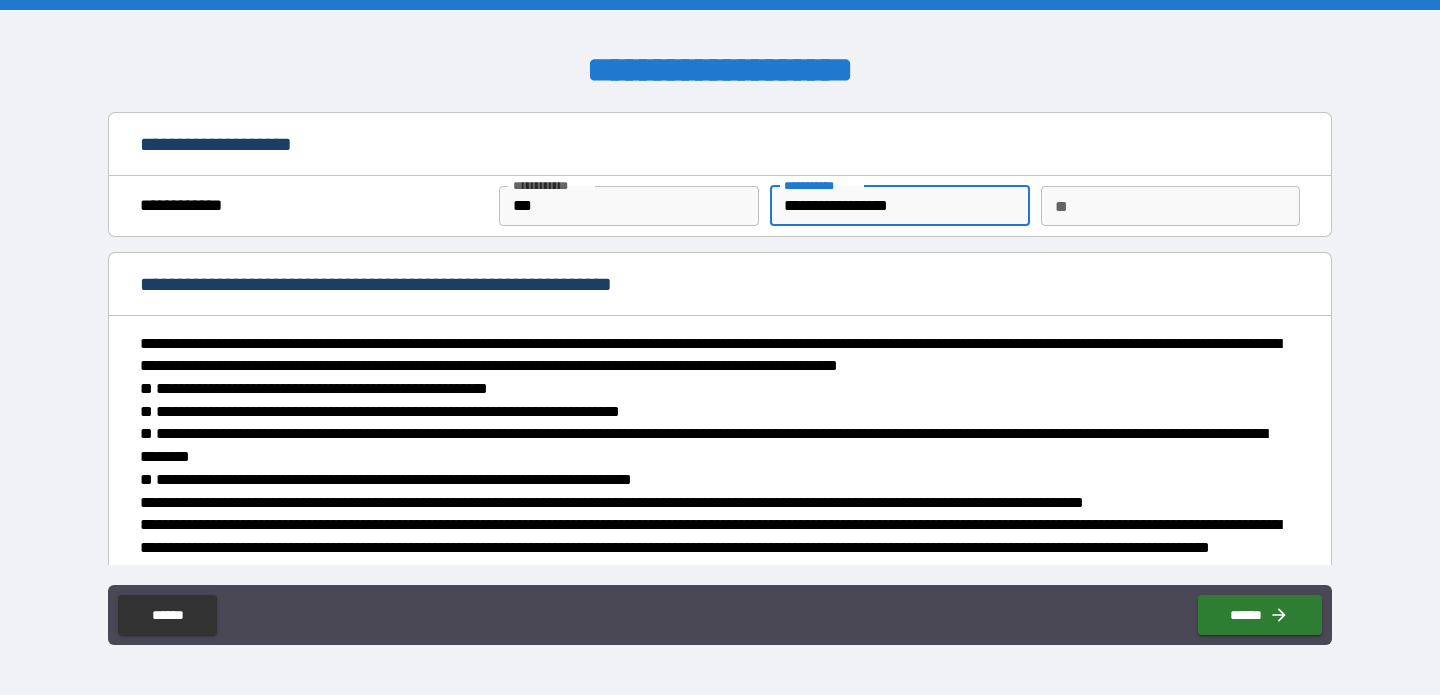 scroll, scrollTop: 287, scrollLeft: 0, axis: vertical 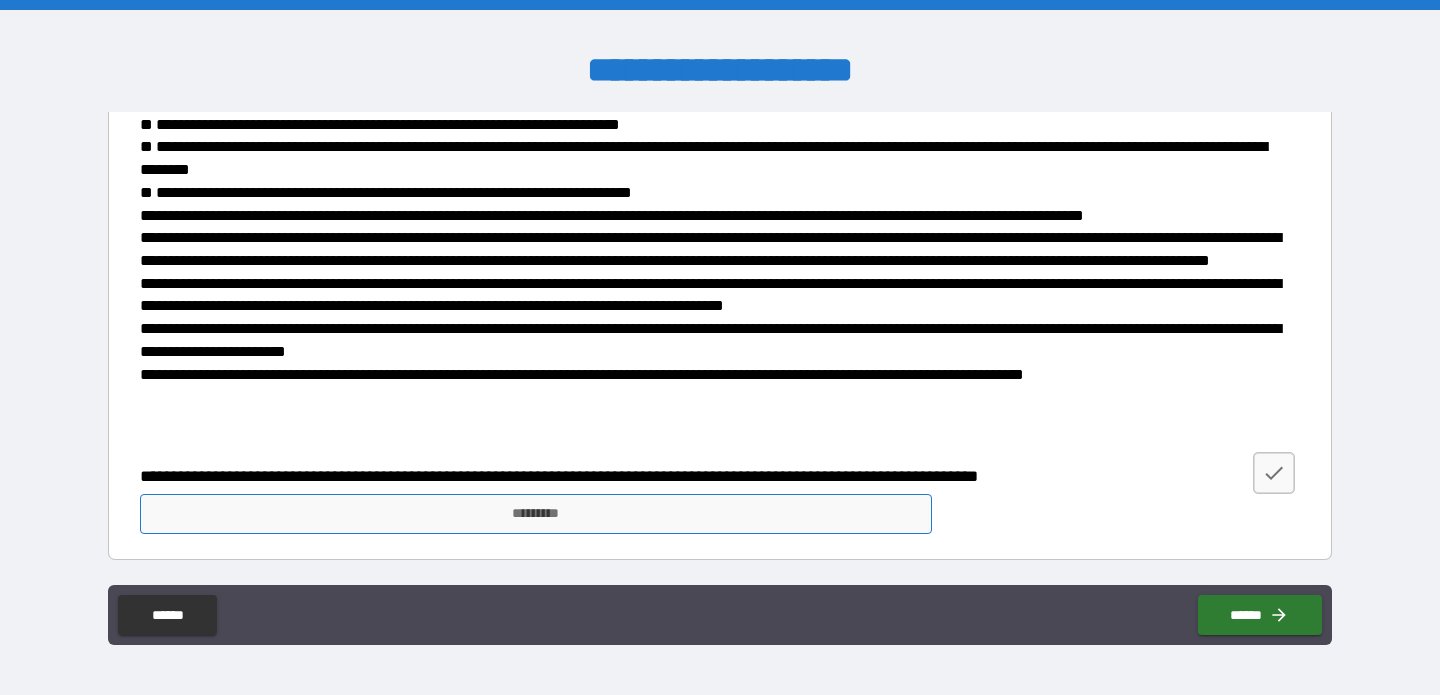 type on "**********" 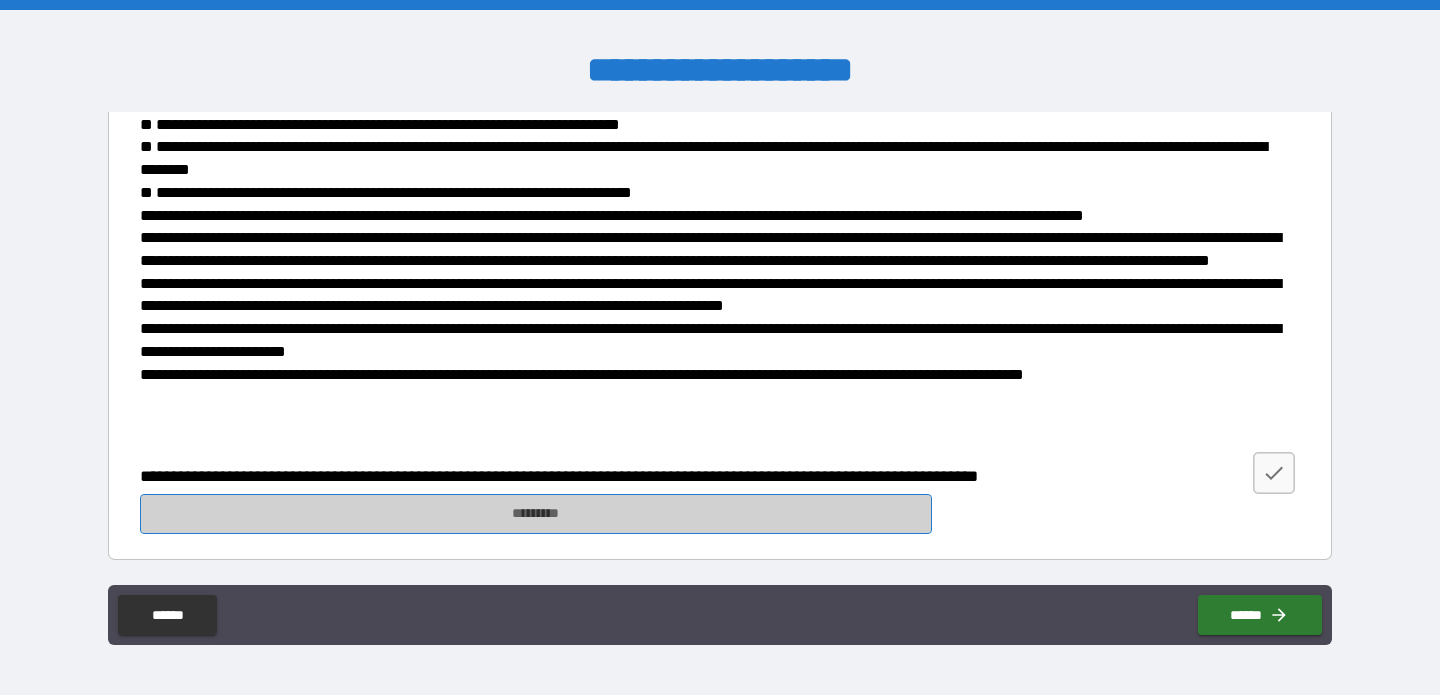 click on "*********" at bounding box center [536, 514] 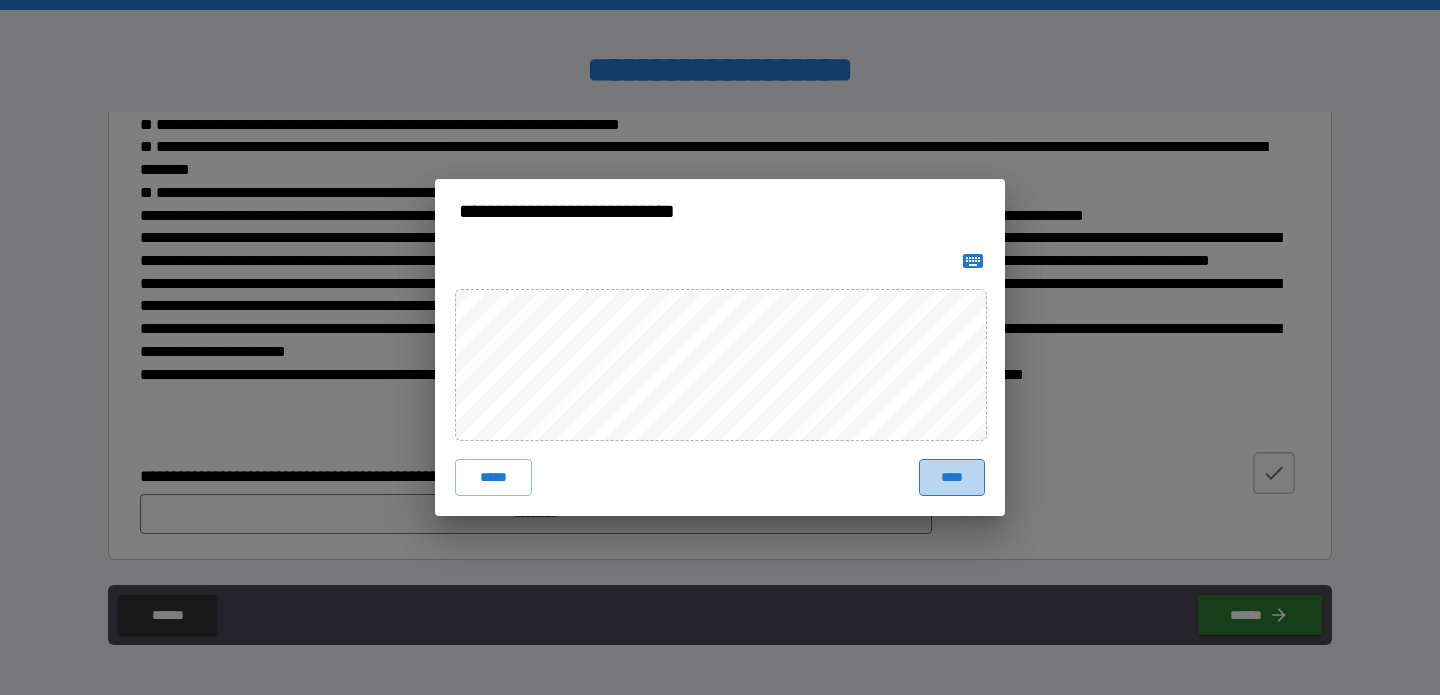 click on "****" at bounding box center [952, 477] 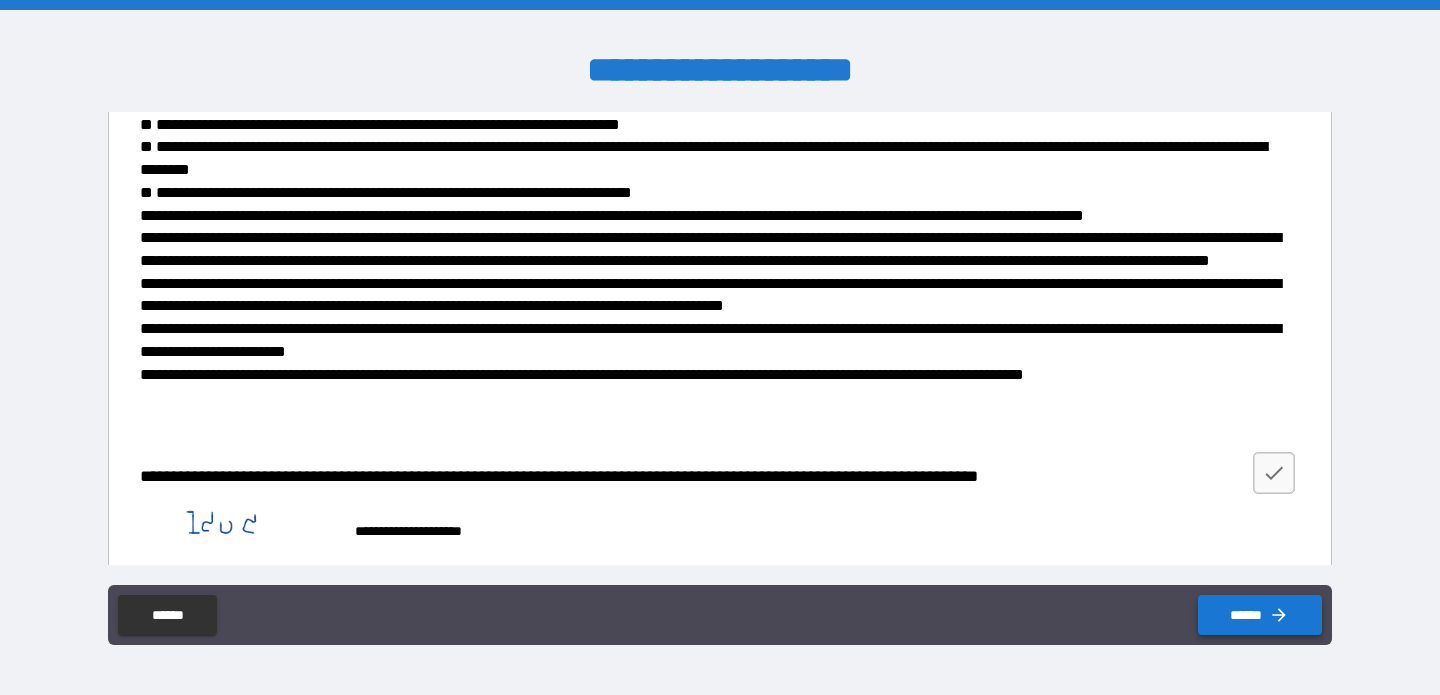 click on "******" at bounding box center [1260, 615] 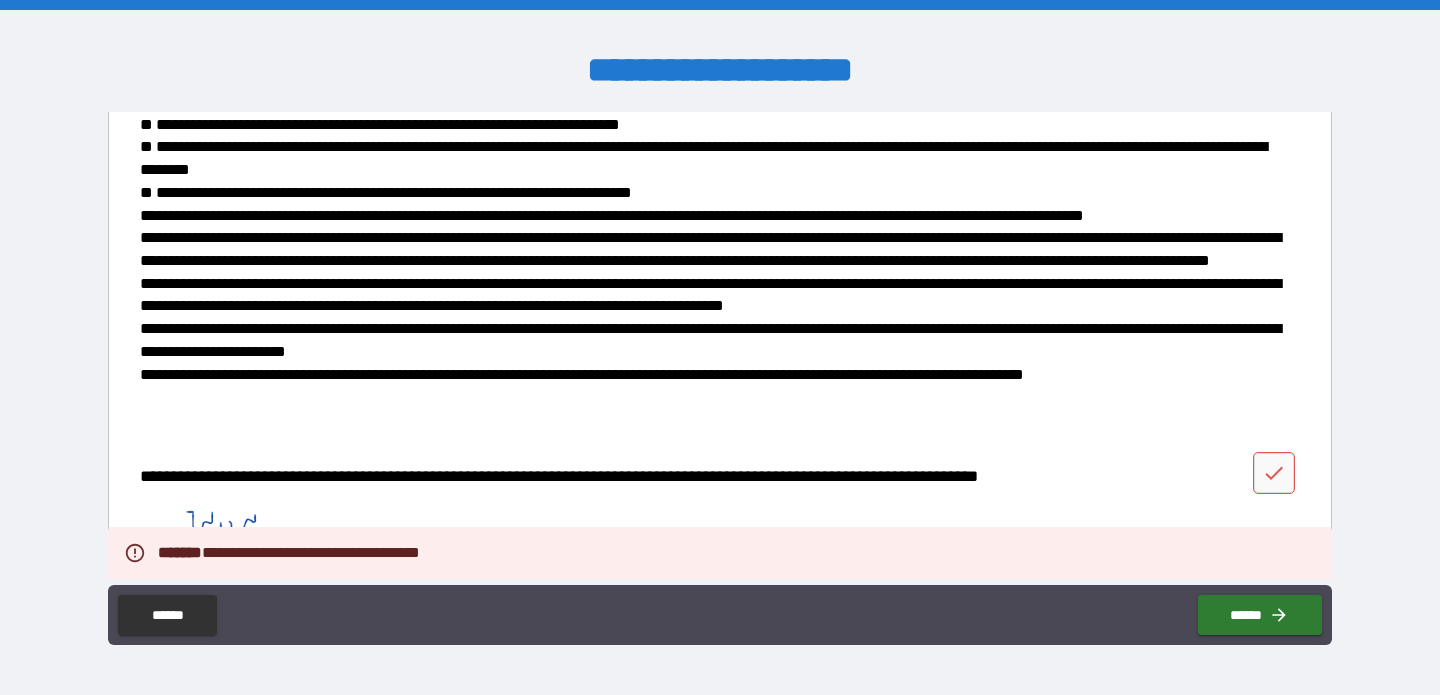 scroll, scrollTop: 304, scrollLeft: 0, axis: vertical 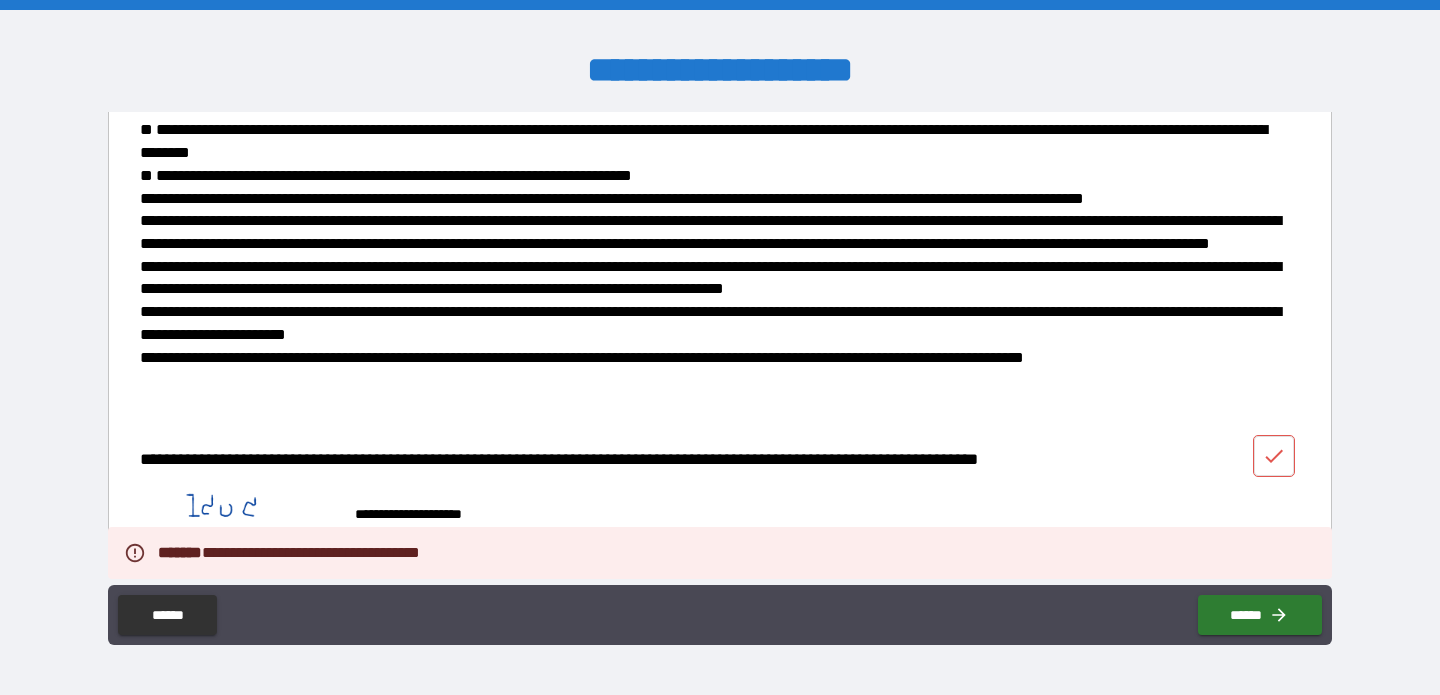 click 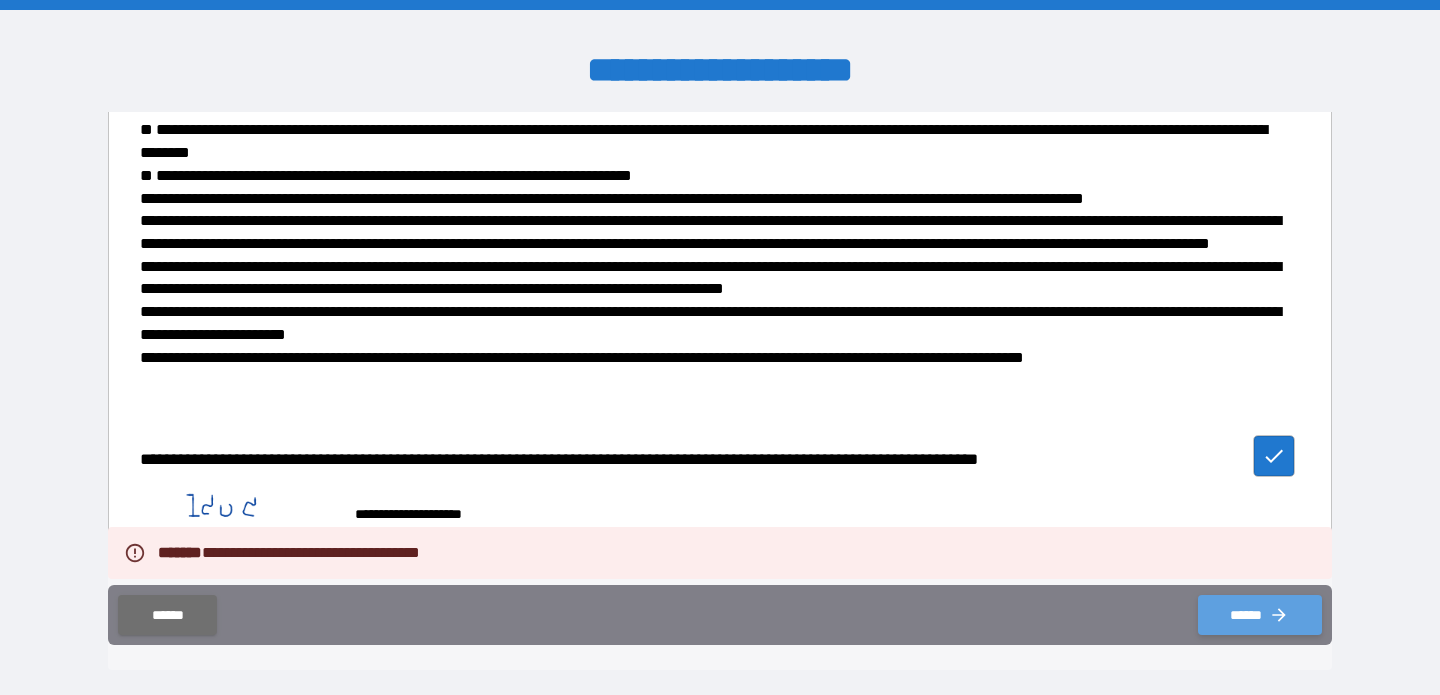 click on "******" at bounding box center [1260, 615] 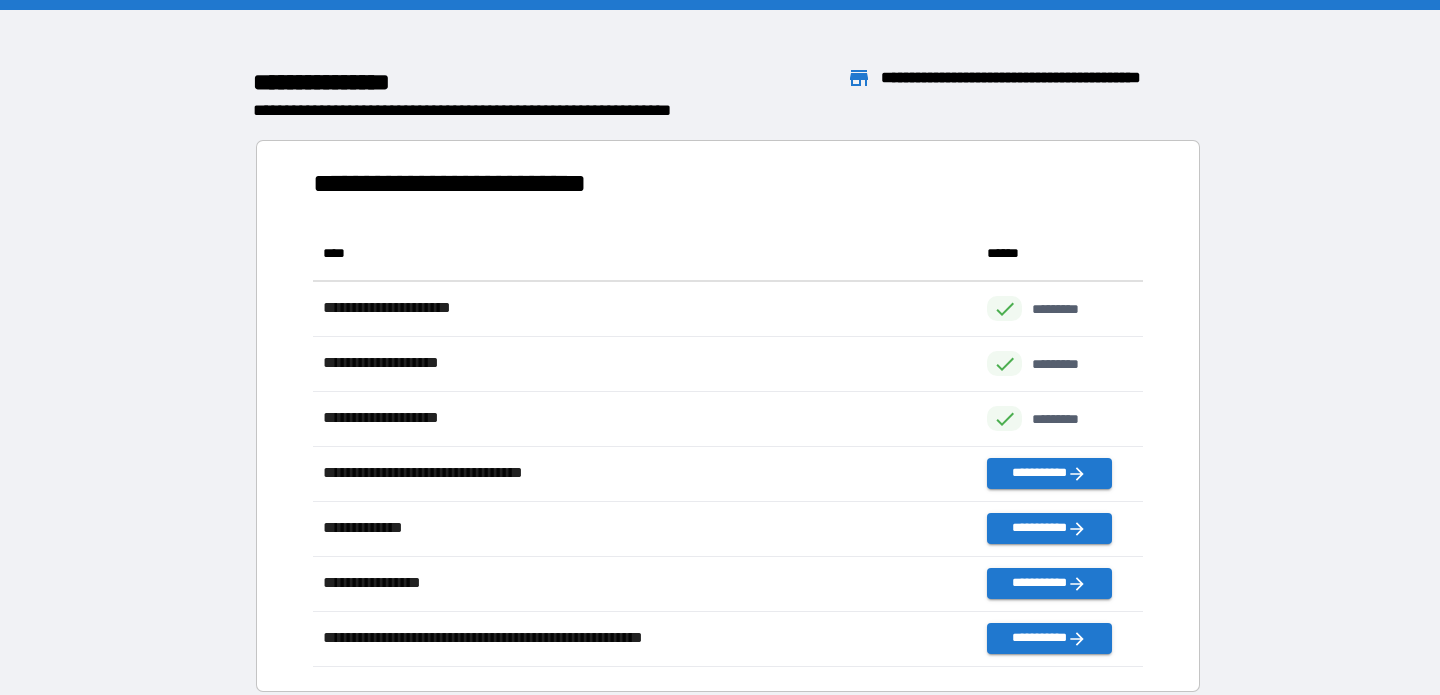 scroll, scrollTop: 1, scrollLeft: 1, axis: both 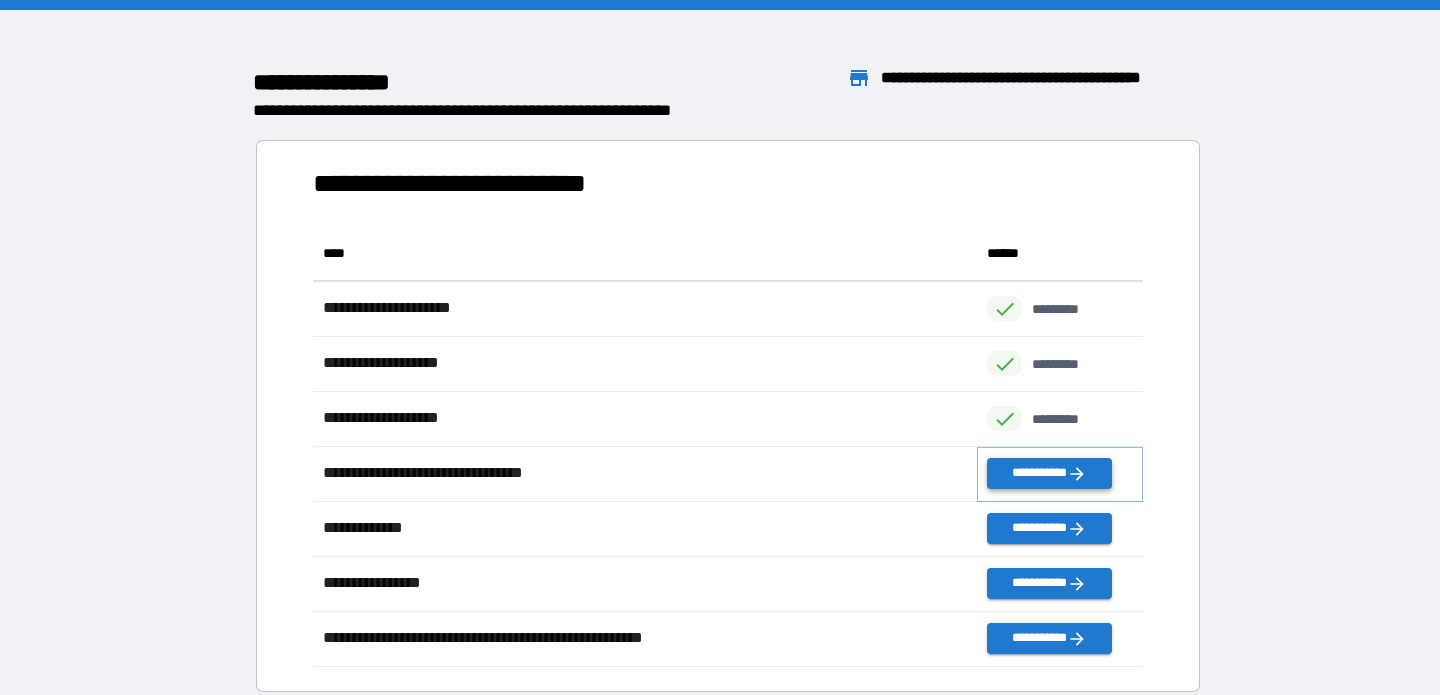 click on "**********" at bounding box center (1049, 473) 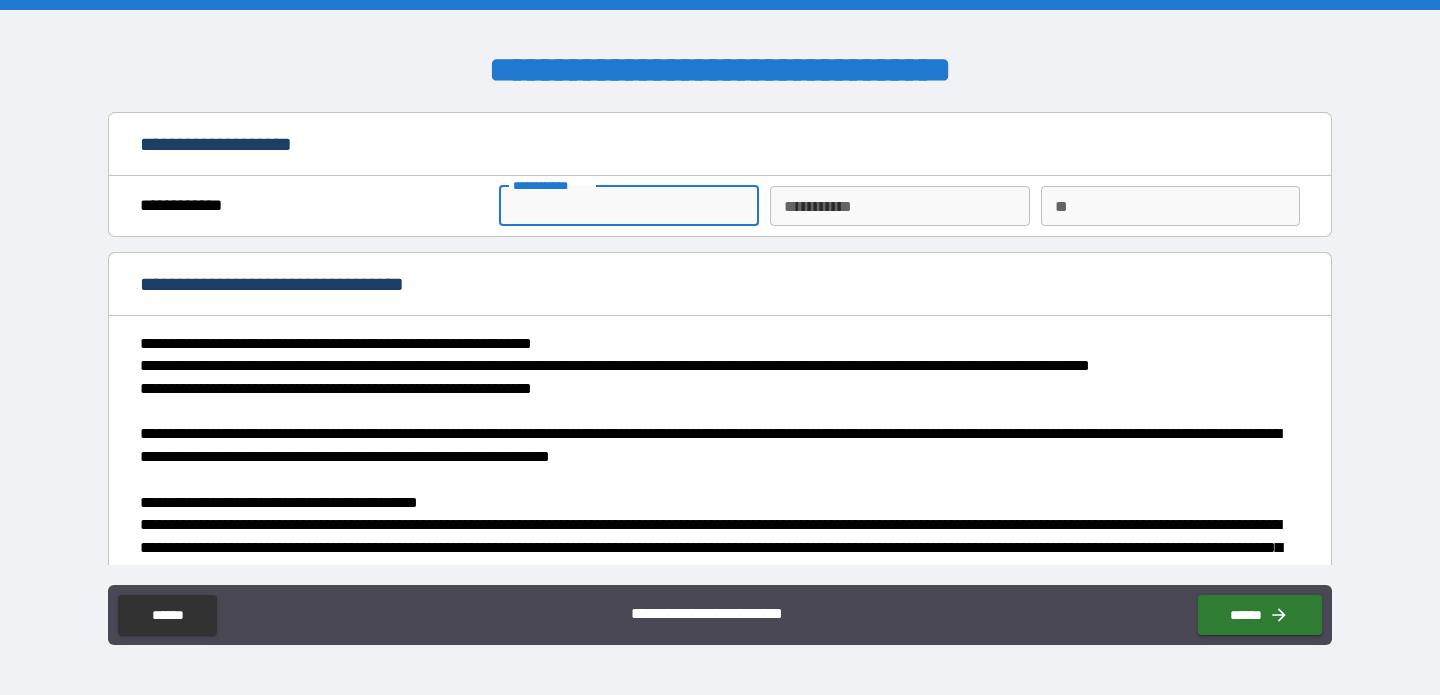 click on "**********" at bounding box center (628, 206) 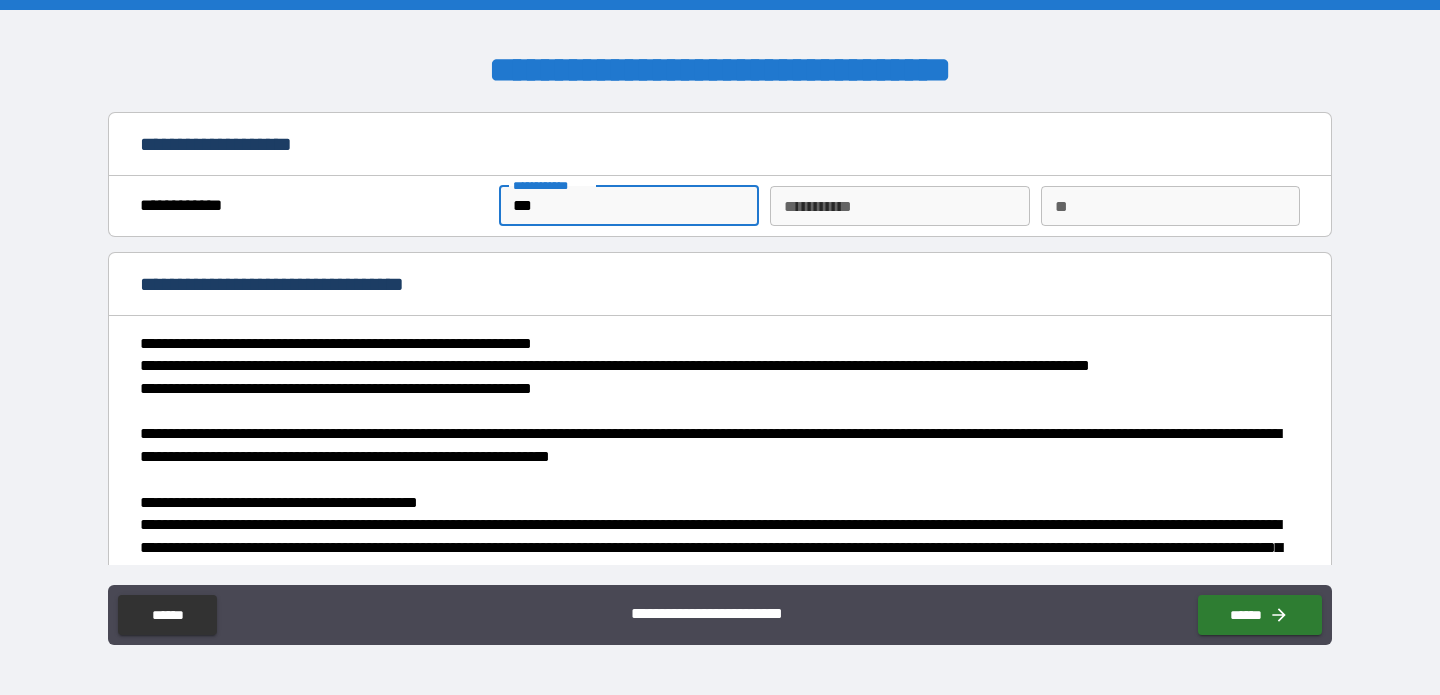 type on "***" 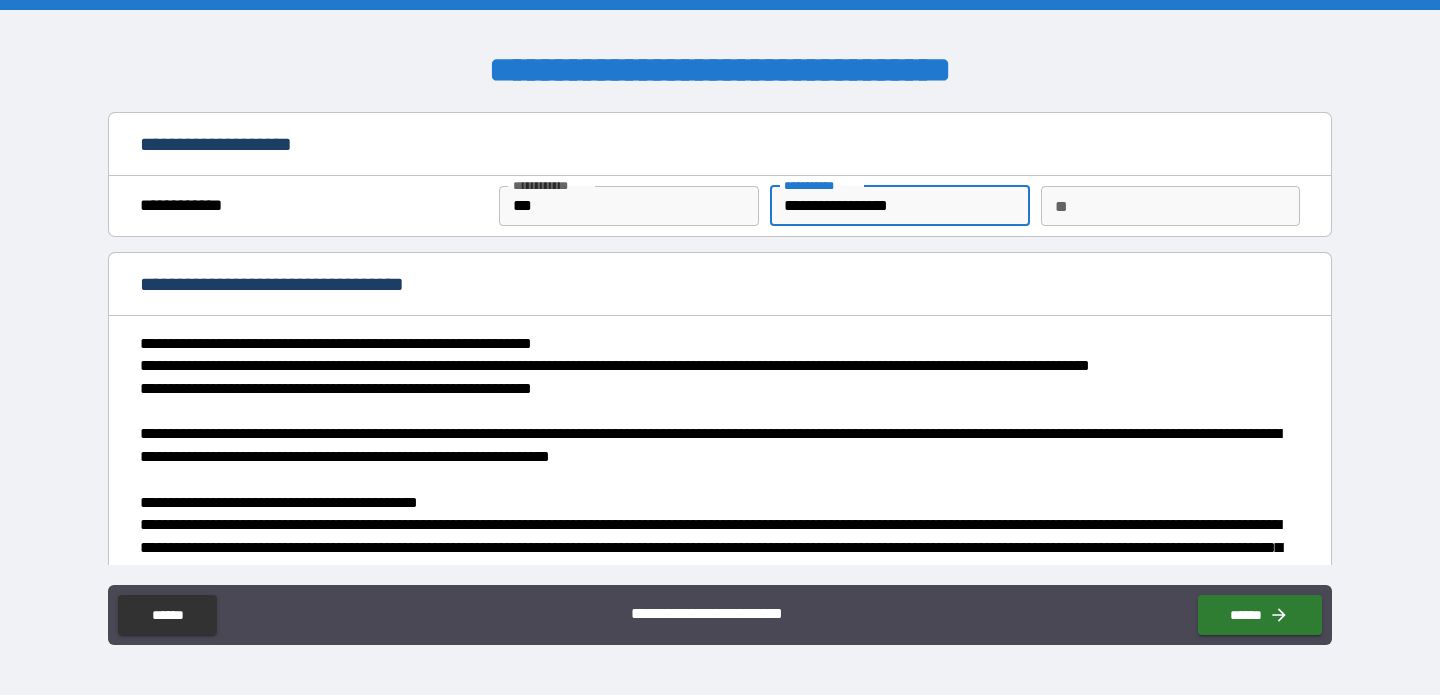 type on "**********" 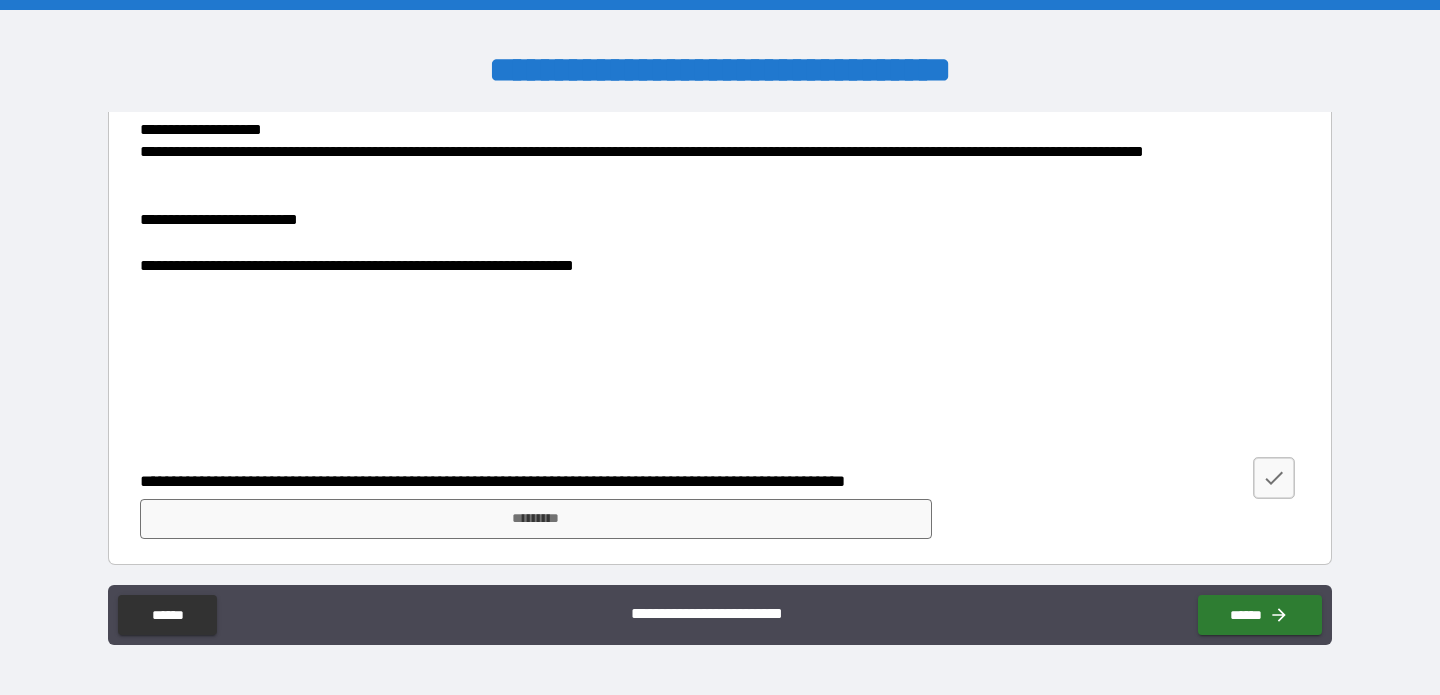 scroll, scrollTop: 2400, scrollLeft: 0, axis: vertical 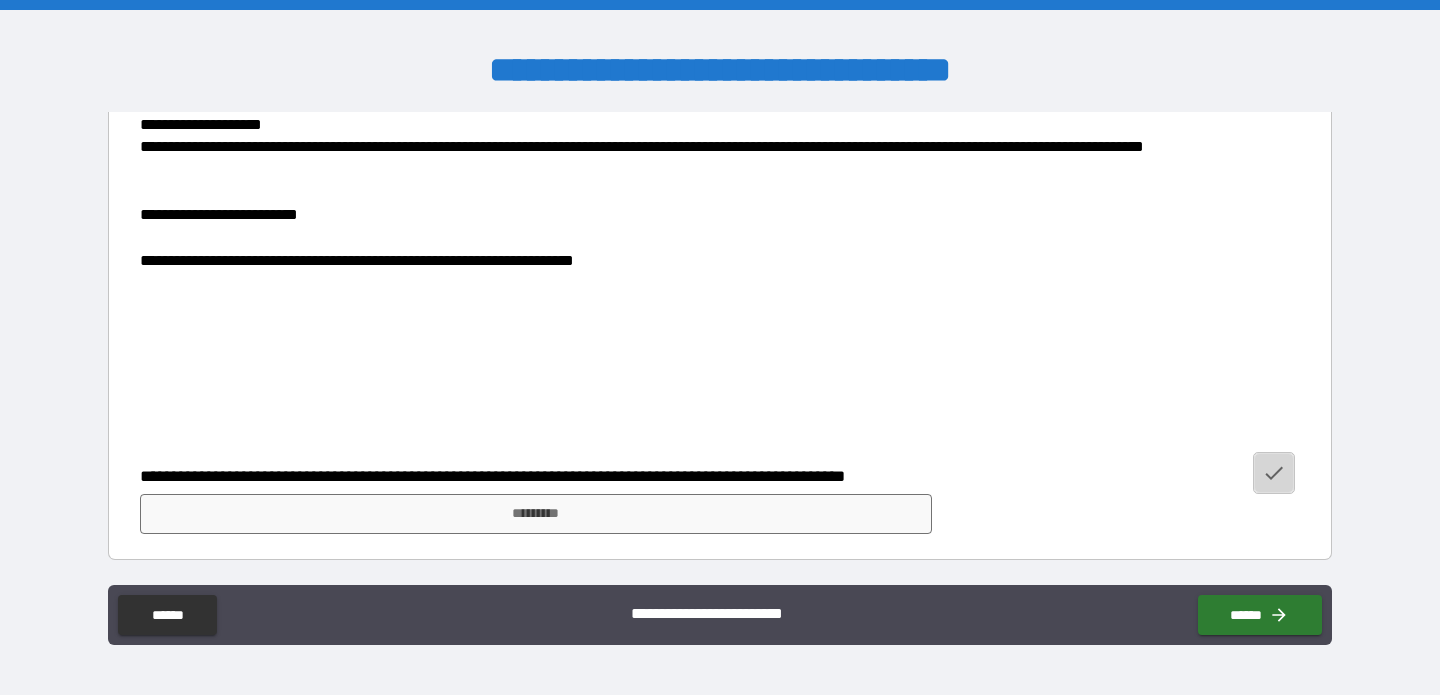 click 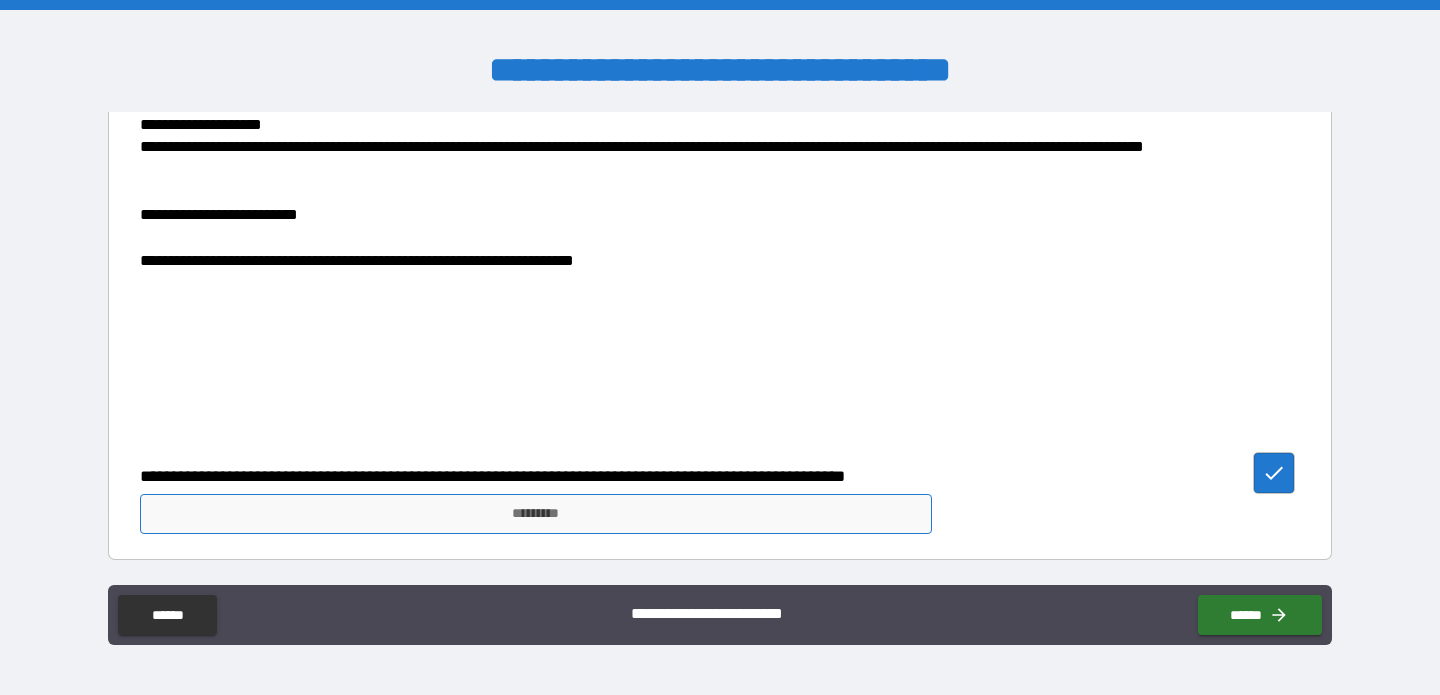 click on "*********" at bounding box center [536, 514] 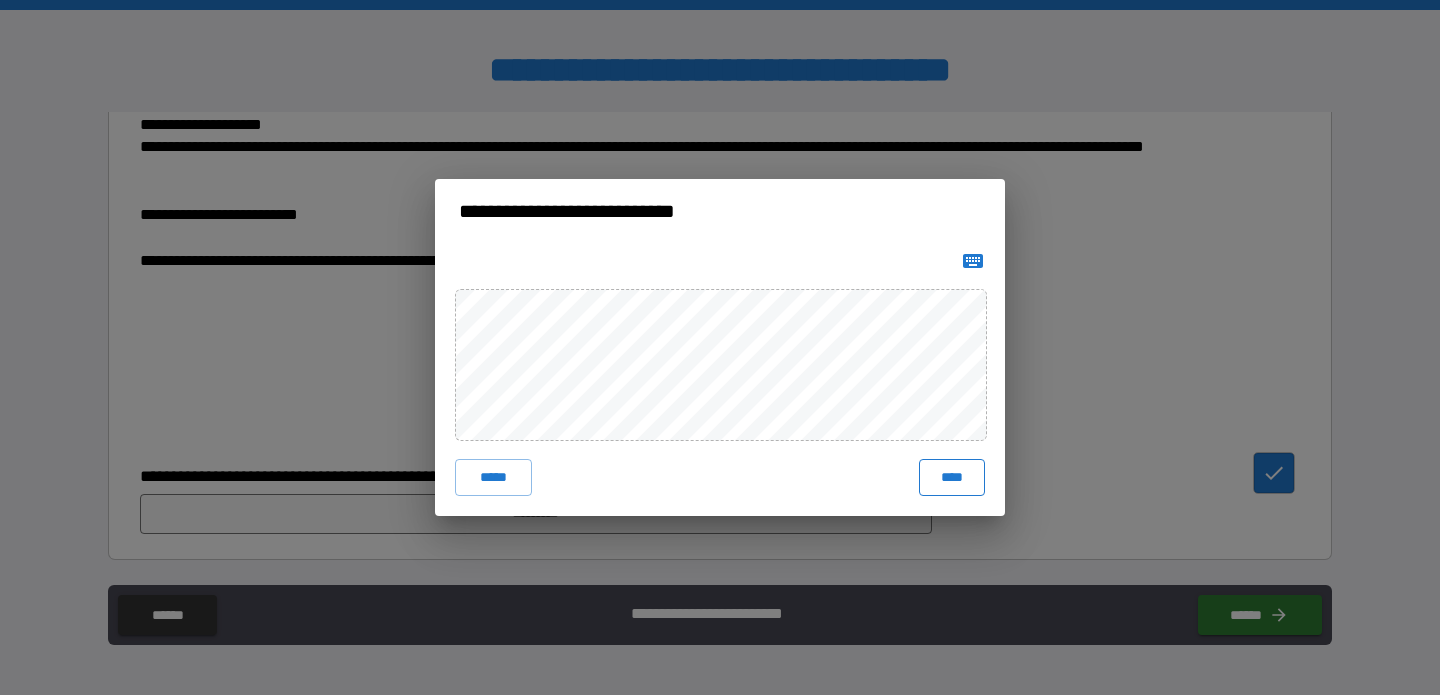 click on "****" at bounding box center (952, 477) 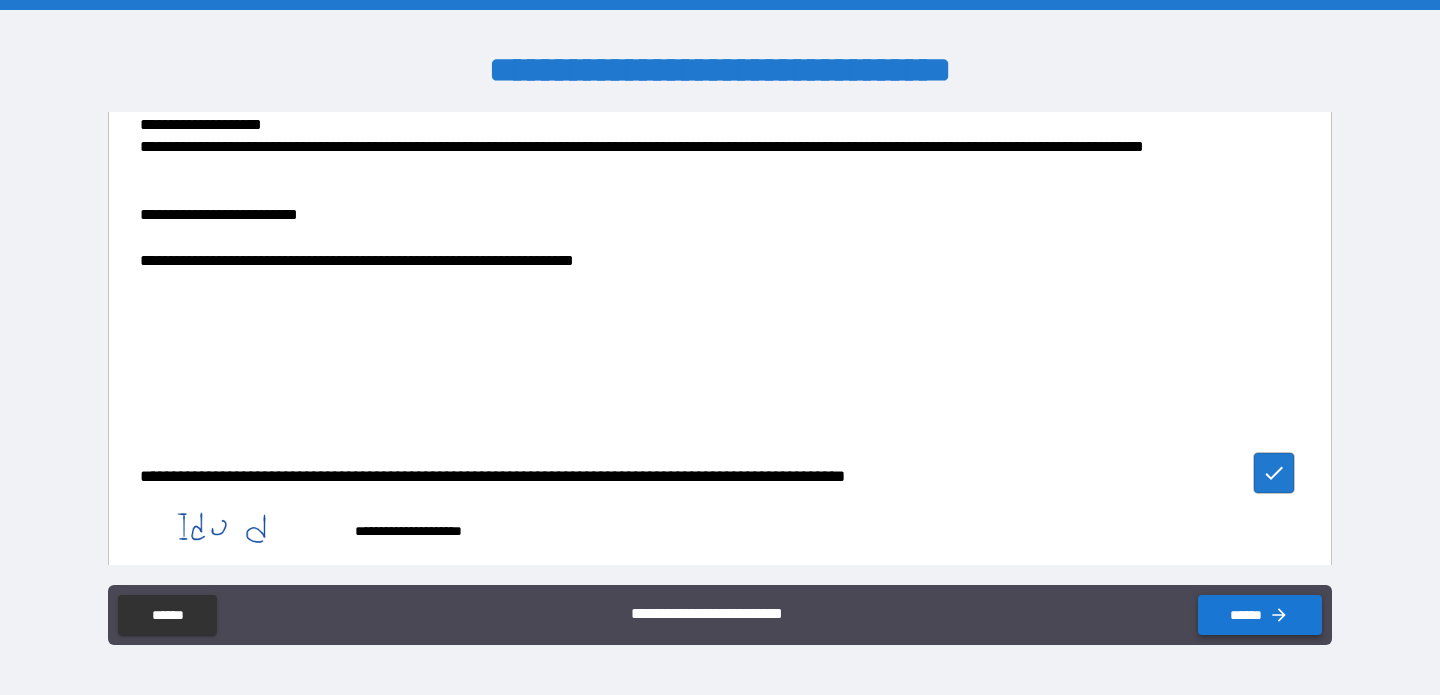 click on "******" at bounding box center [1260, 615] 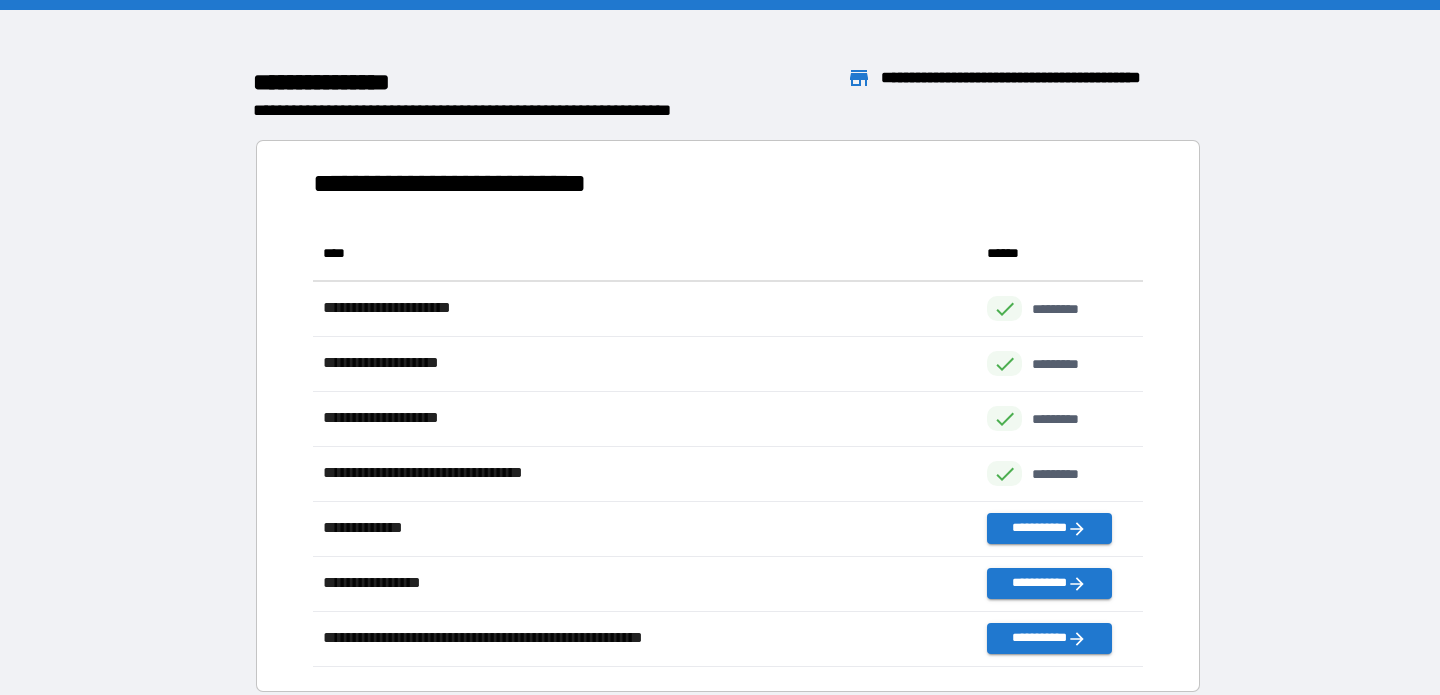 scroll, scrollTop: 1, scrollLeft: 1, axis: both 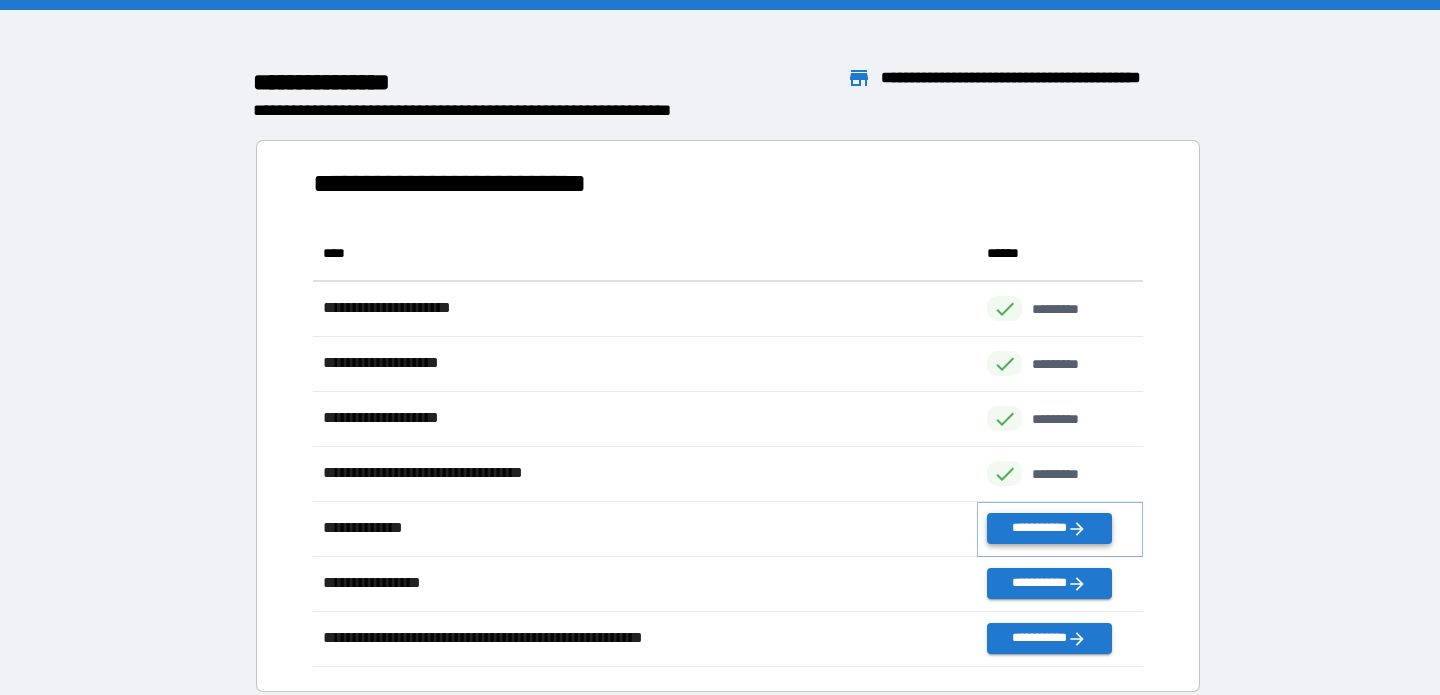 click on "**********" at bounding box center [1049, 528] 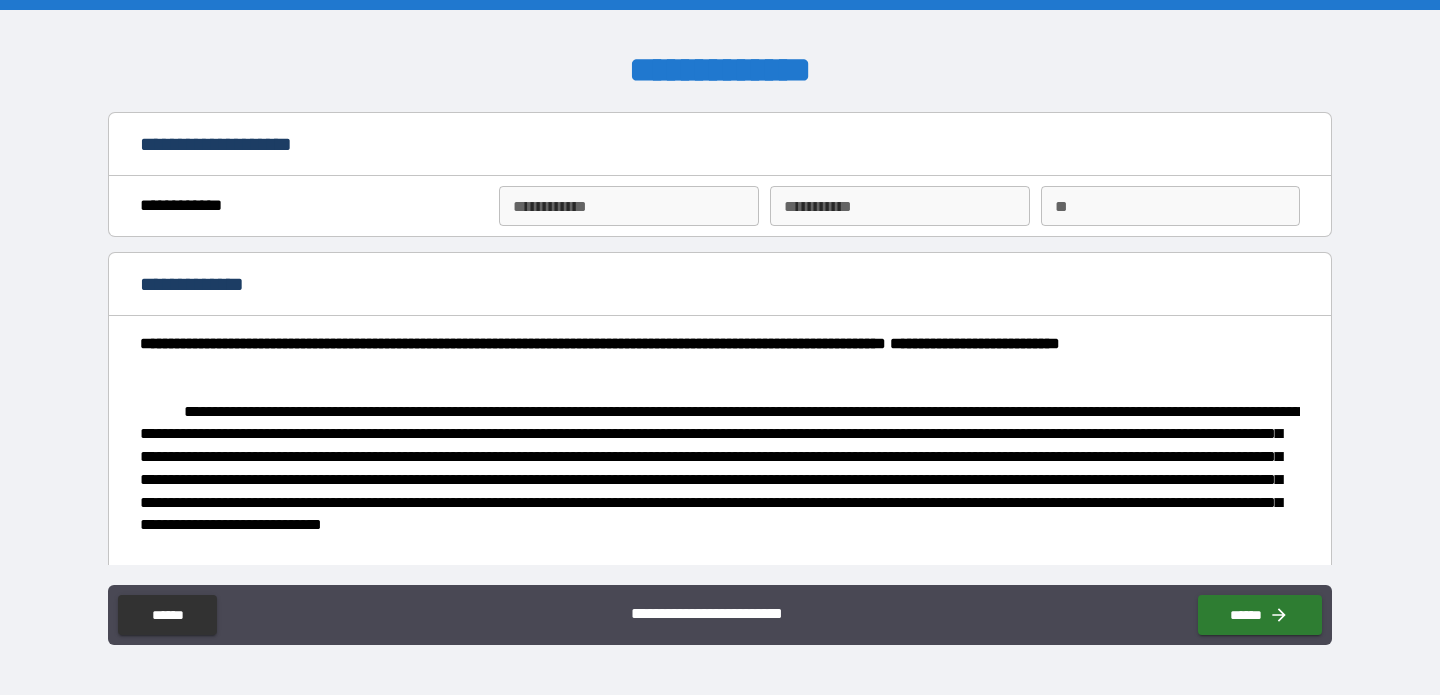 click on "**********" at bounding box center (628, 206) 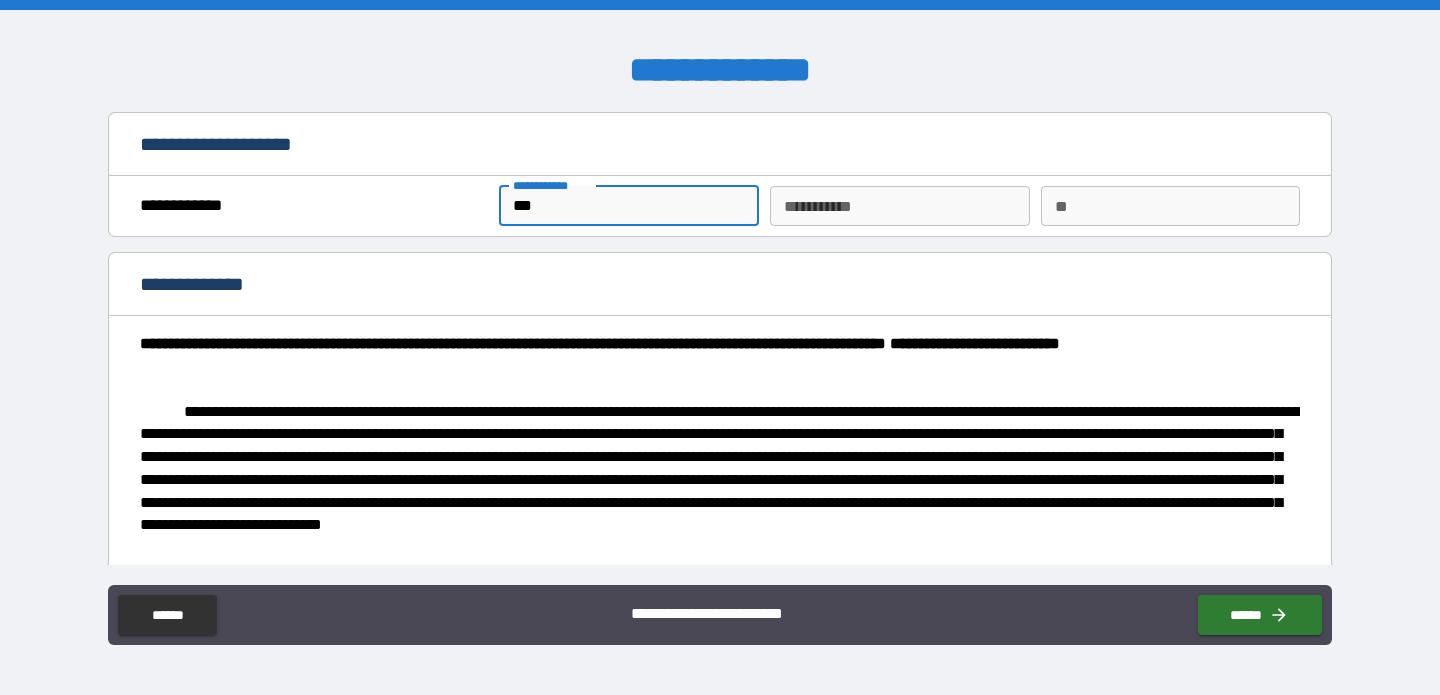 type on "***" 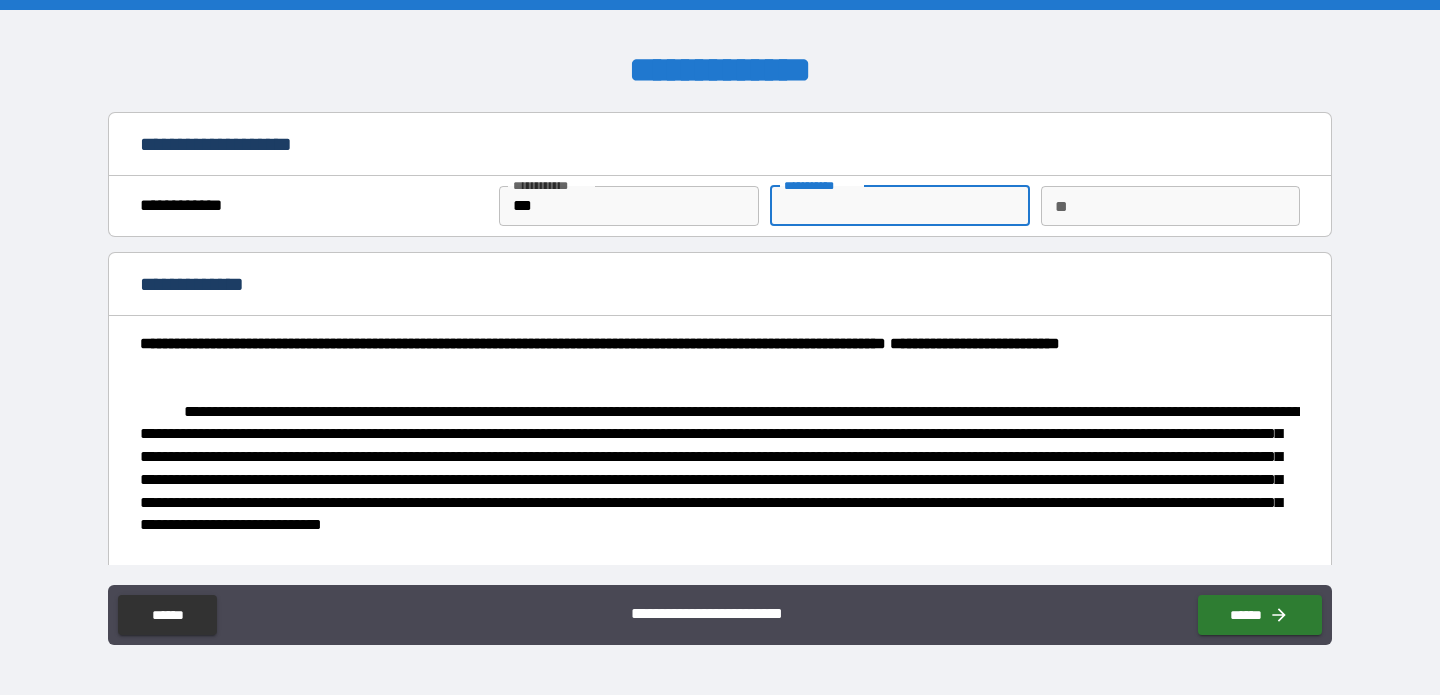 click on "*********   *" at bounding box center [899, 206] 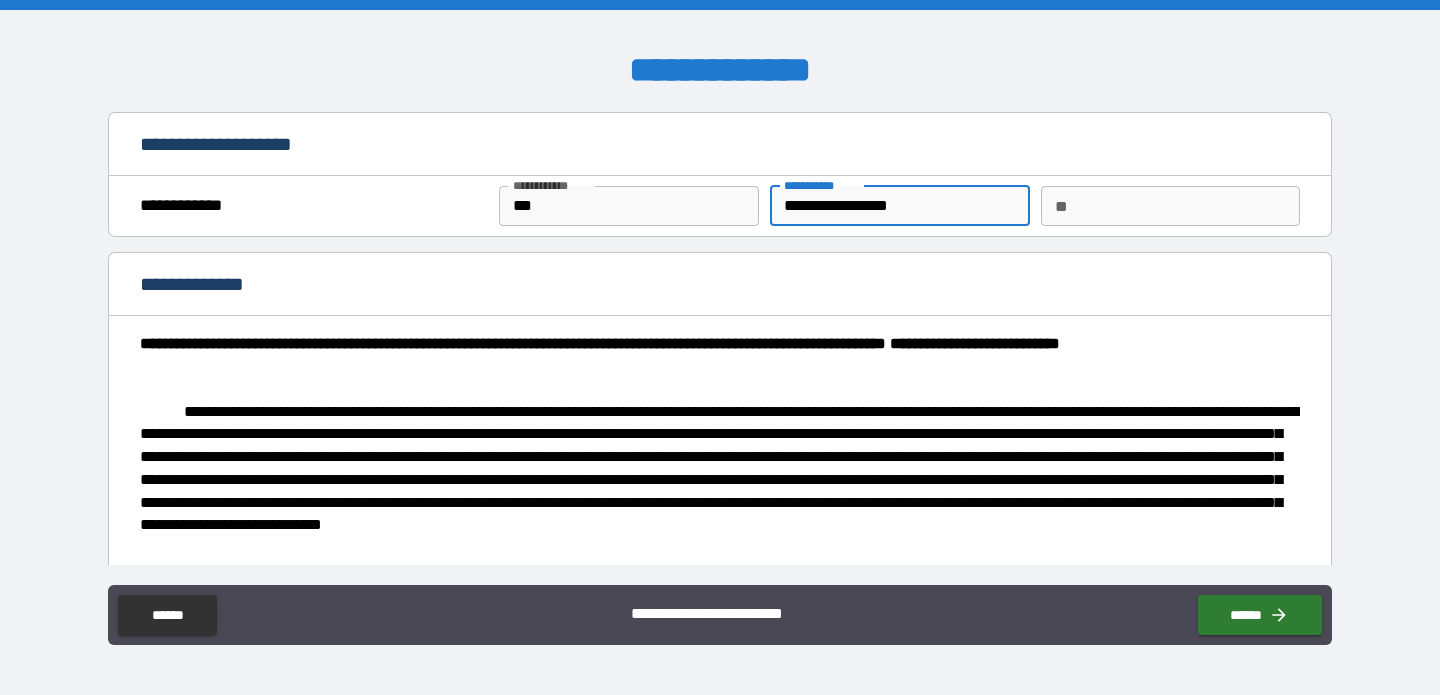 type on "**********" 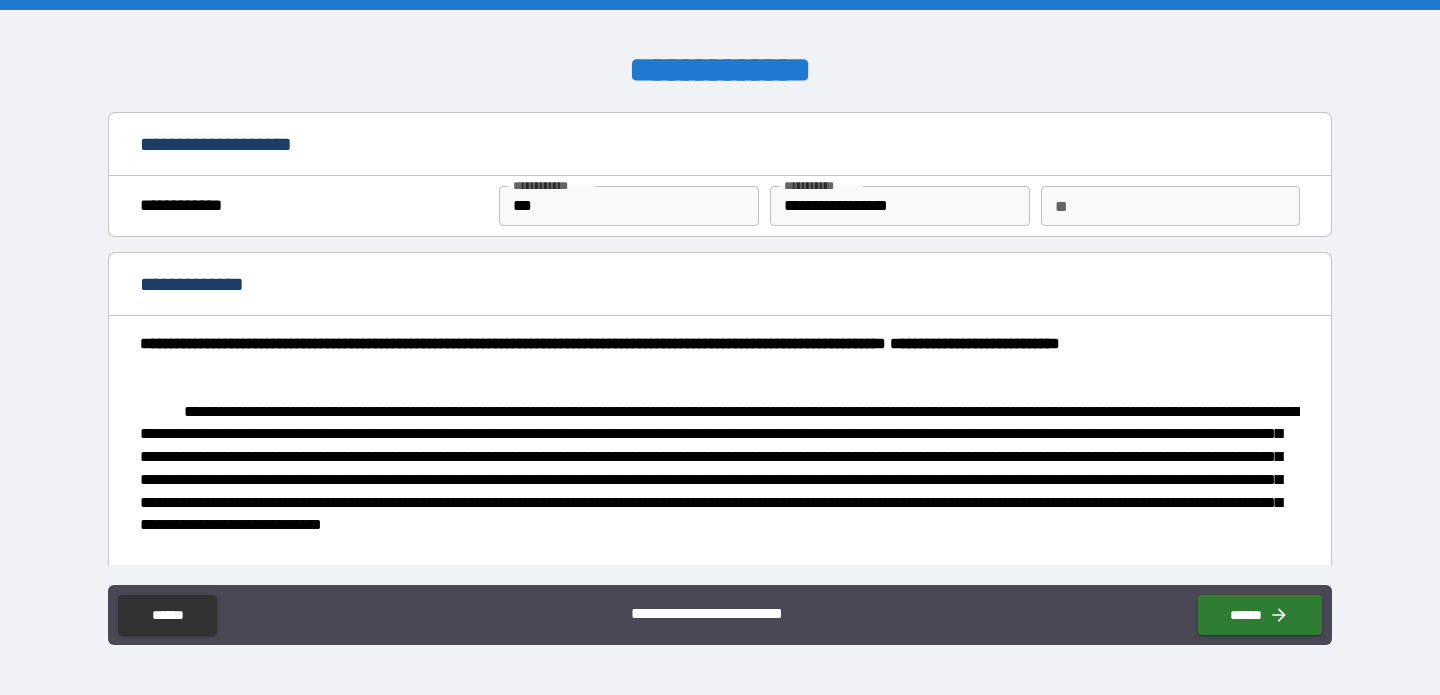 click on "**********" at bounding box center [720, 613] 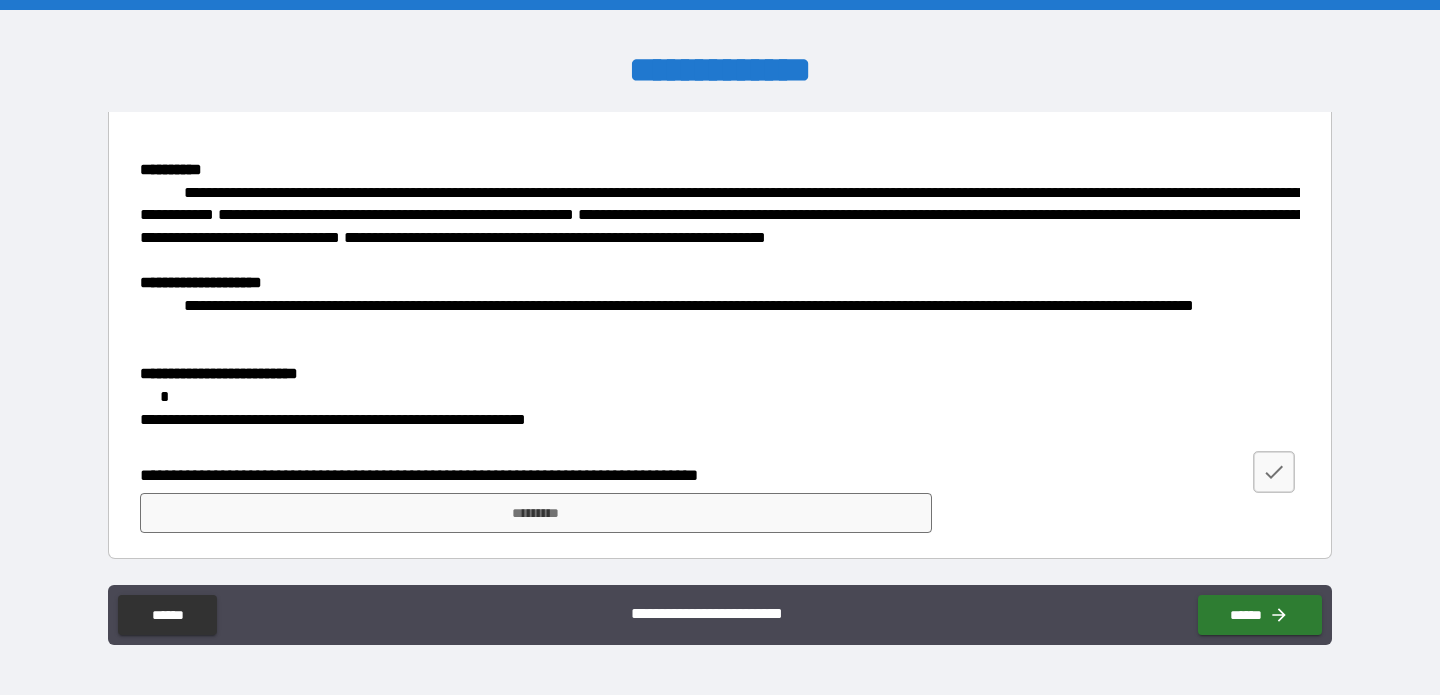 scroll, scrollTop: 537, scrollLeft: 0, axis: vertical 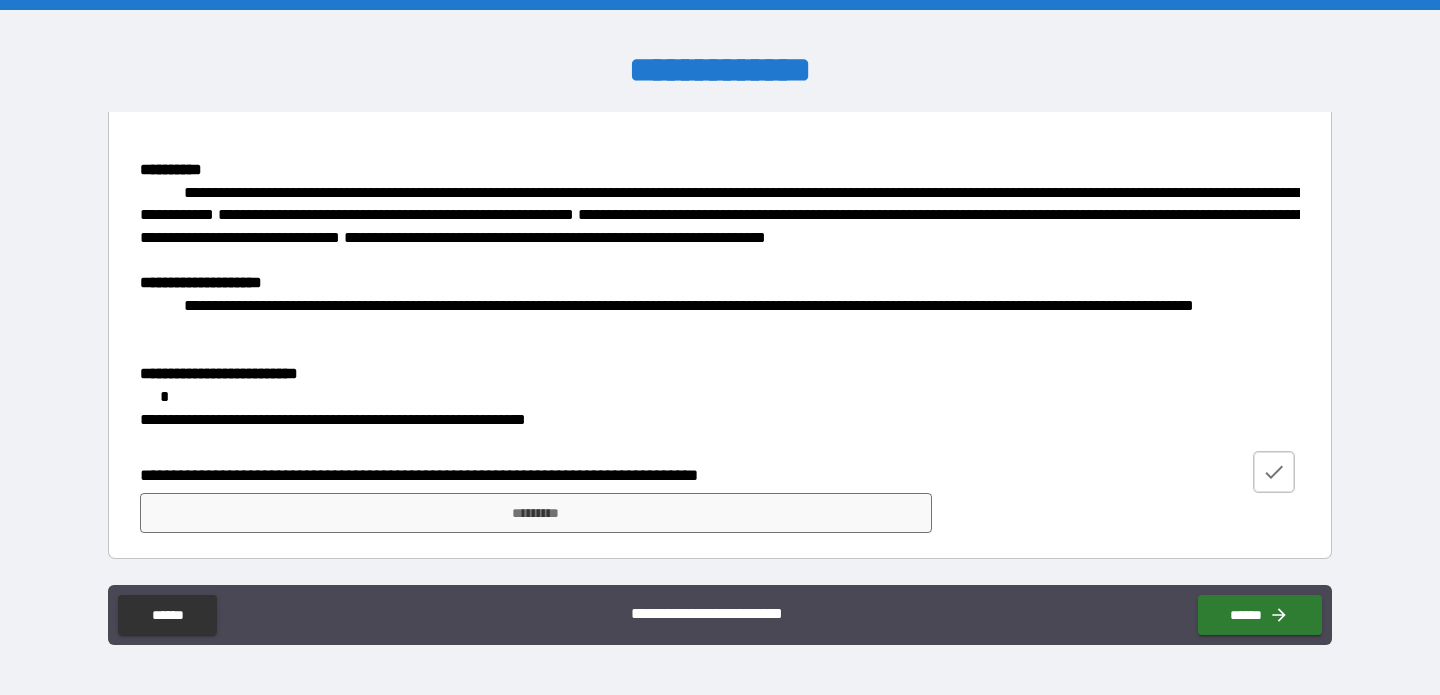 click 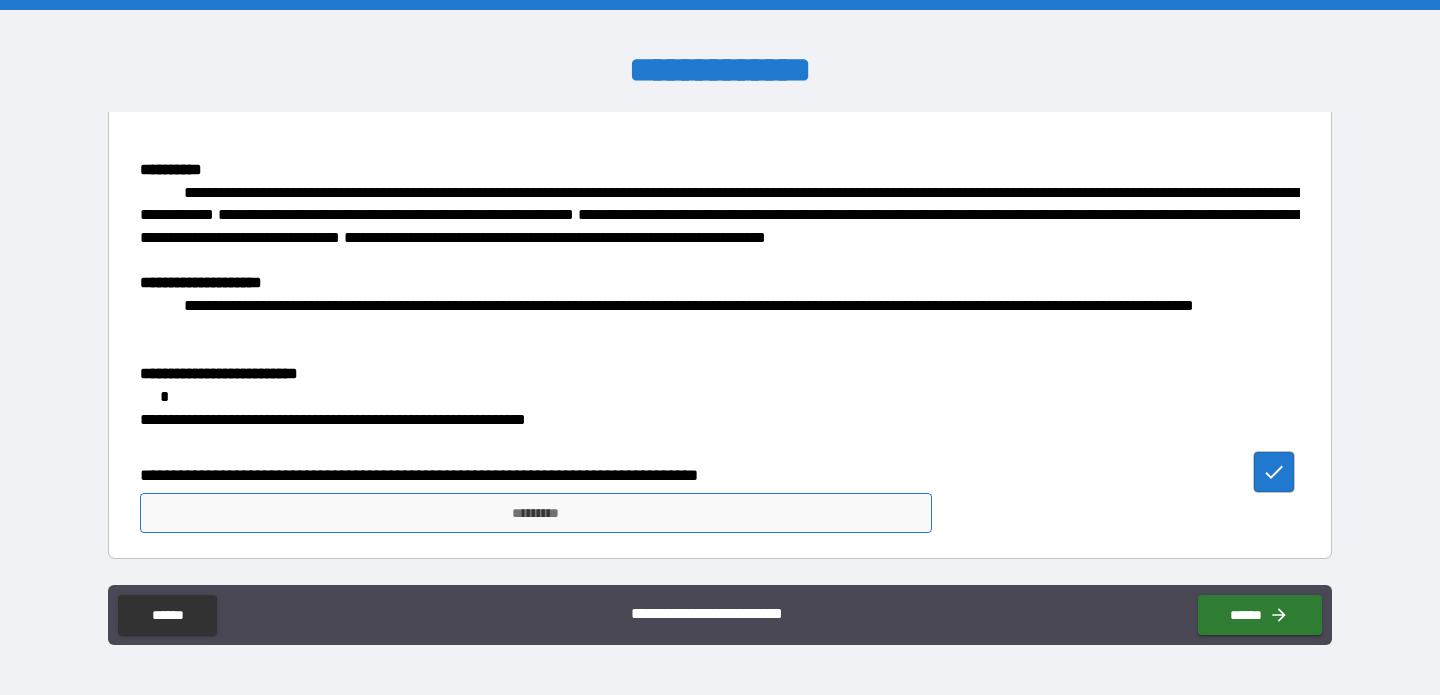 click on "*********" at bounding box center [536, 513] 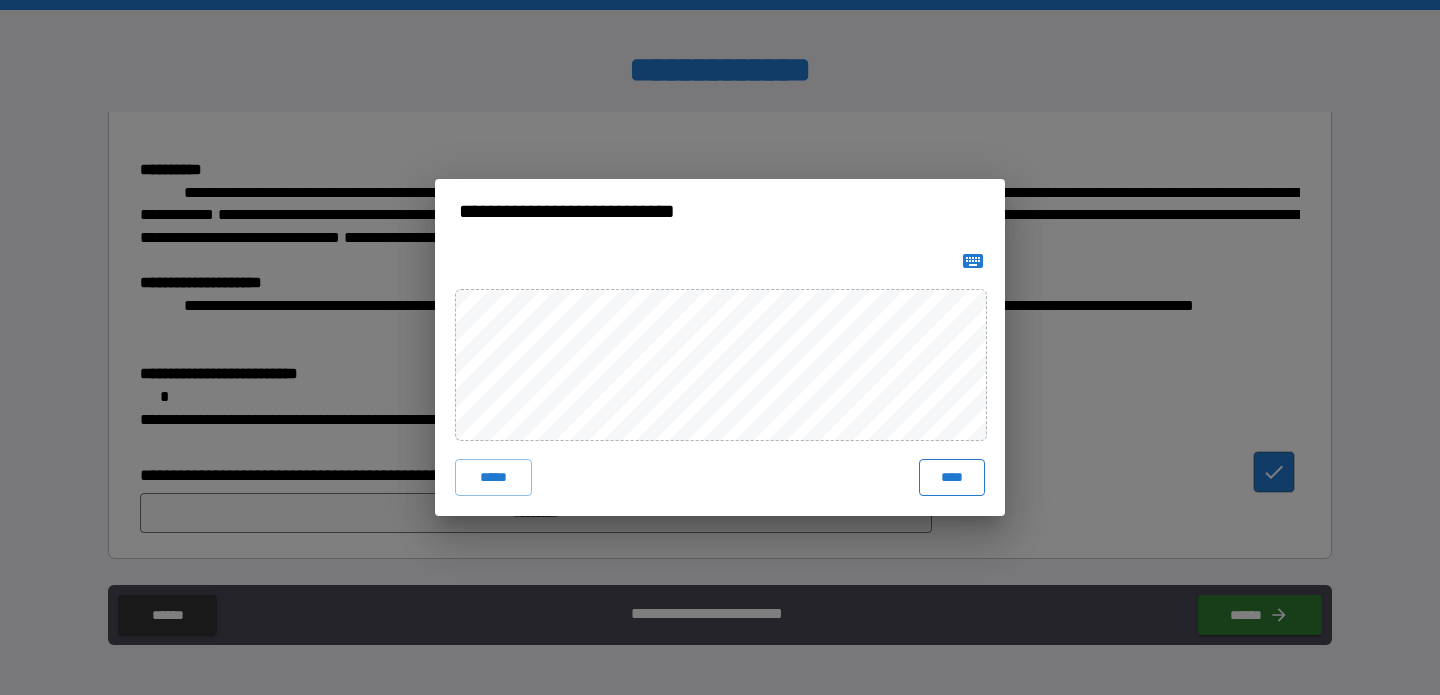 click on "****" at bounding box center [952, 477] 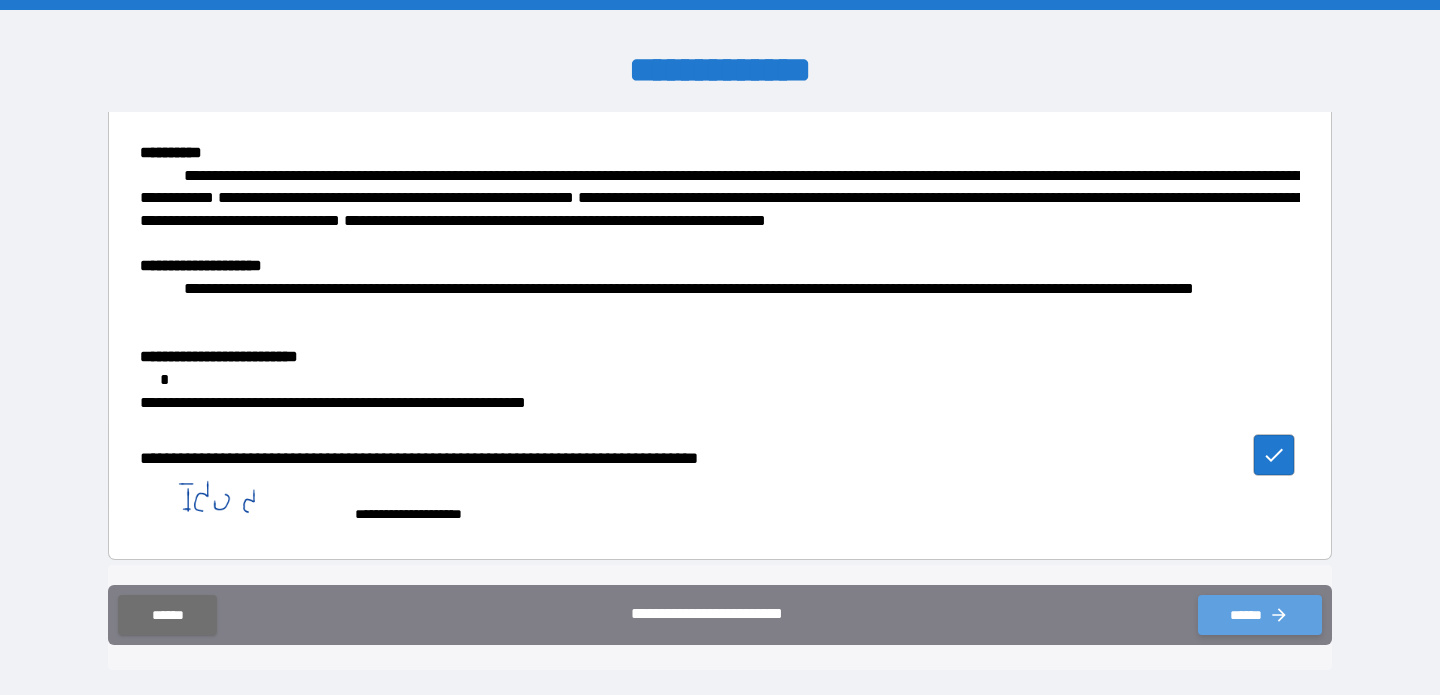 click on "******" at bounding box center [1260, 615] 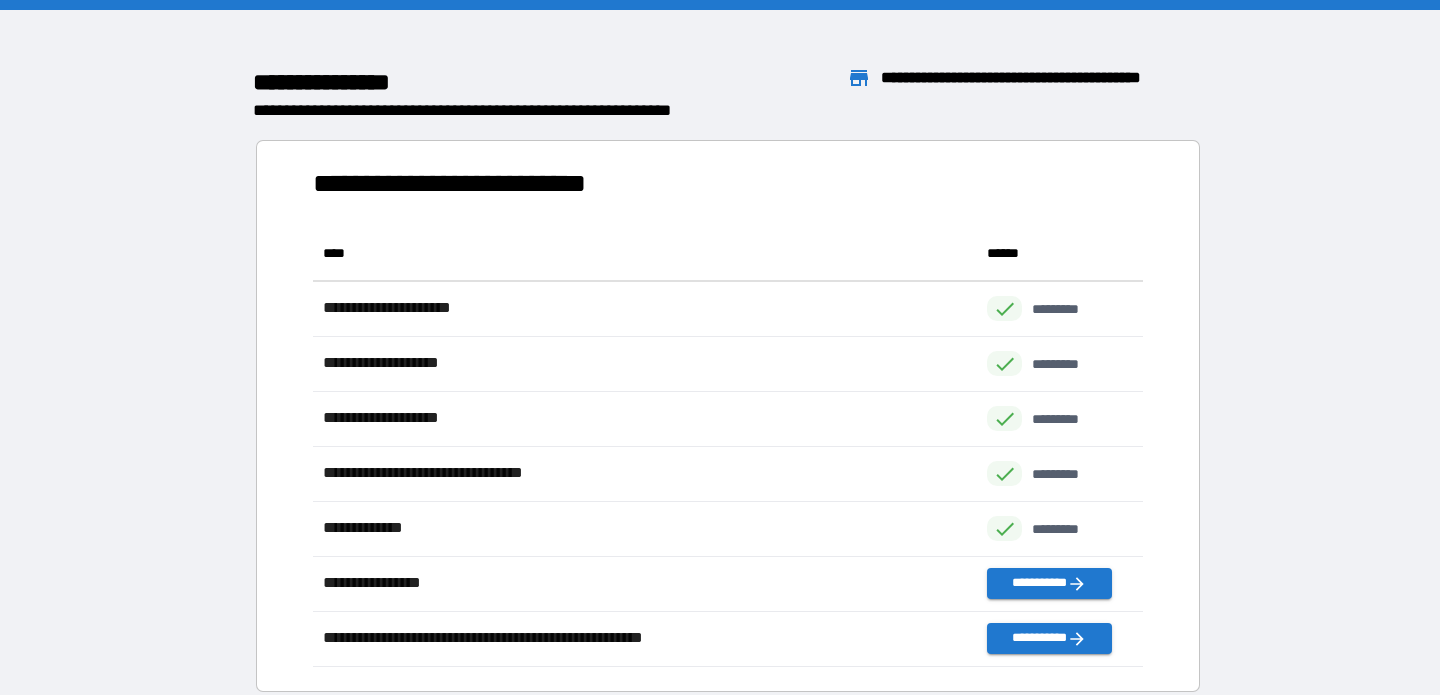 scroll, scrollTop: 1, scrollLeft: 1, axis: both 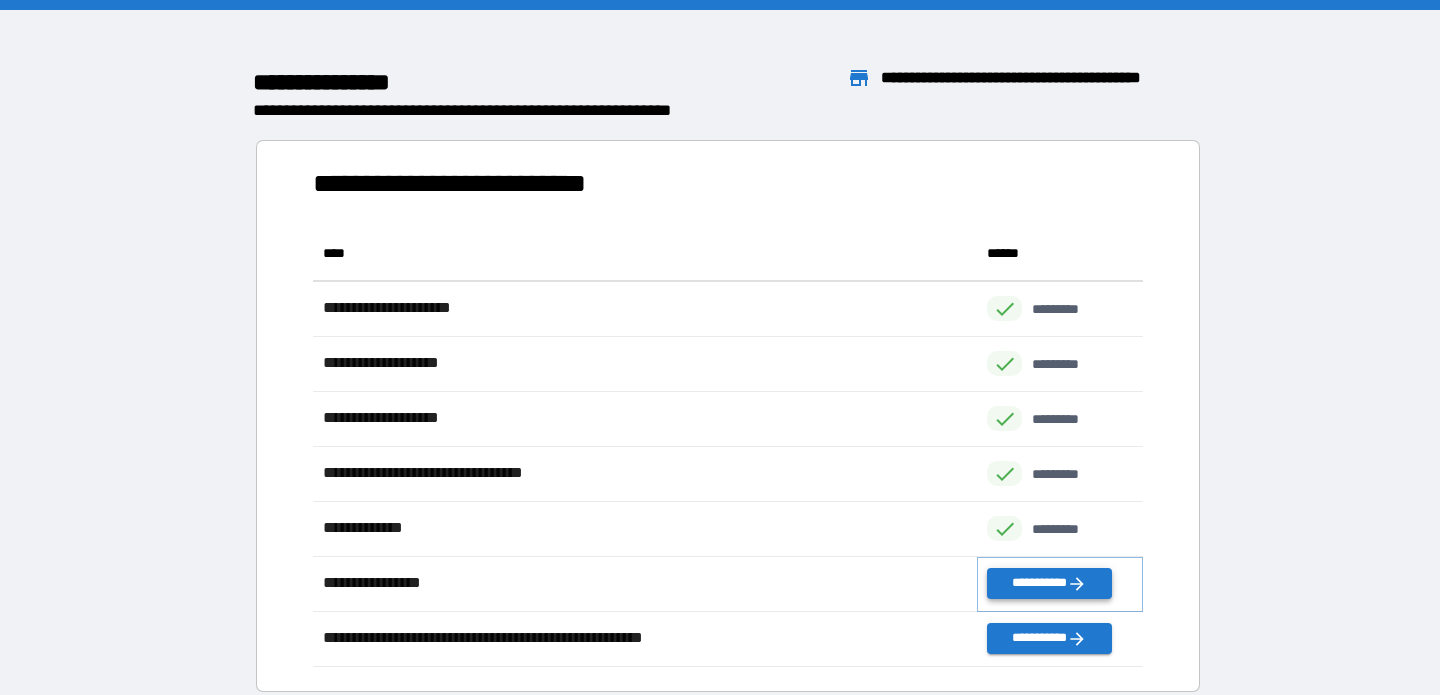 click on "**********" at bounding box center [1049, 583] 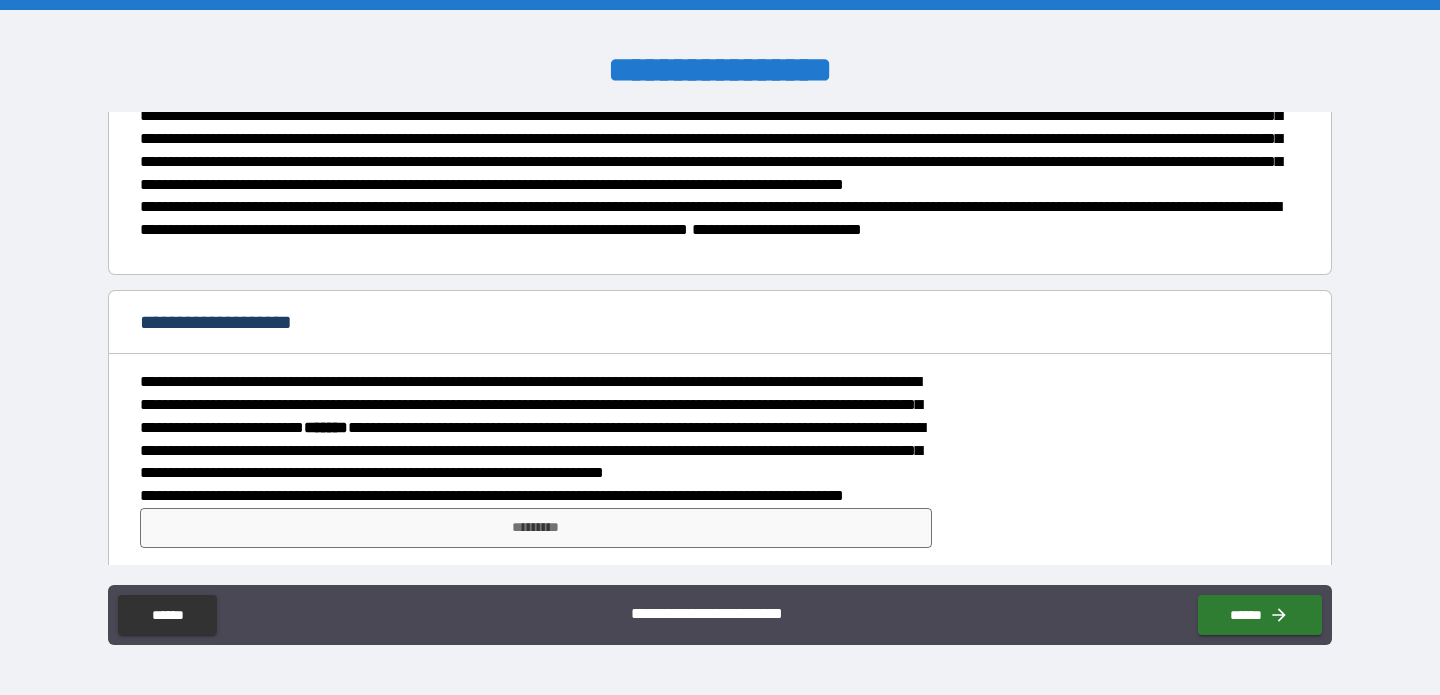 scroll, scrollTop: 400, scrollLeft: 0, axis: vertical 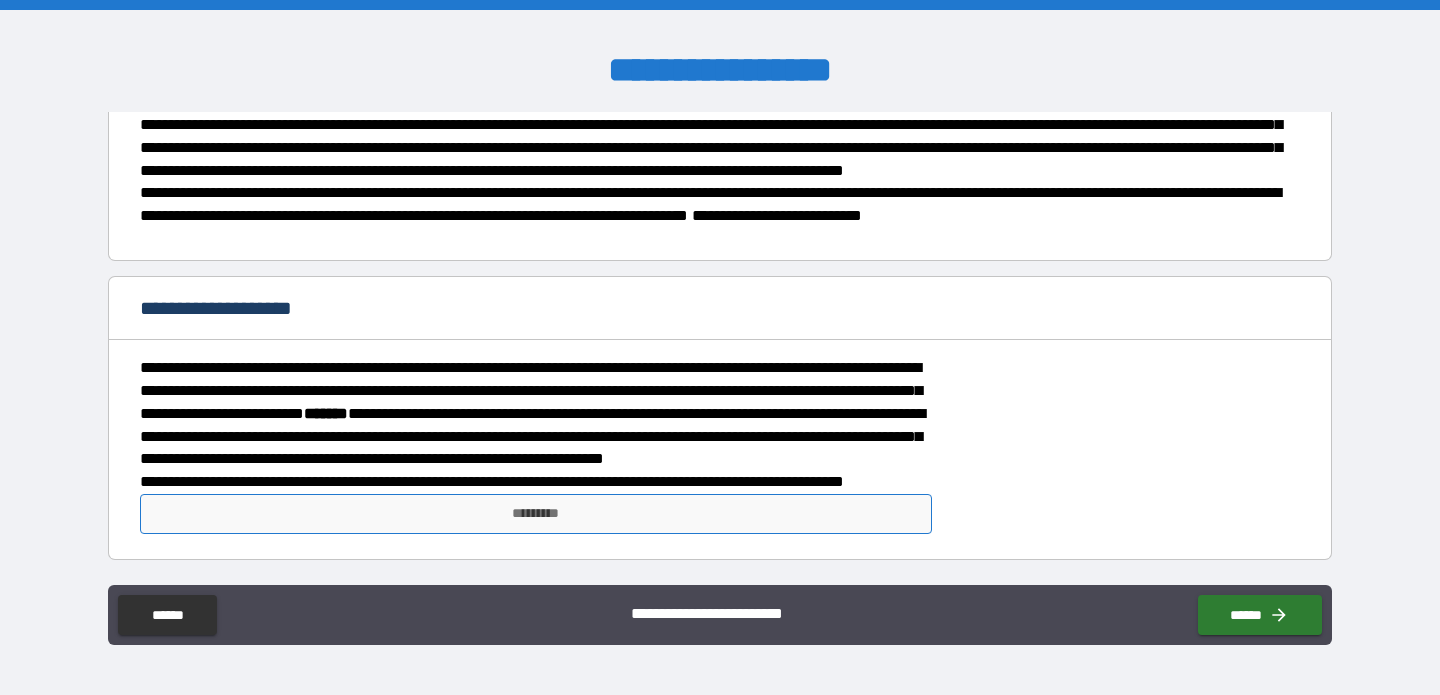 click on "*********" at bounding box center (536, 514) 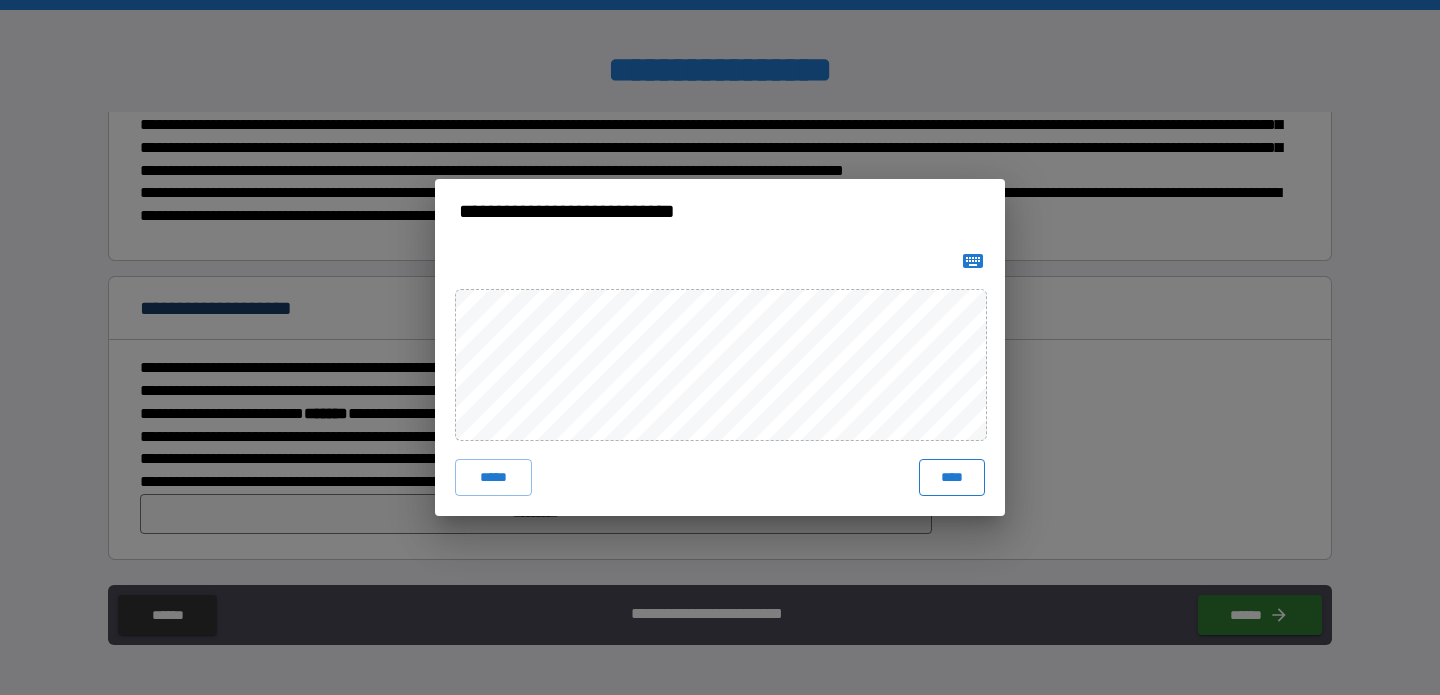 click on "****" at bounding box center (952, 477) 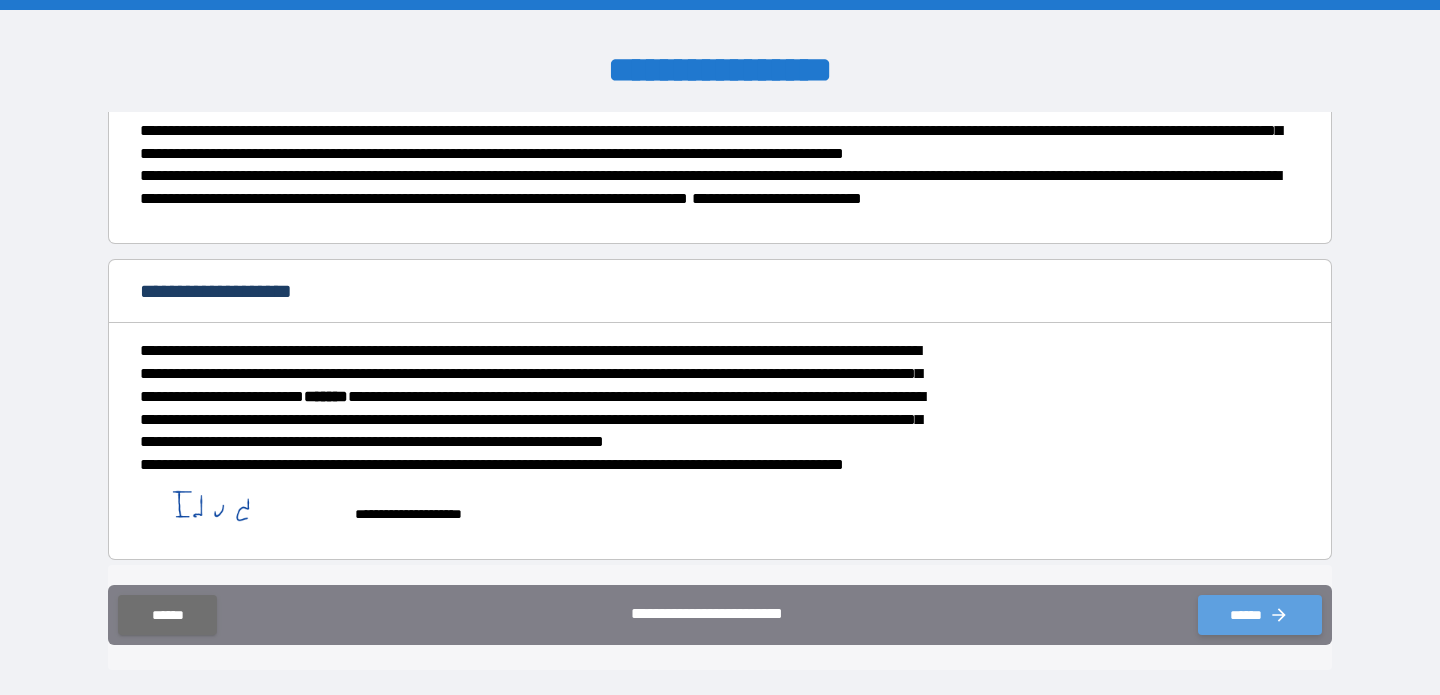 click on "******" at bounding box center [1260, 615] 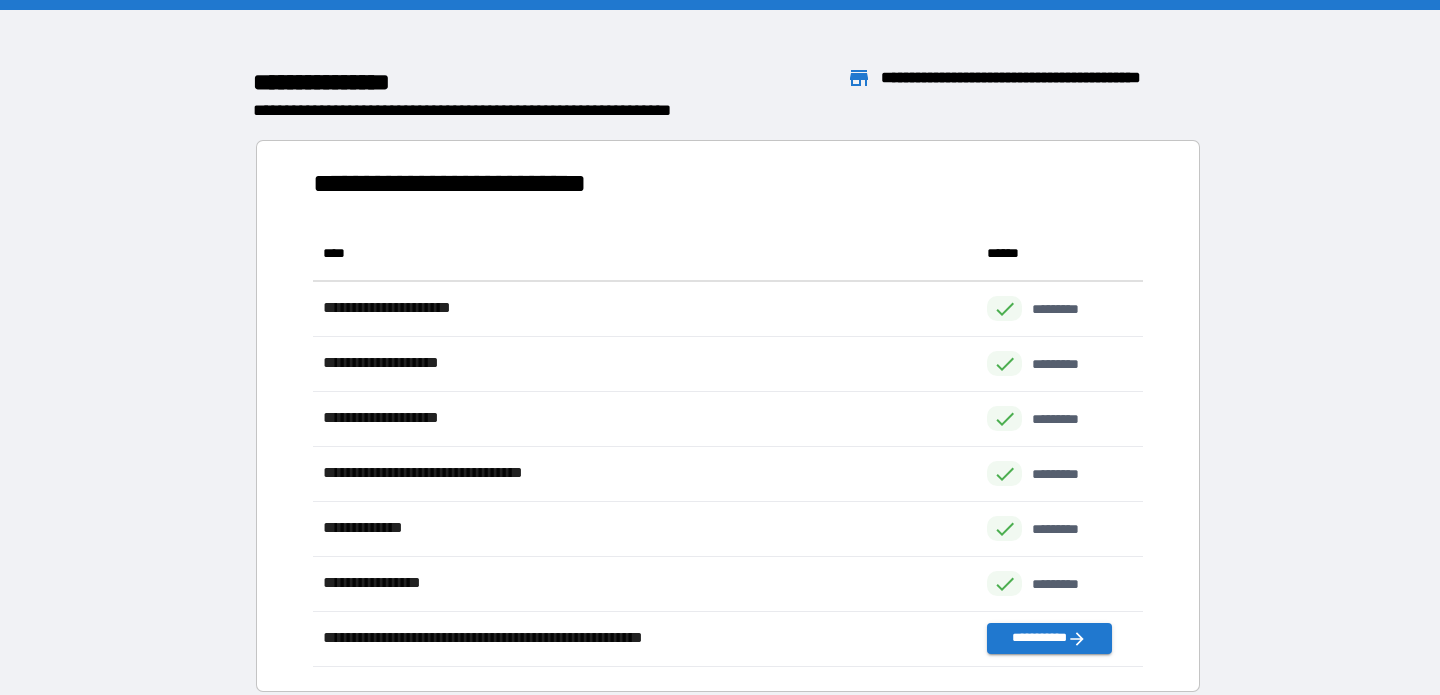 scroll, scrollTop: 1, scrollLeft: 1, axis: both 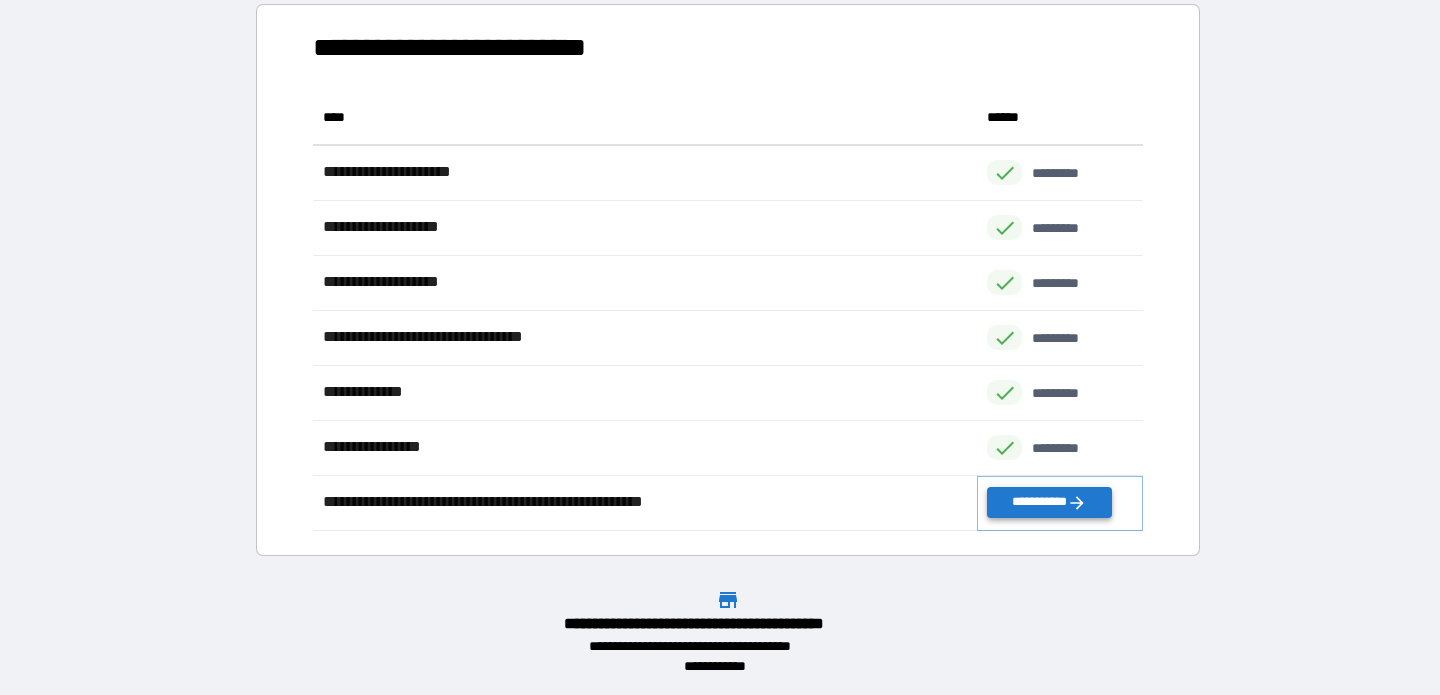 click on "**********" at bounding box center (1049, 502) 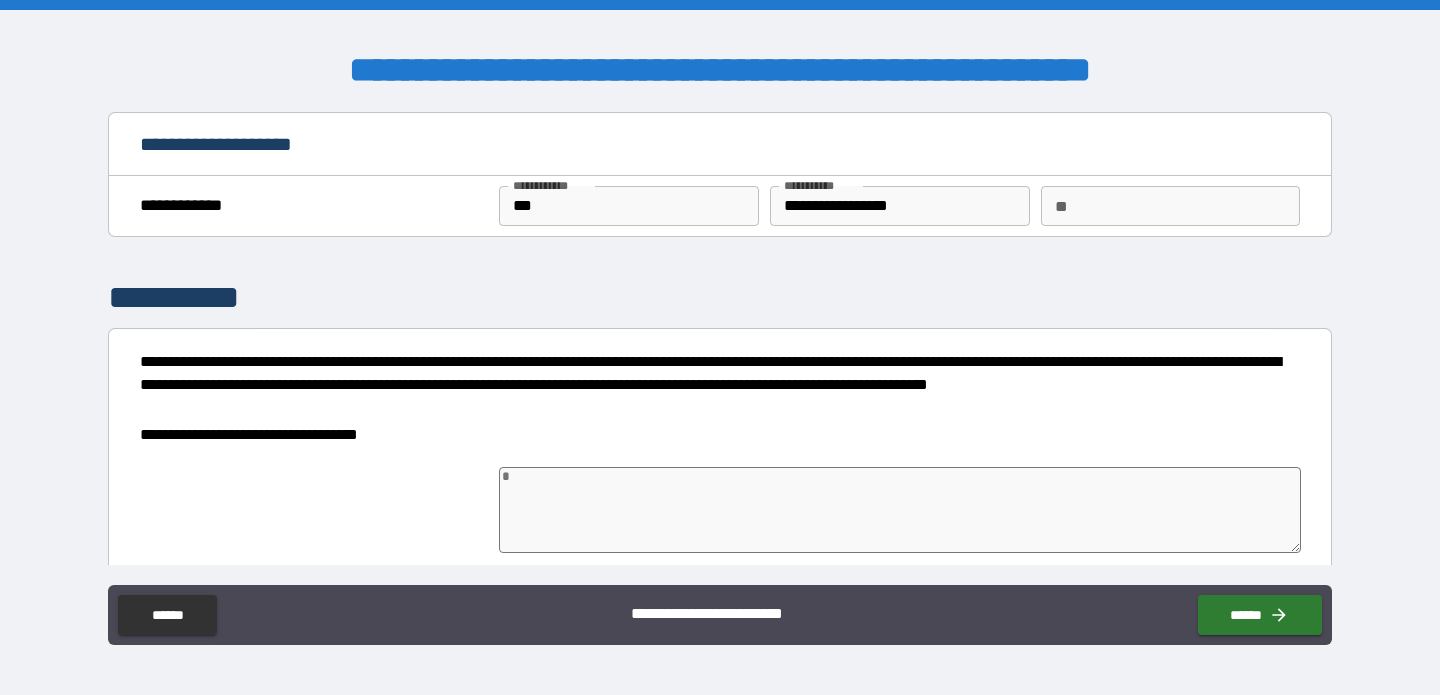 type on "*" 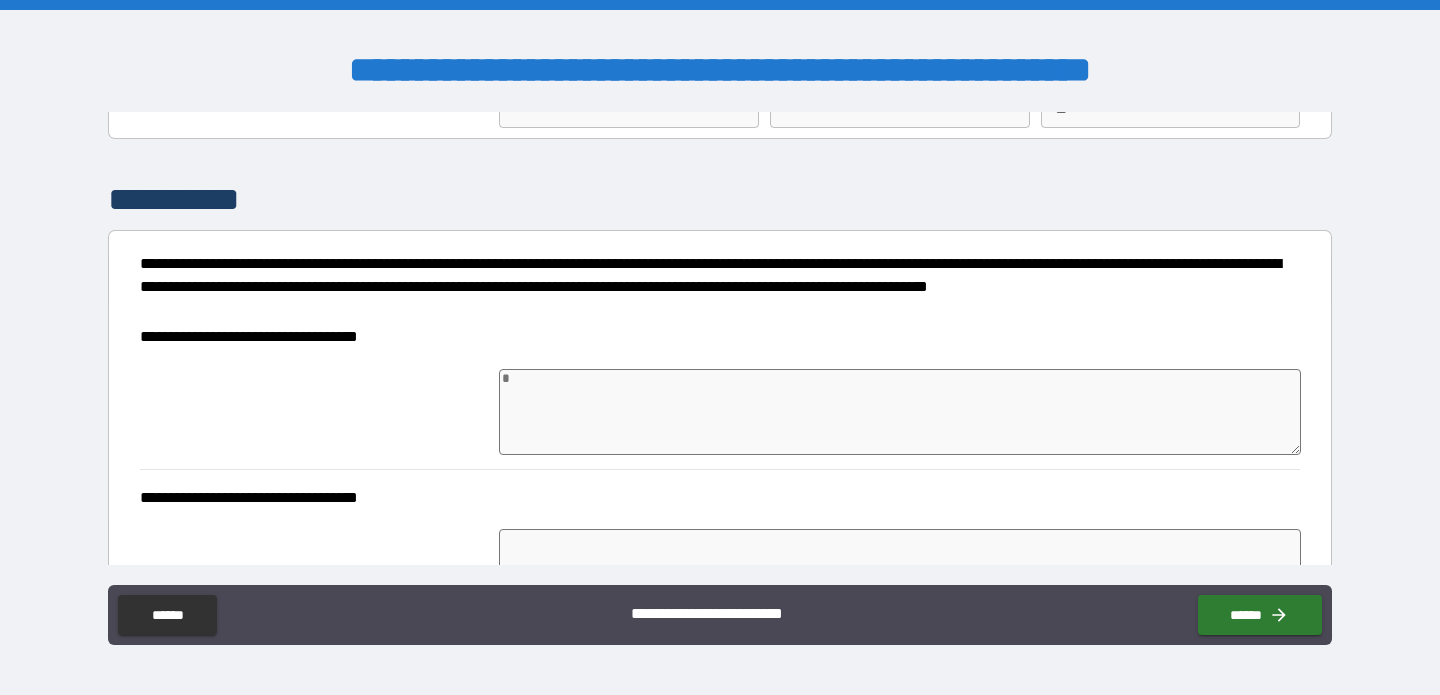 scroll, scrollTop: 101, scrollLeft: 0, axis: vertical 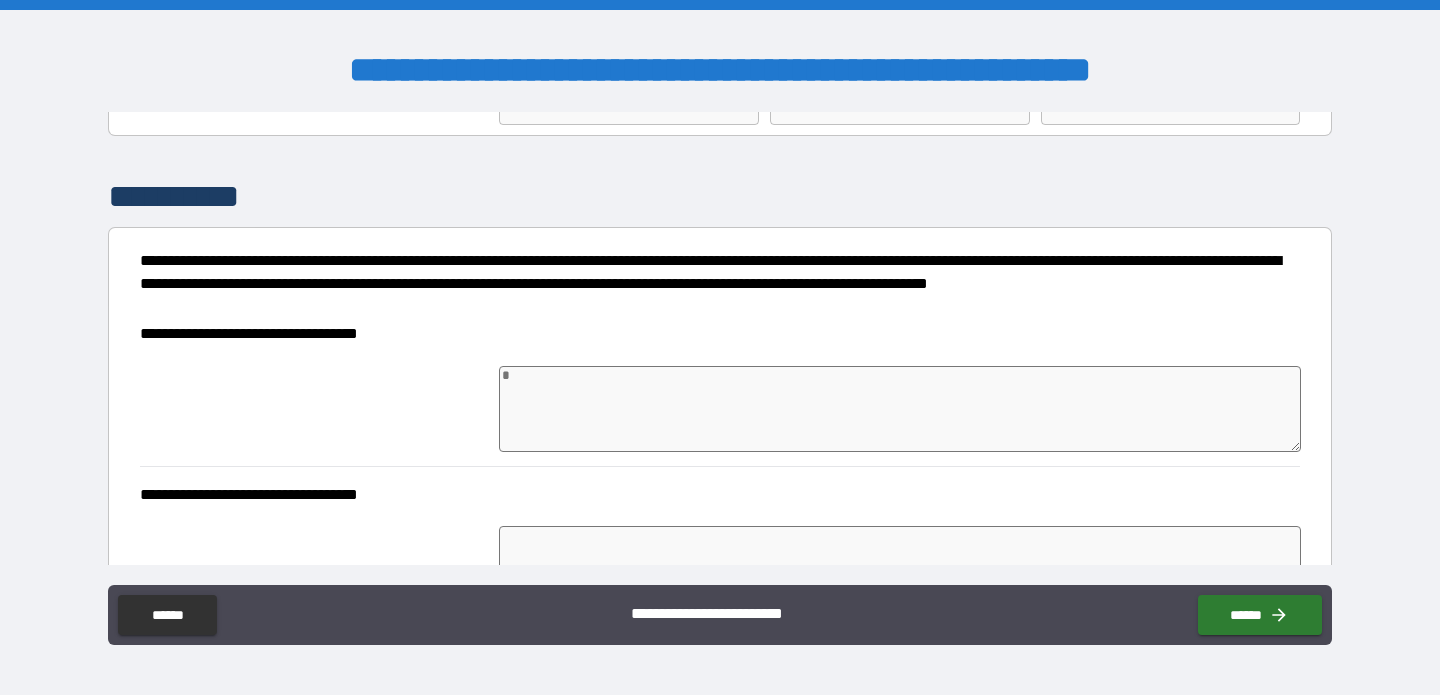 click at bounding box center (900, 409) 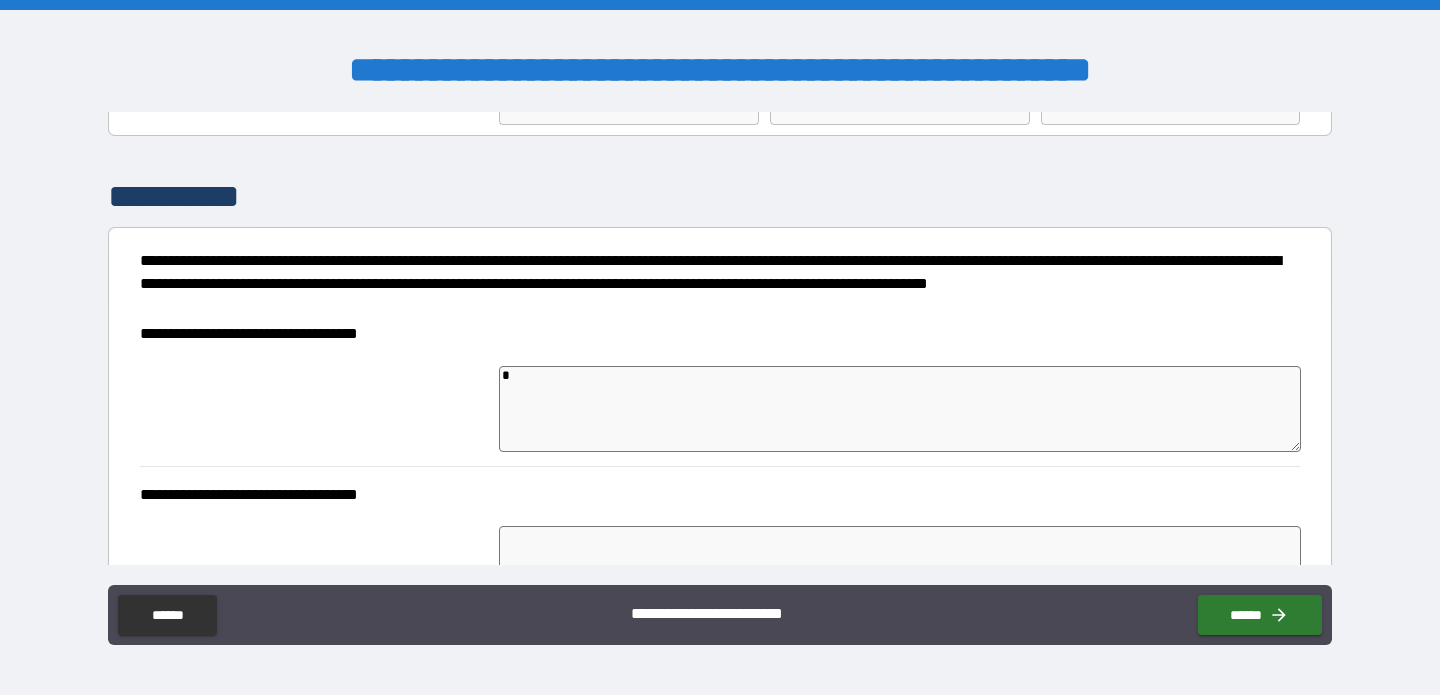 type on "**" 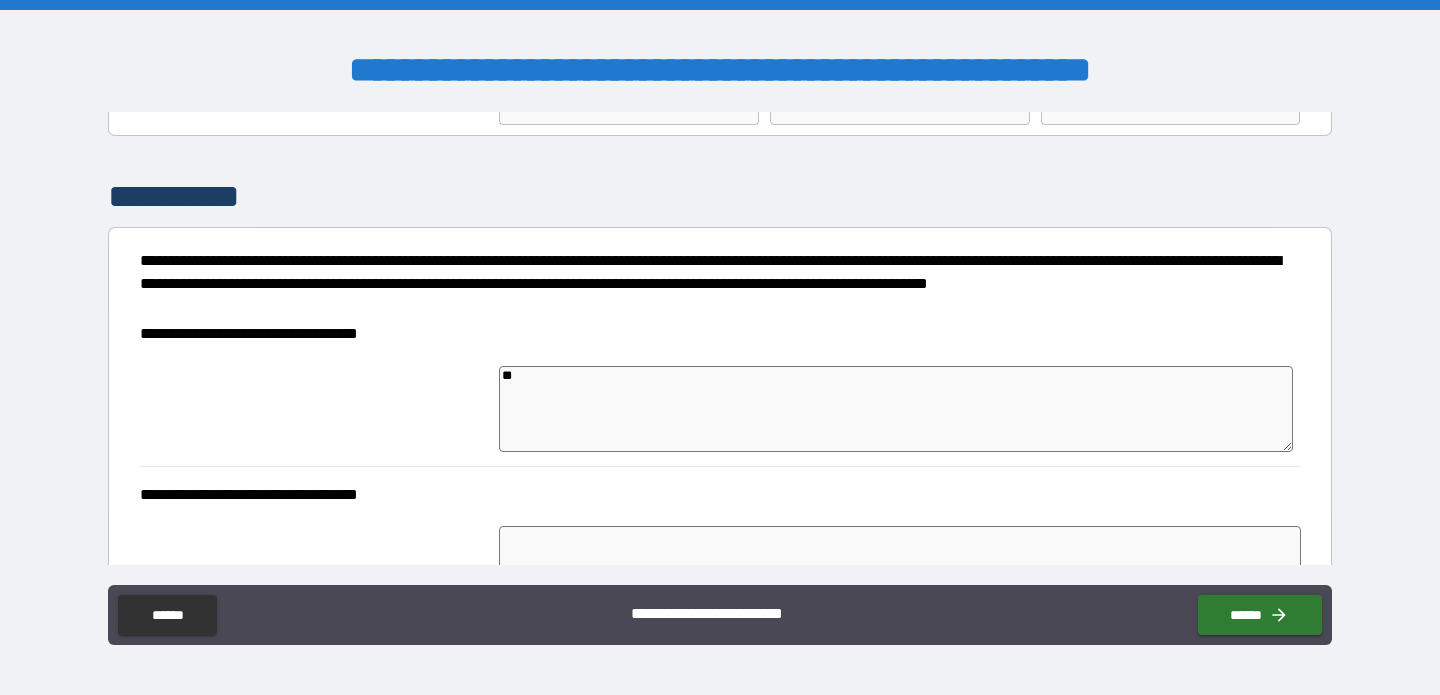 type on "*" 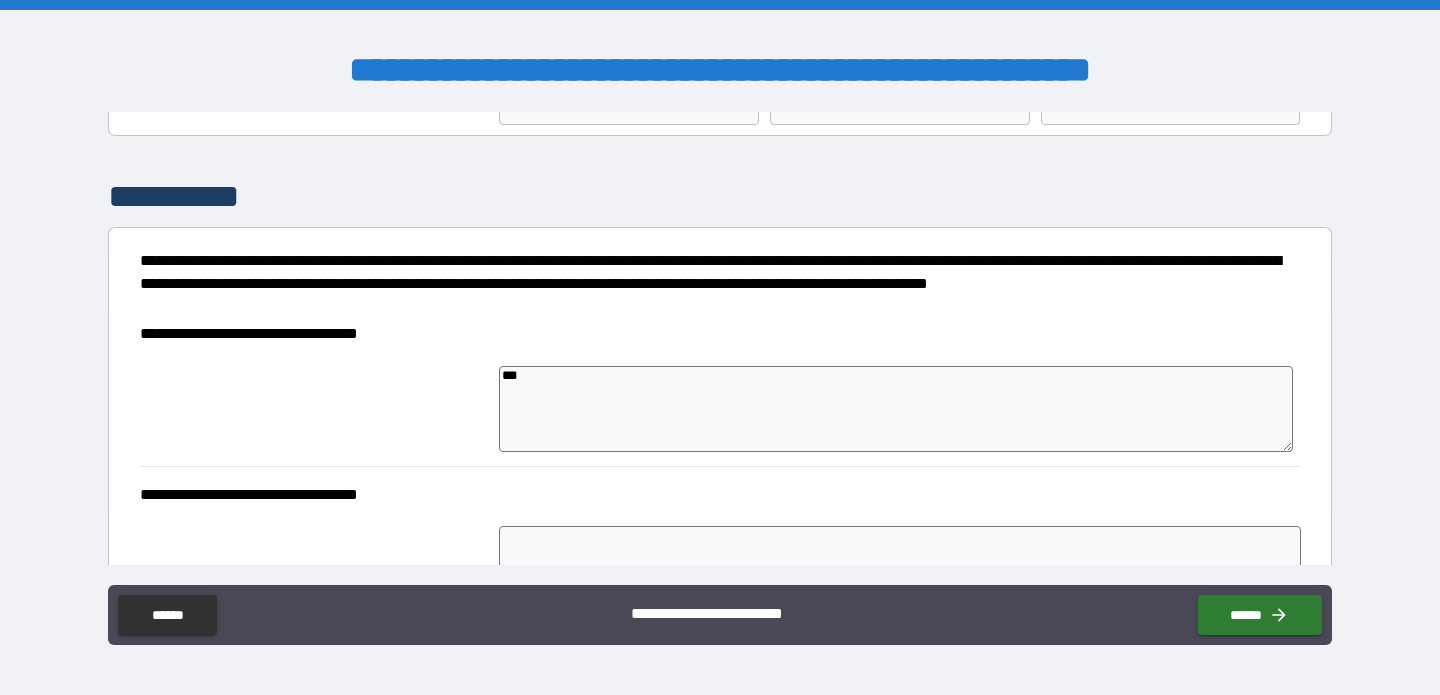 type on "*" 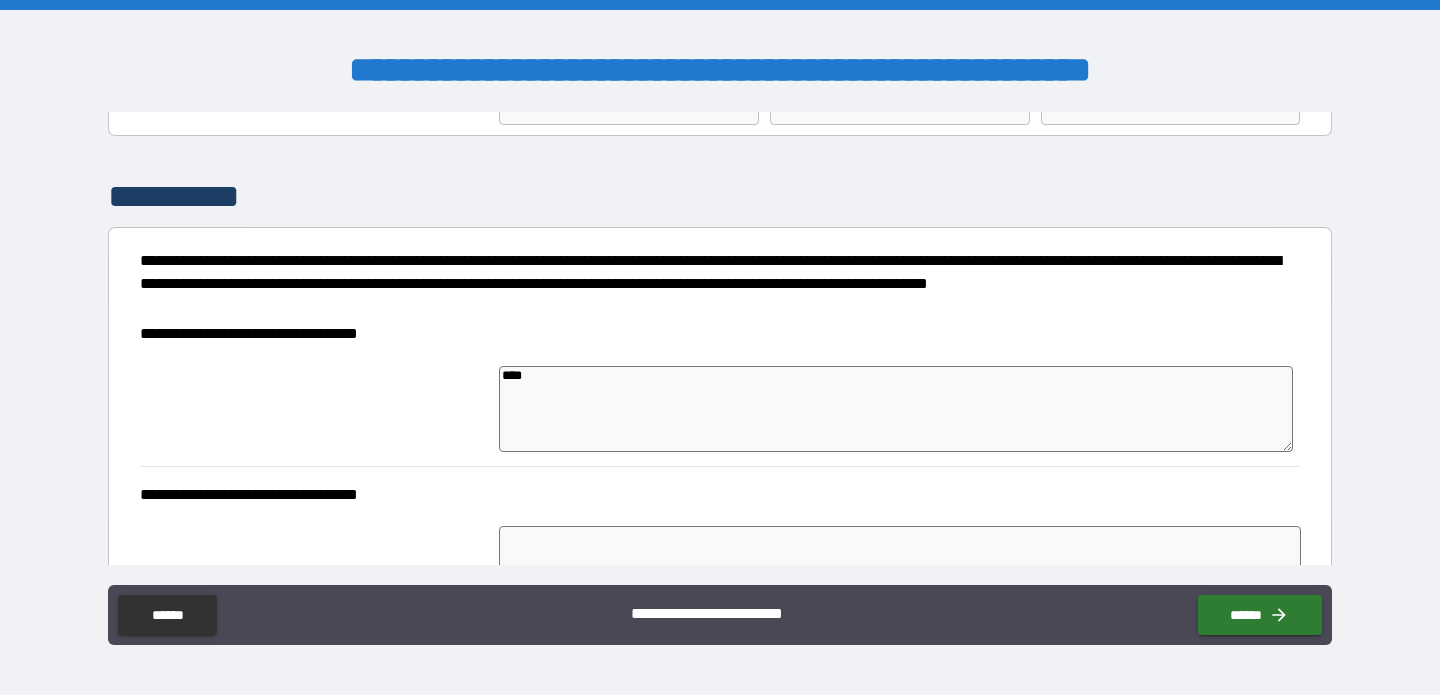 type on "*" 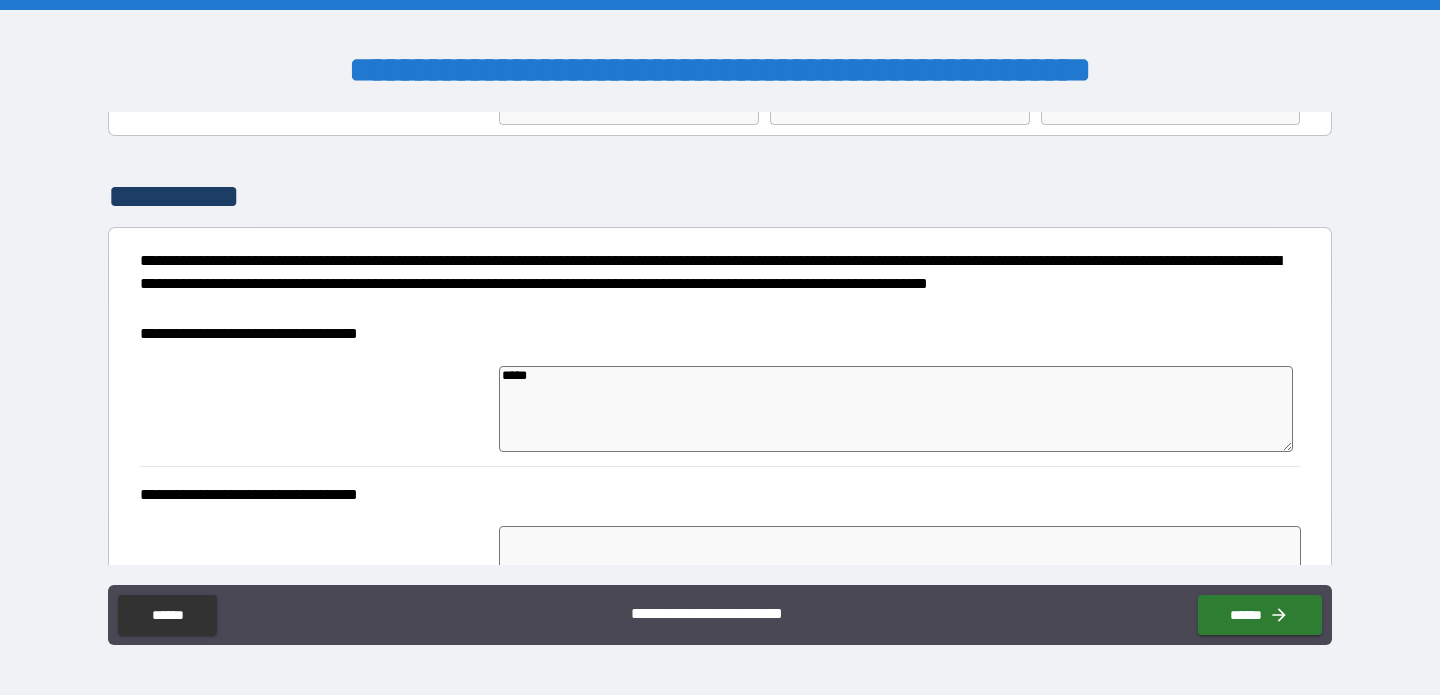 type on "******" 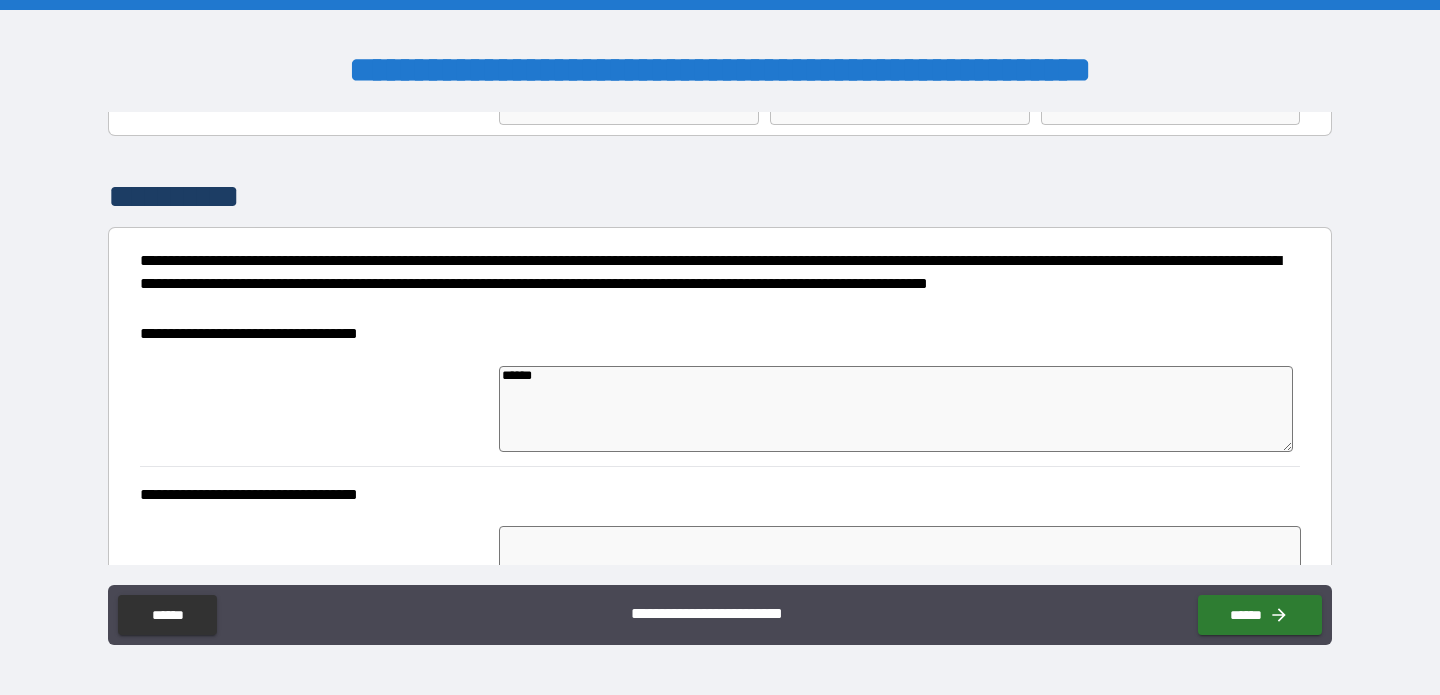 type on "*******" 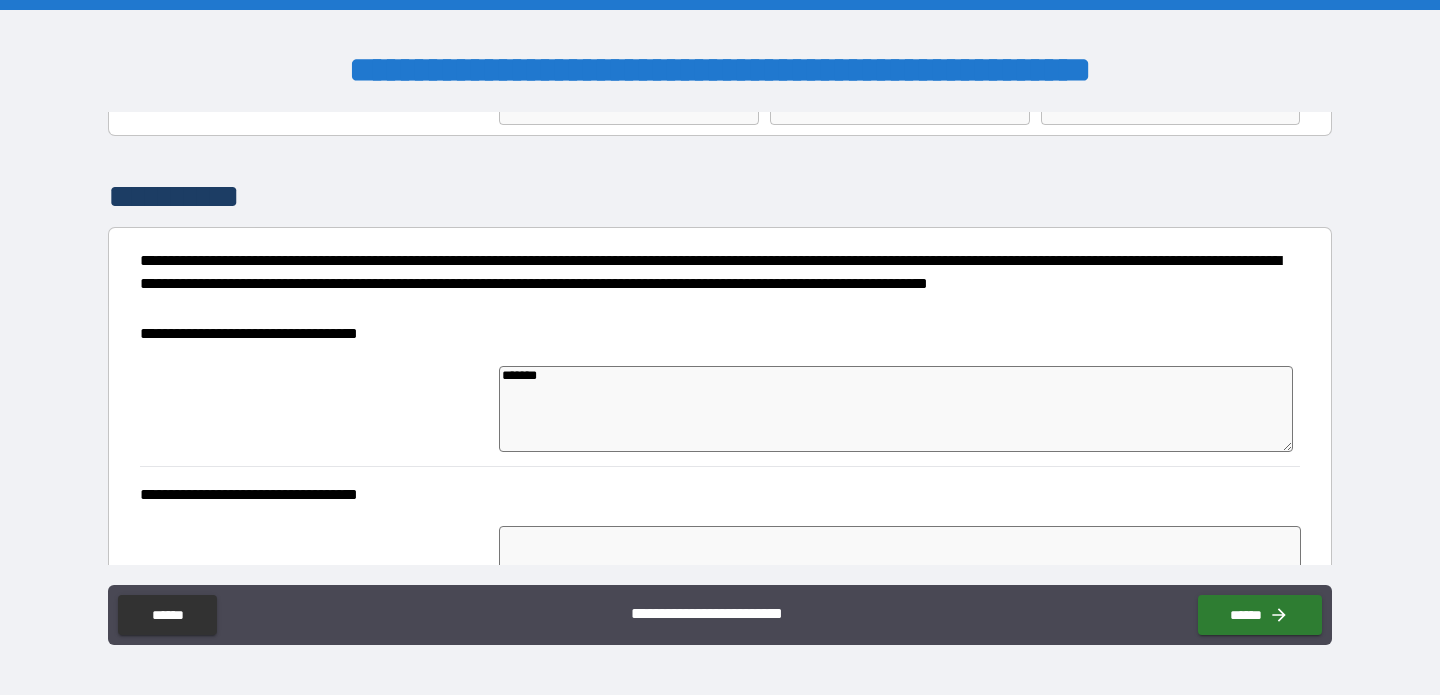 type on "*" 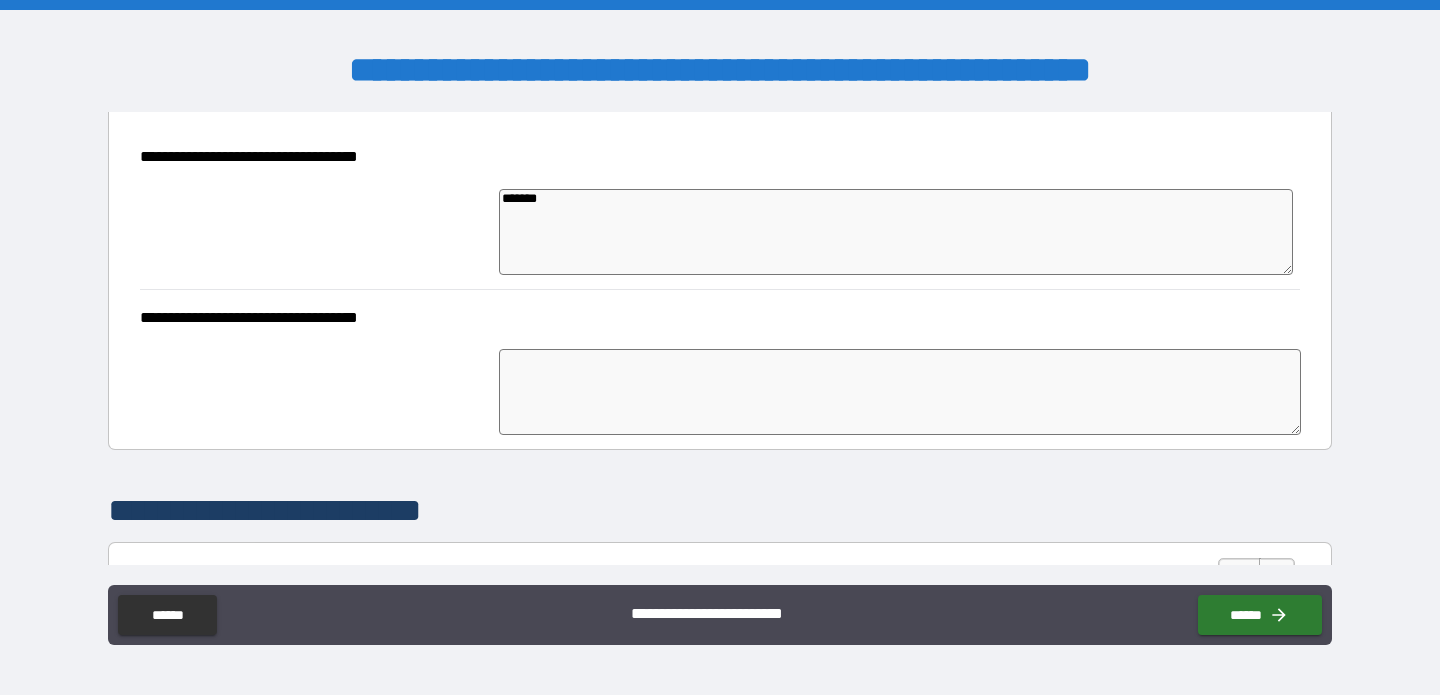 scroll, scrollTop: 279, scrollLeft: 0, axis: vertical 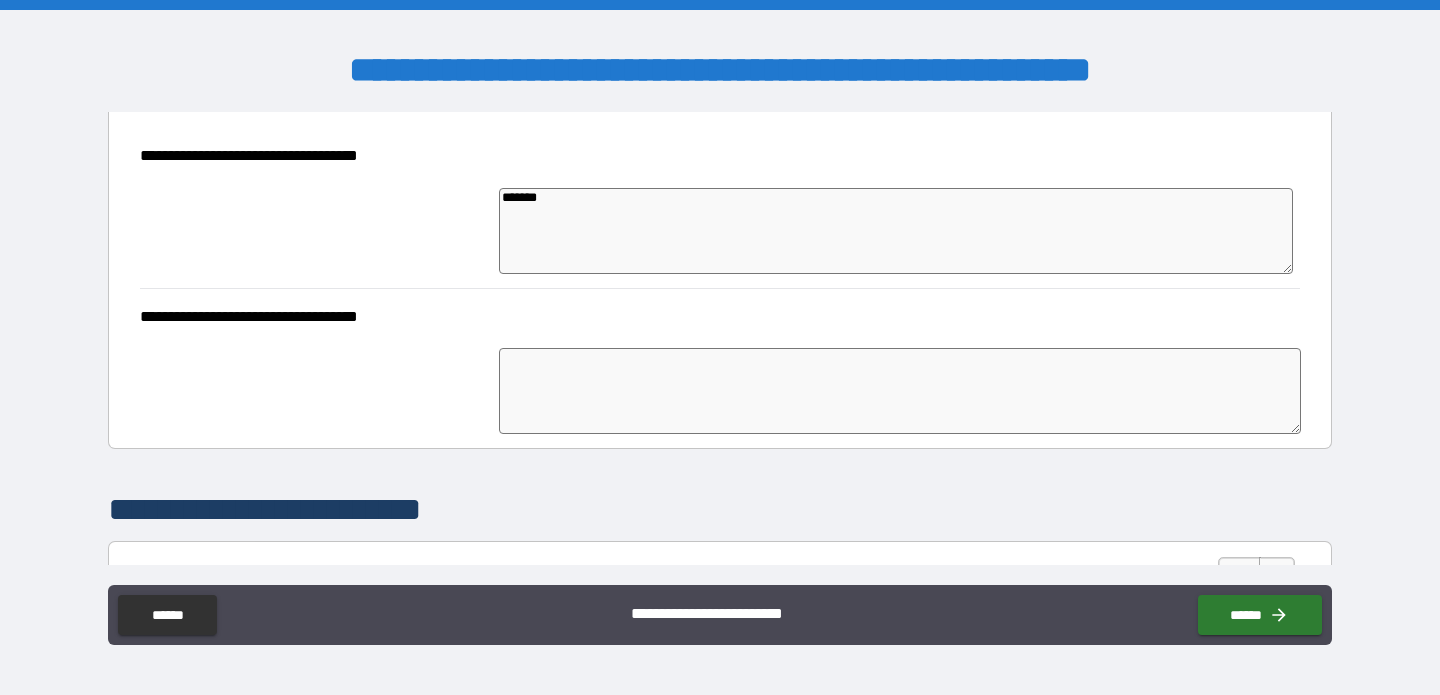click at bounding box center (900, 391) 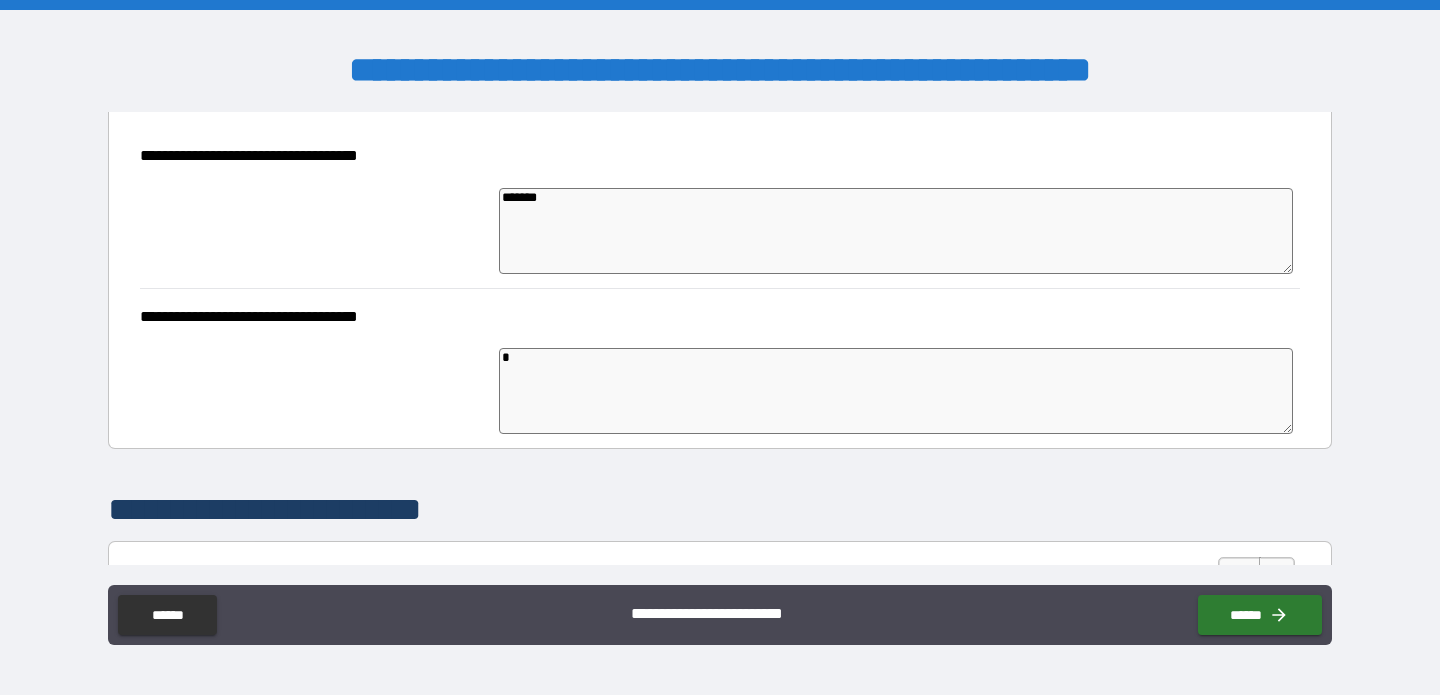 type on "*" 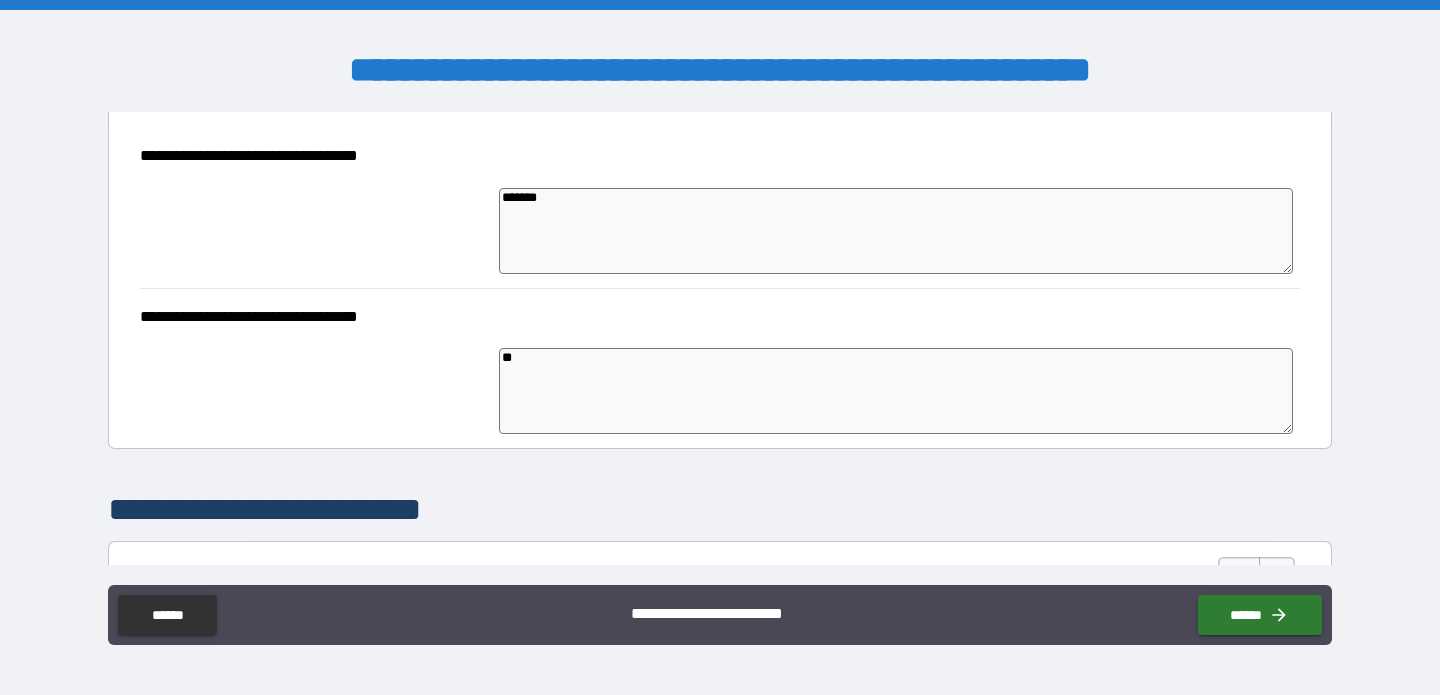 type on "*" 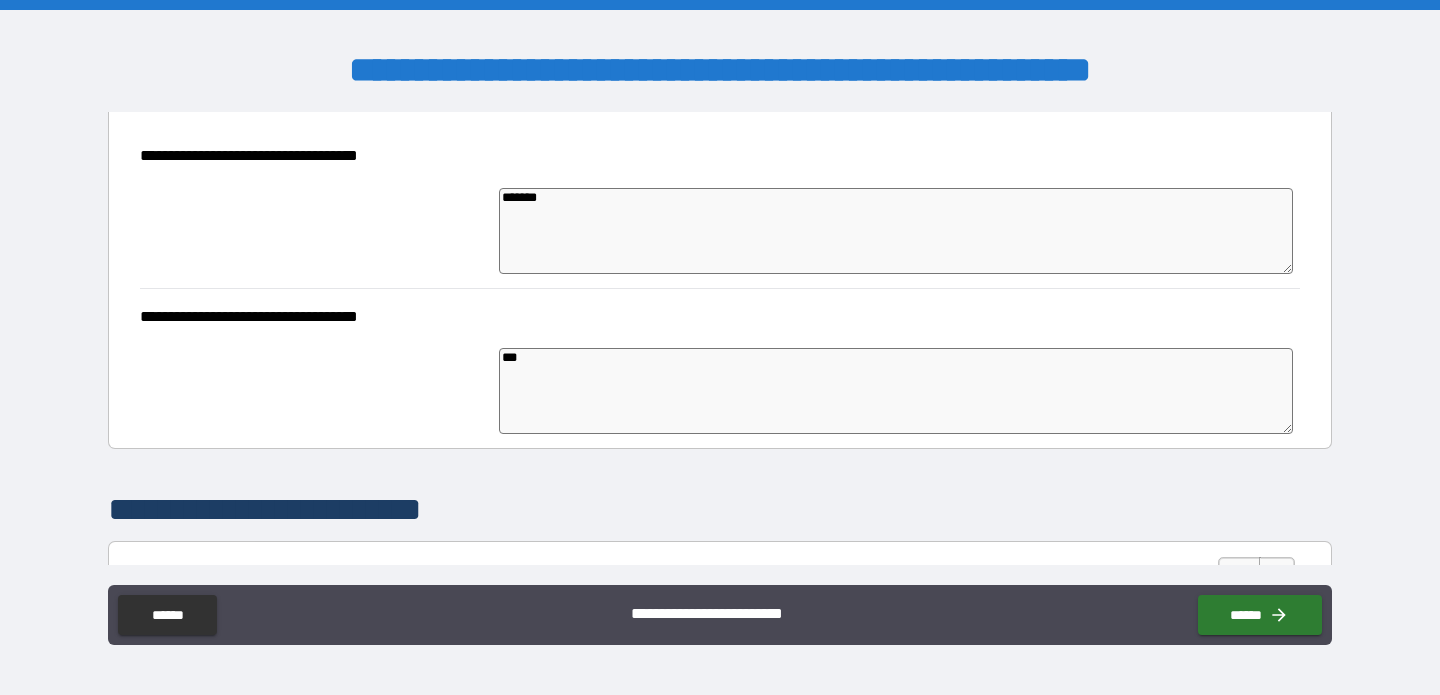 type on "*" 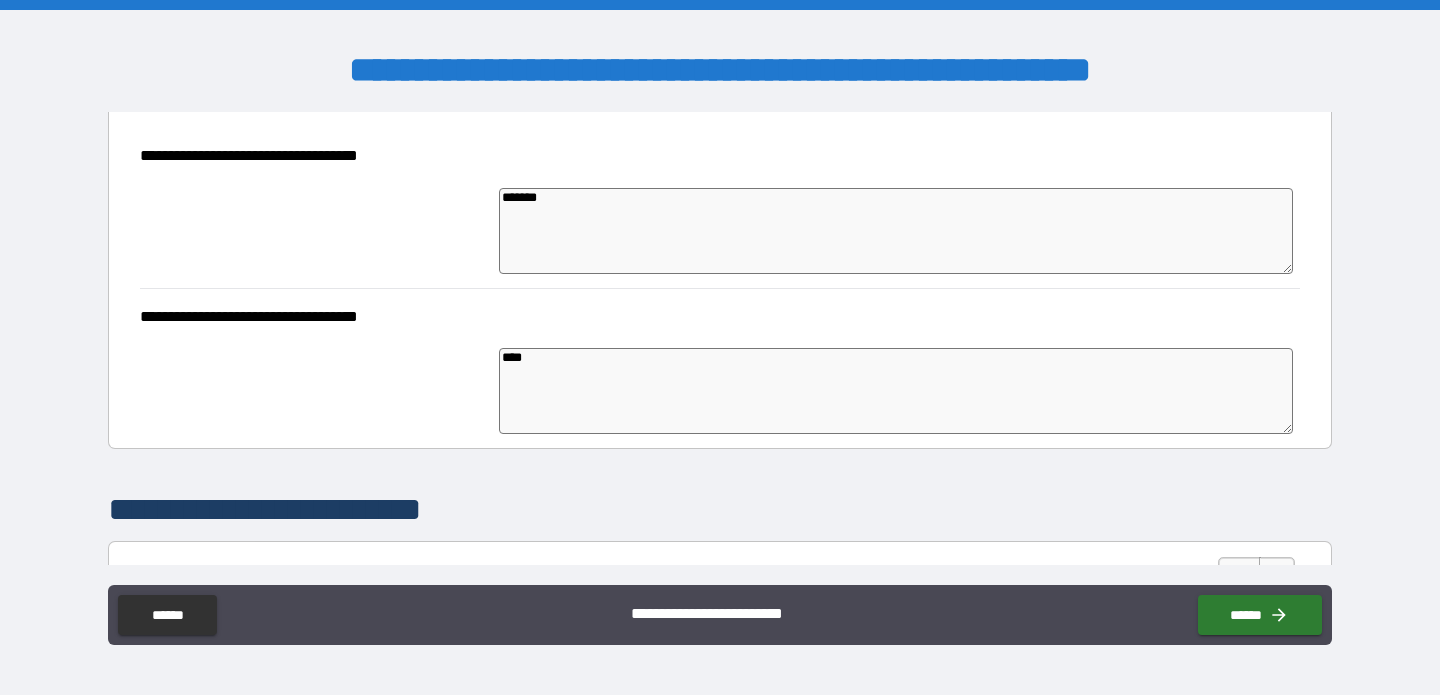 type on "*" 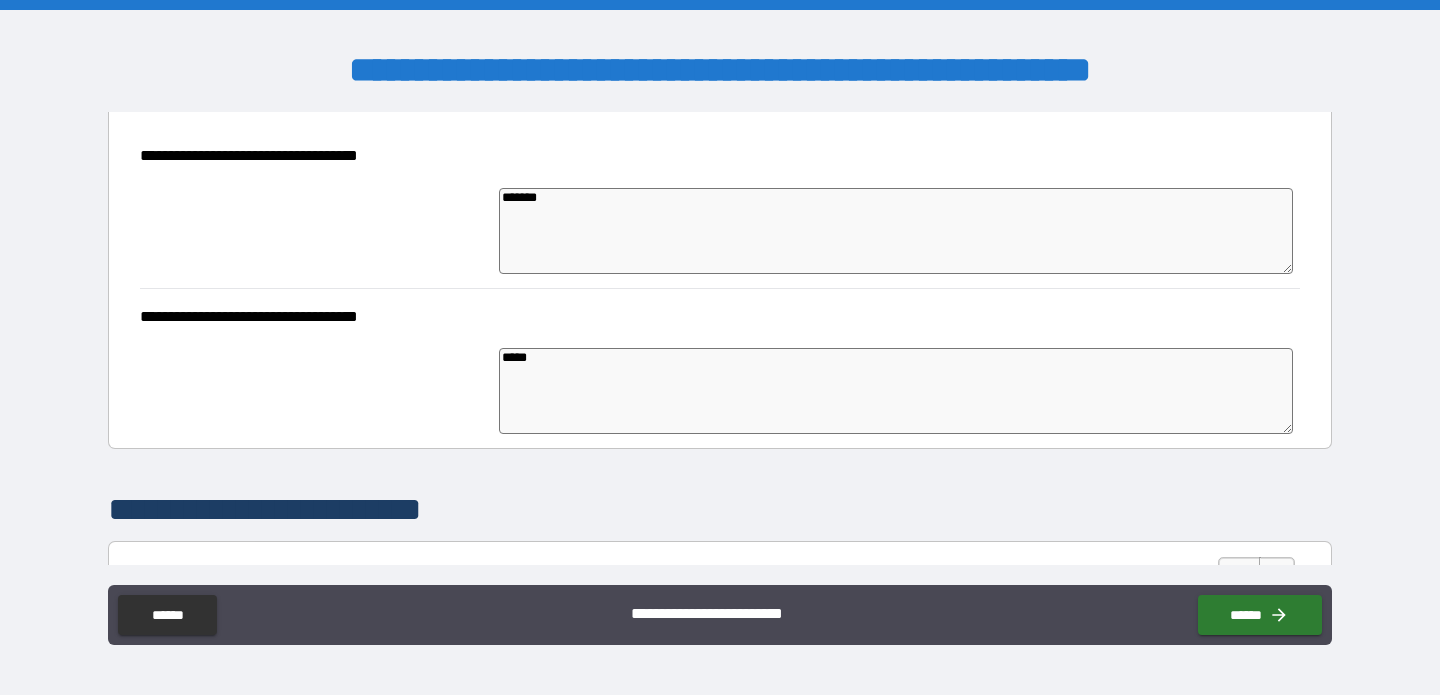 type on "*" 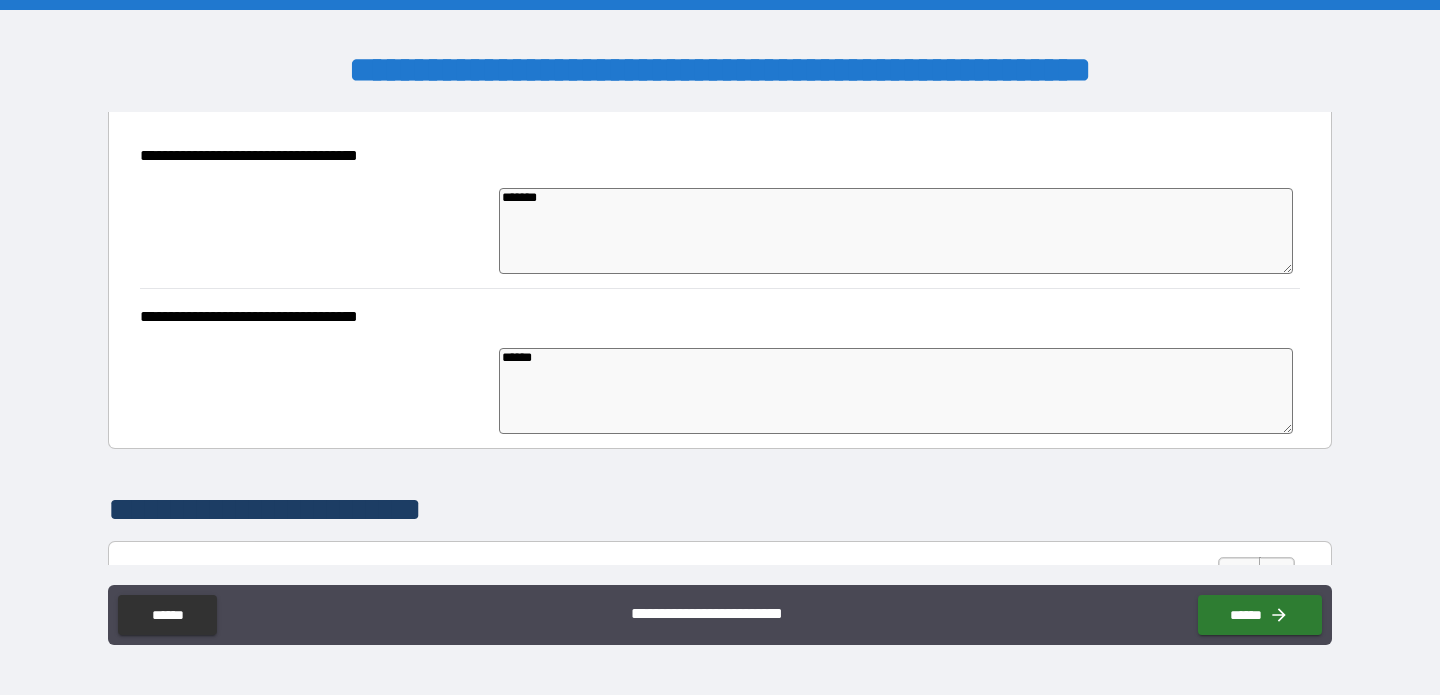 type on "*" 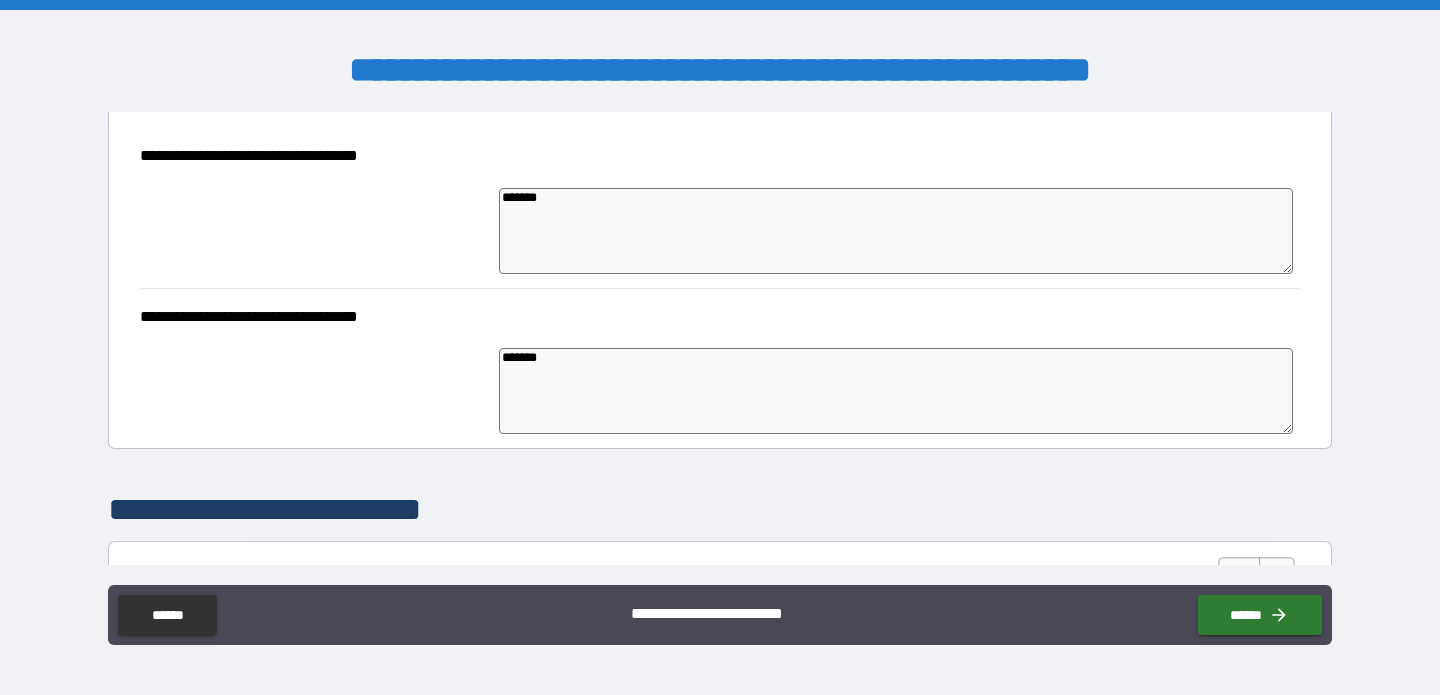 type on "*" 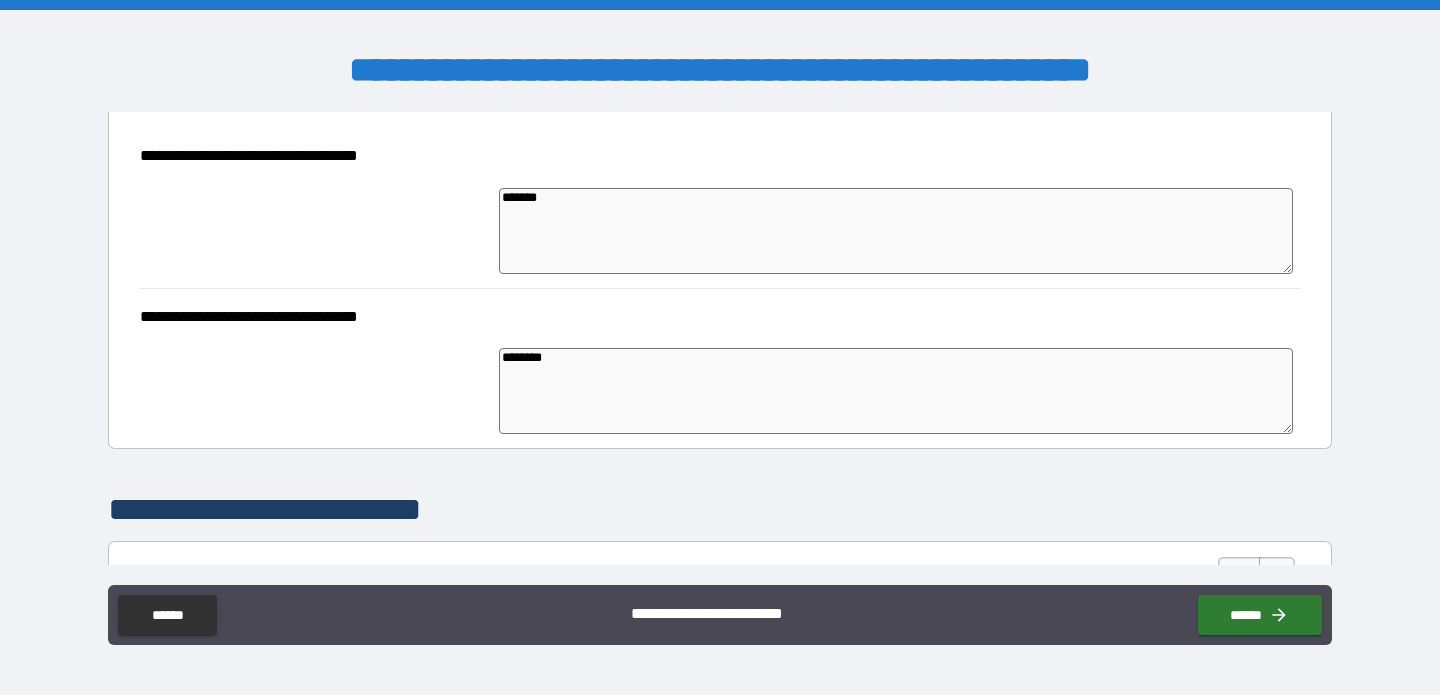 type on "*" 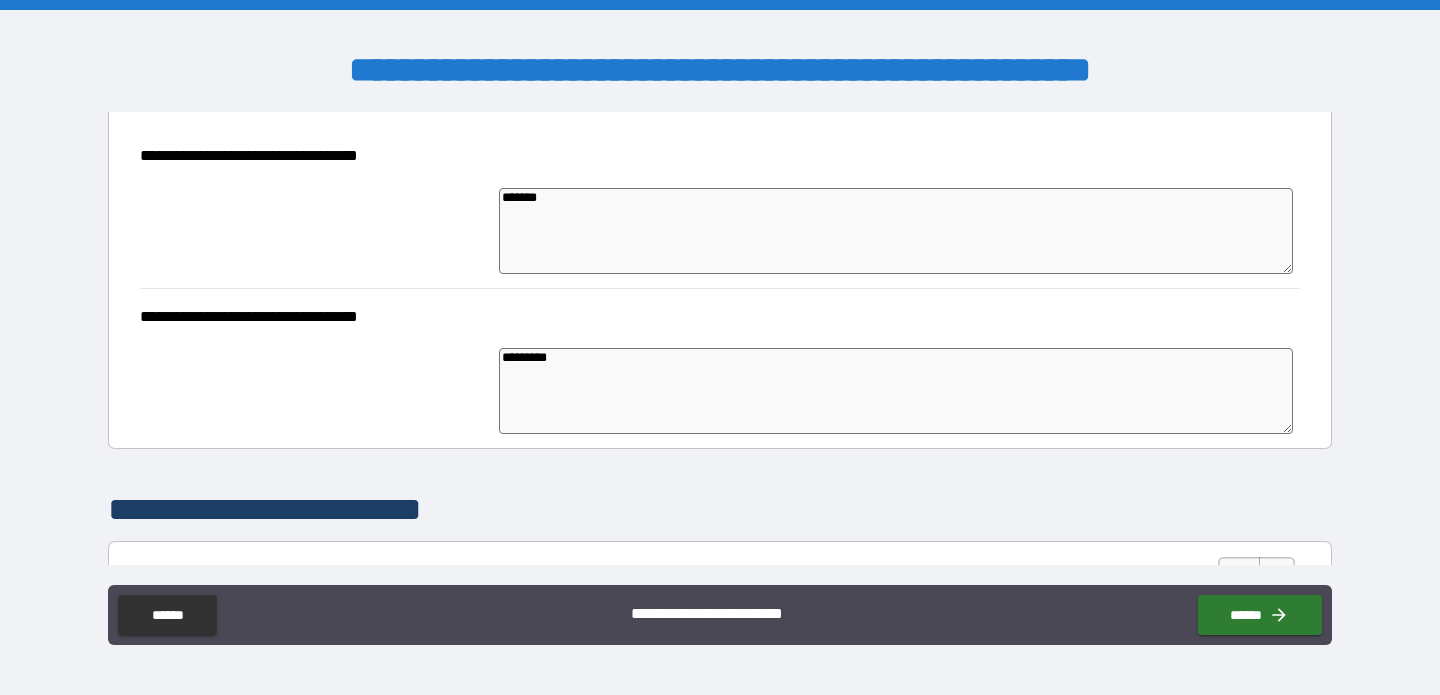 type on "*" 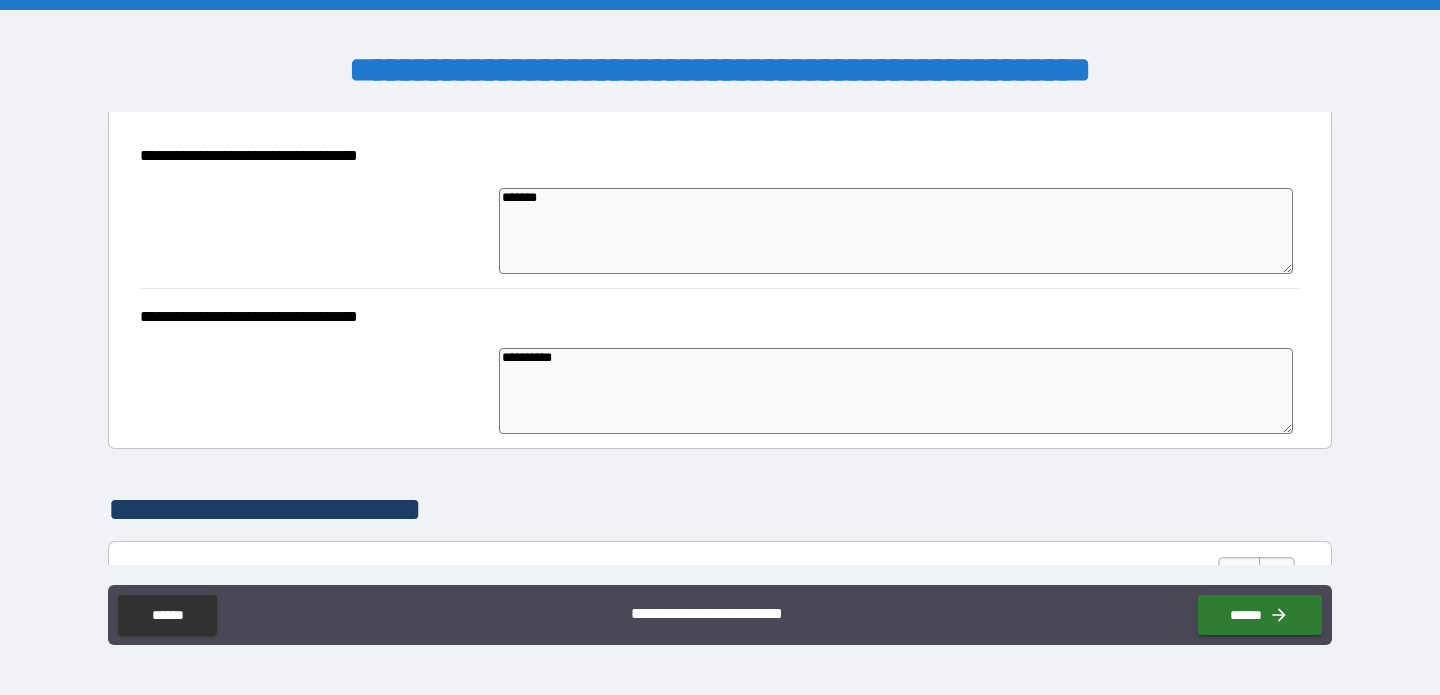 type on "*" 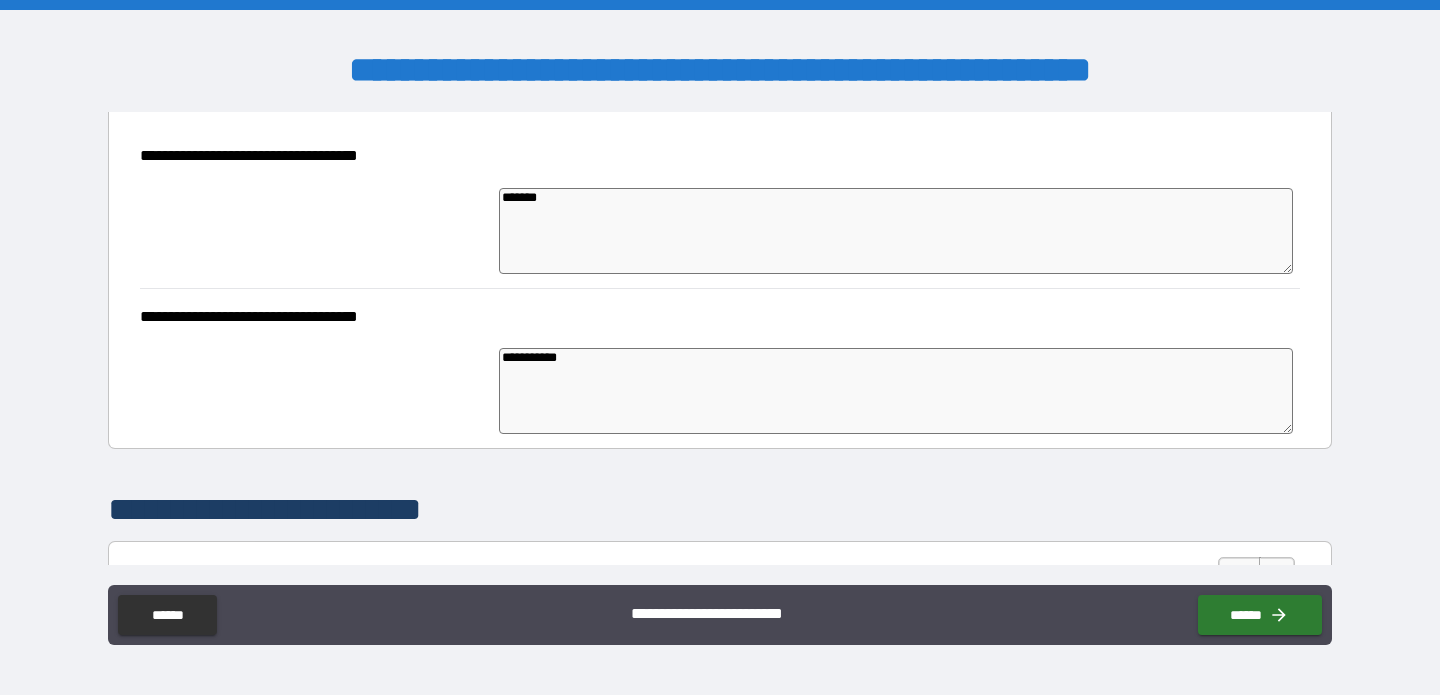 type on "*" 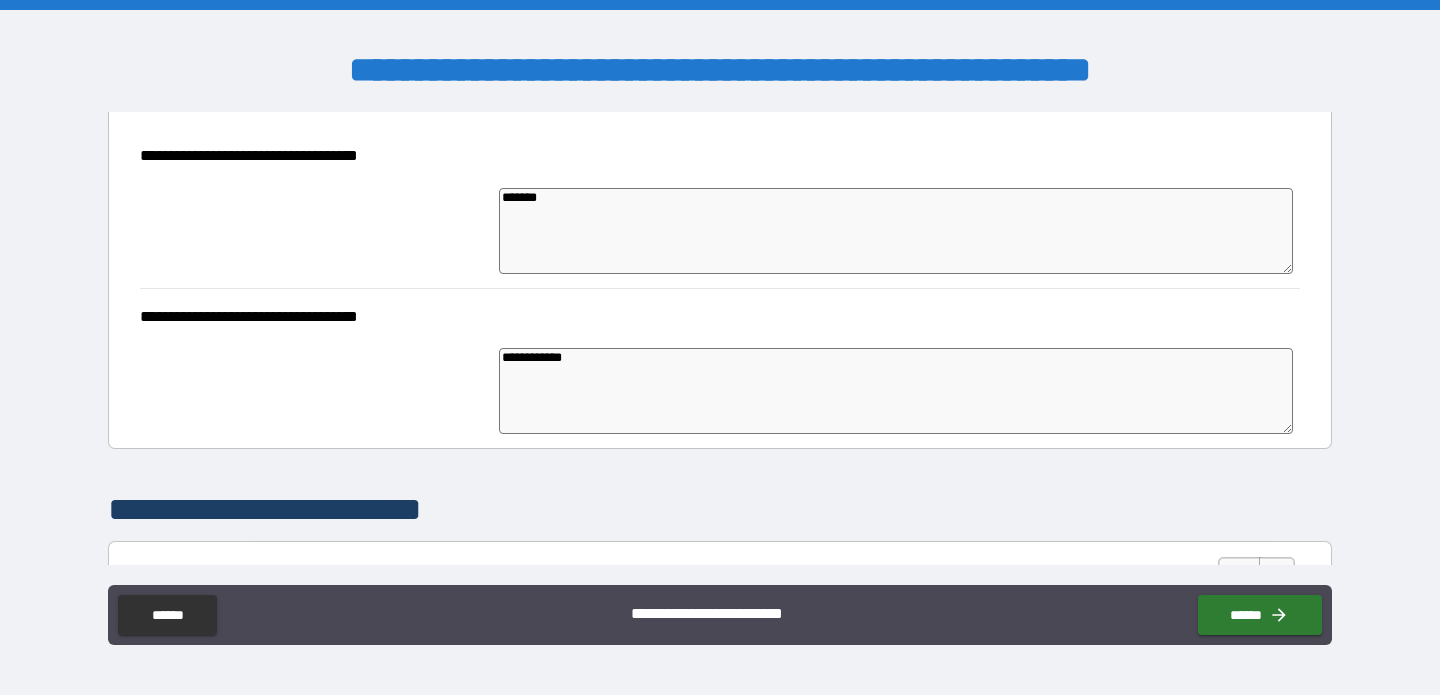 type on "*" 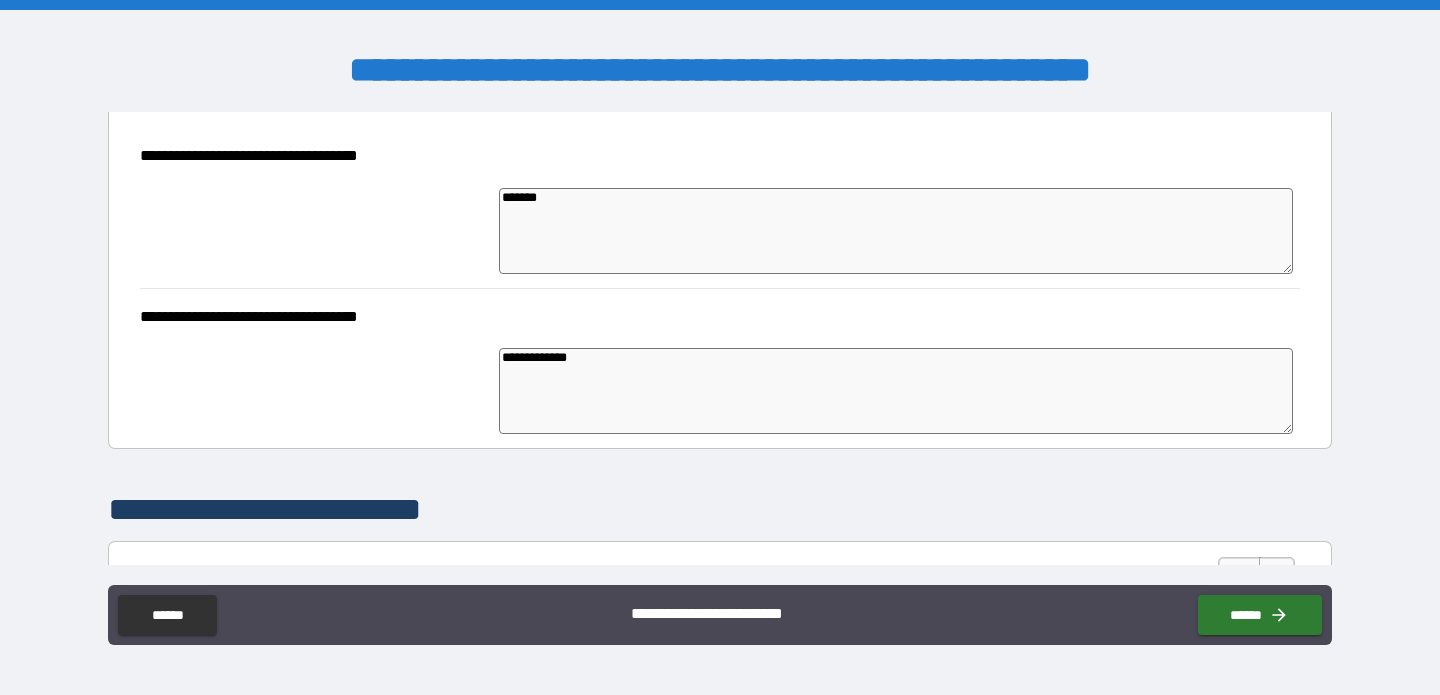 type on "*" 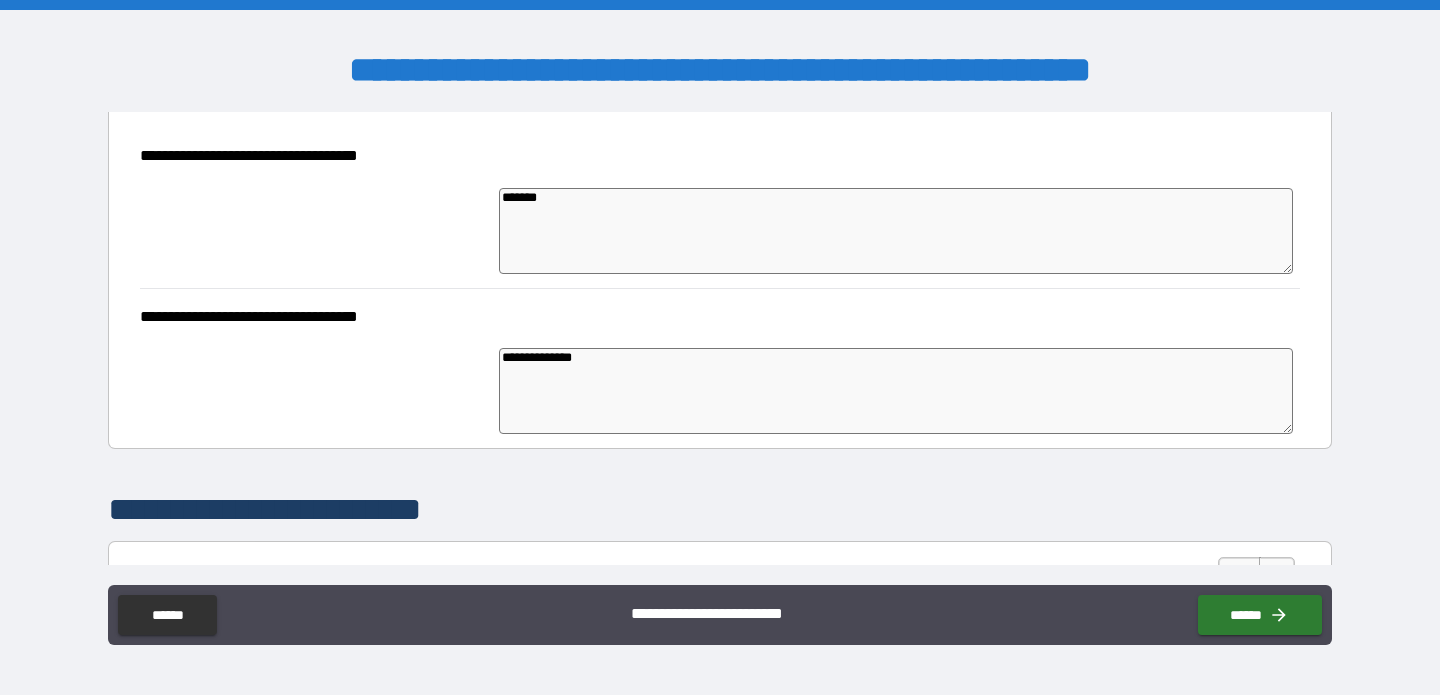 type on "*" 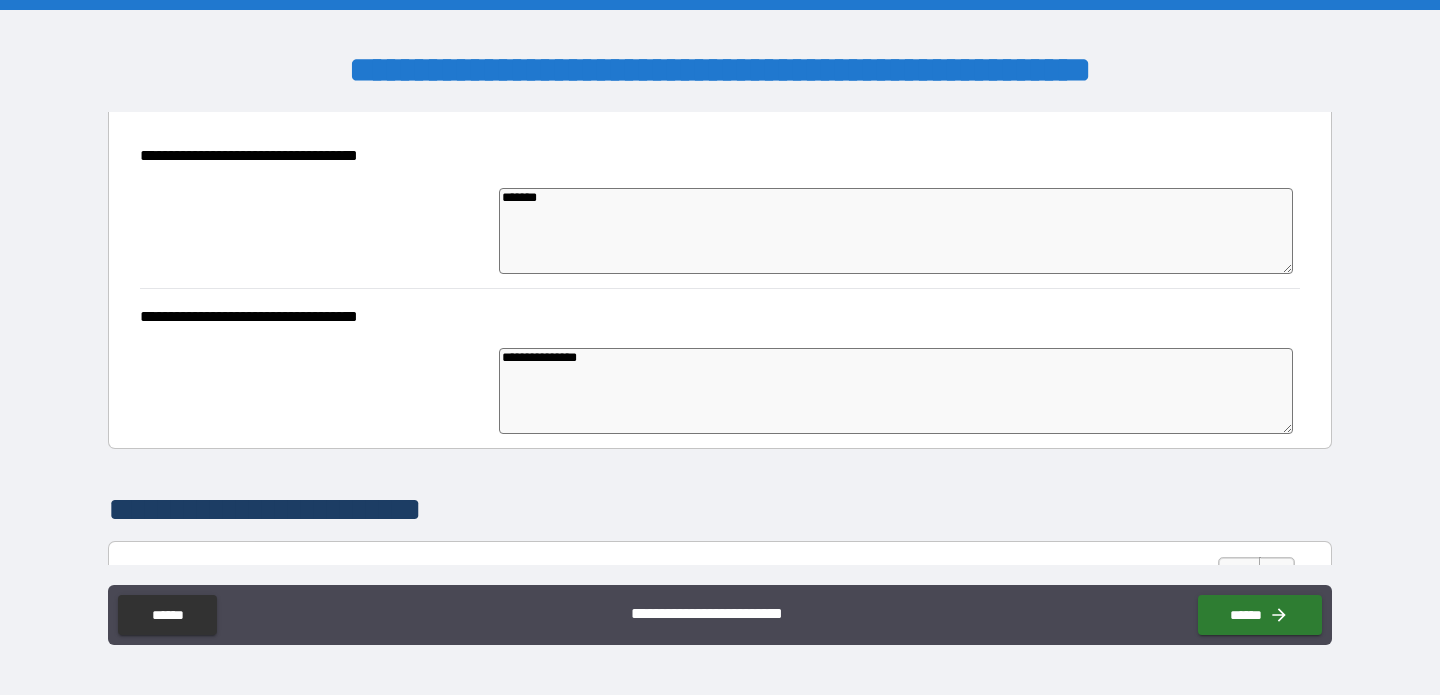 type on "*" 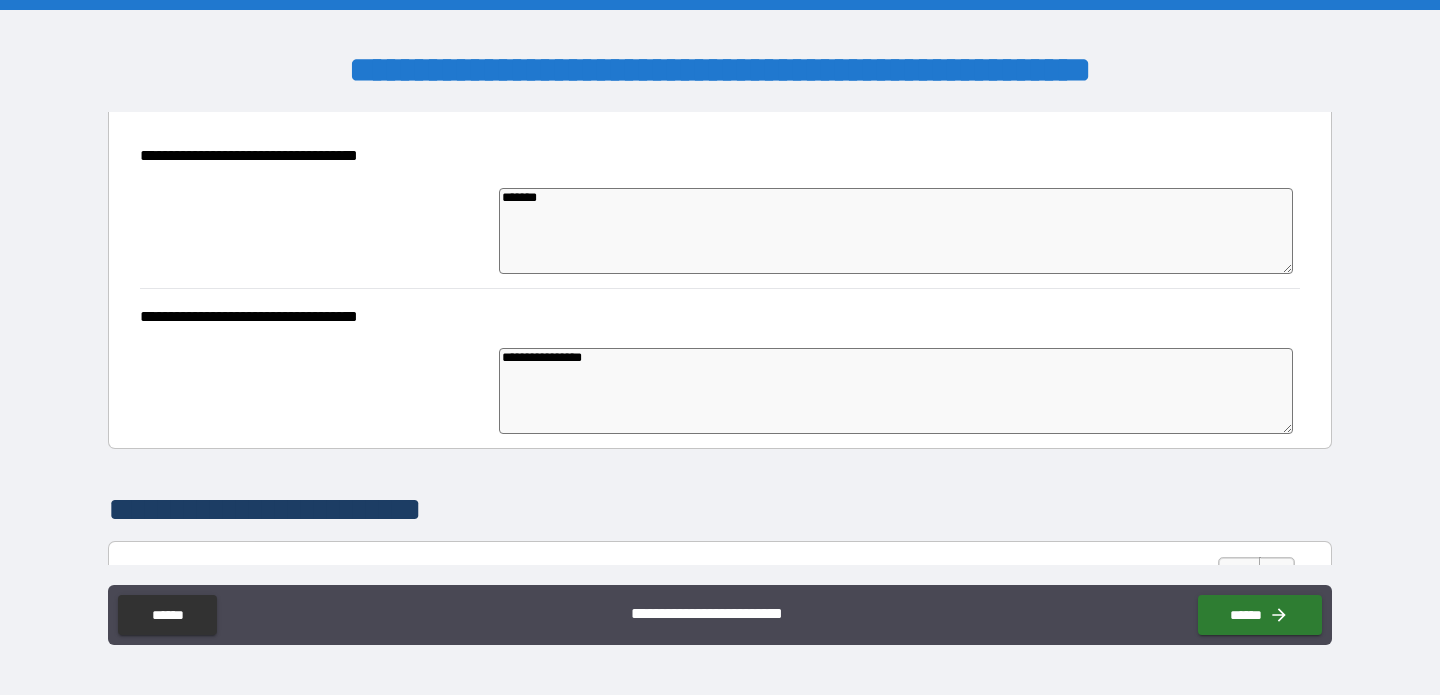 type on "*" 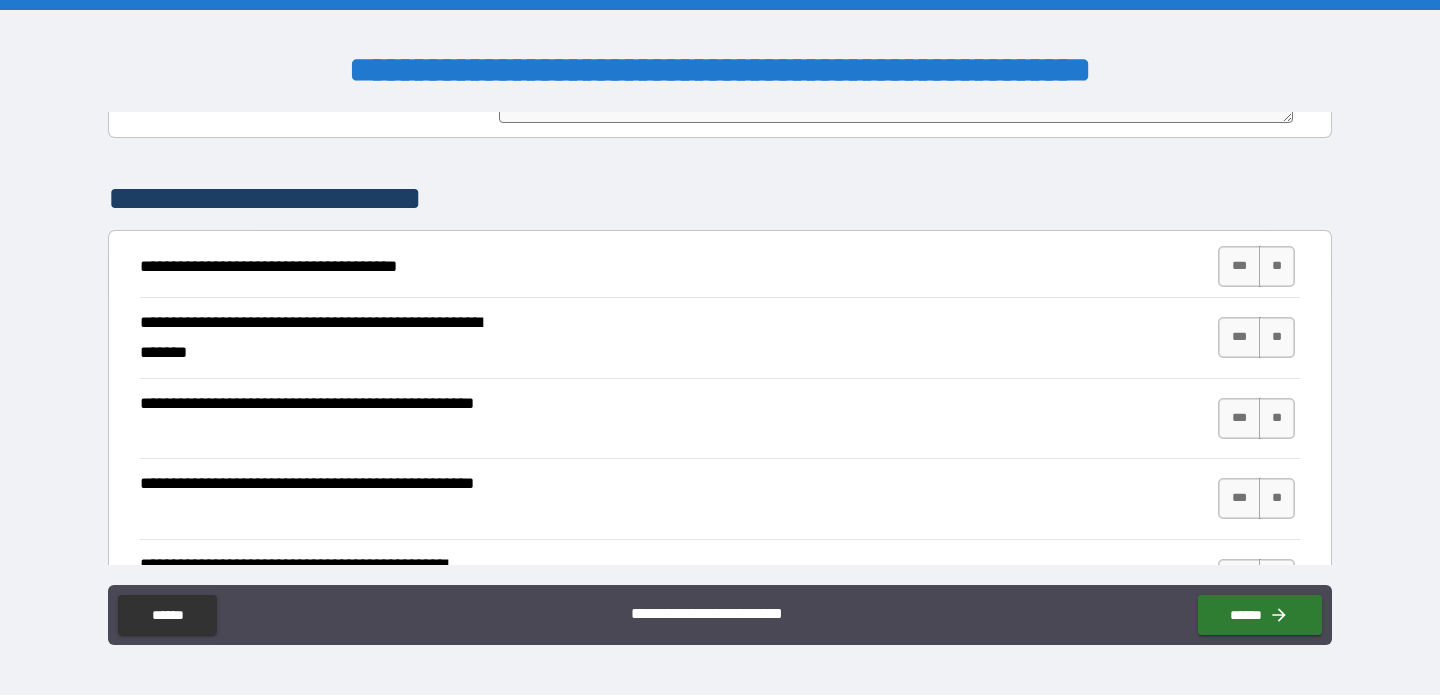 scroll, scrollTop: 587, scrollLeft: 0, axis: vertical 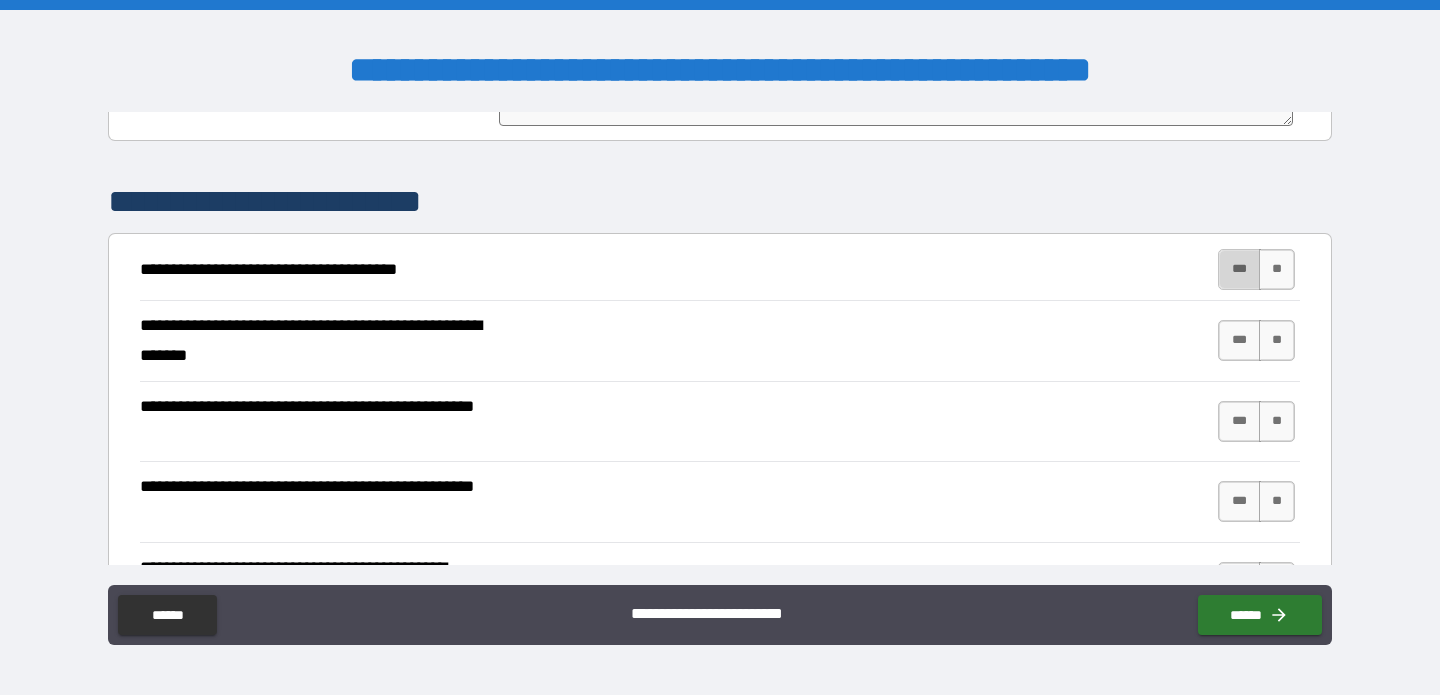 click on "***" at bounding box center (1239, 269) 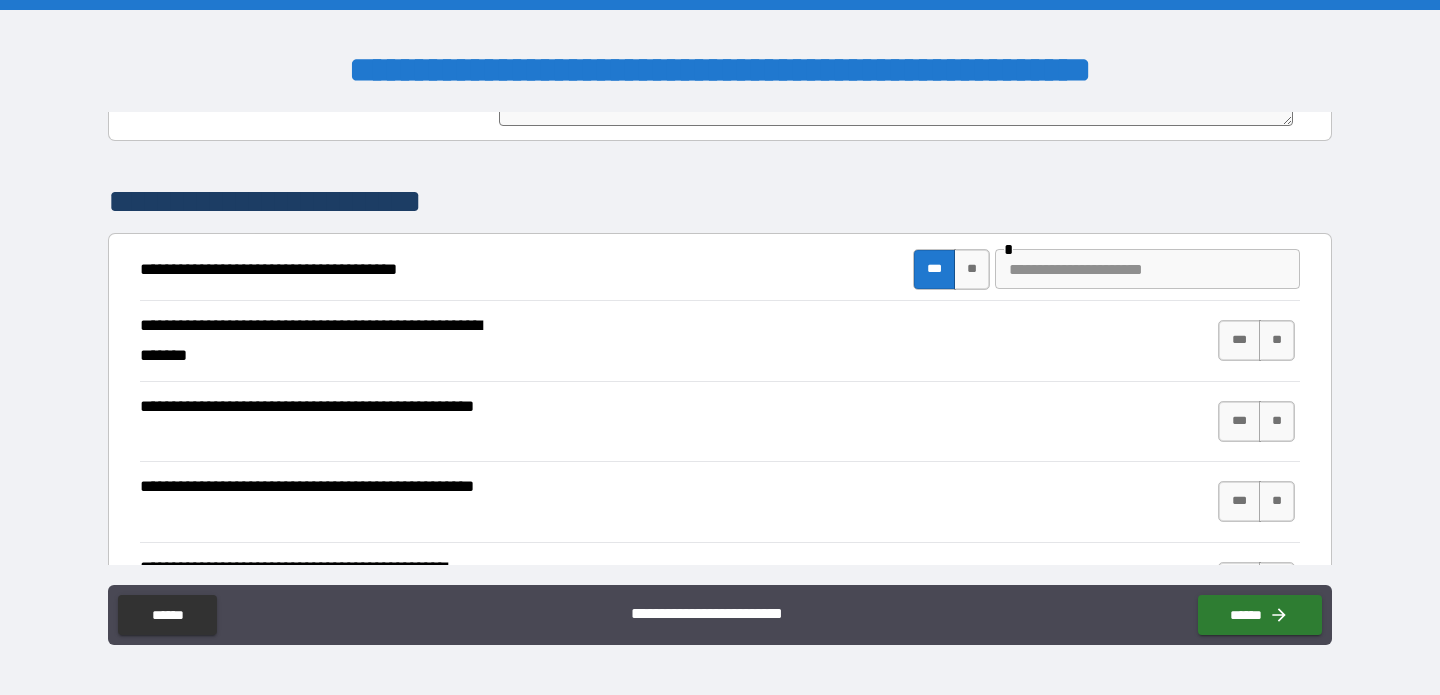 type on "*" 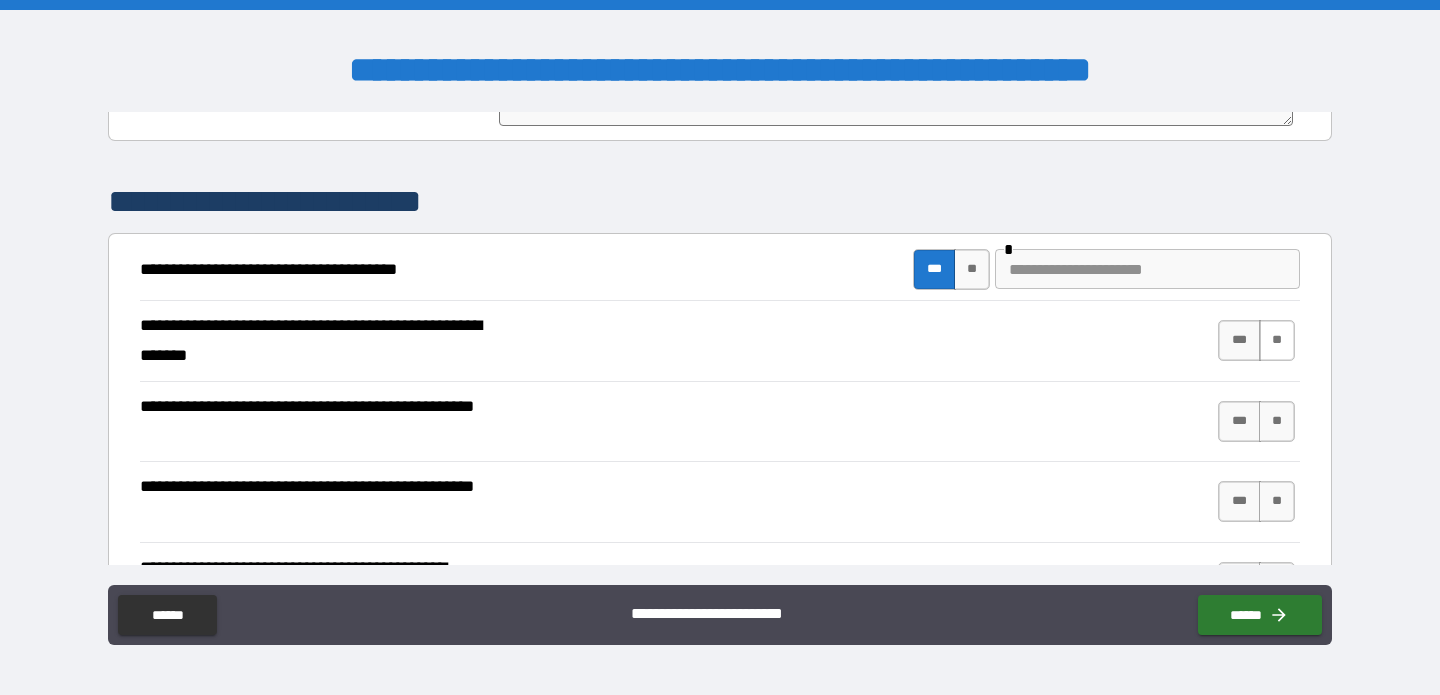 click on "**" at bounding box center [1277, 340] 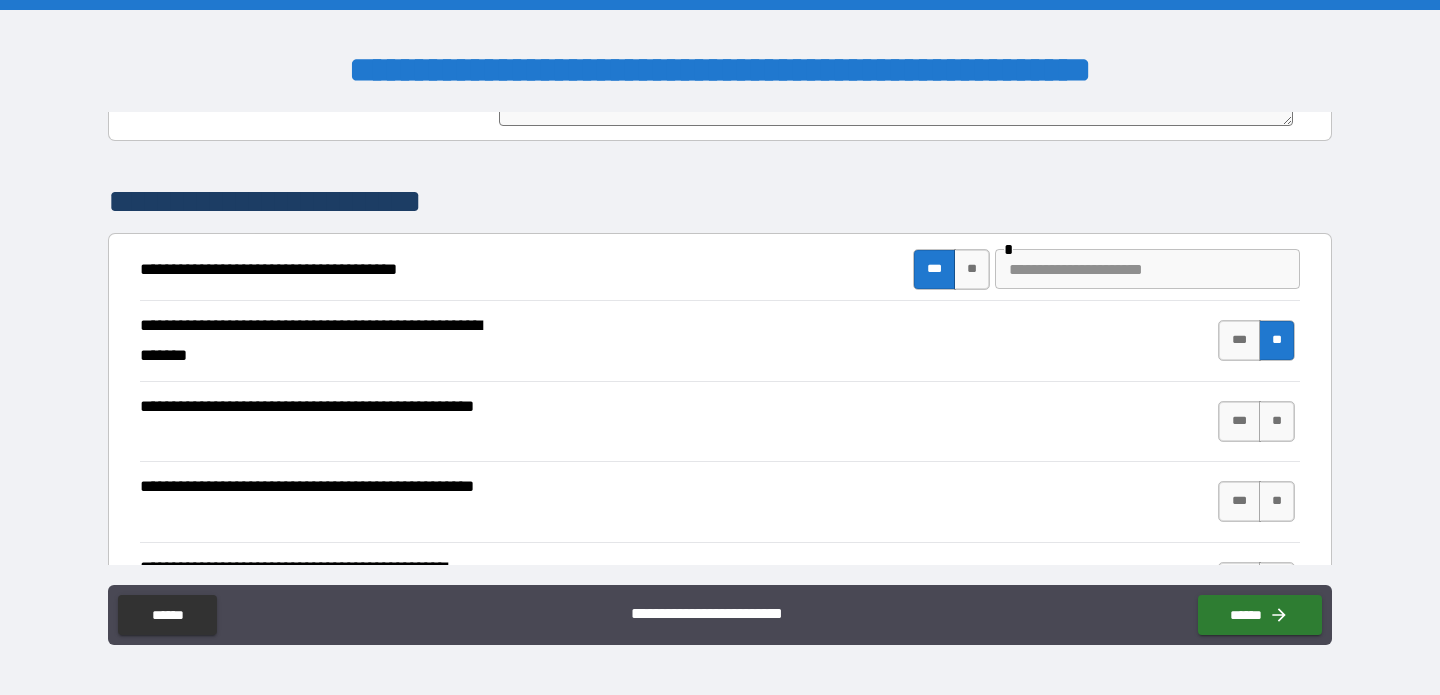 type on "*" 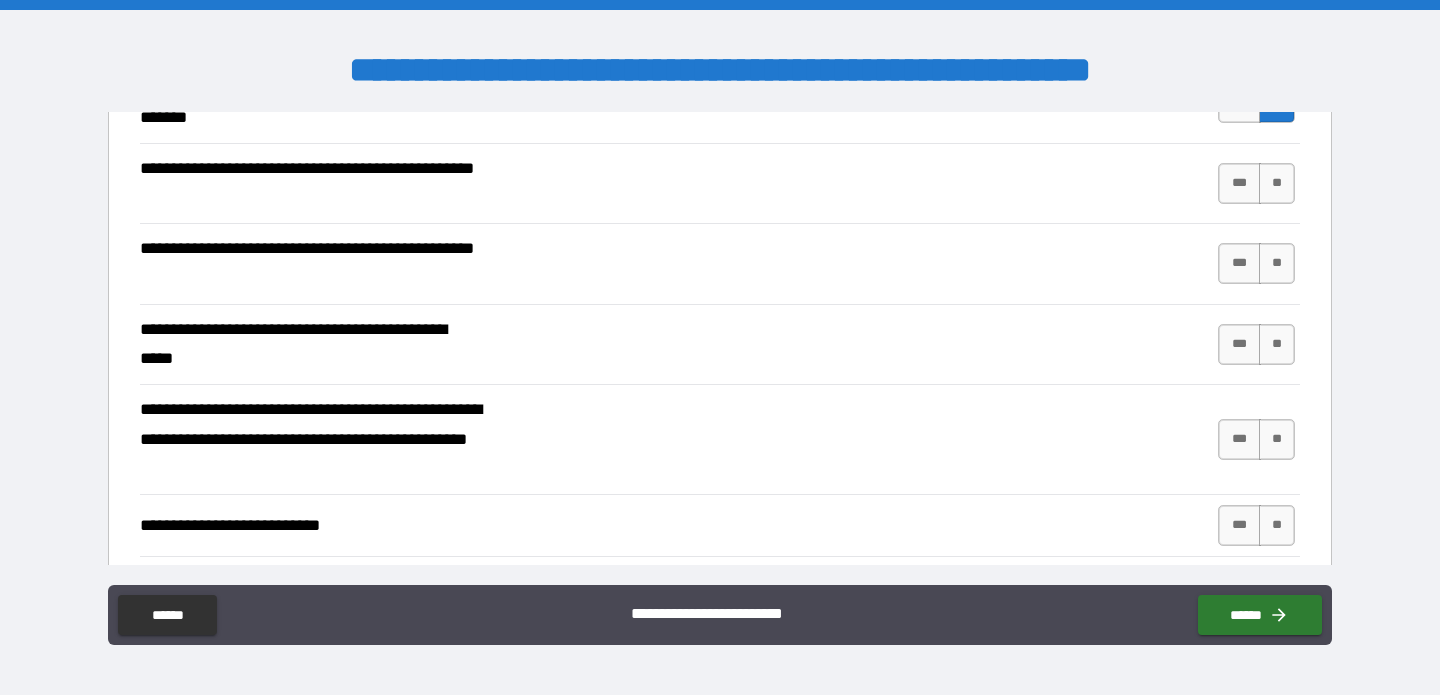scroll, scrollTop: 792, scrollLeft: 0, axis: vertical 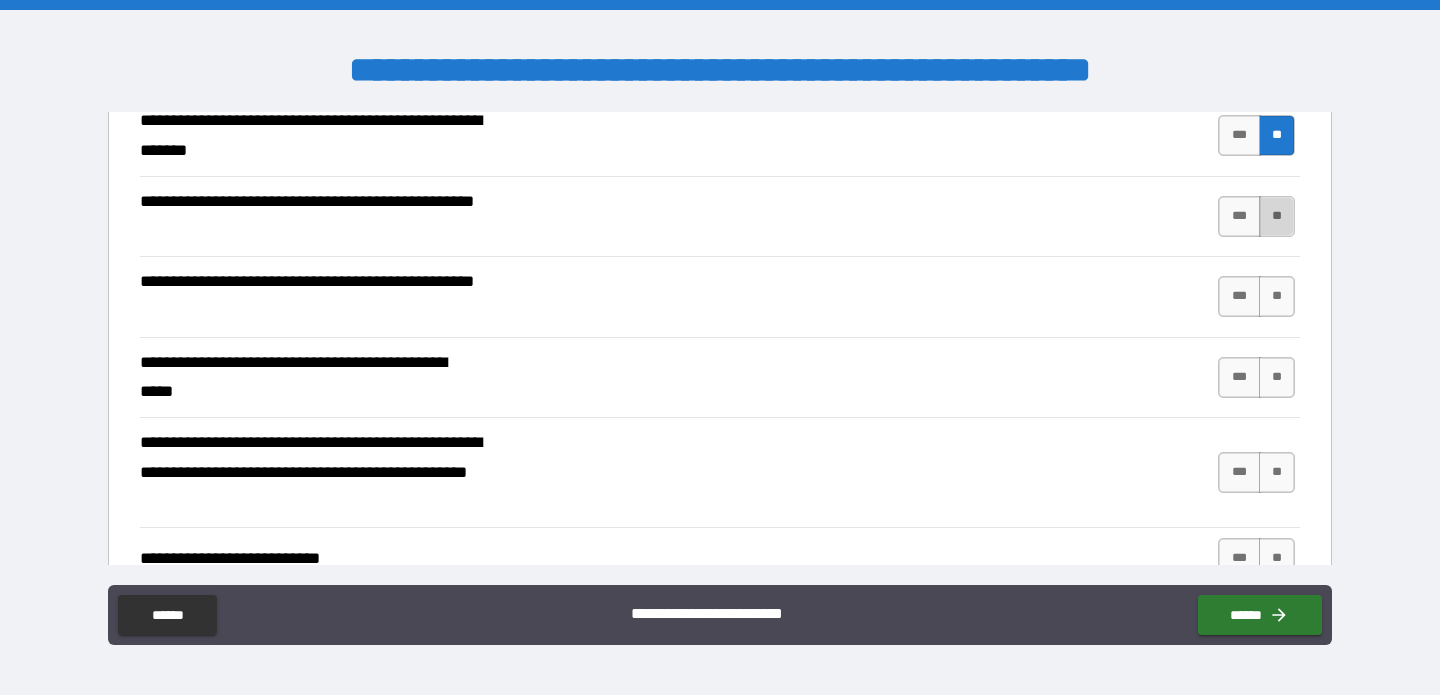 click on "**" at bounding box center (1277, 216) 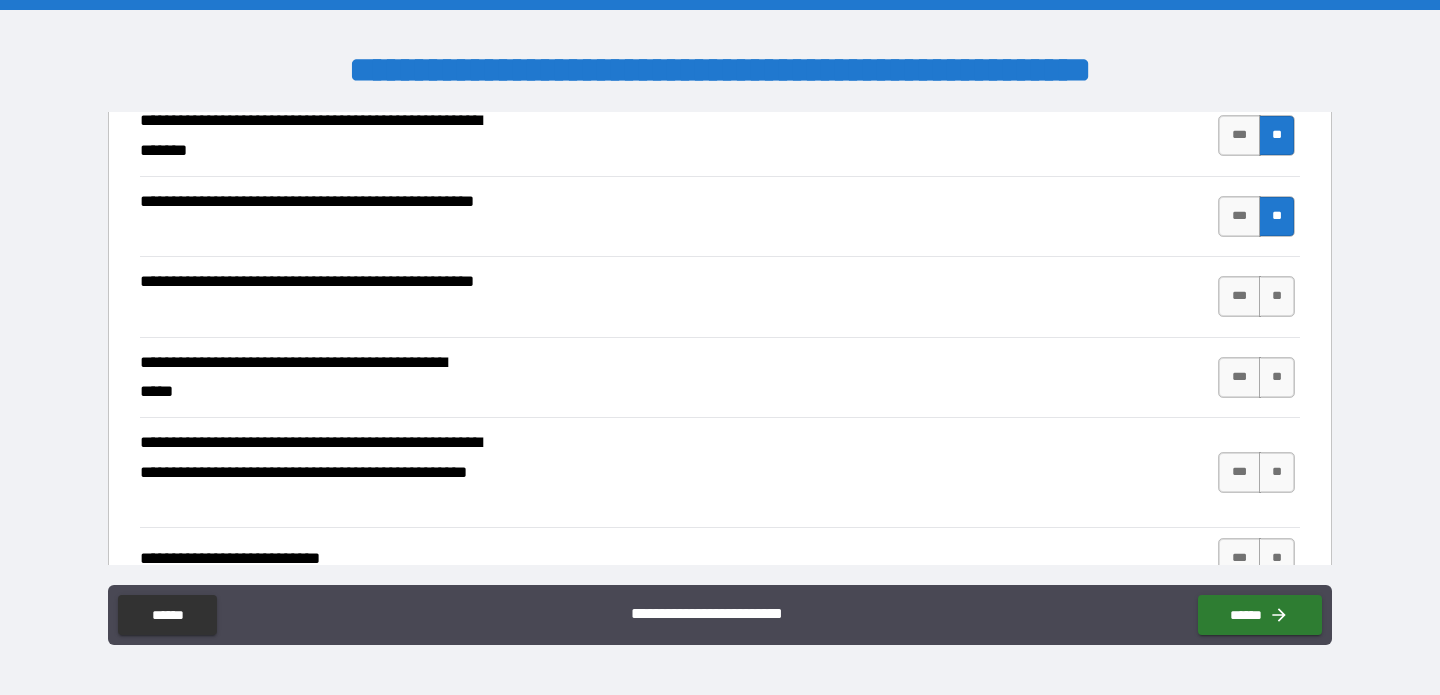 type on "*" 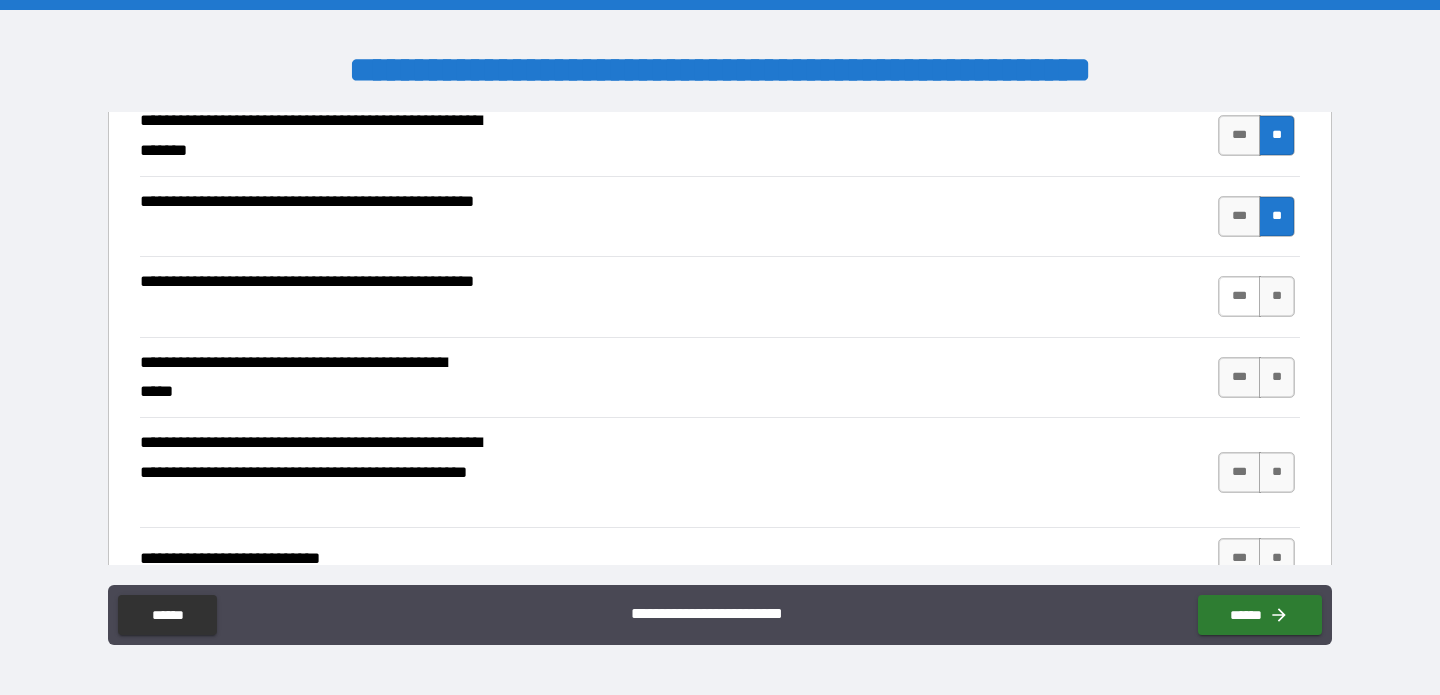 click on "***" at bounding box center (1239, 296) 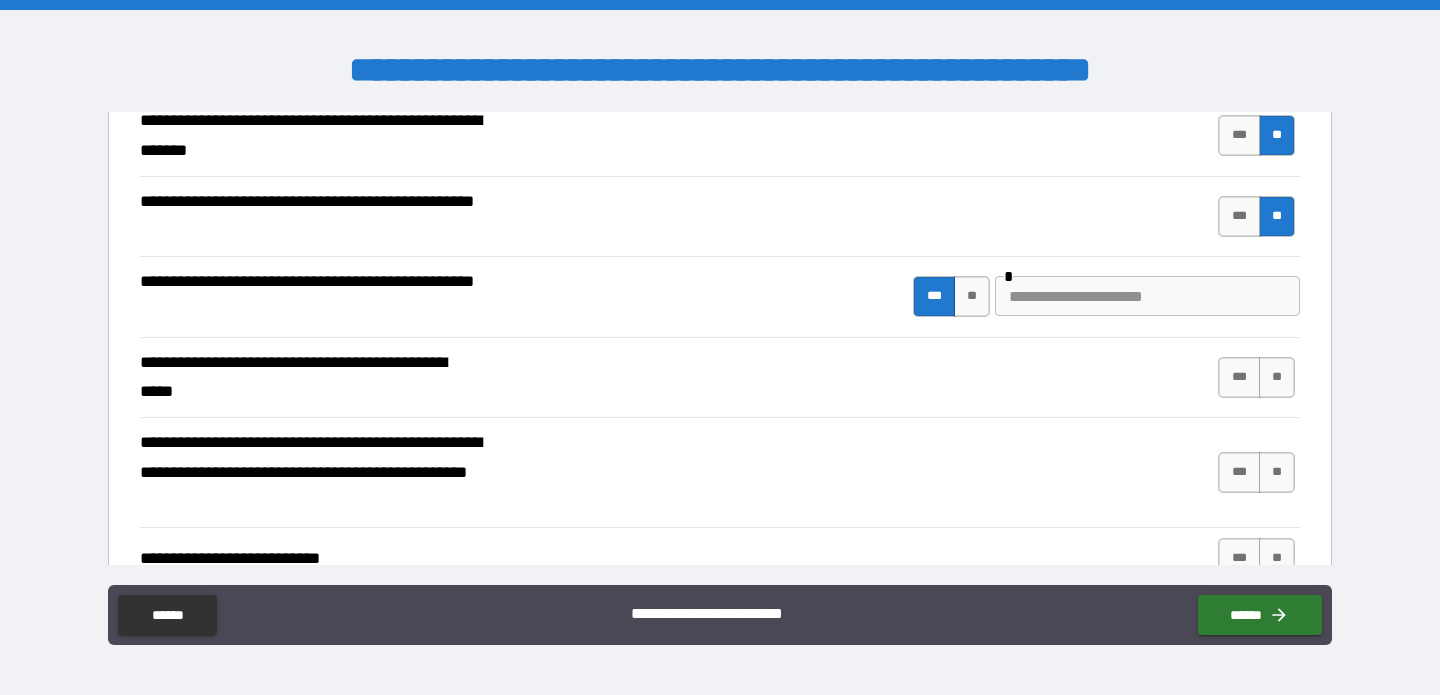 type on "*" 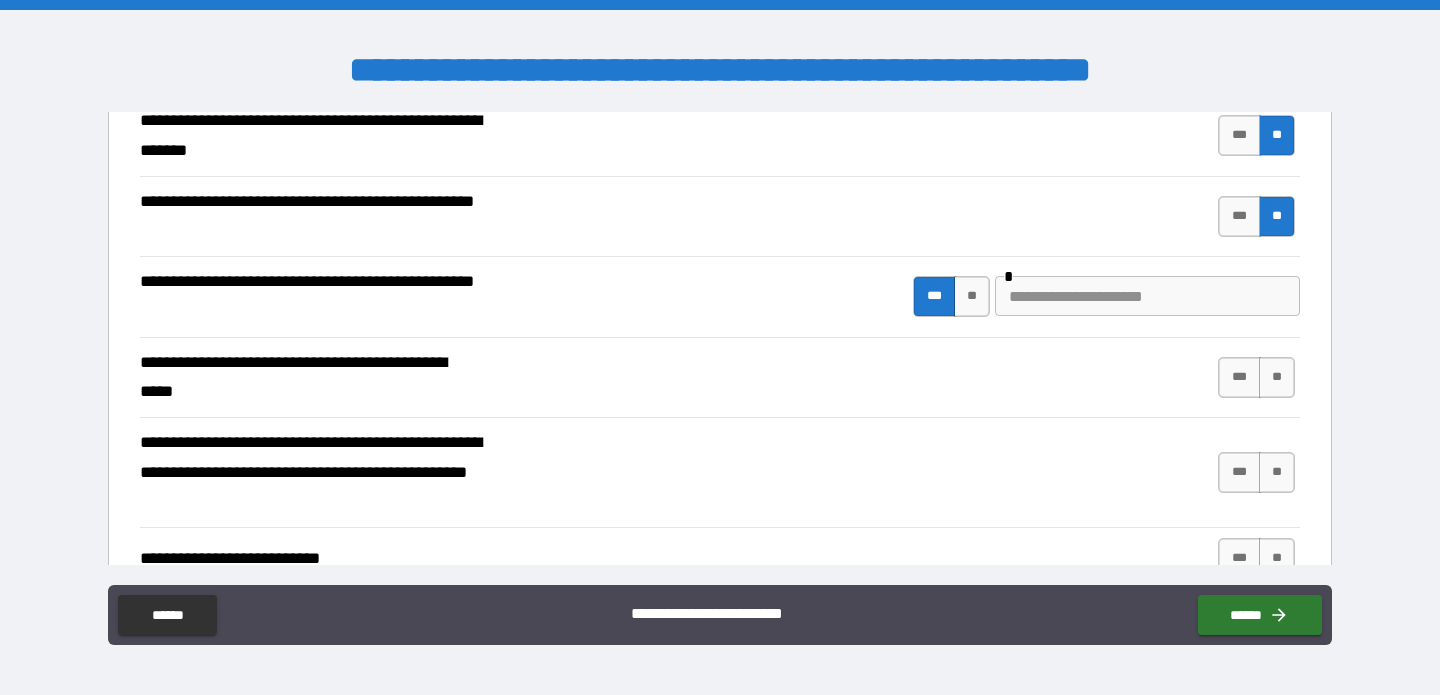 click at bounding box center [1147, 296] 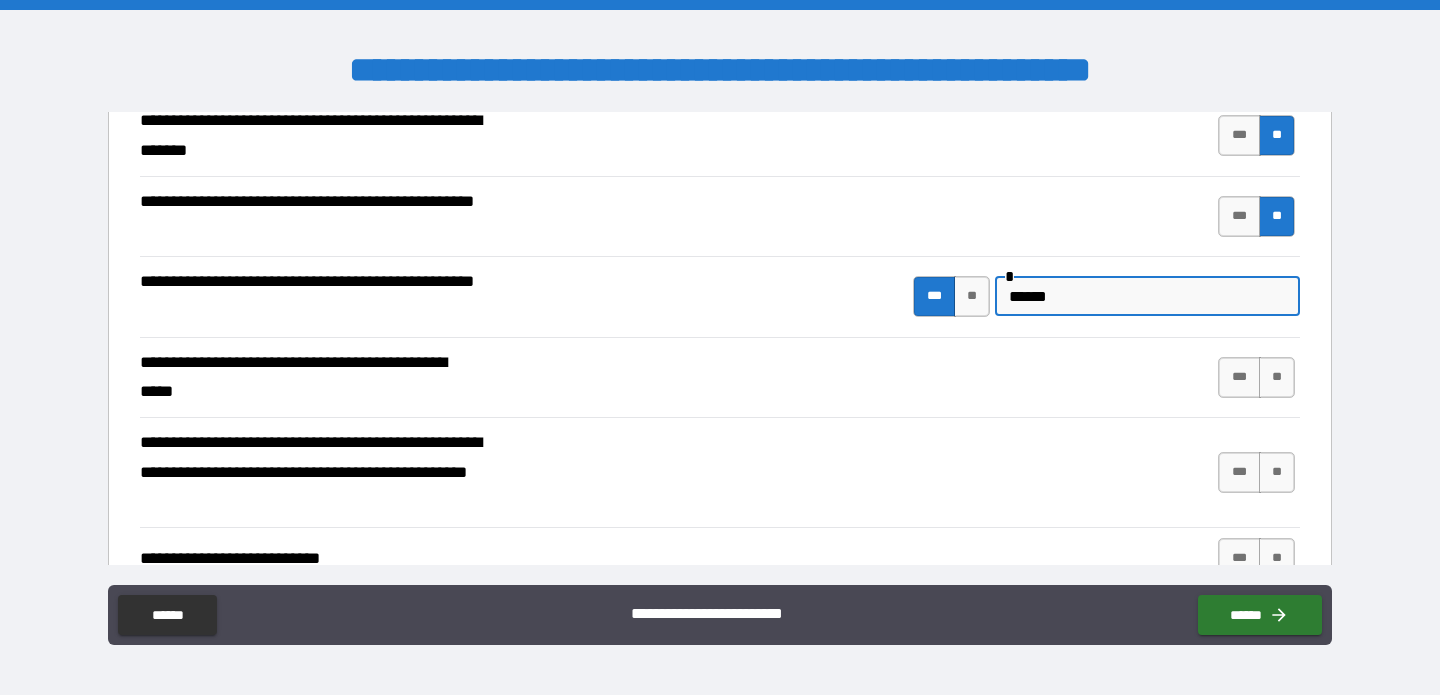 type on "******" 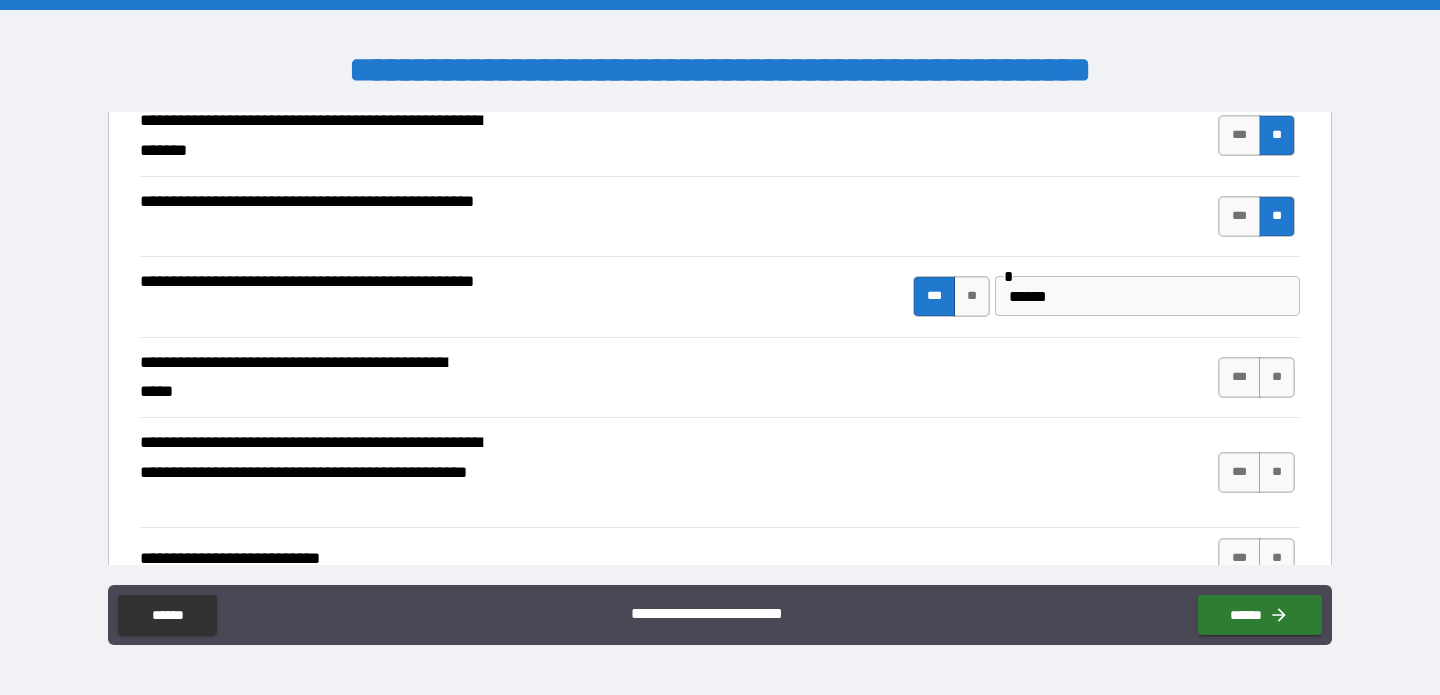 type on "*" 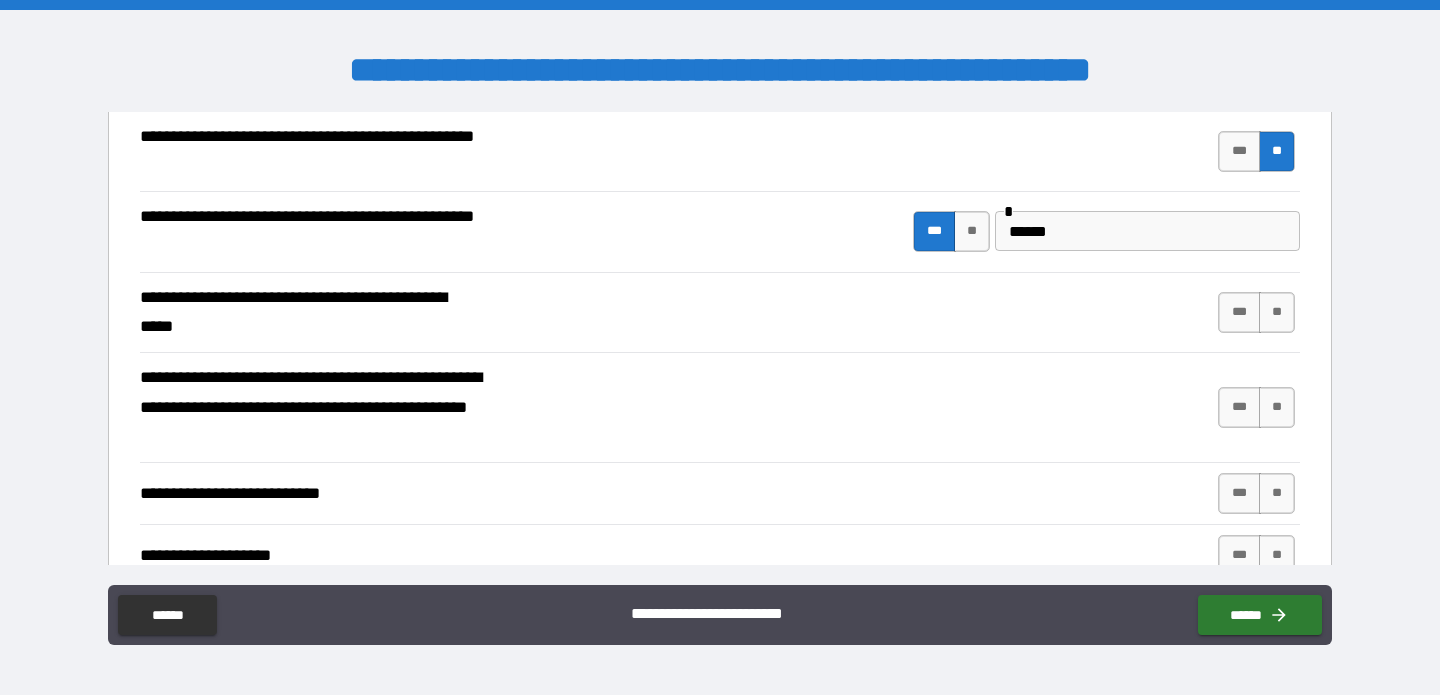 scroll, scrollTop: 888, scrollLeft: 0, axis: vertical 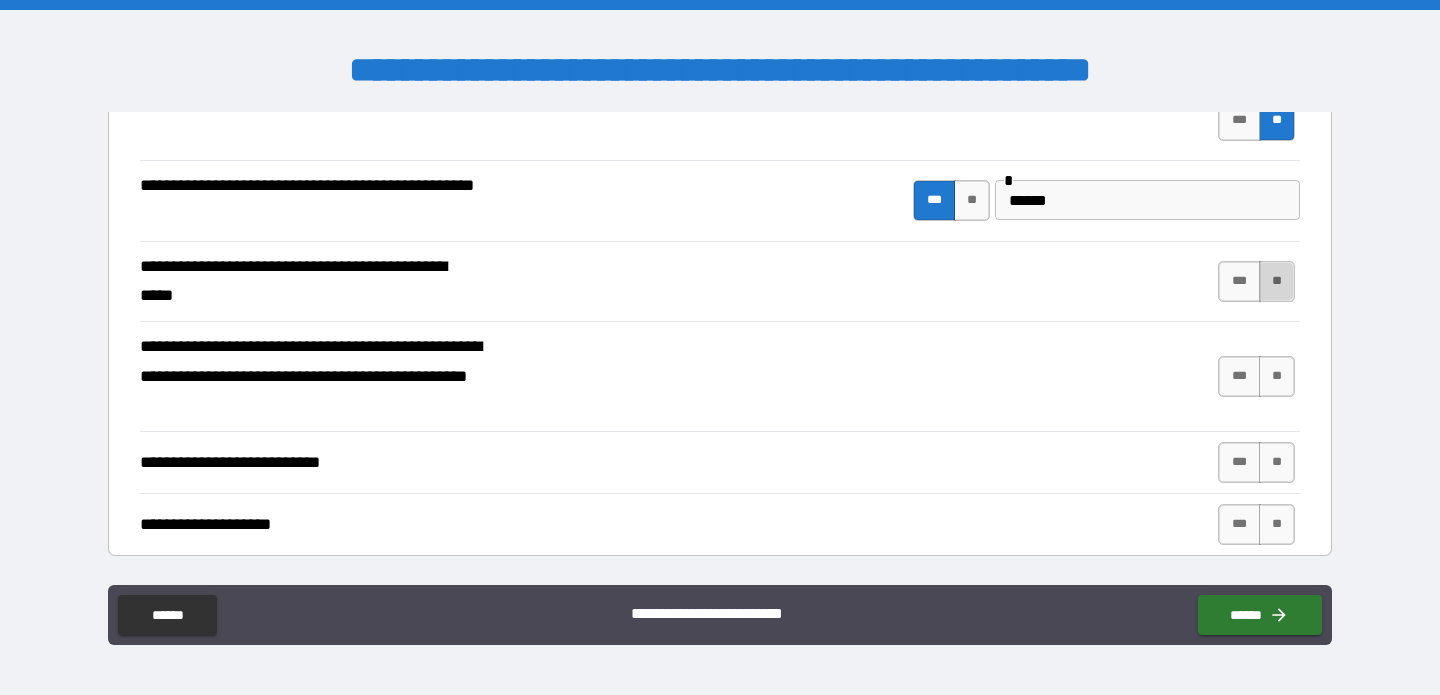 click on "**" at bounding box center (1277, 281) 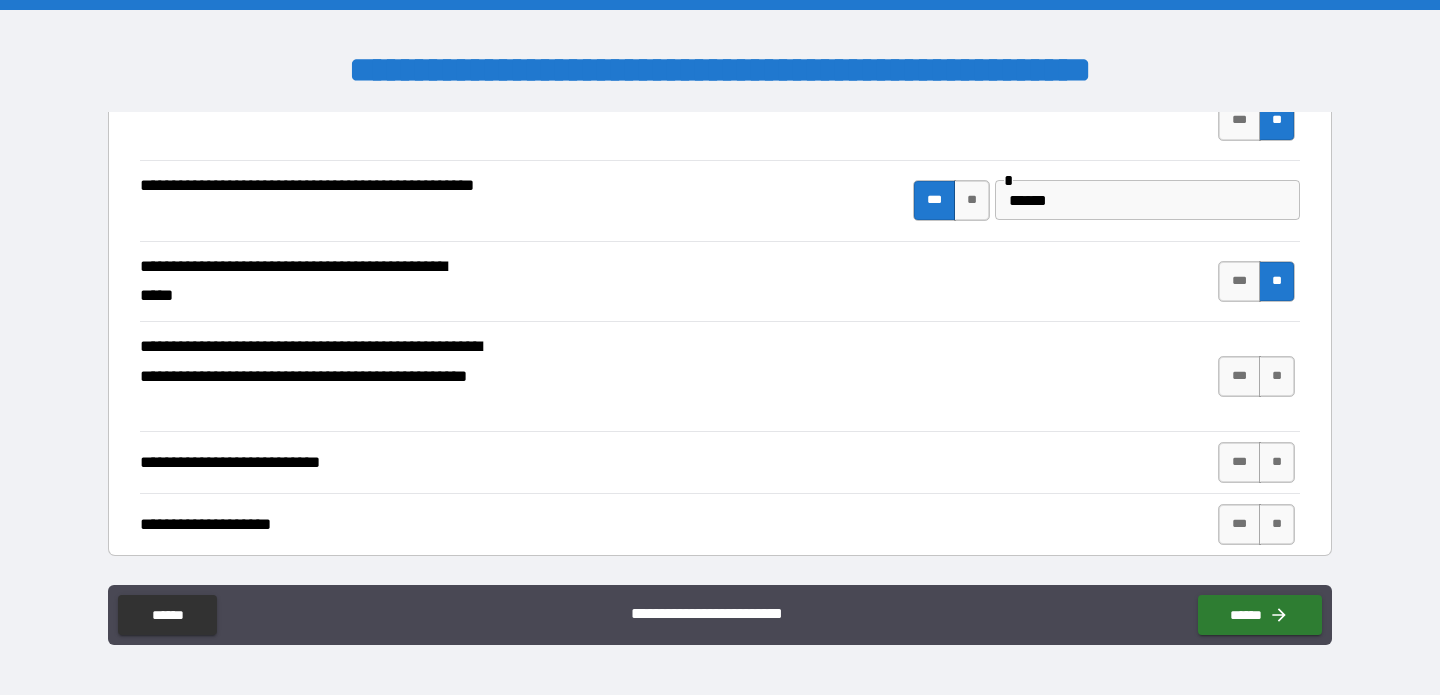 type on "*" 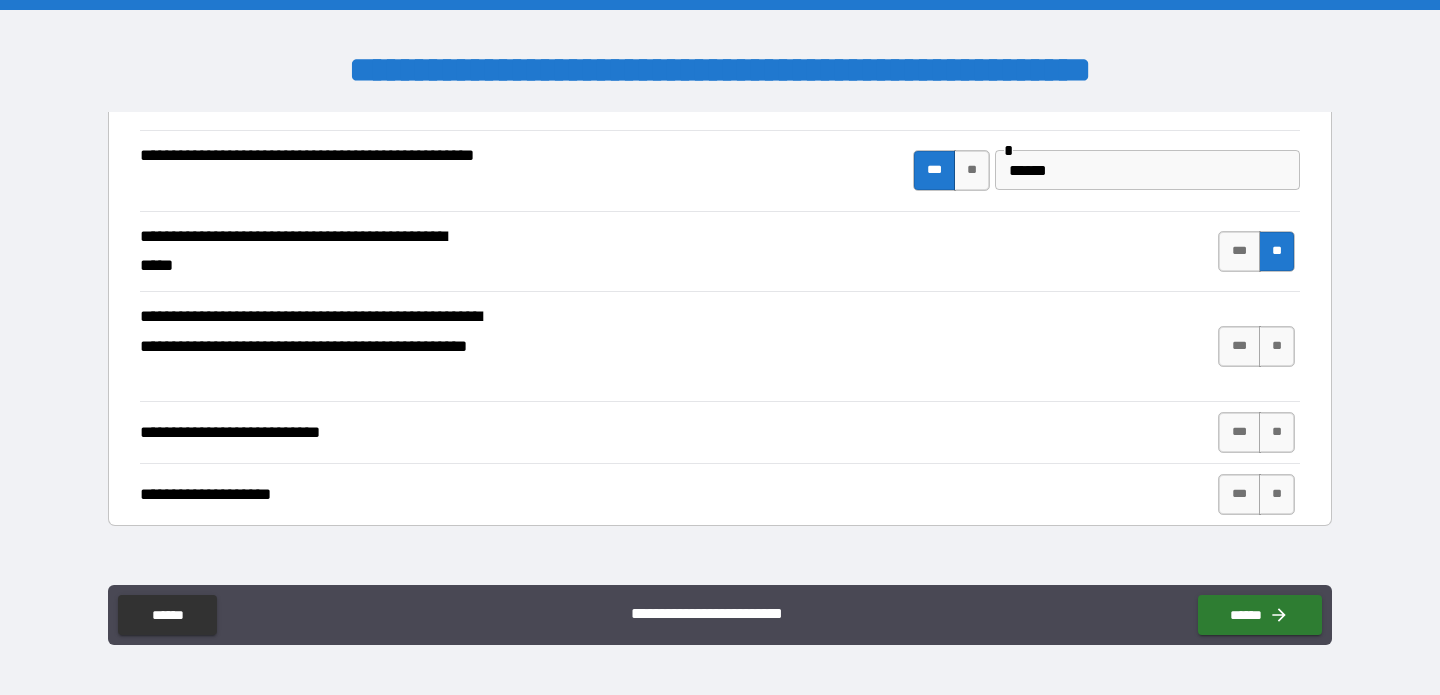 scroll, scrollTop: 922, scrollLeft: 0, axis: vertical 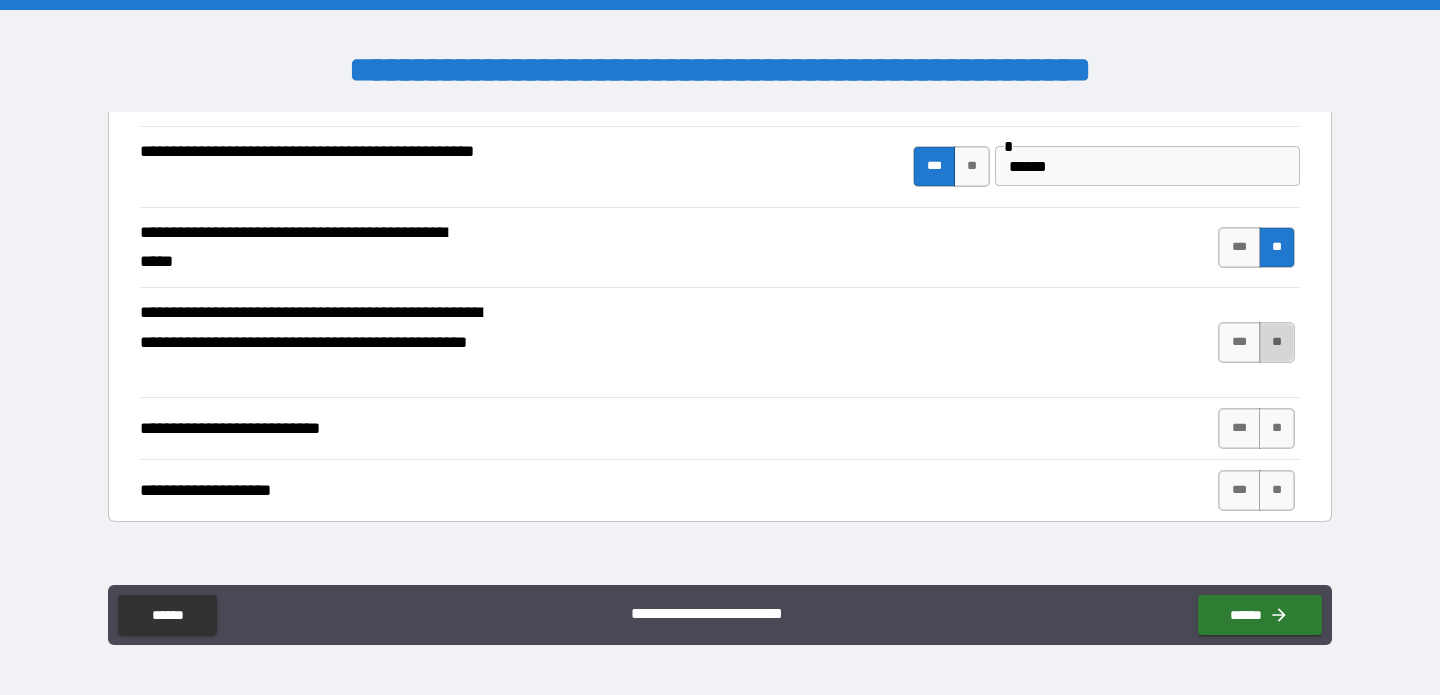 click on "**" at bounding box center (1277, 342) 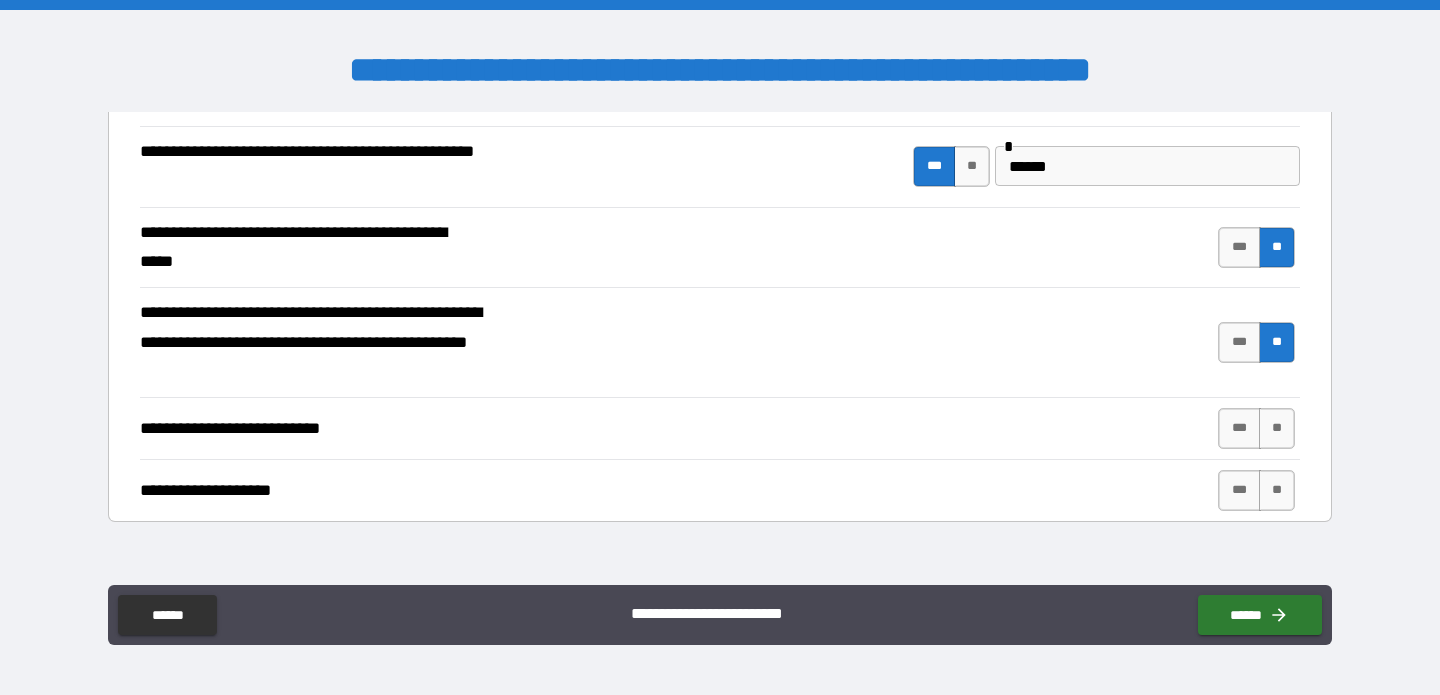 type on "*" 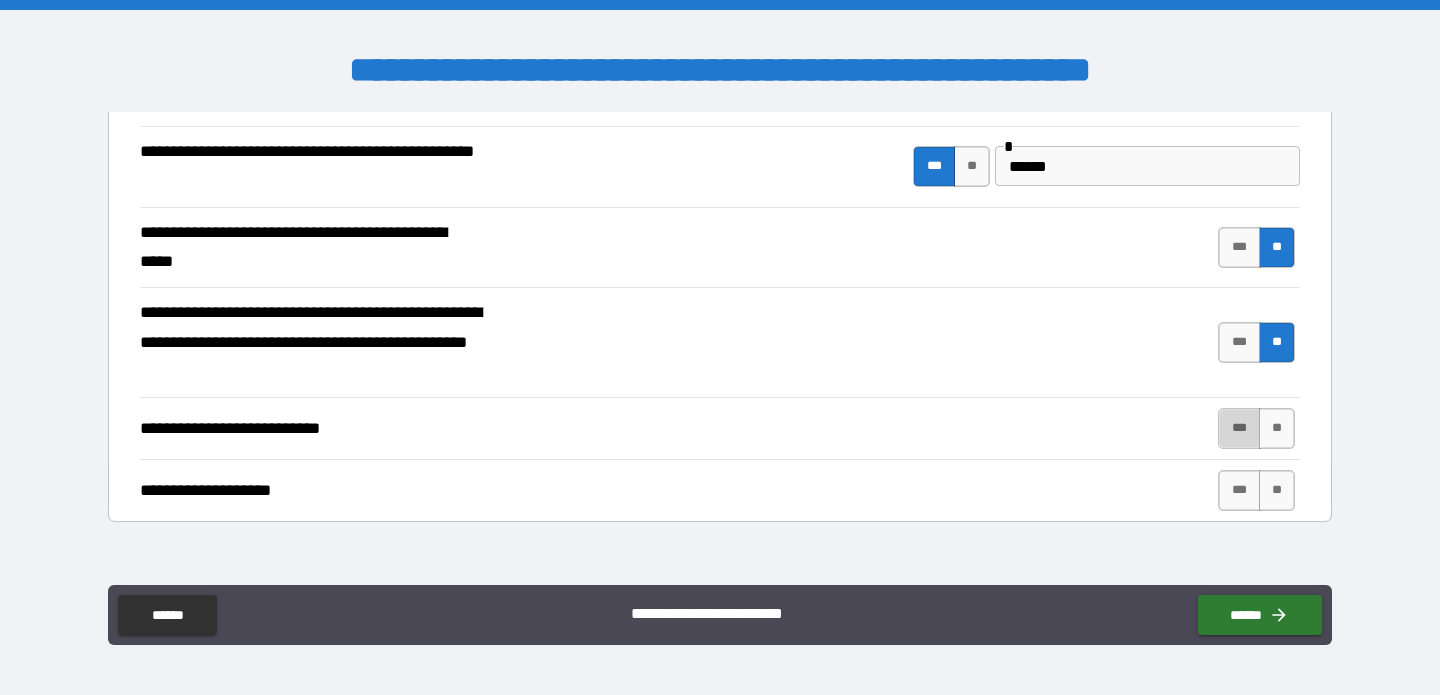 click on "***" at bounding box center [1239, 428] 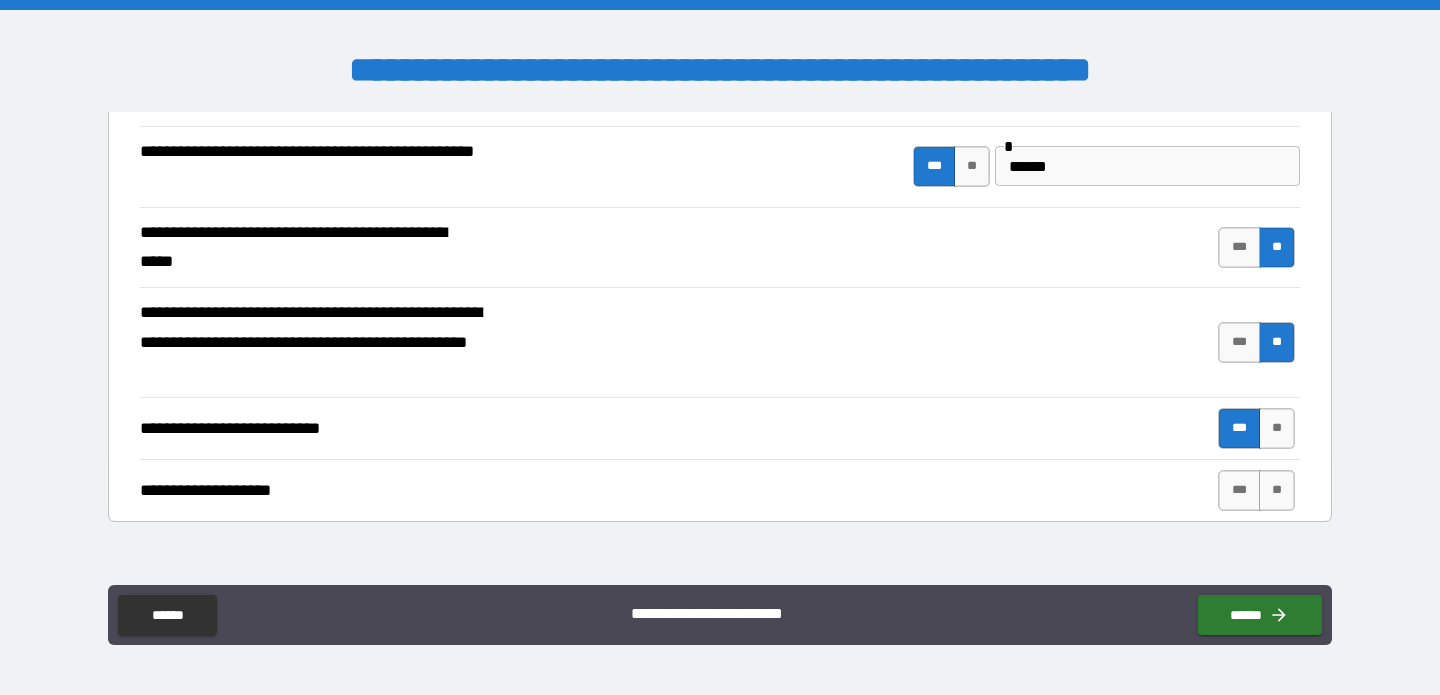 type on "*" 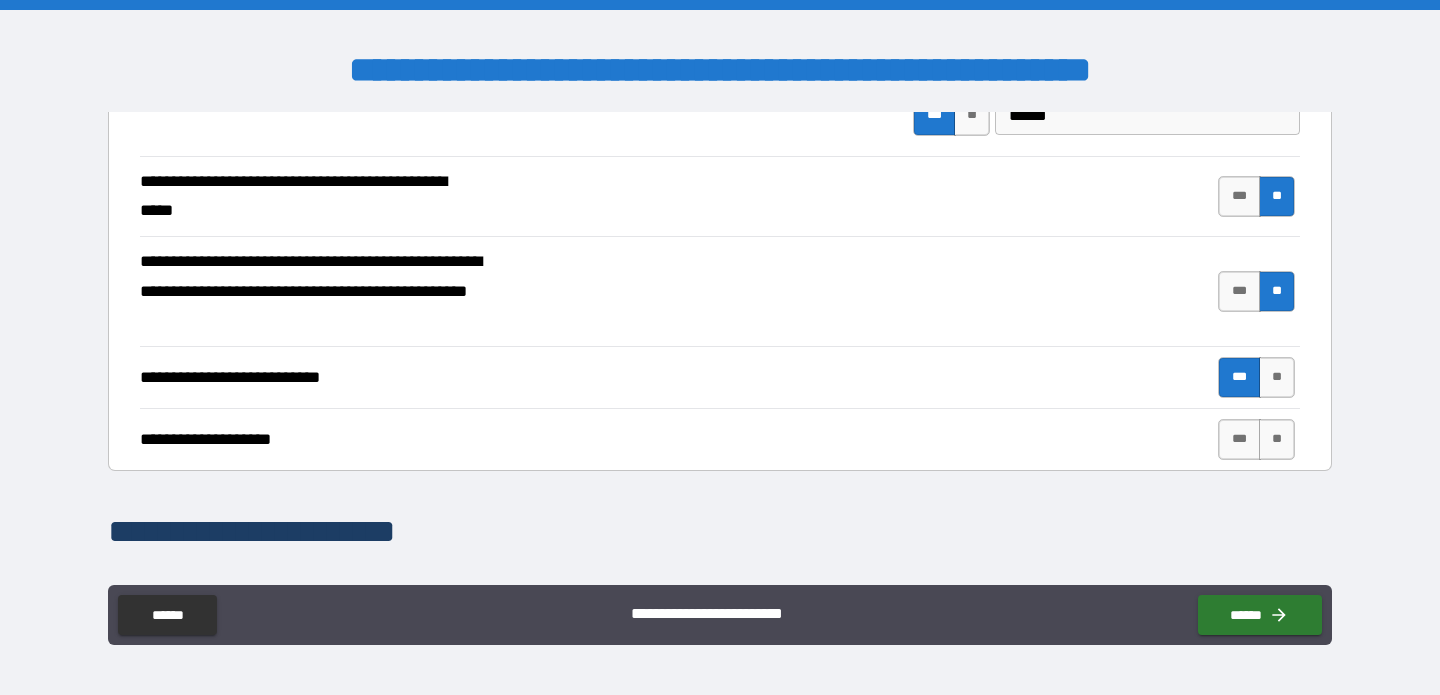 scroll, scrollTop: 976, scrollLeft: 0, axis: vertical 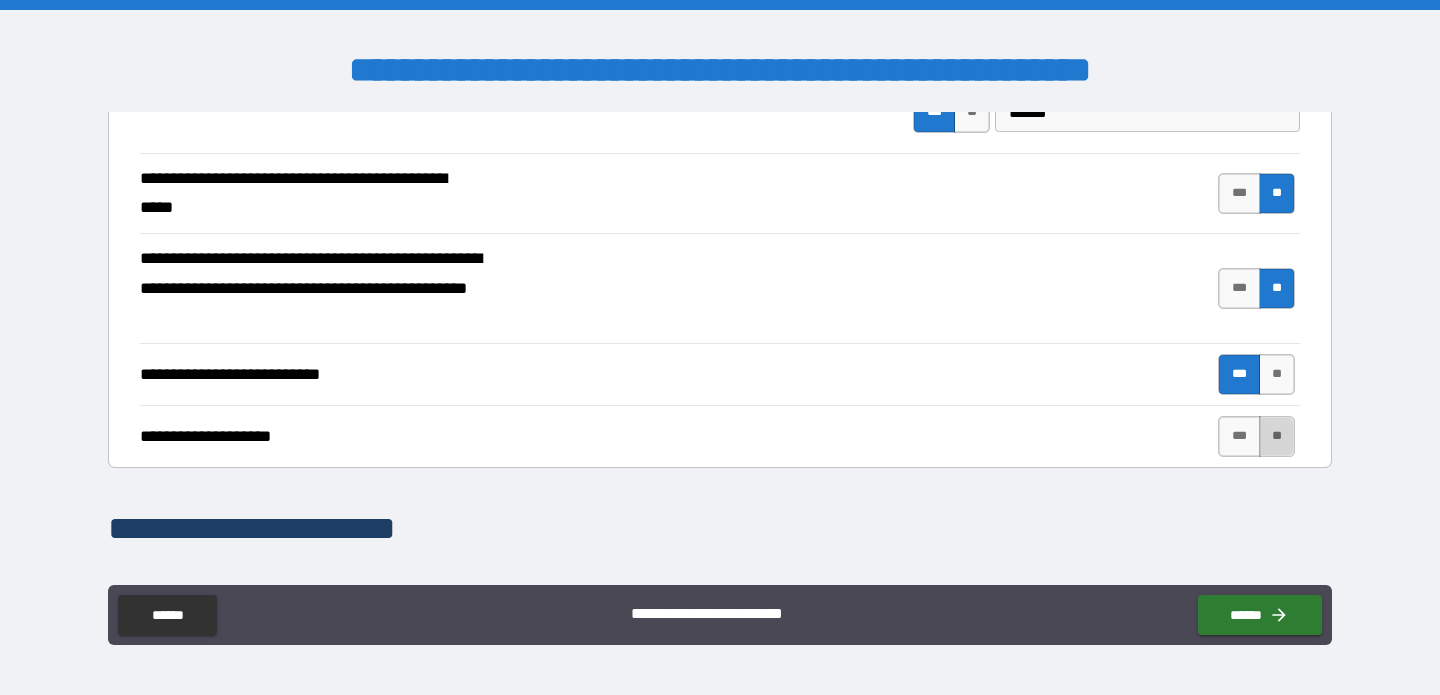 click on "**" at bounding box center [1277, 436] 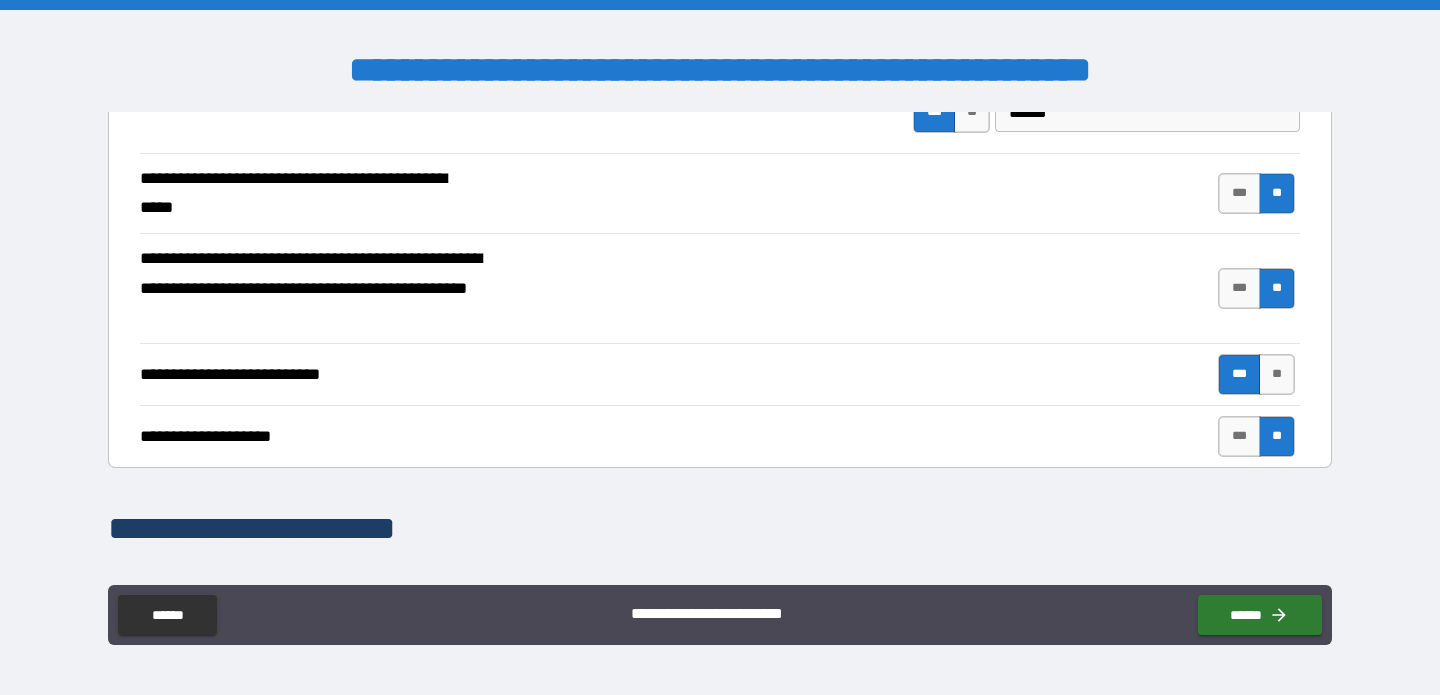 type on "*" 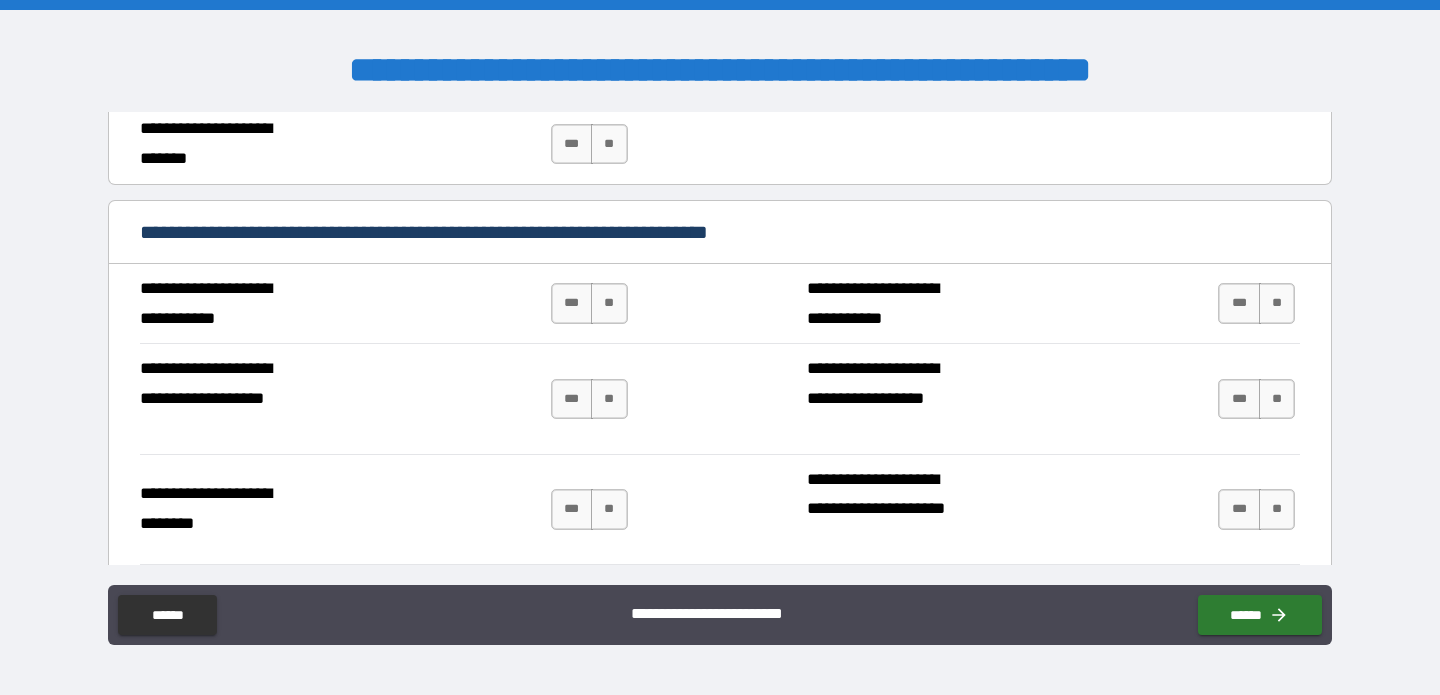 scroll, scrollTop: 1597, scrollLeft: 0, axis: vertical 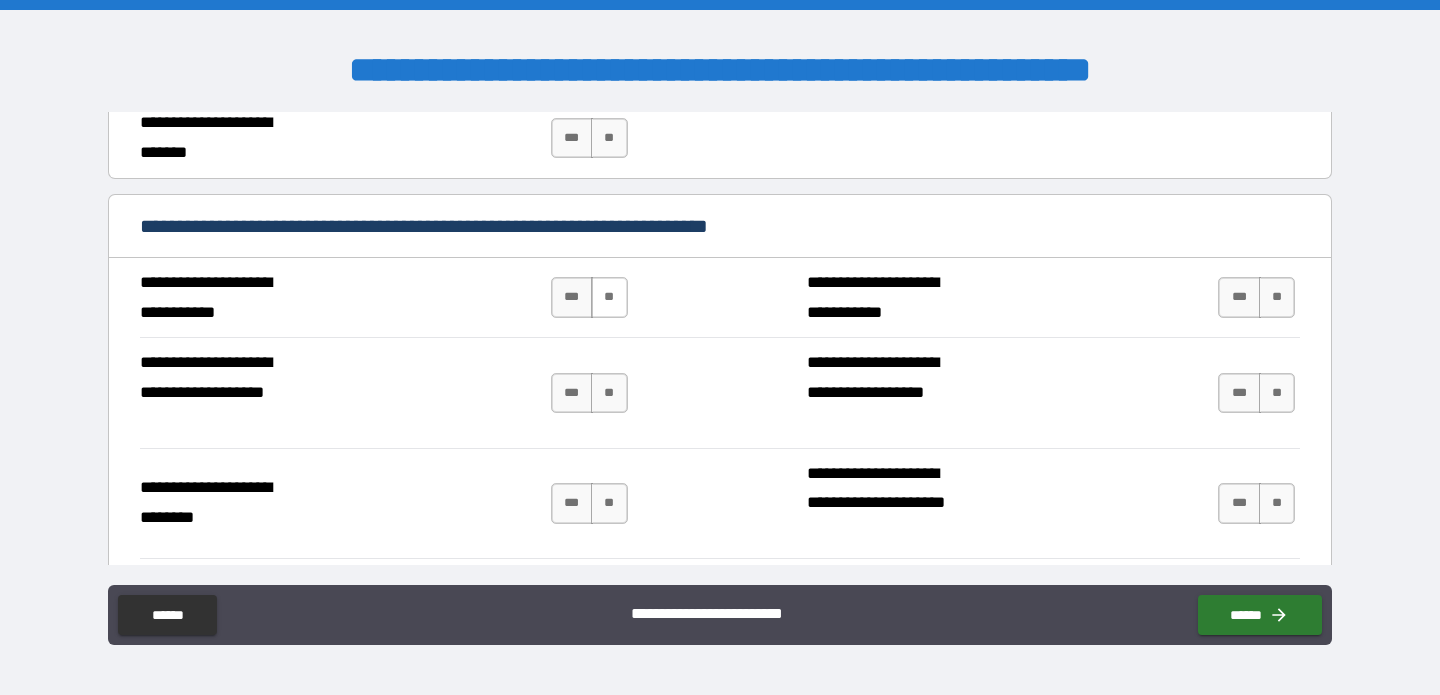 click on "**" at bounding box center (609, 297) 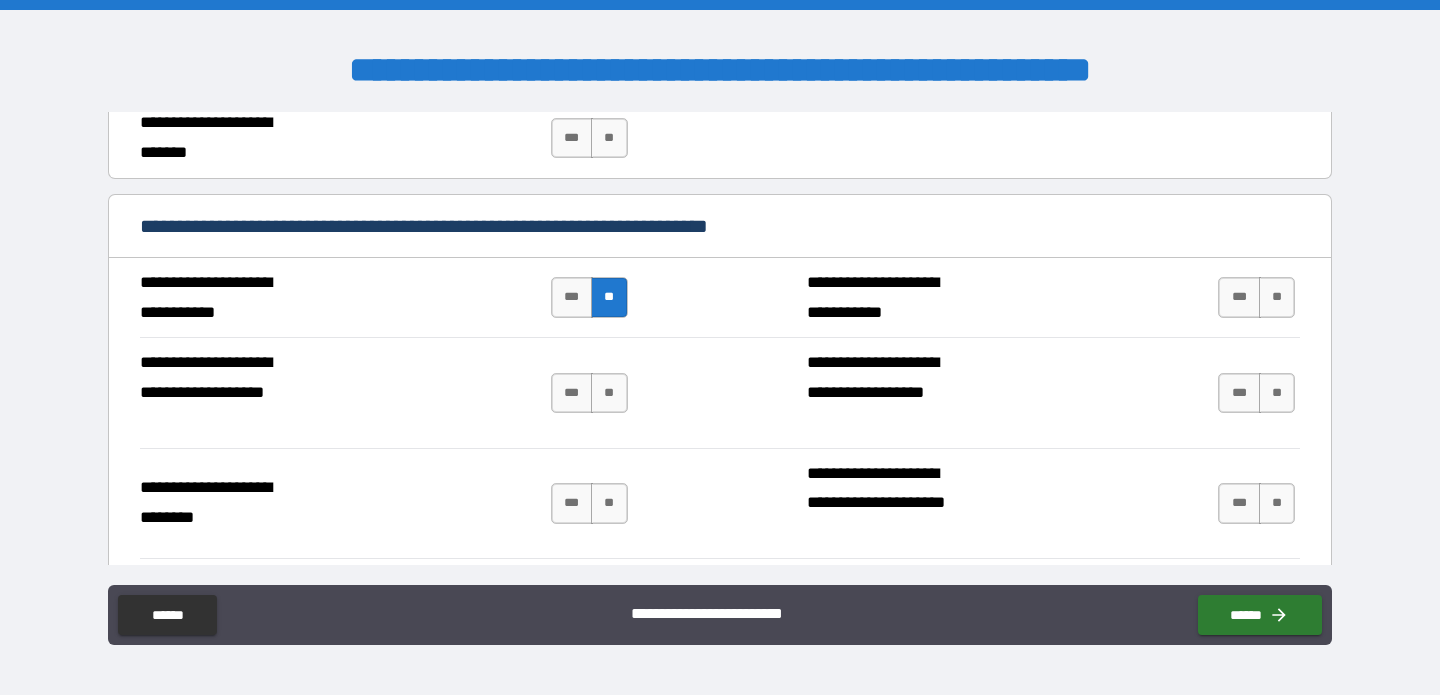 type on "*" 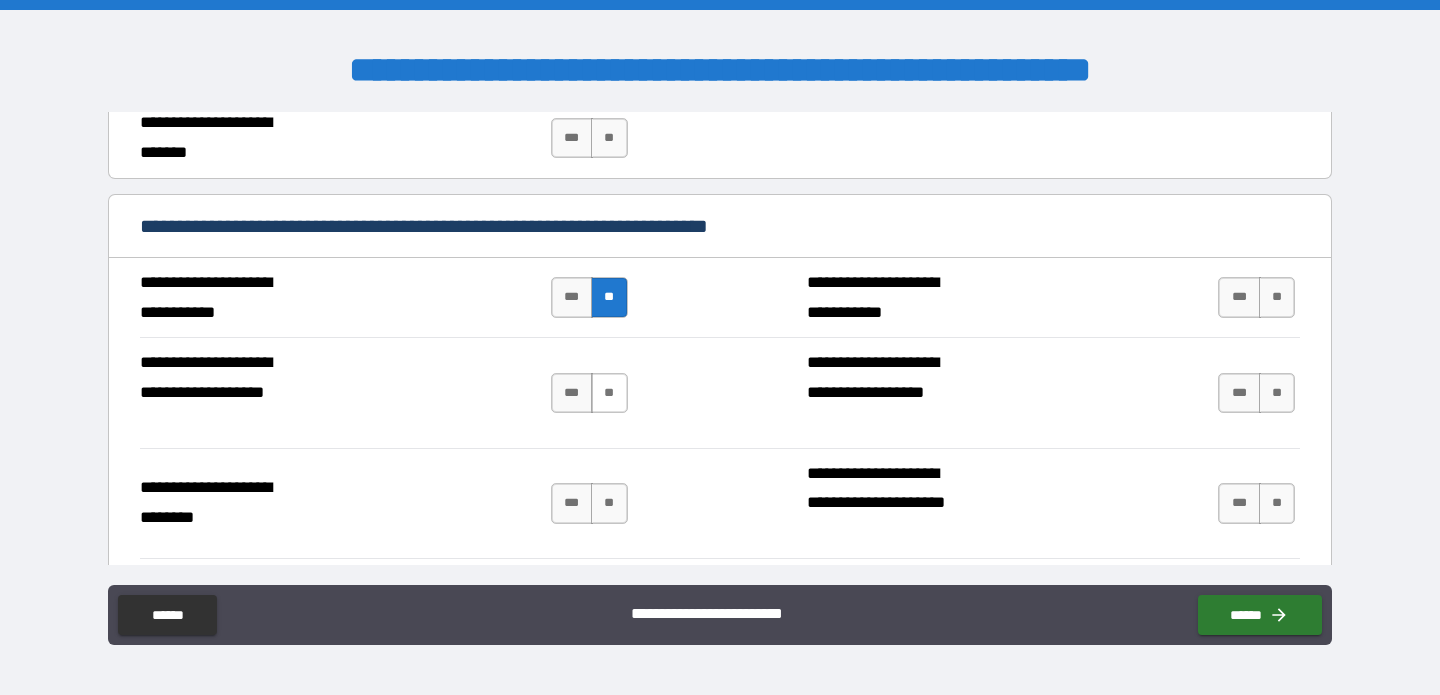 click on "**" at bounding box center [609, 393] 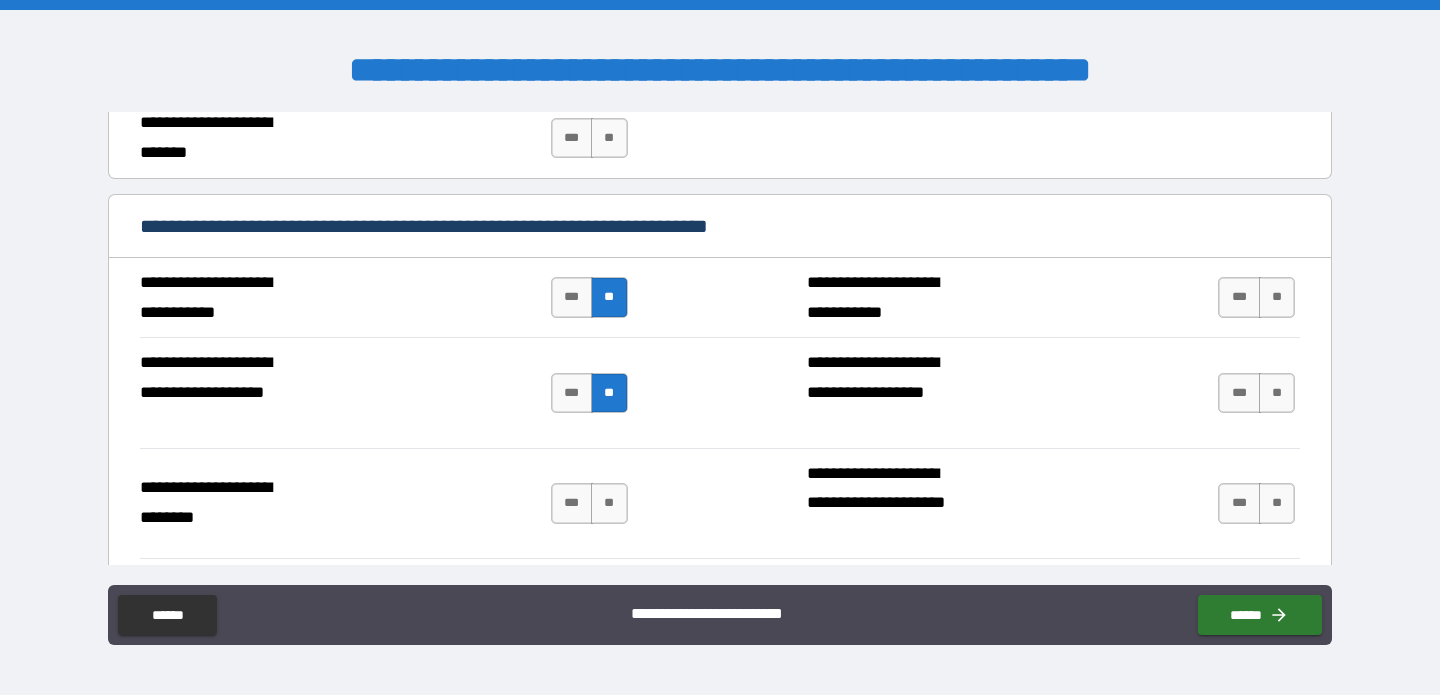 type on "*" 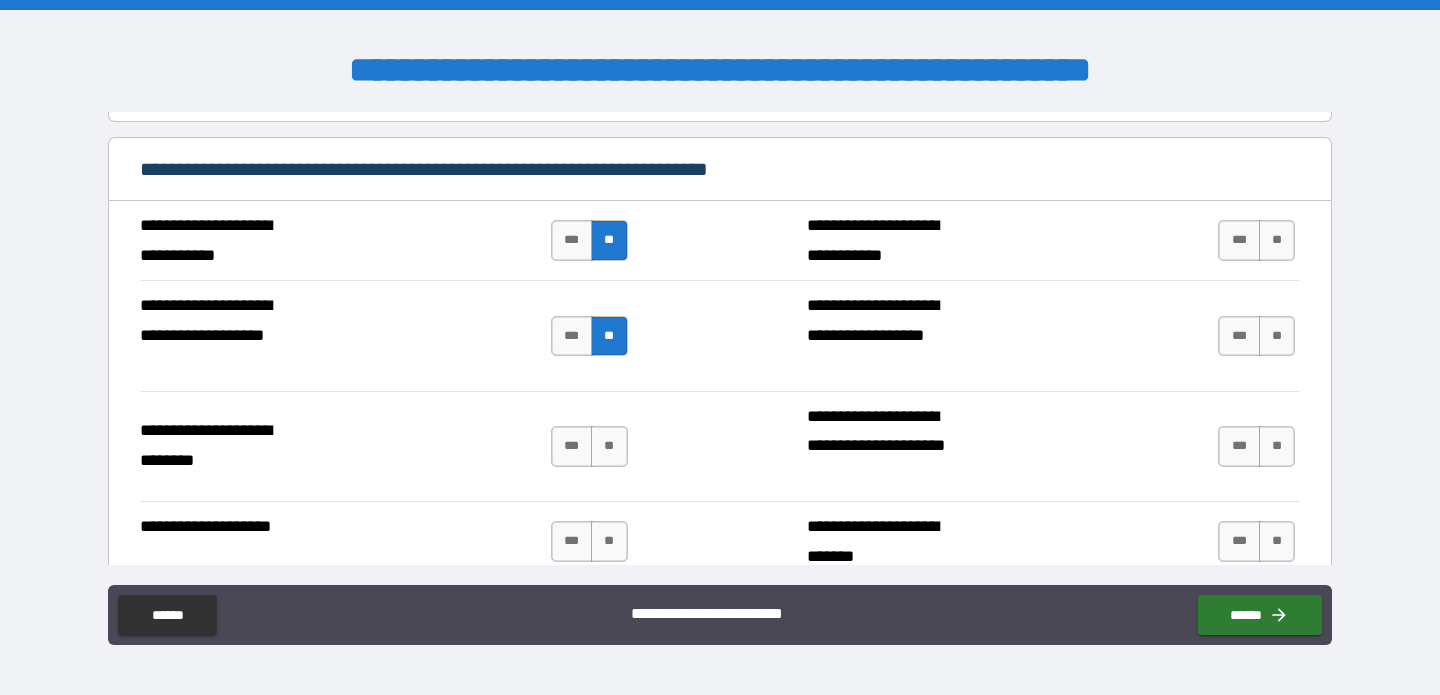 scroll, scrollTop: 1671, scrollLeft: 0, axis: vertical 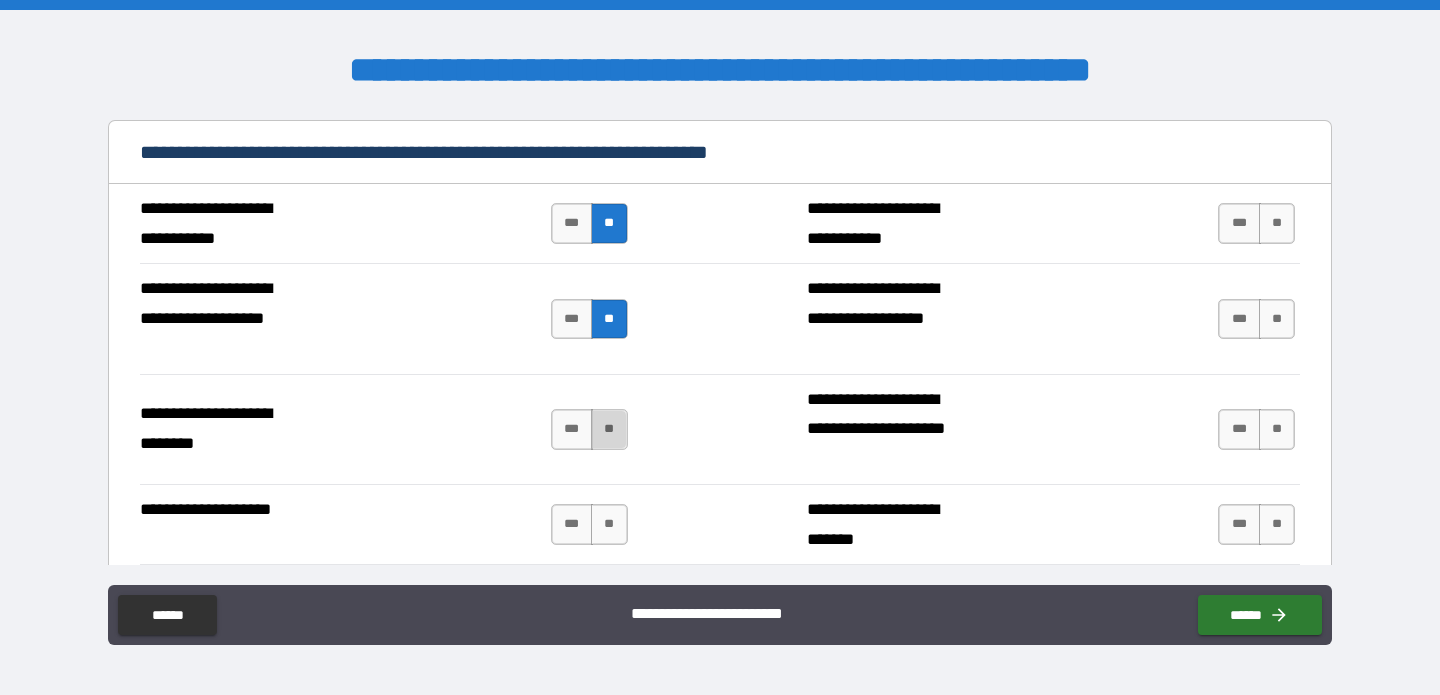 click on "**" at bounding box center [609, 429] 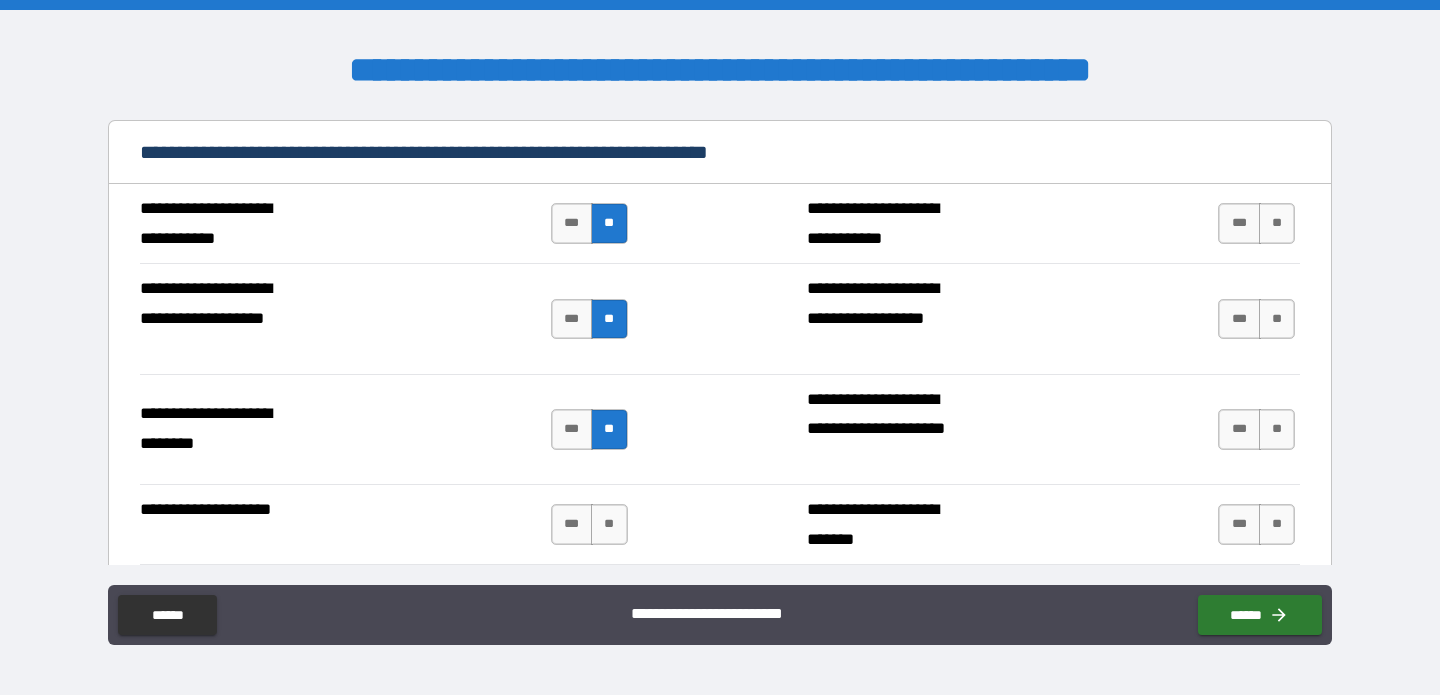 type on "*" 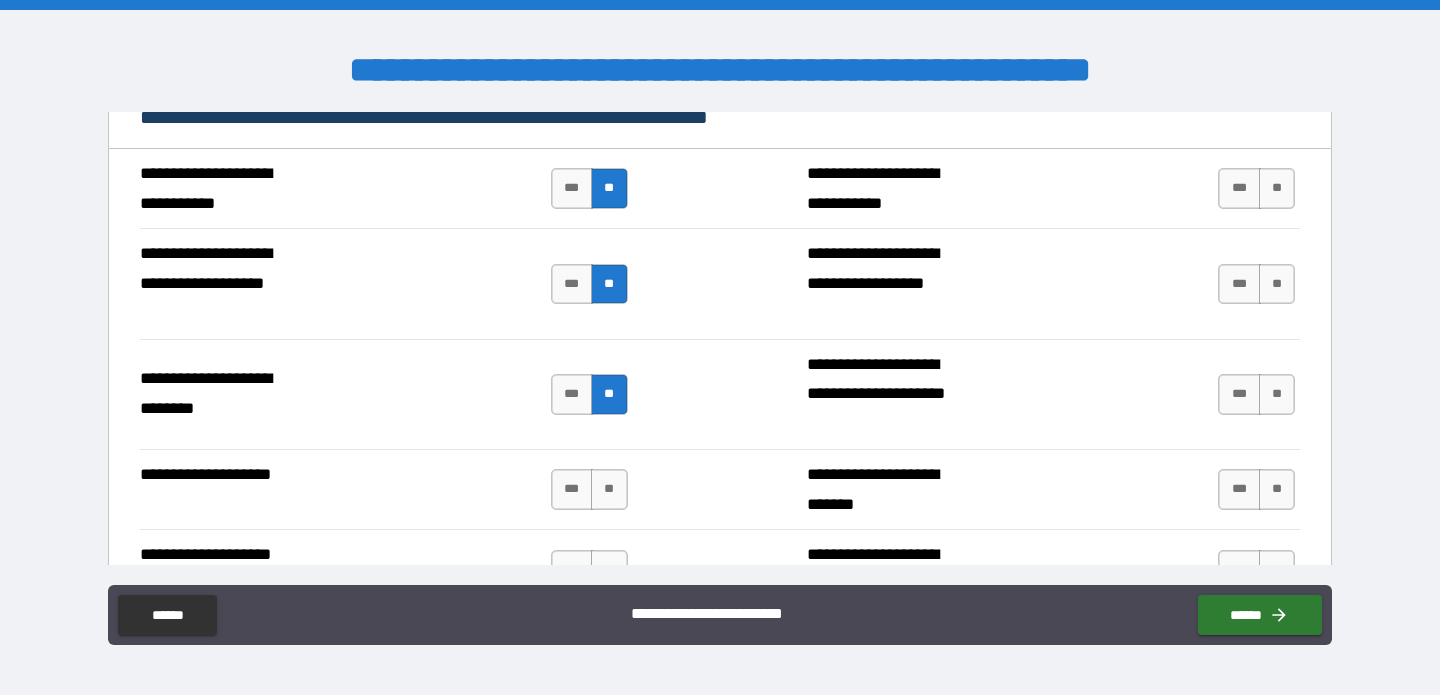 scroll, scrollTop: 1749, scrollLeft: 0, axis: vertical 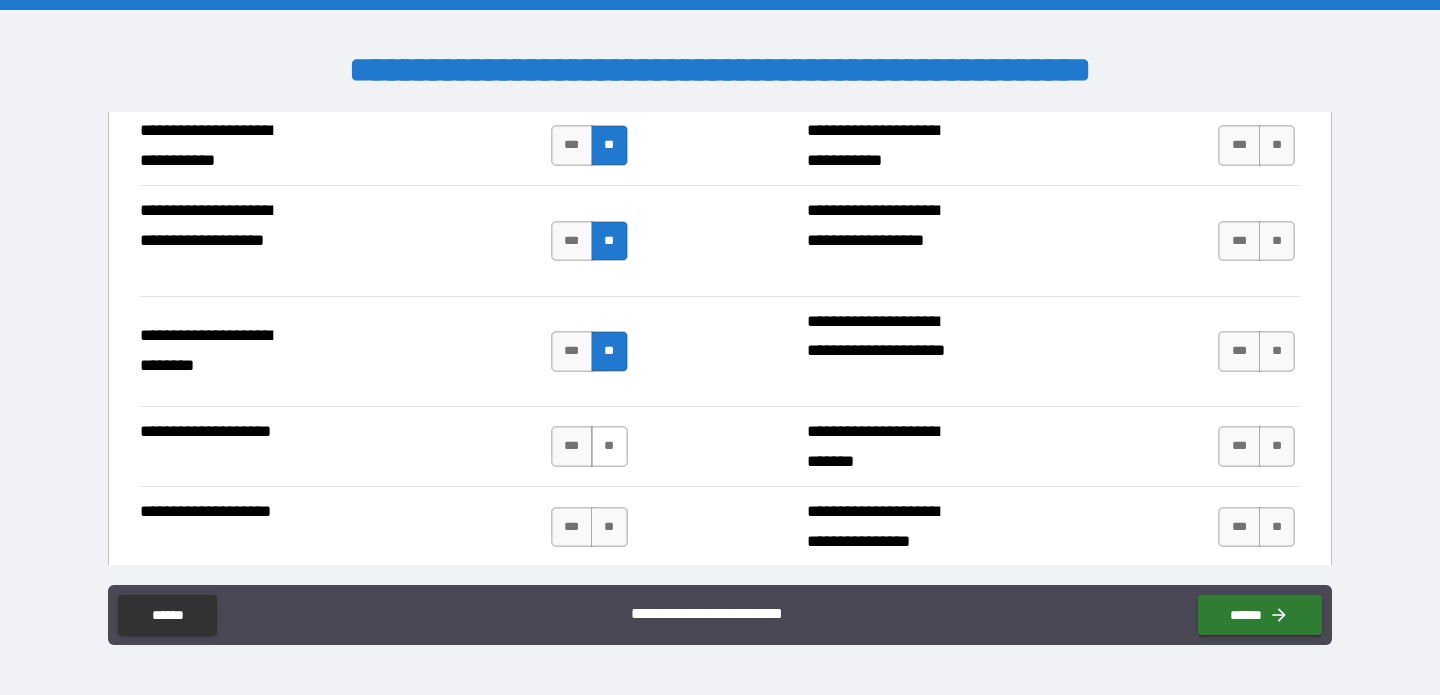 click on "**" at bounding box center (609, 446) 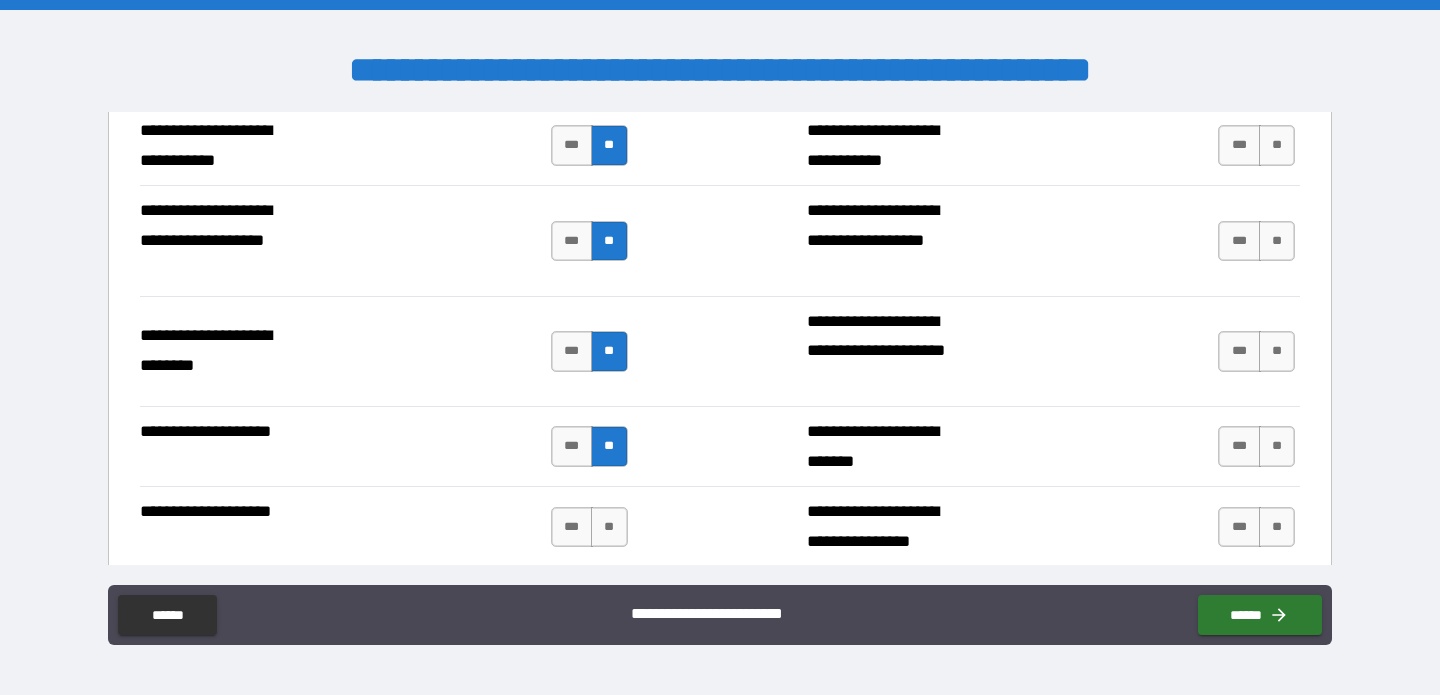 type on "*" 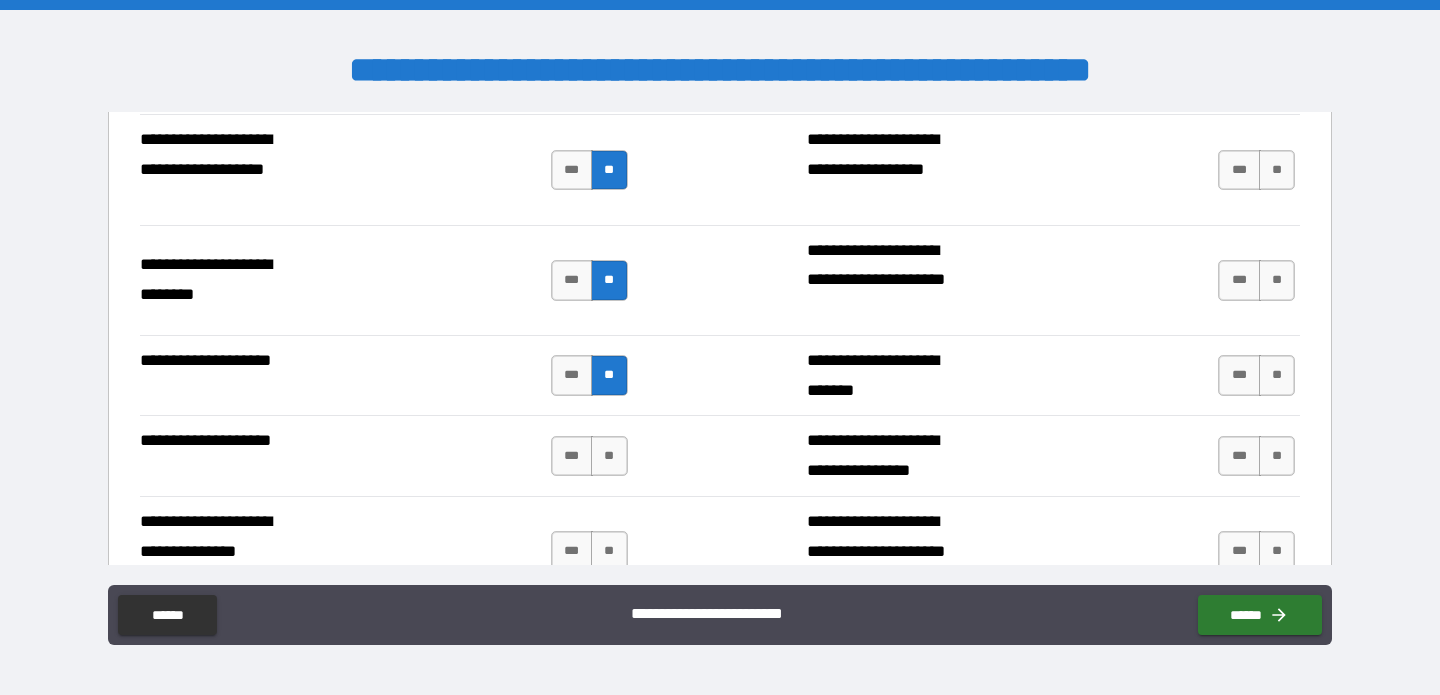 scroll, scrollTop: 1833, scrollLeft: 0, axis: vertical 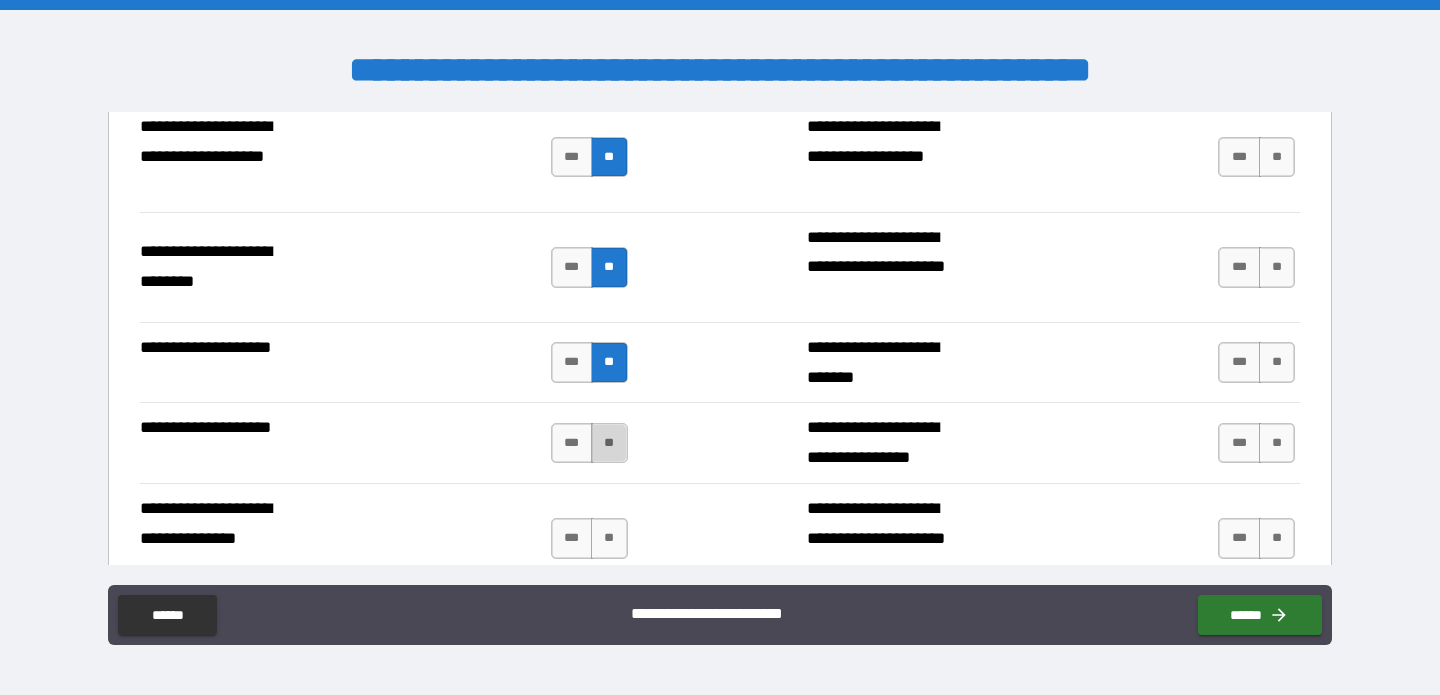 click on "**" at bounding box center (609, 443) 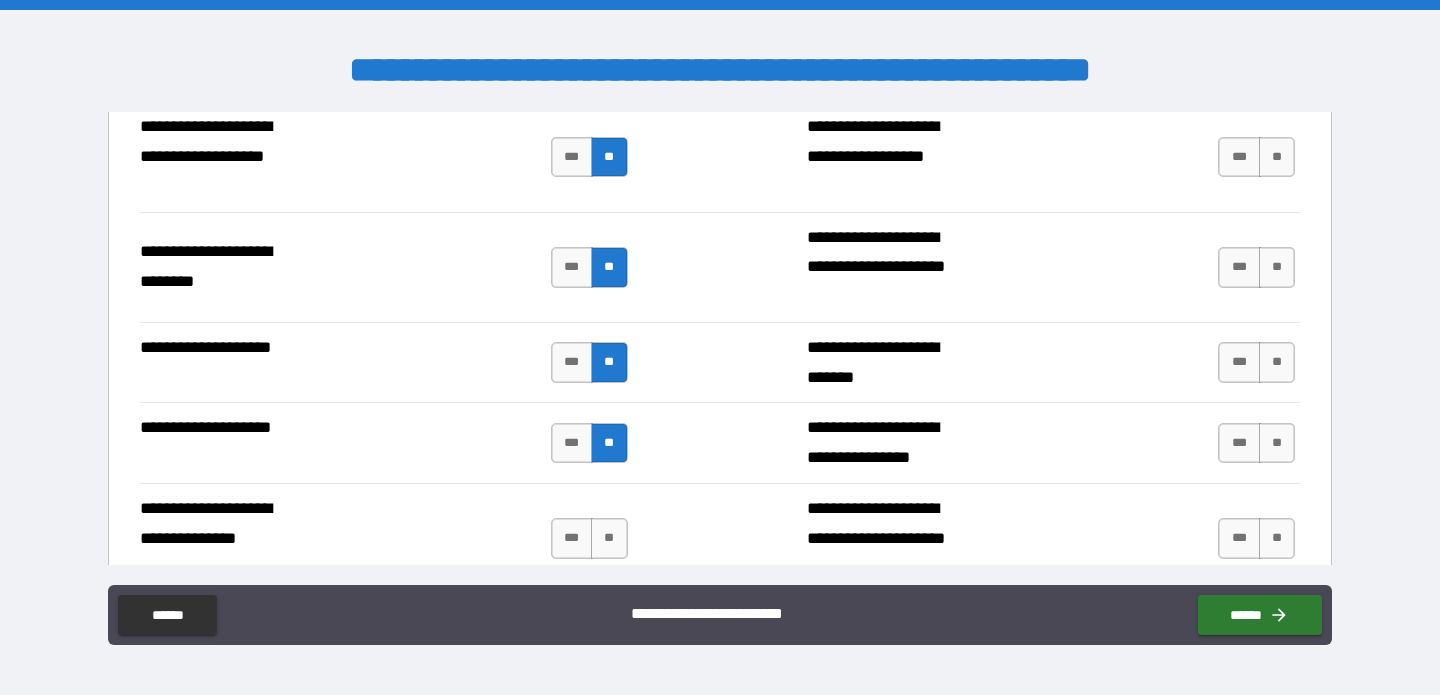 type on "*" 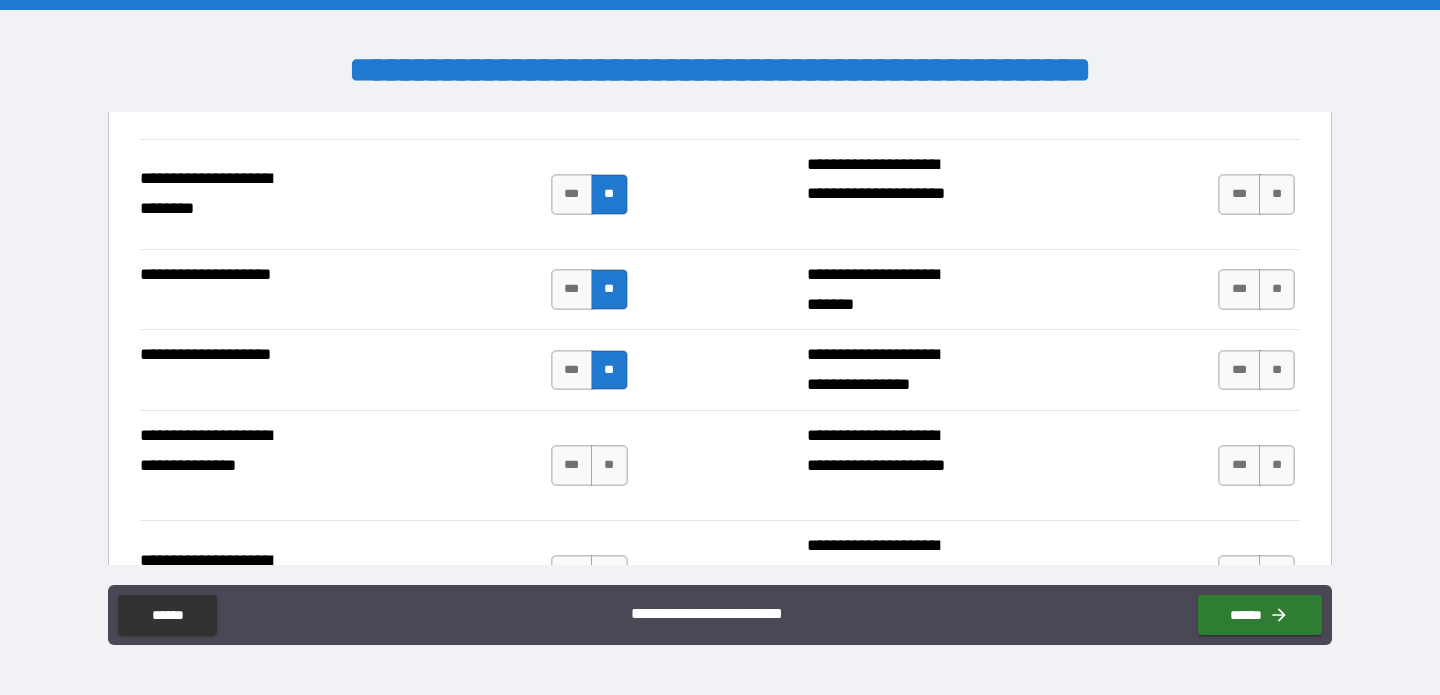 scroll, scrollTop: 1952, scrollLeft: 0, axis: vertical 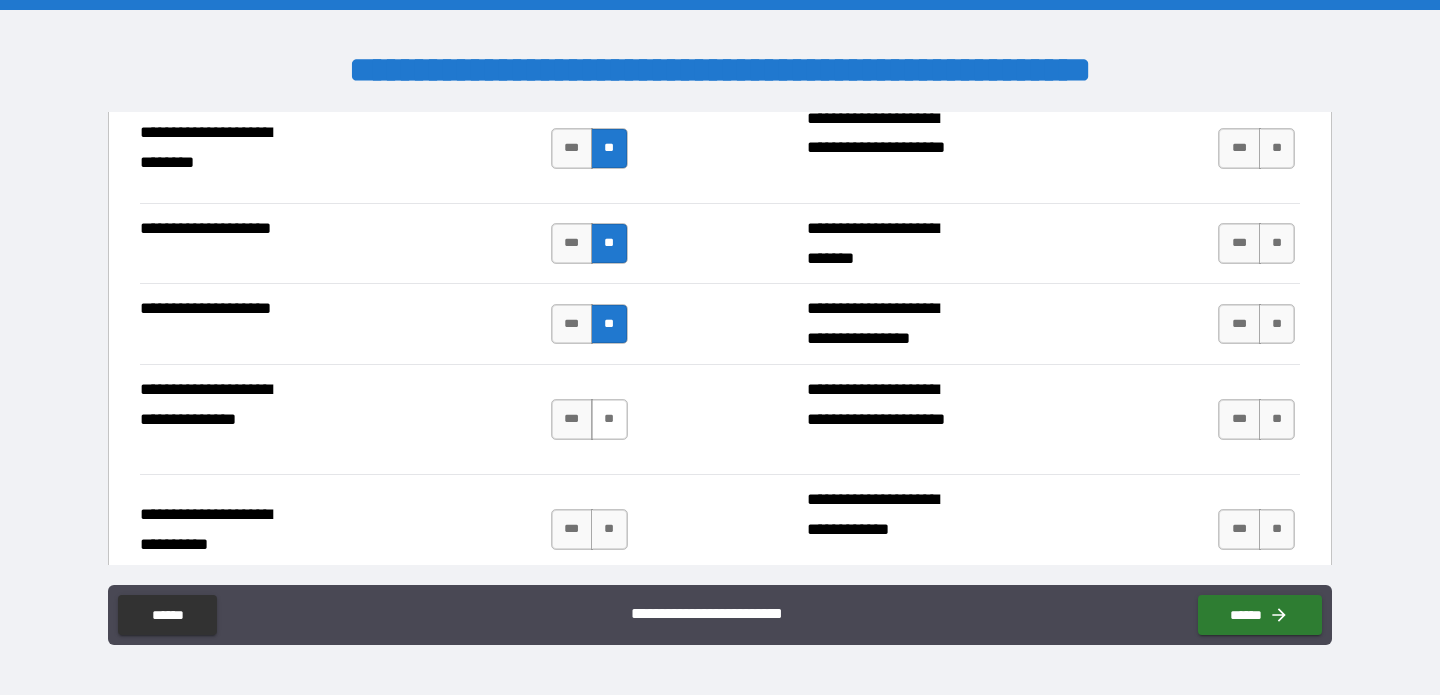 click on "**" at bounding box center [609, 419] 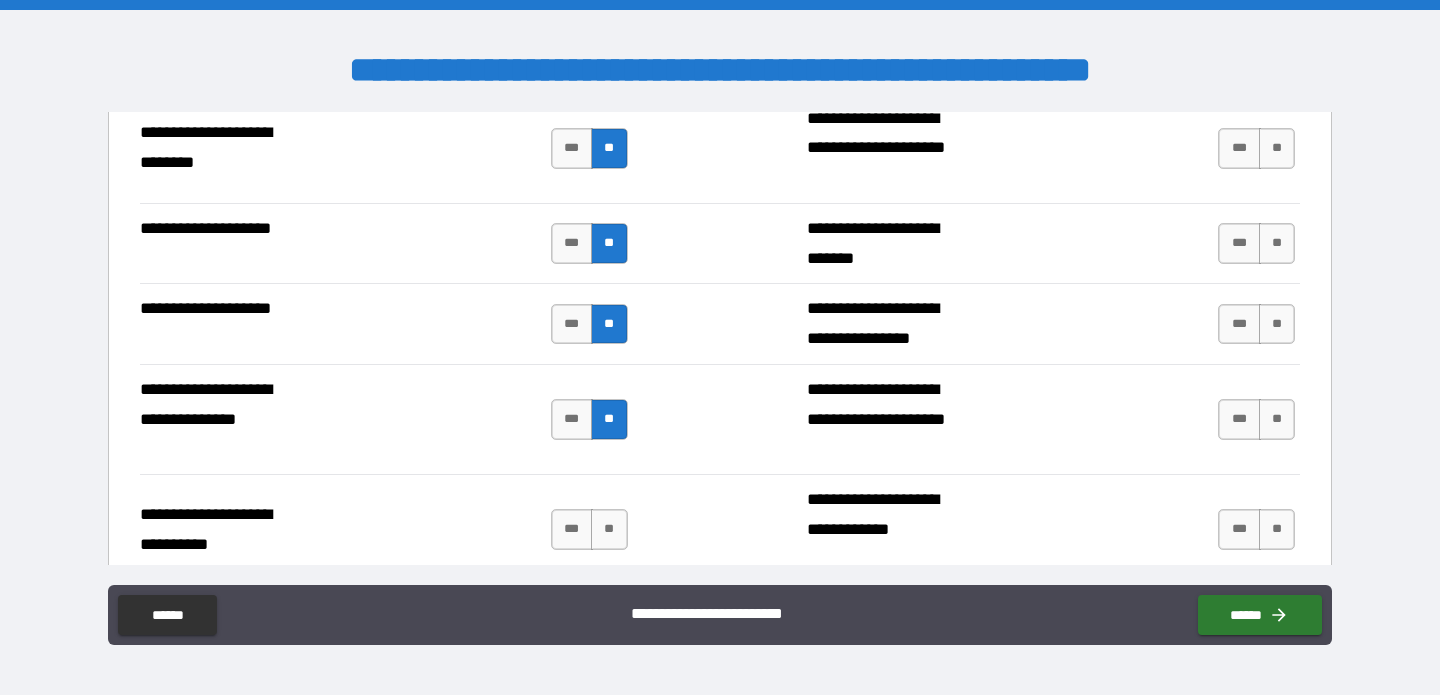 type on "*" 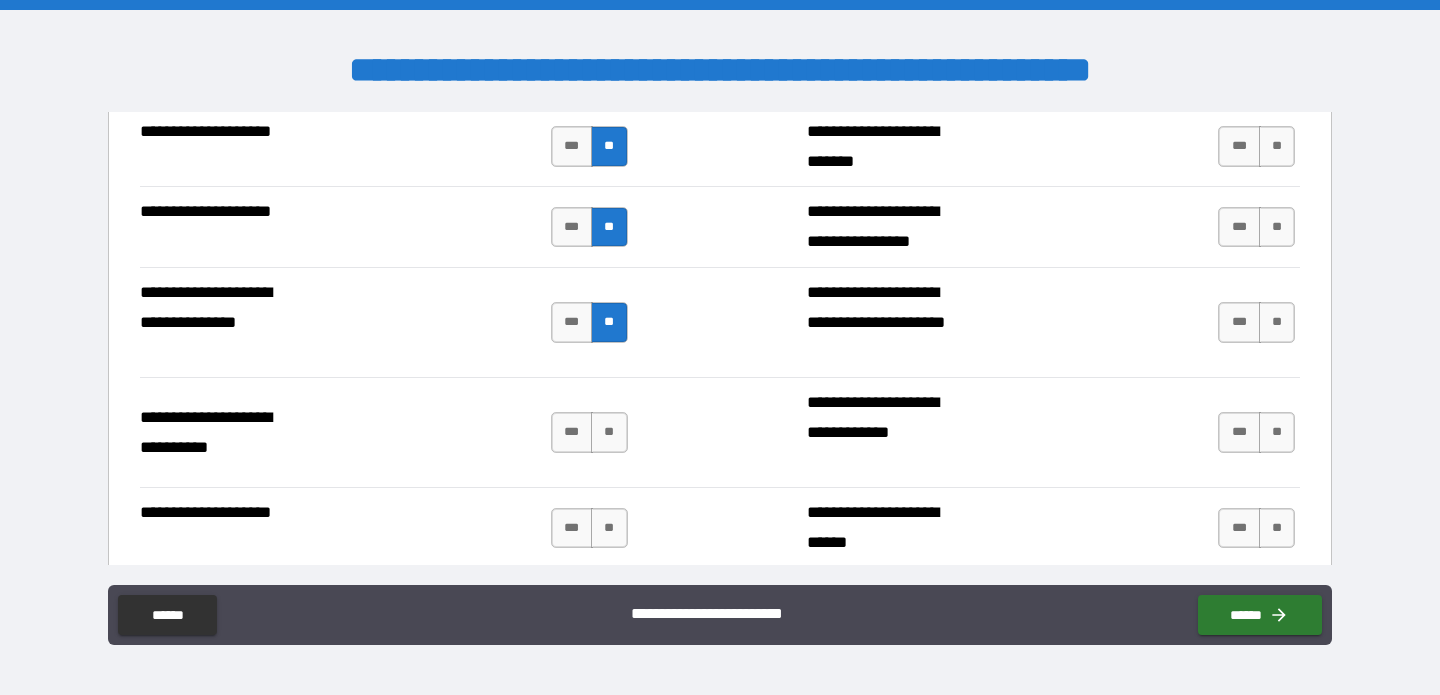 scroll, scrollTop: 2056, scrollLeft: 0, axis: vertical 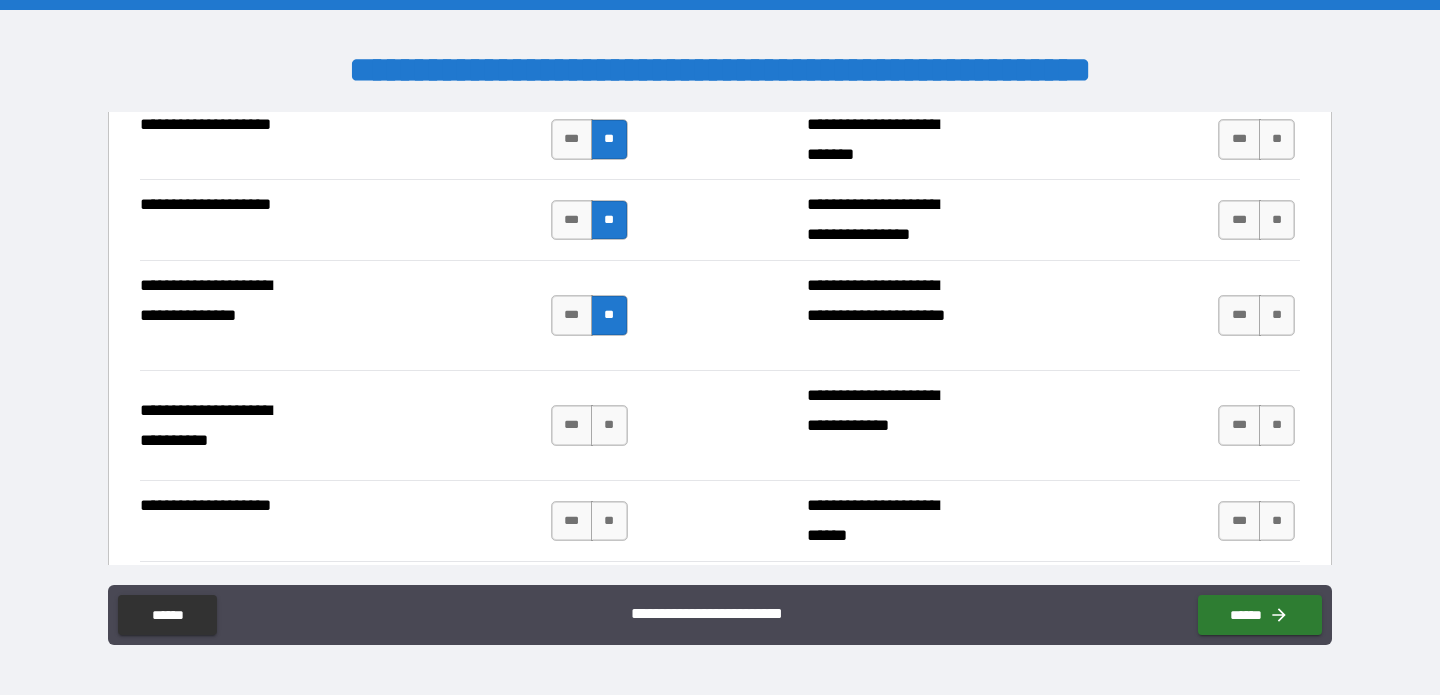 click on "**" at bounding box center [609, 425] 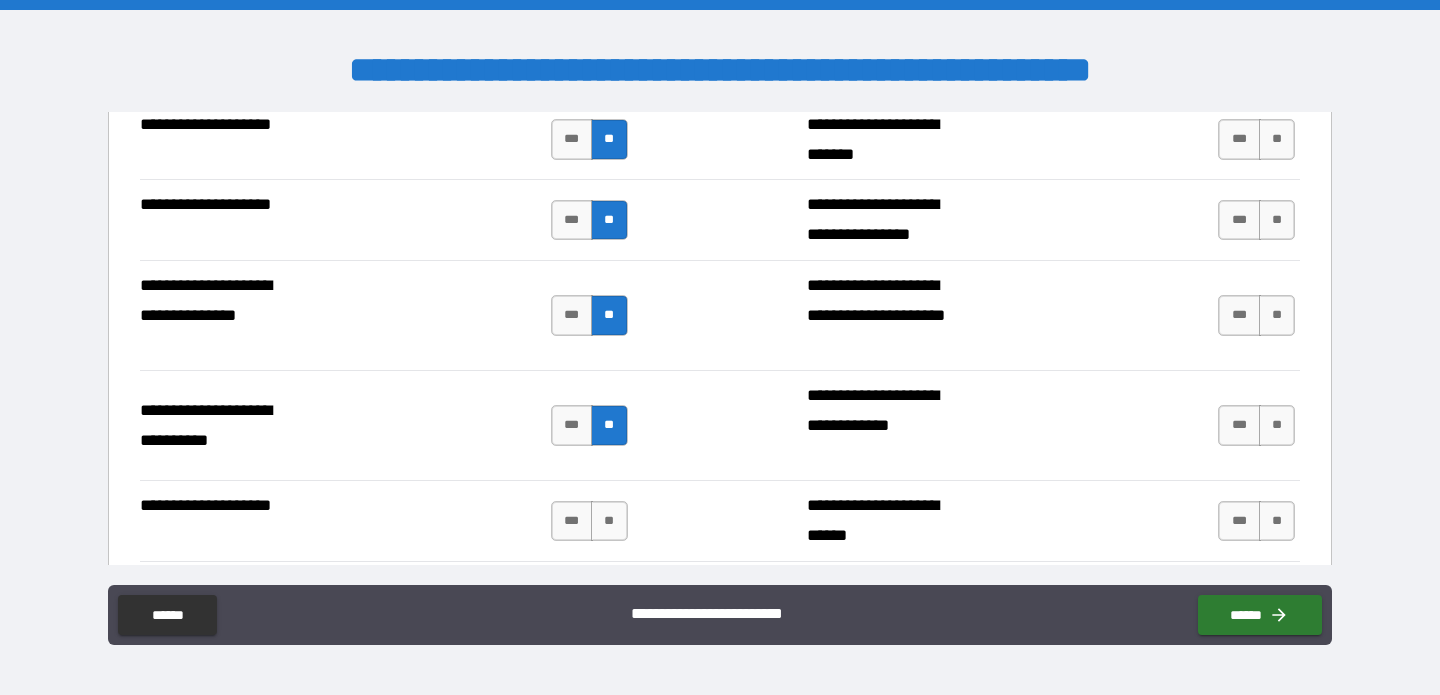 type on "*" 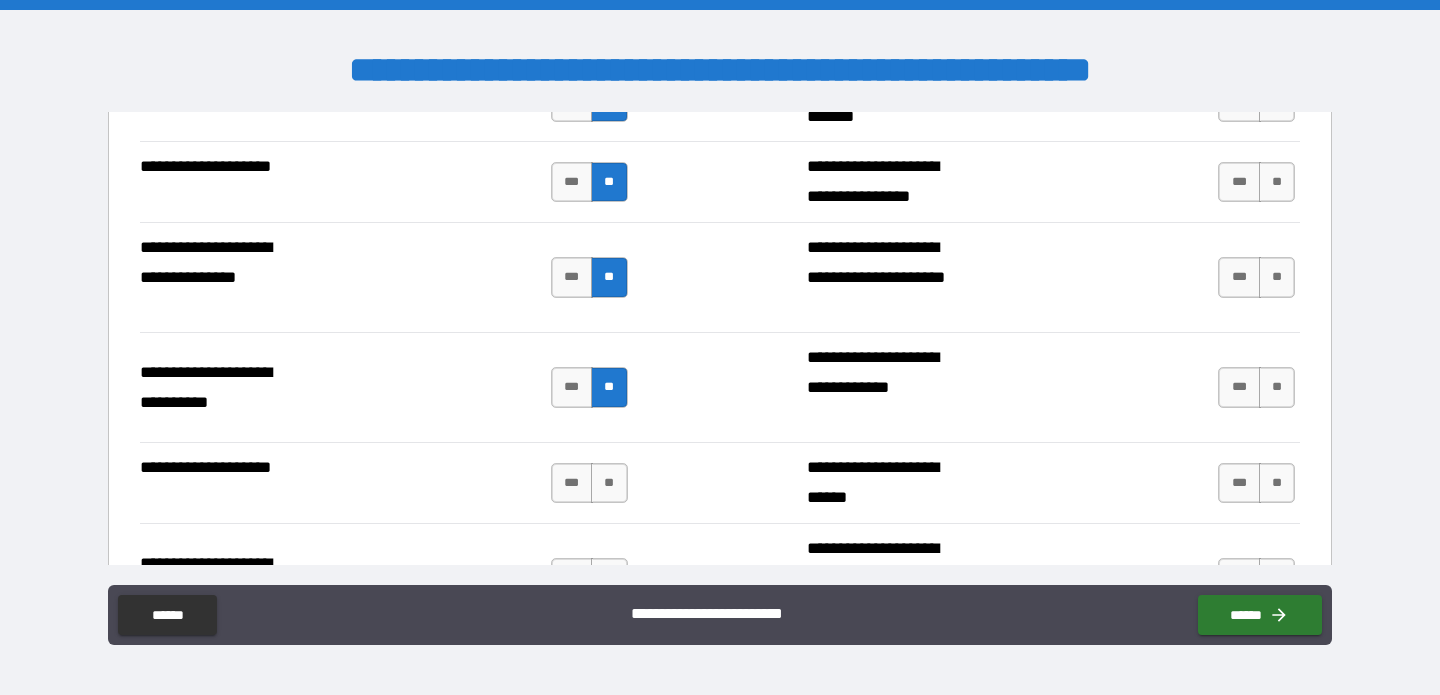 scroll, scrollTop: 2127, scrollLeft: 0, axis: vertical 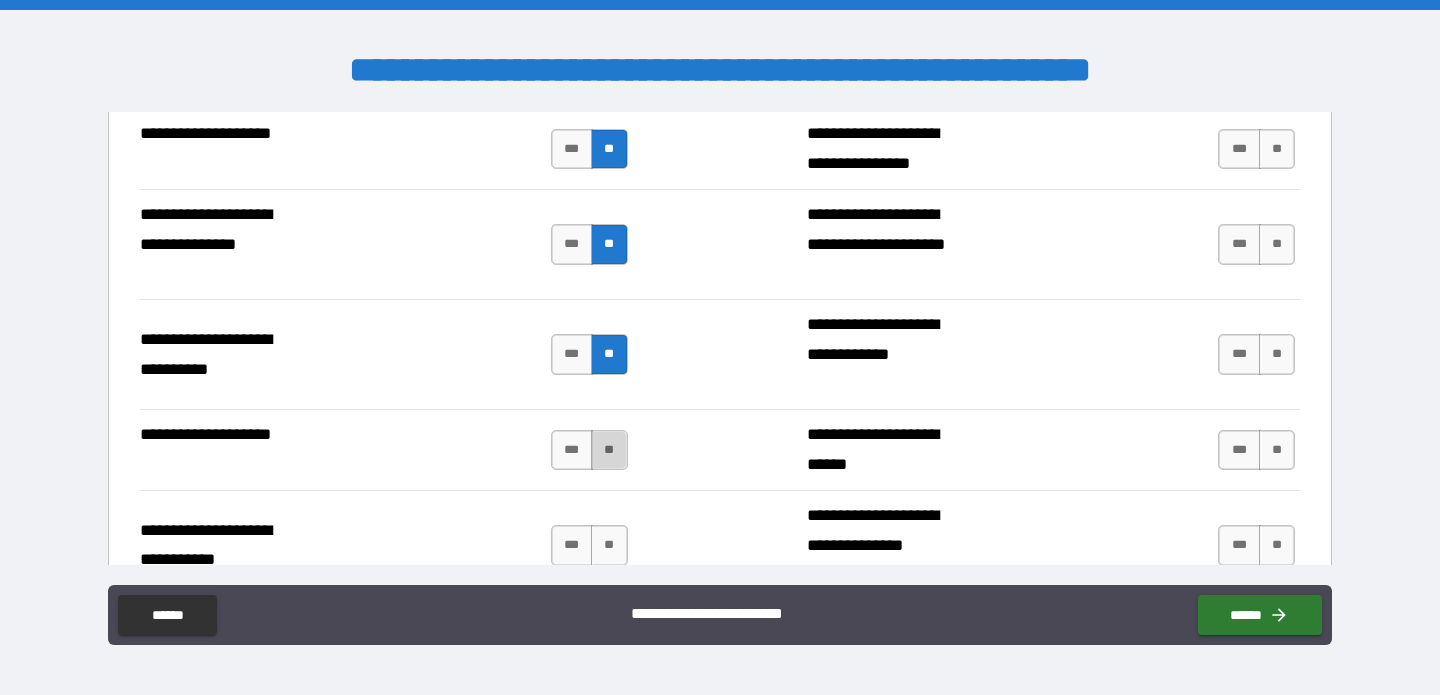 click on "**" at bounding box center (609, 450) 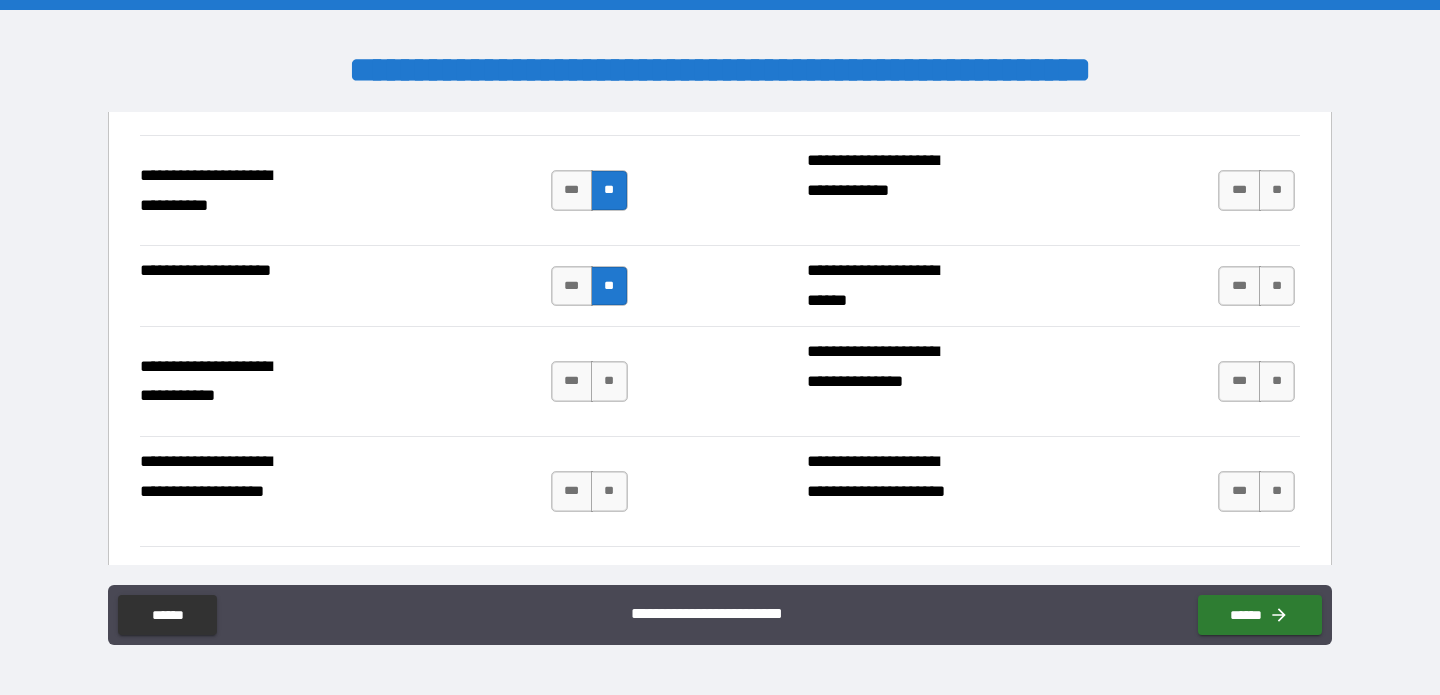 scroll, scrollTop: 2292, scrollLeft: 0, axis: vertical 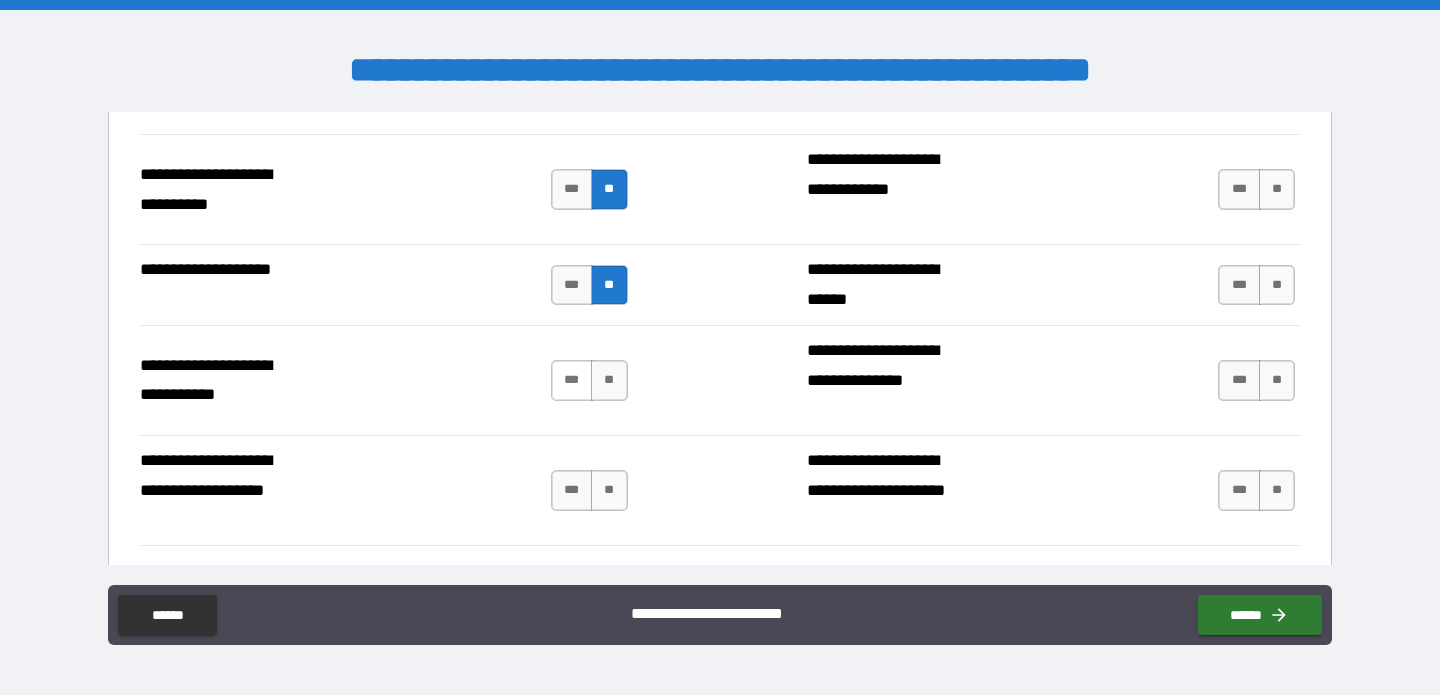 click on "***" at bounding box center (572, 380) 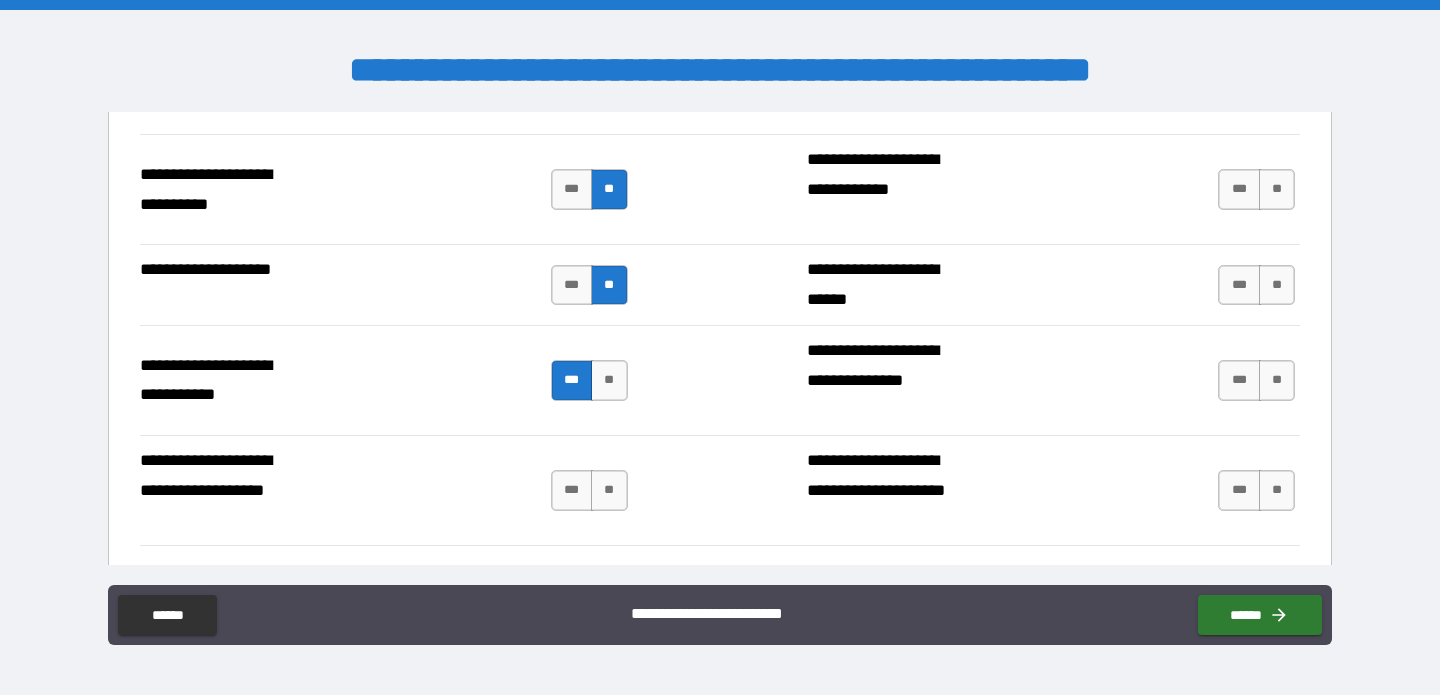 type on "*" 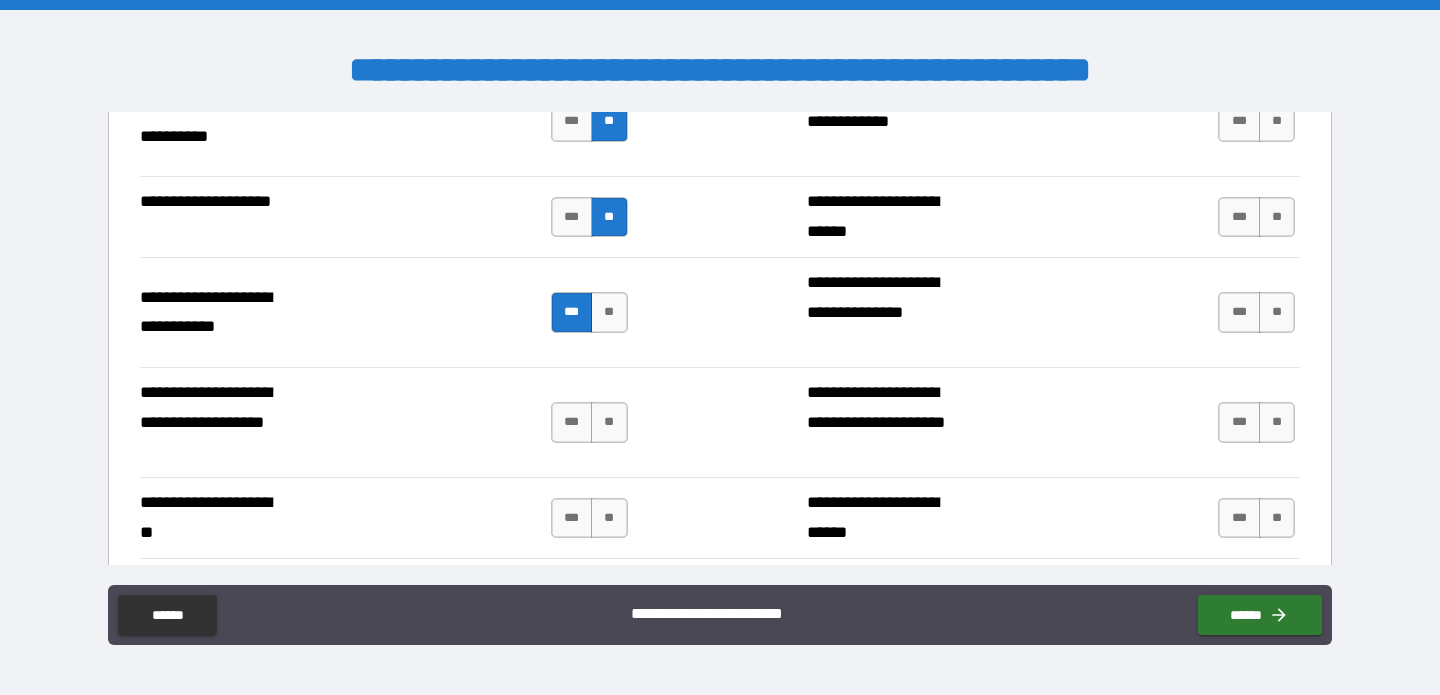 scroll, scrollTop: 2383, scrollLeft: 0, axis: vertical 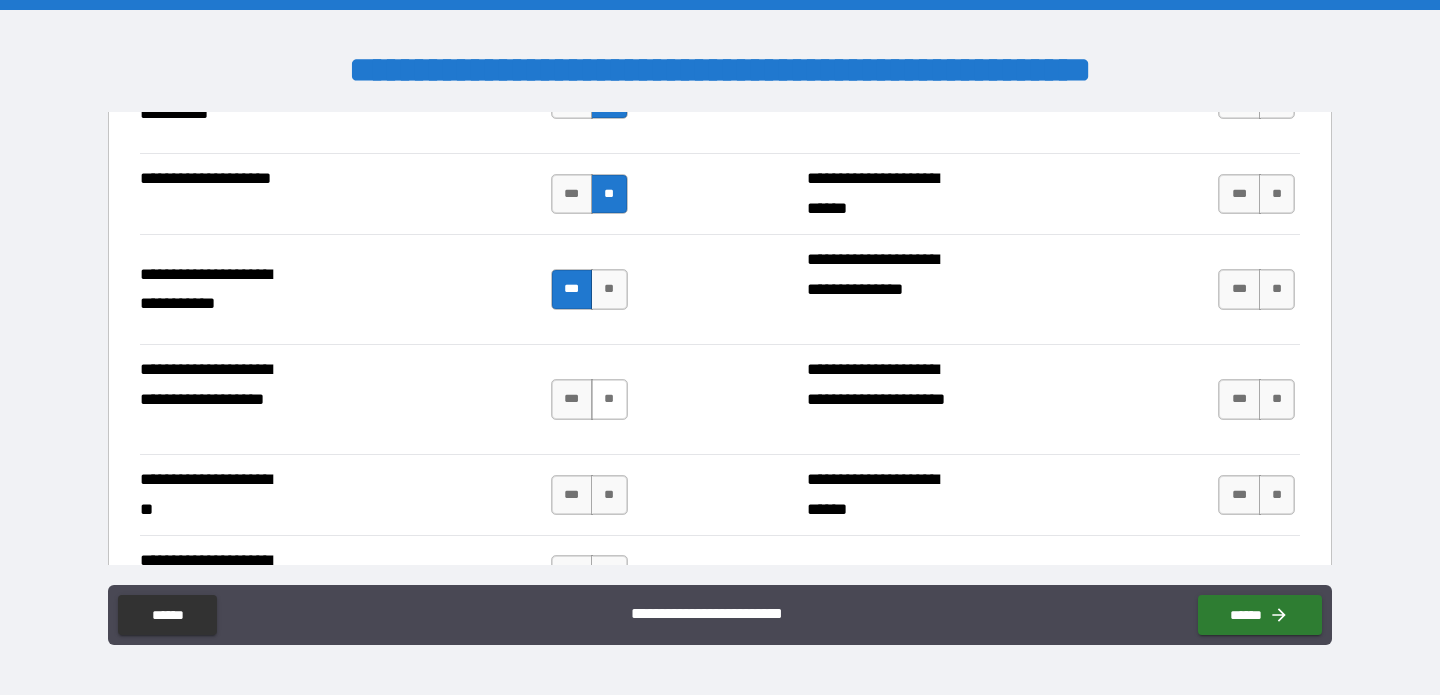 click on "**" at bounding box center [609, 399] 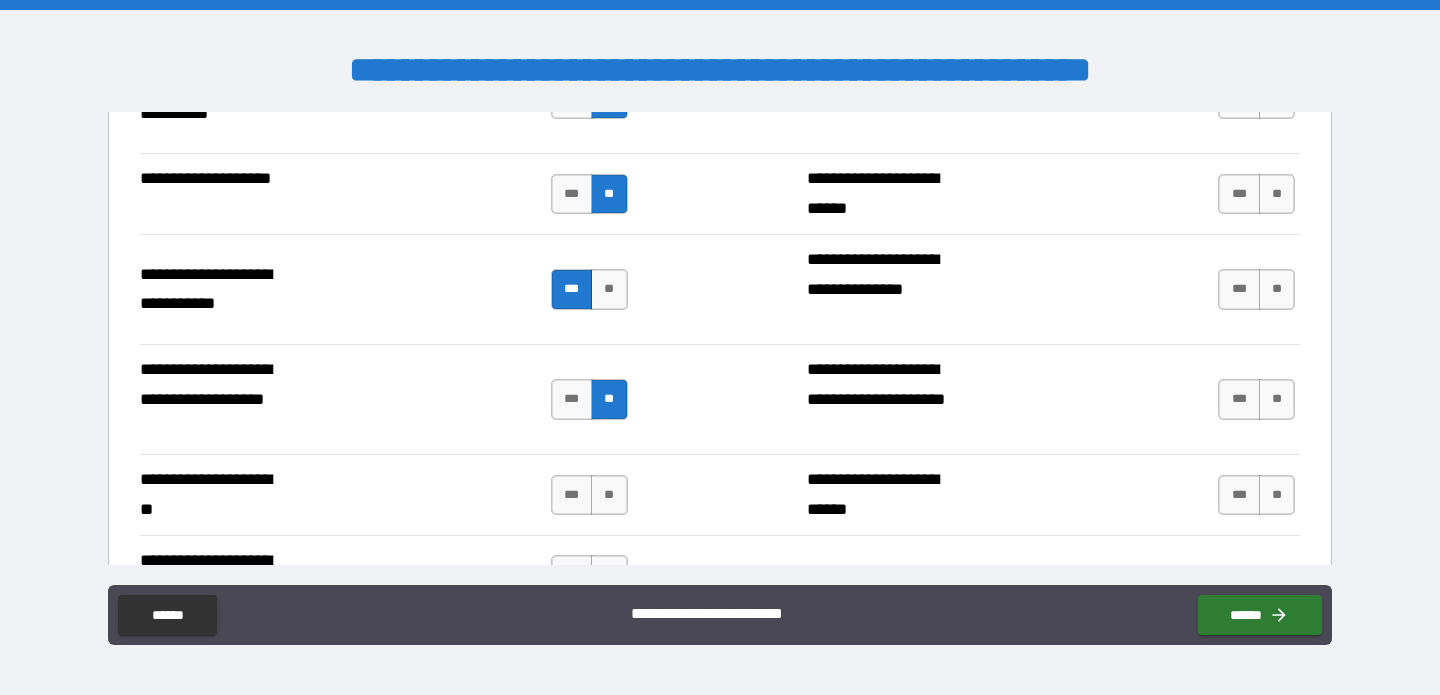 type on "*" 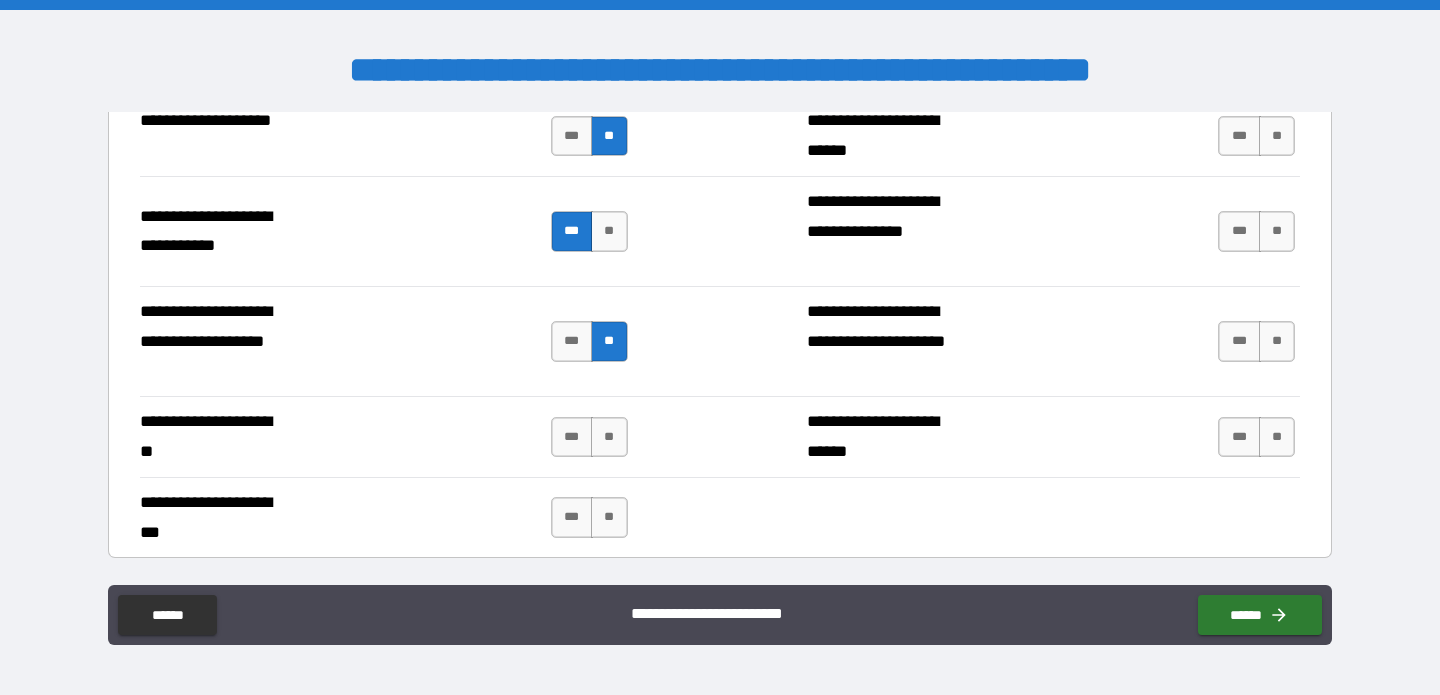 scroll, scrollTop: 2457, scrollLeft: 0, axis: vertical 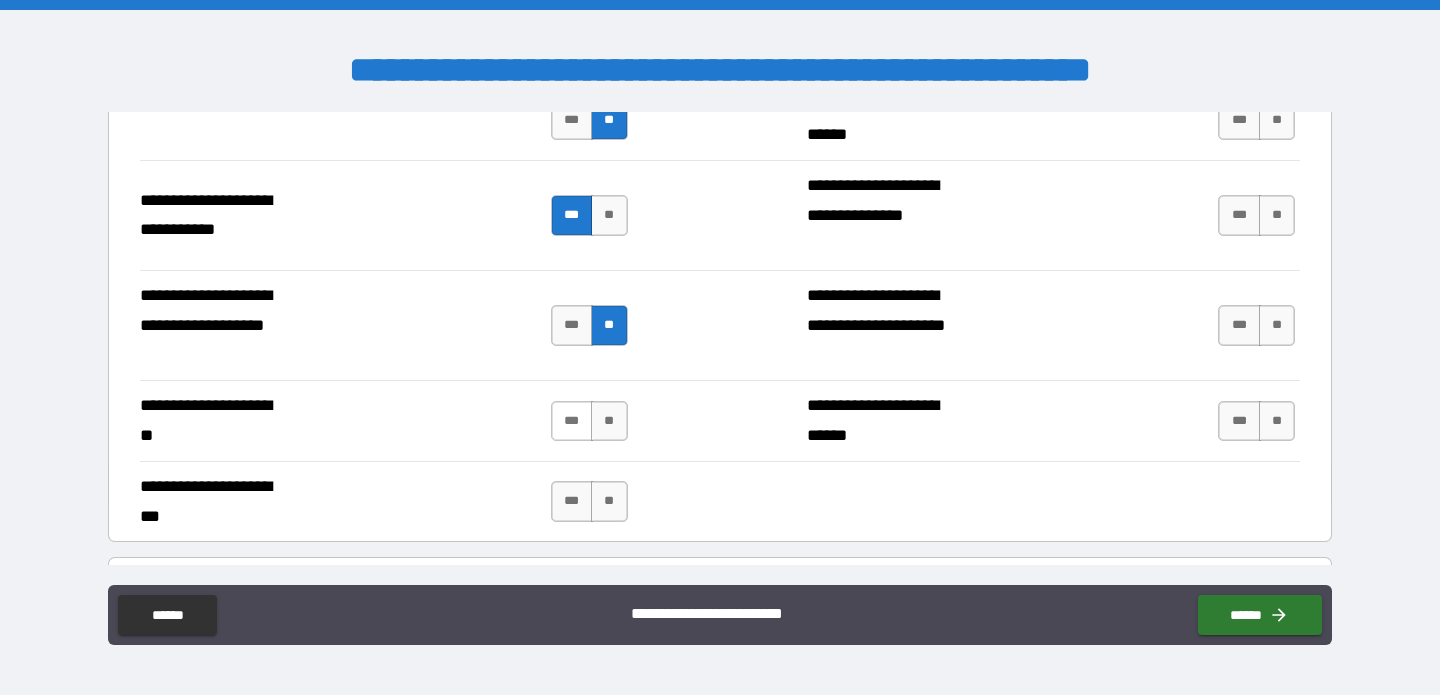 click on "***" at bounding box center (572, 421) 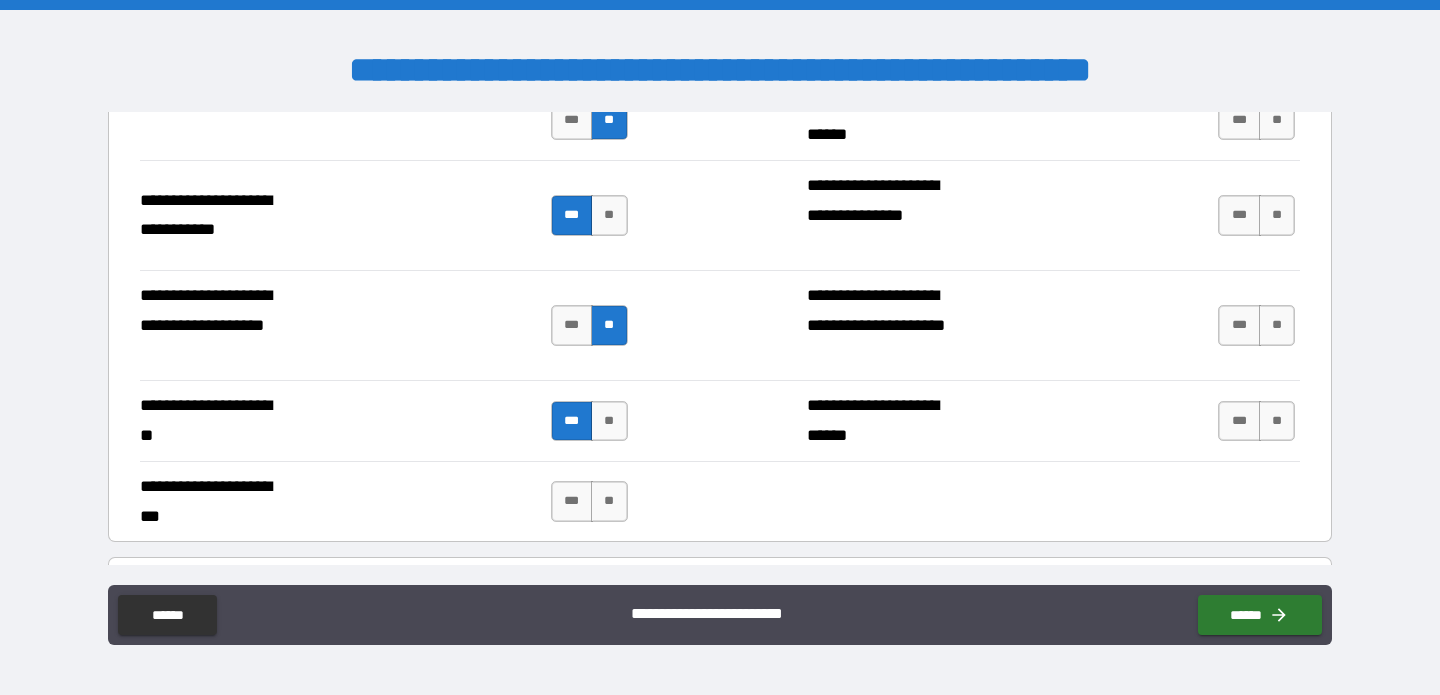 type on "*" 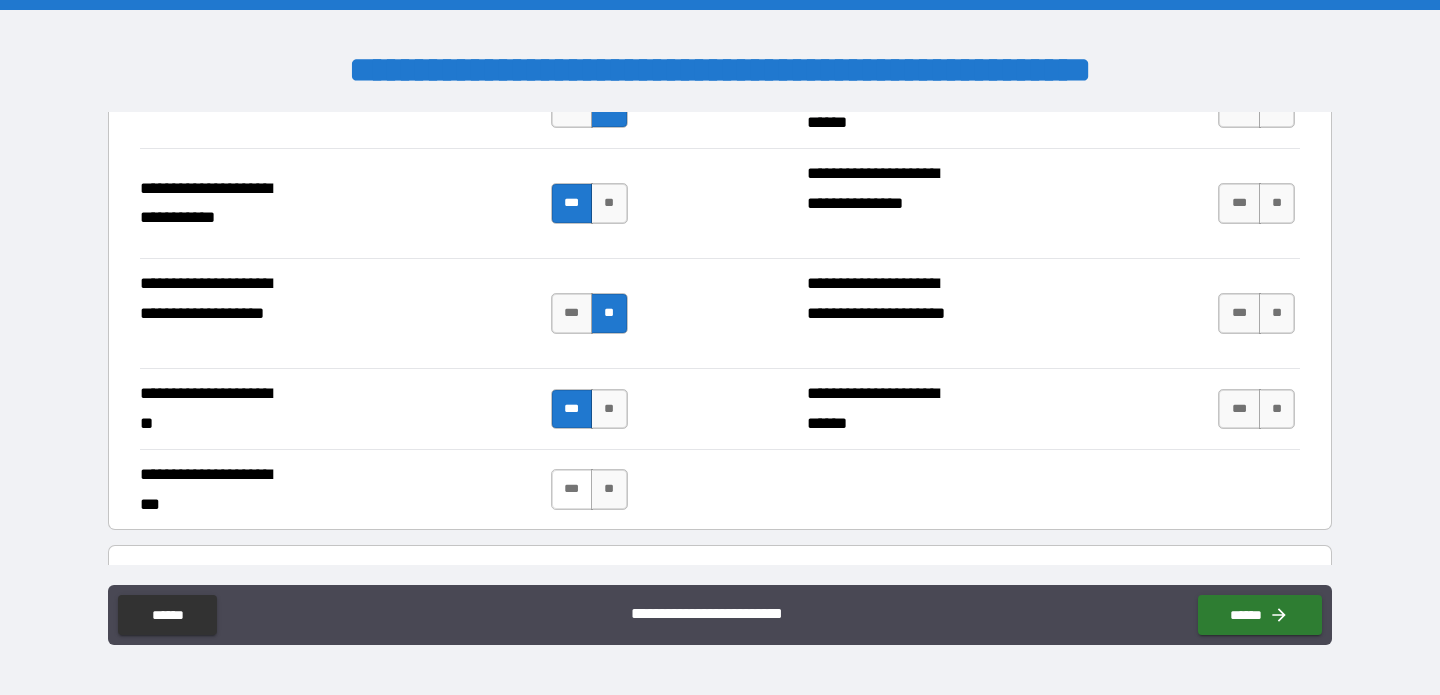 click on "***" at bounding box center [572, 489] 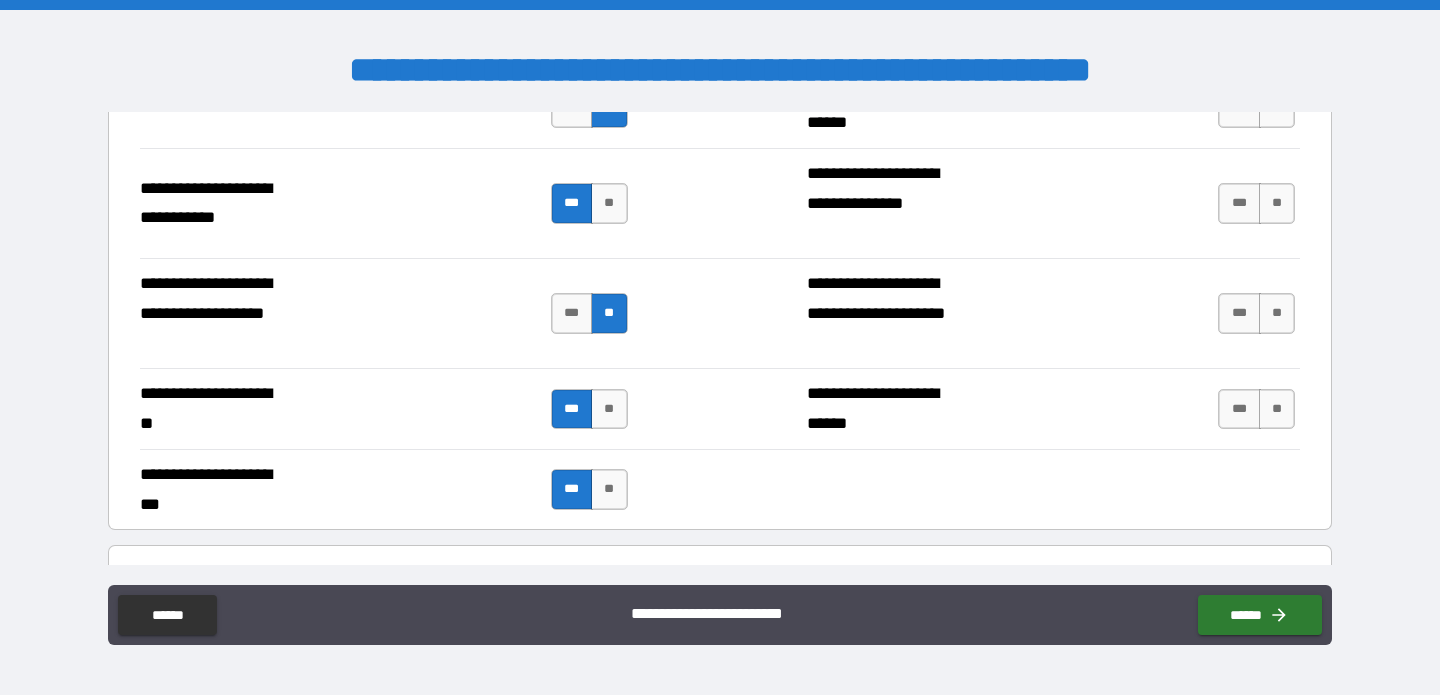 type on "*" 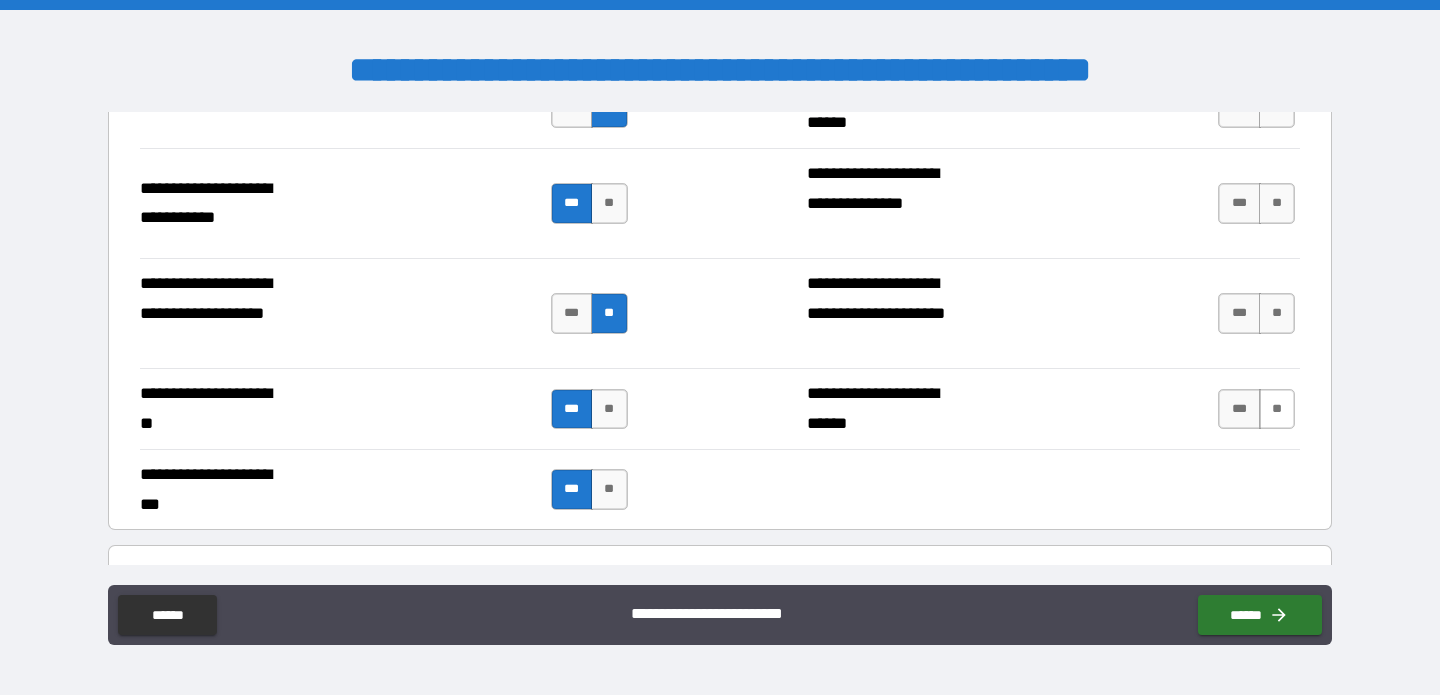 click on "**" at bounding box center [1277, 409] 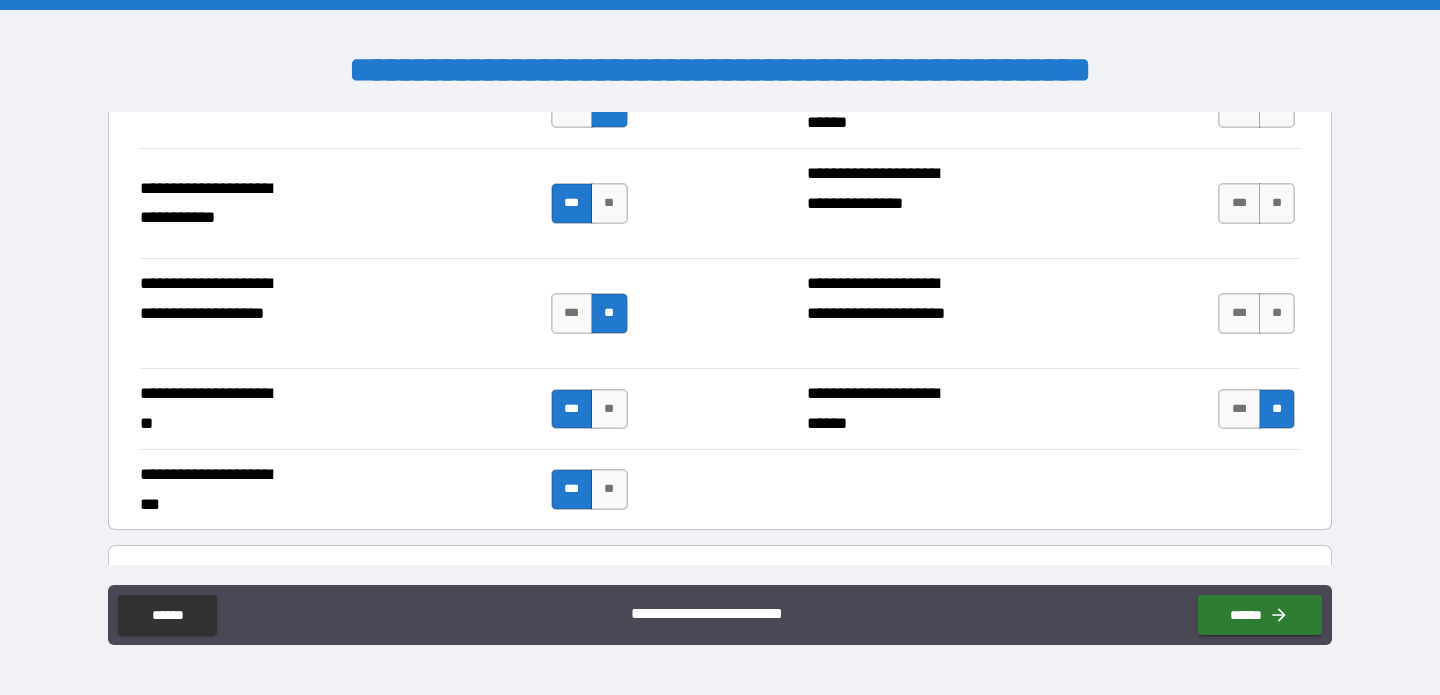 type on "*" 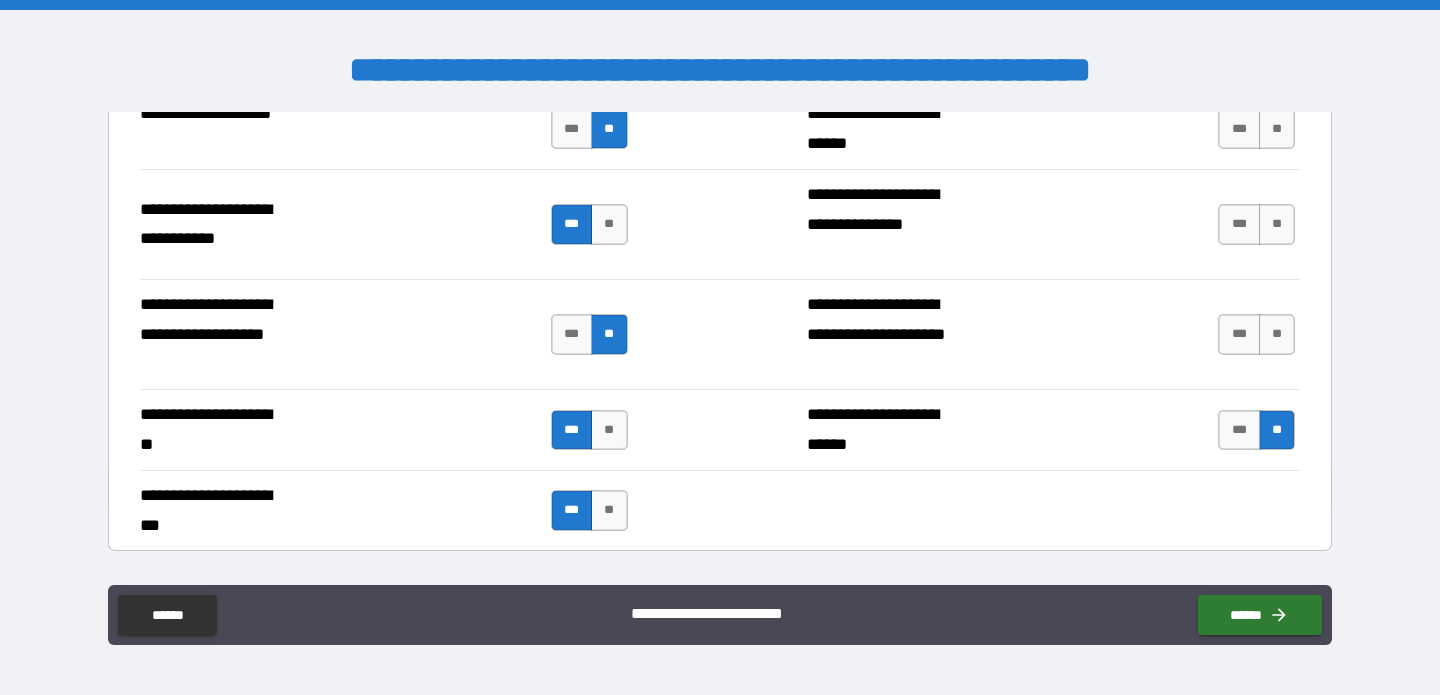 scroll, scrollTop: 2429, scrollLeft: 0, axis: vertical 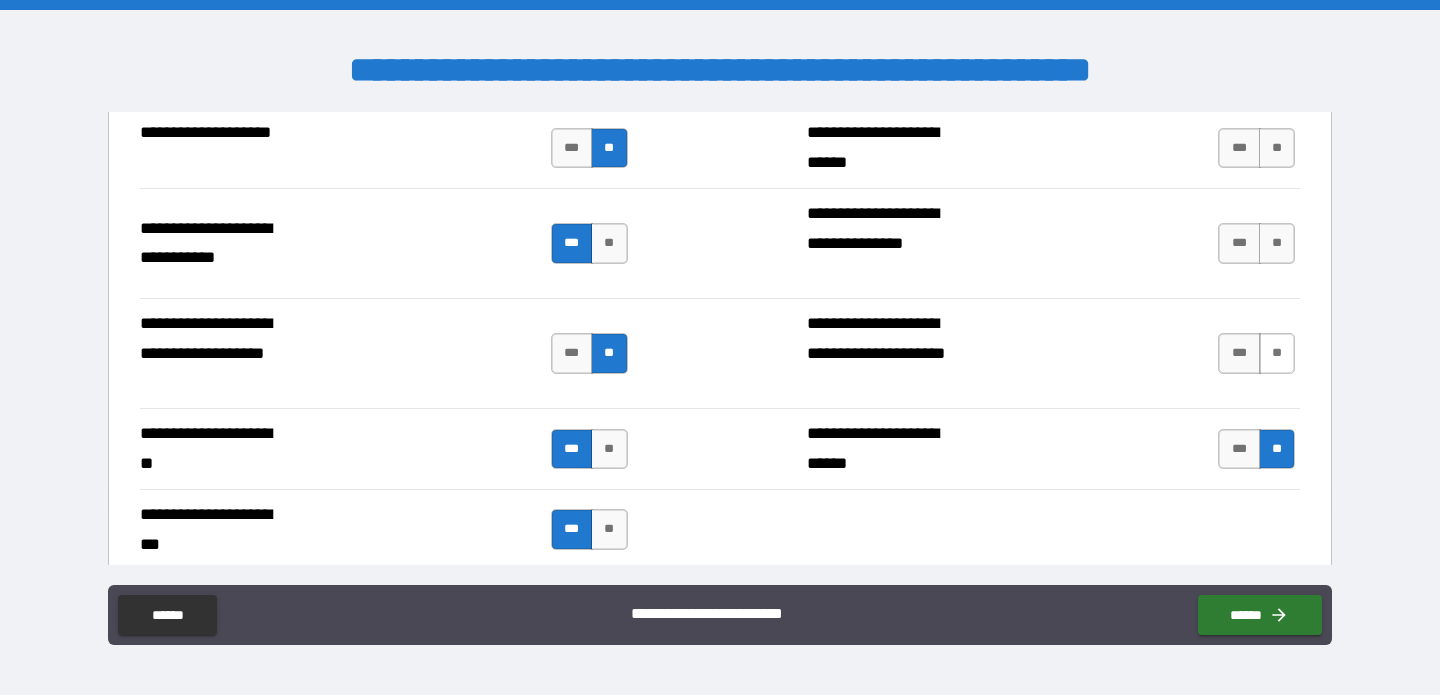 click on "**" at bounding box center [1277, 353] 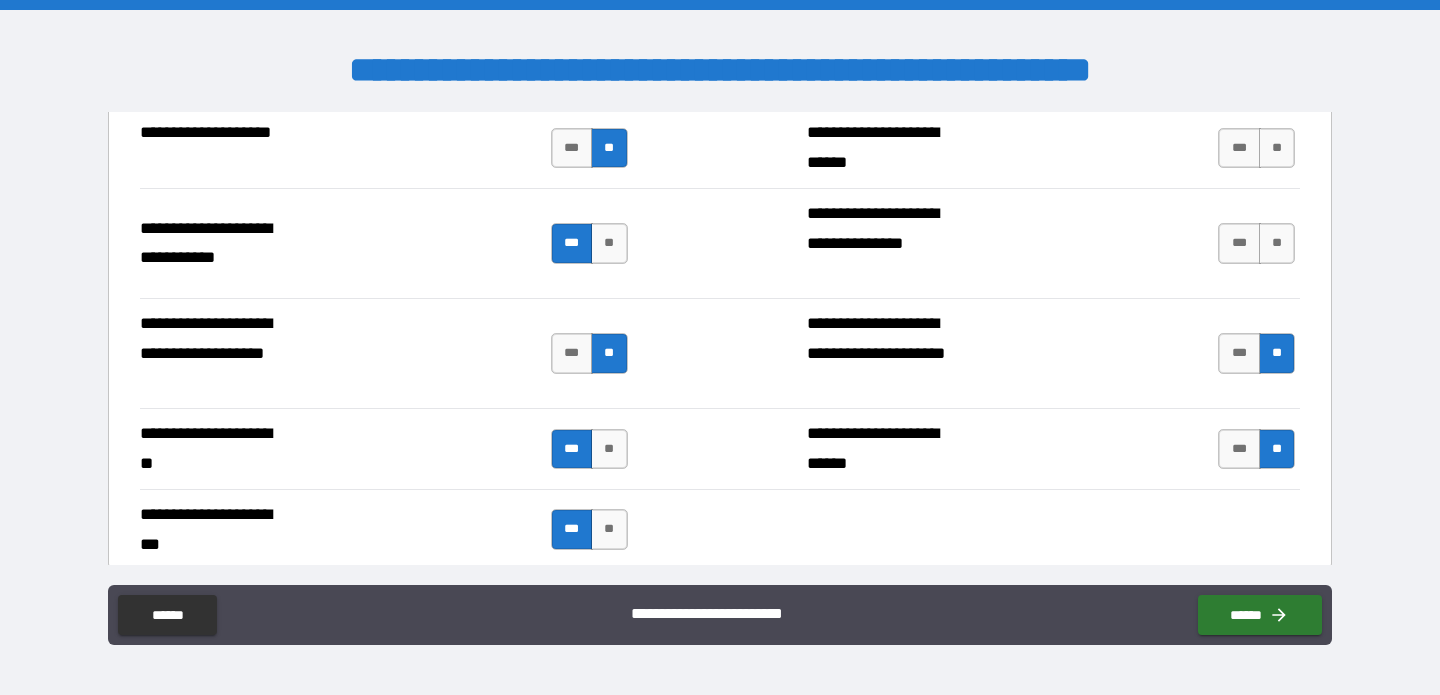 type on "*" 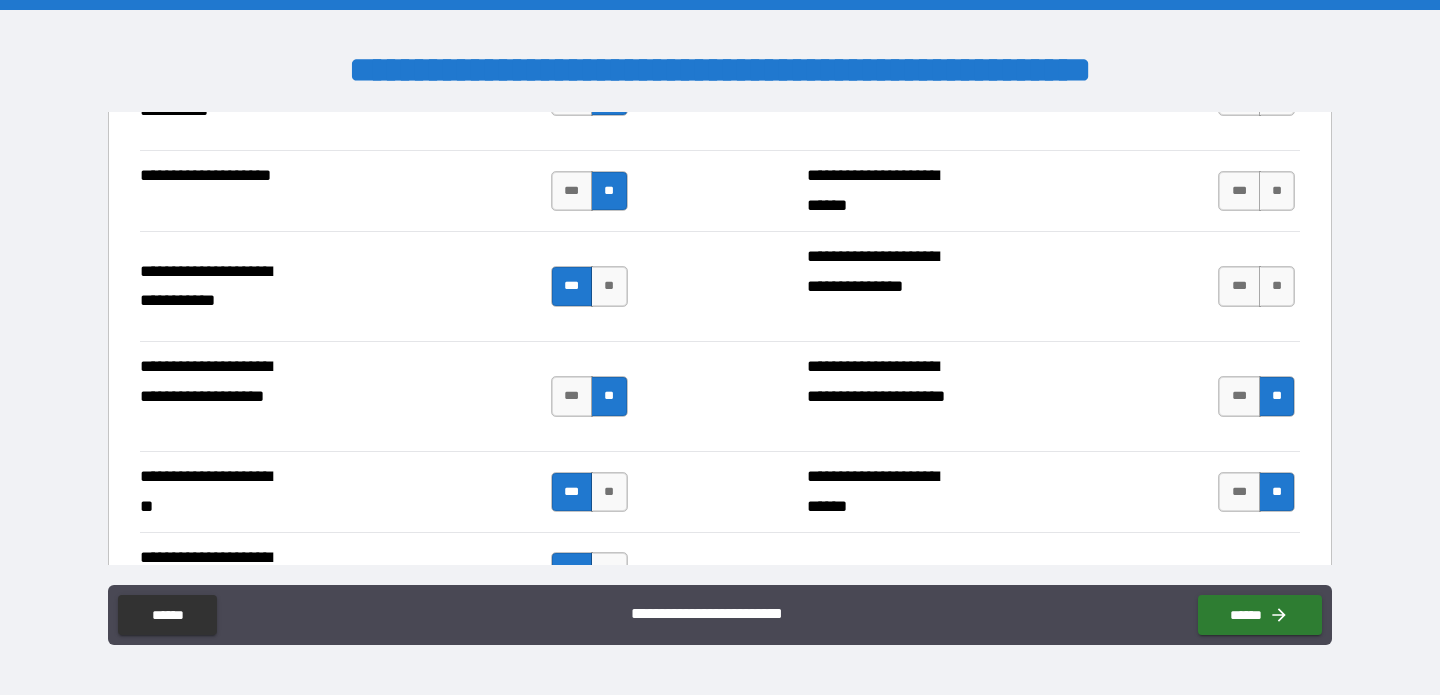 scroll, scrollTop: 2378, scrollLeft: 0, axis: vertical 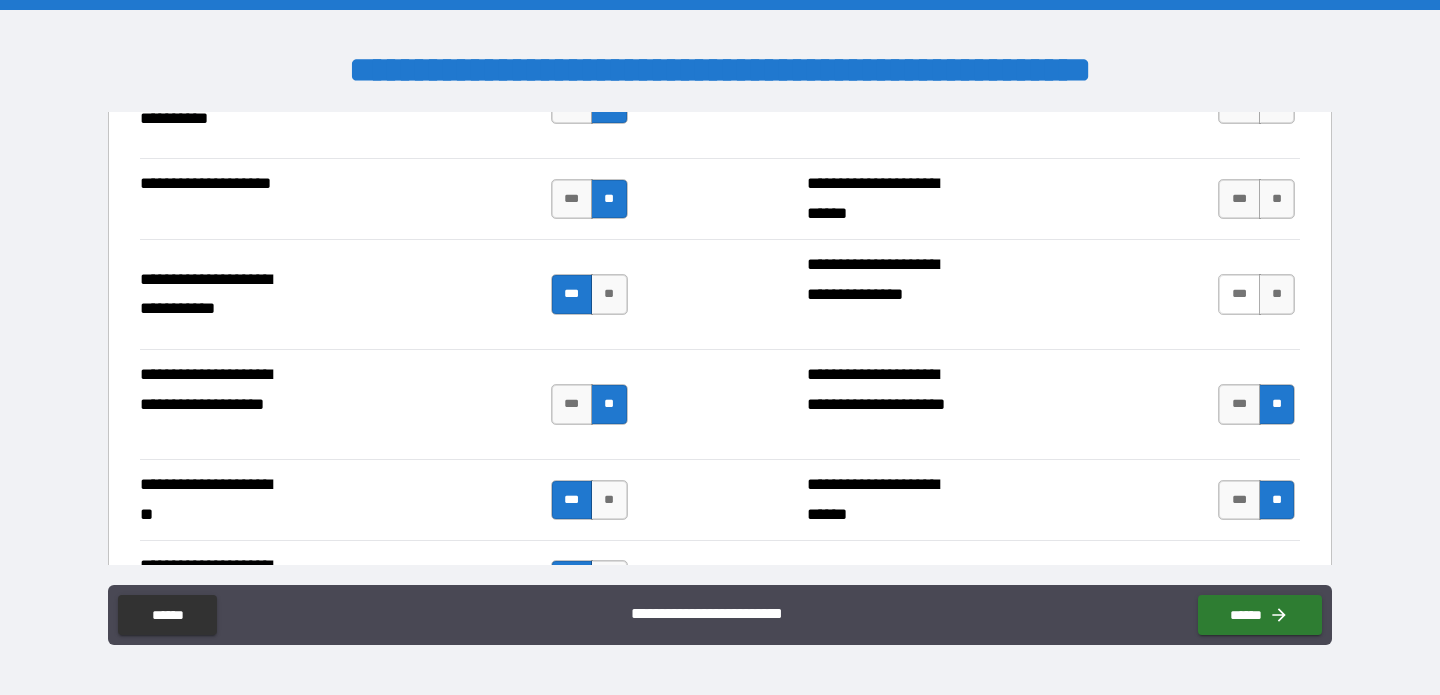 click on "***" at bounding box center [1239, 294] 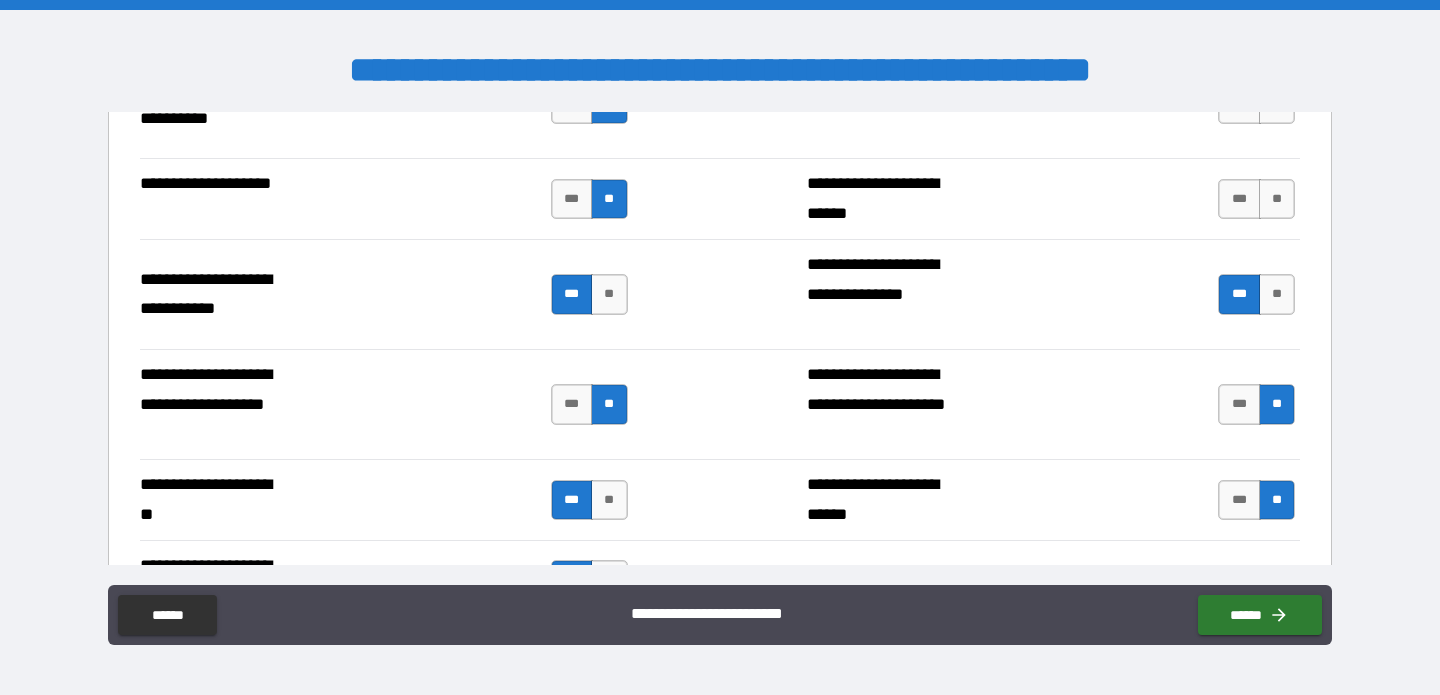 type on "*" 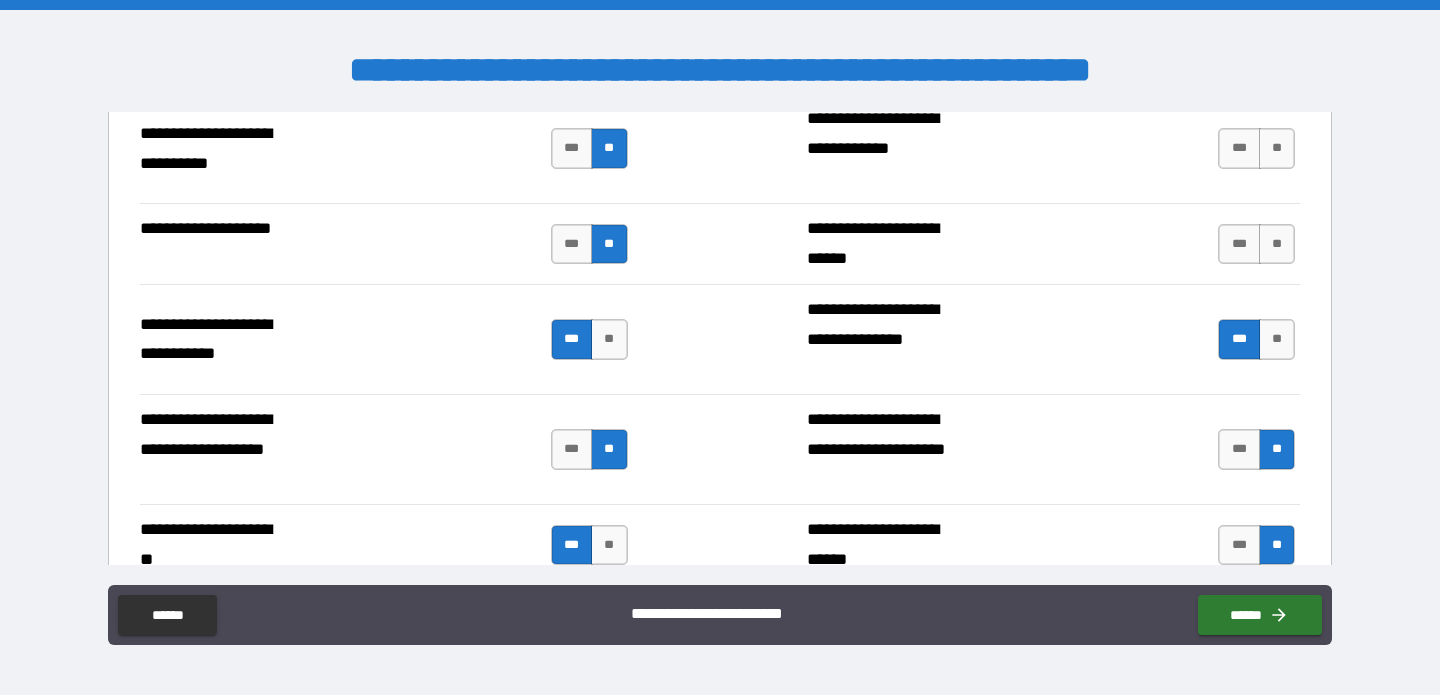 scroll, scrollTop: 2280, scrollLeft: 0, axis: vertical 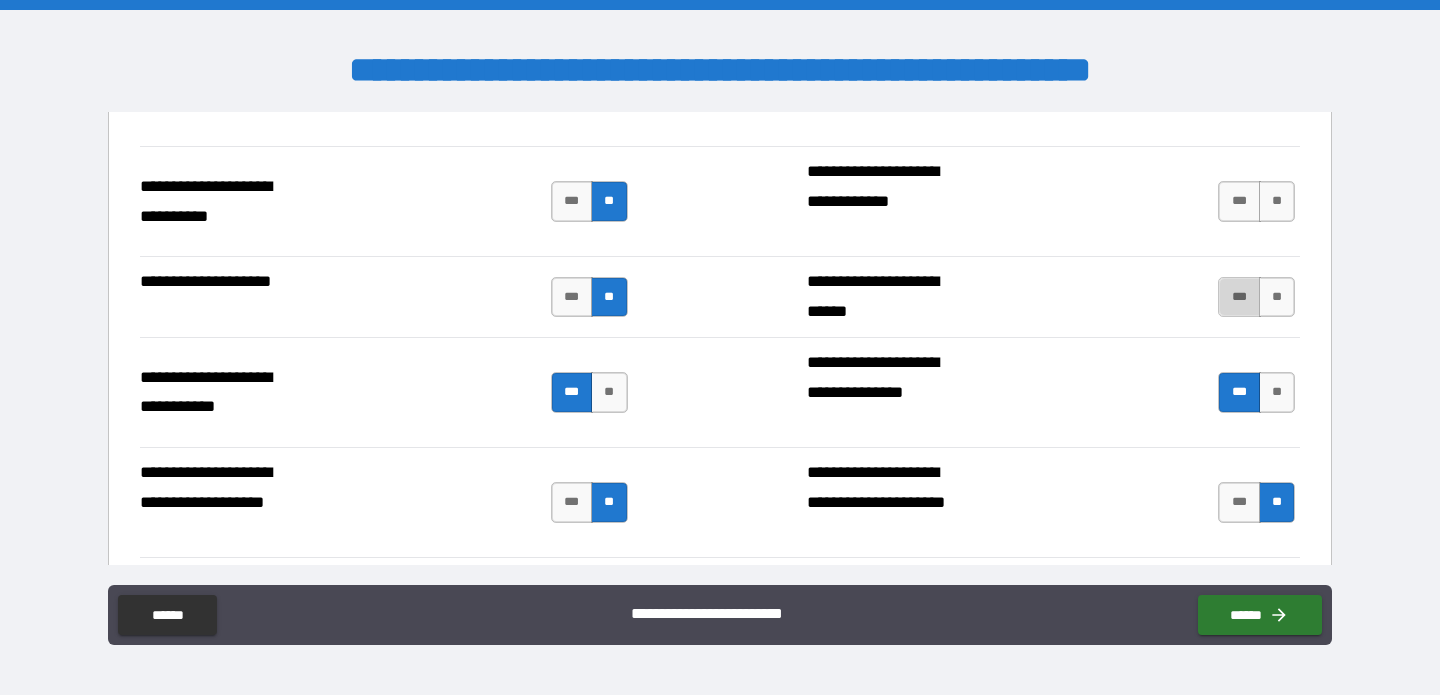 click on "***" at bounding box center (1239, 297) 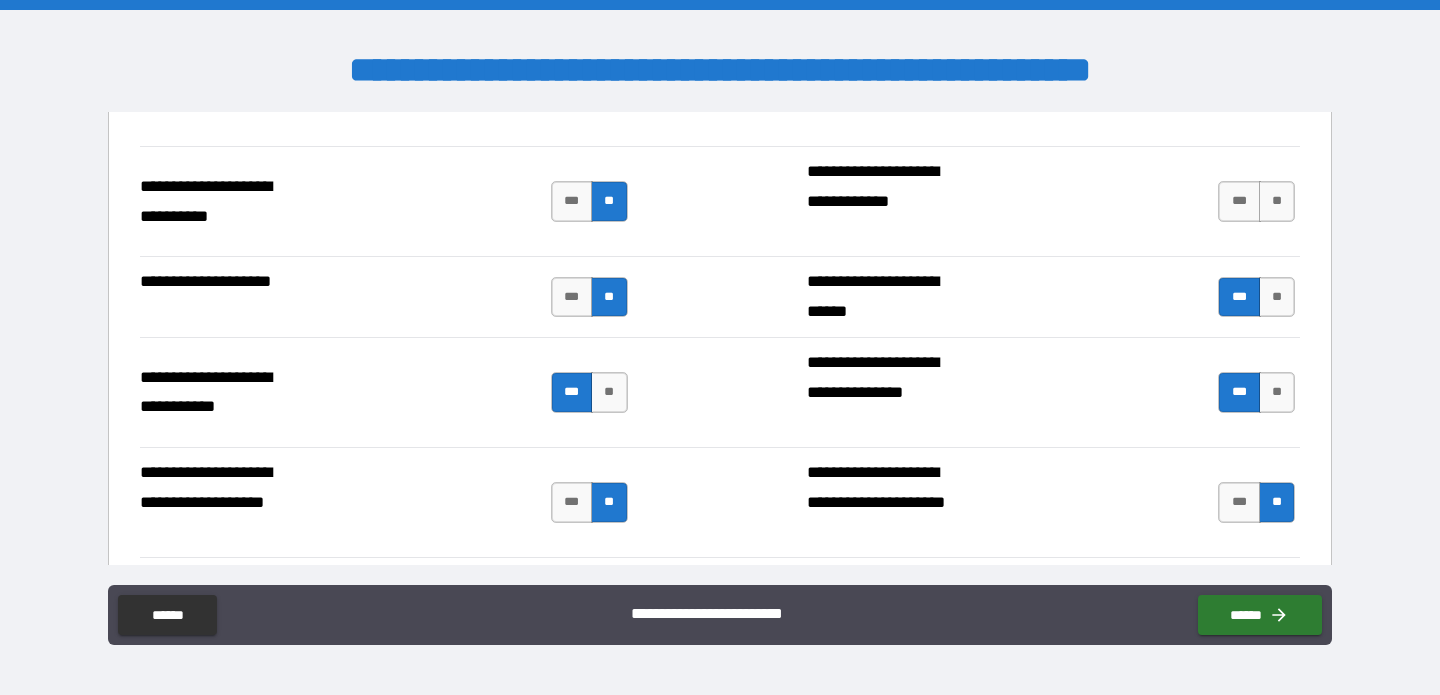 type on "*" 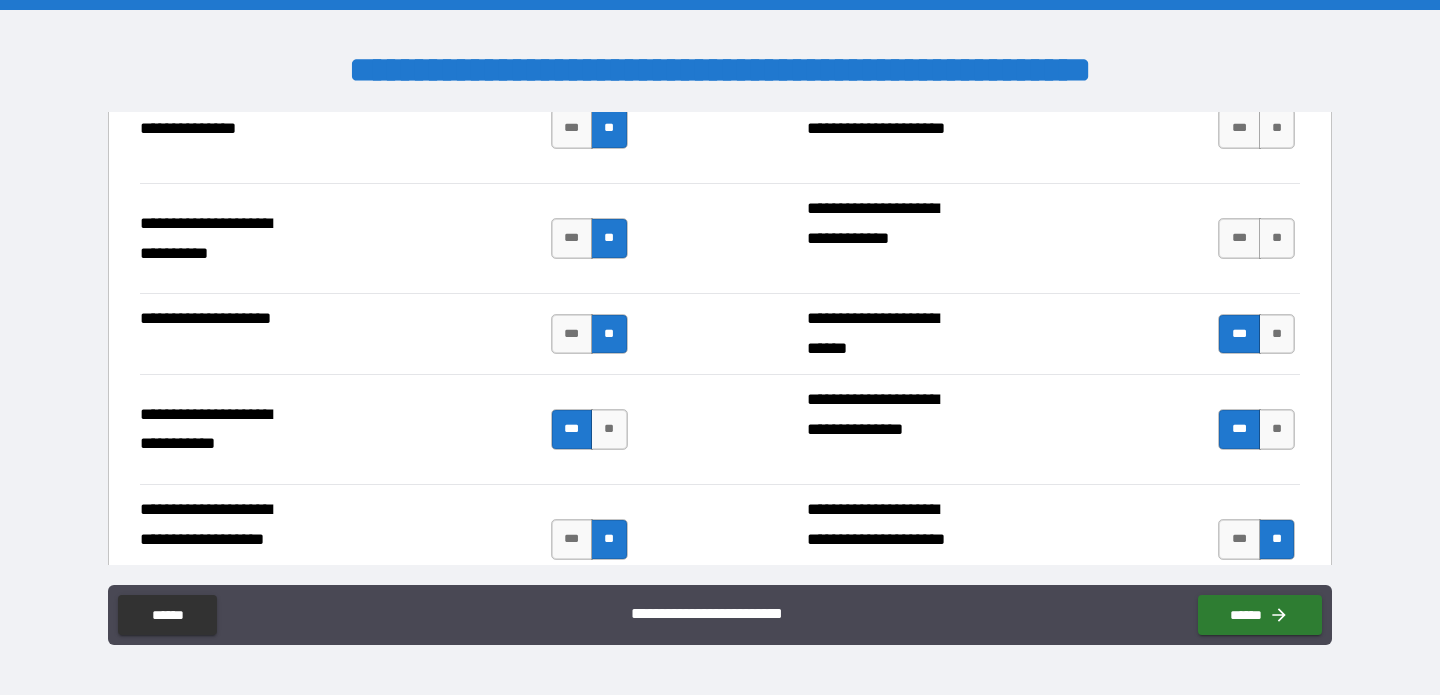 scroll, scrollTop: 2240, scrollLeft: 0, axis: vertical 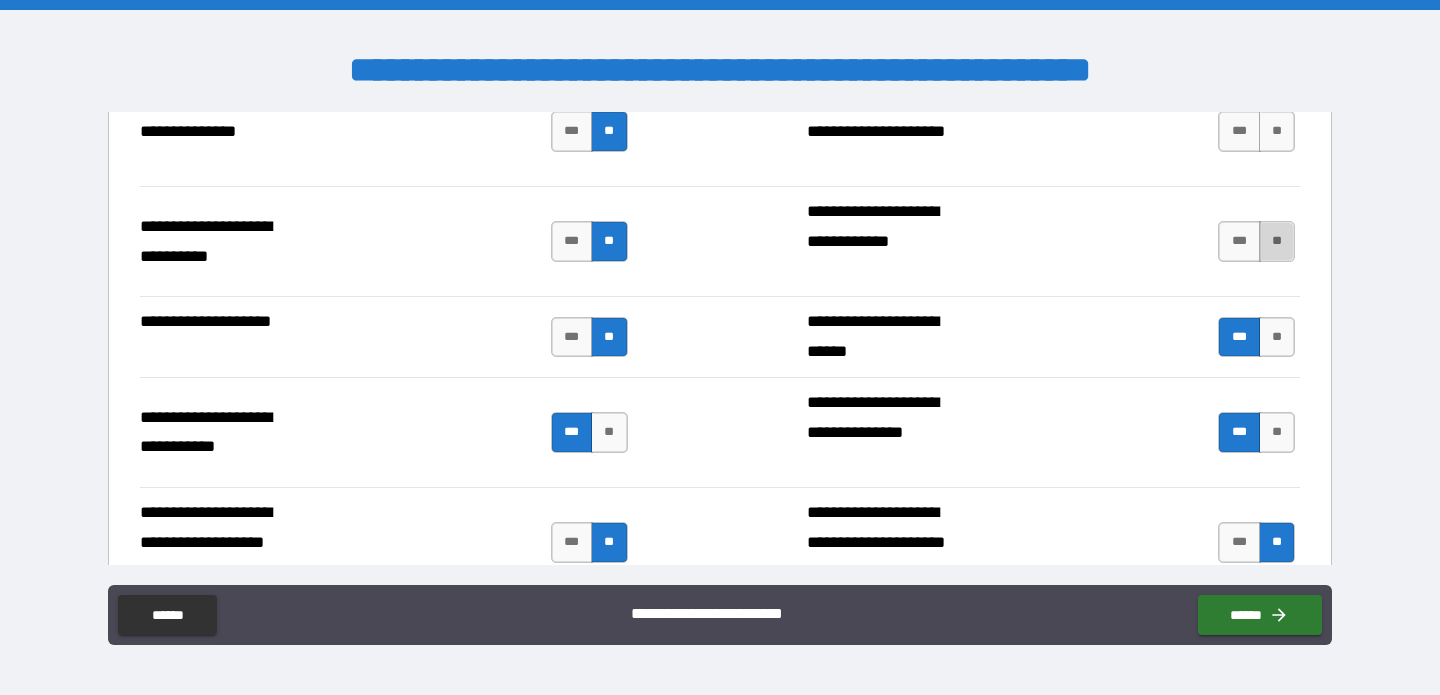 click on "**" at bounding box center [1277, 241] 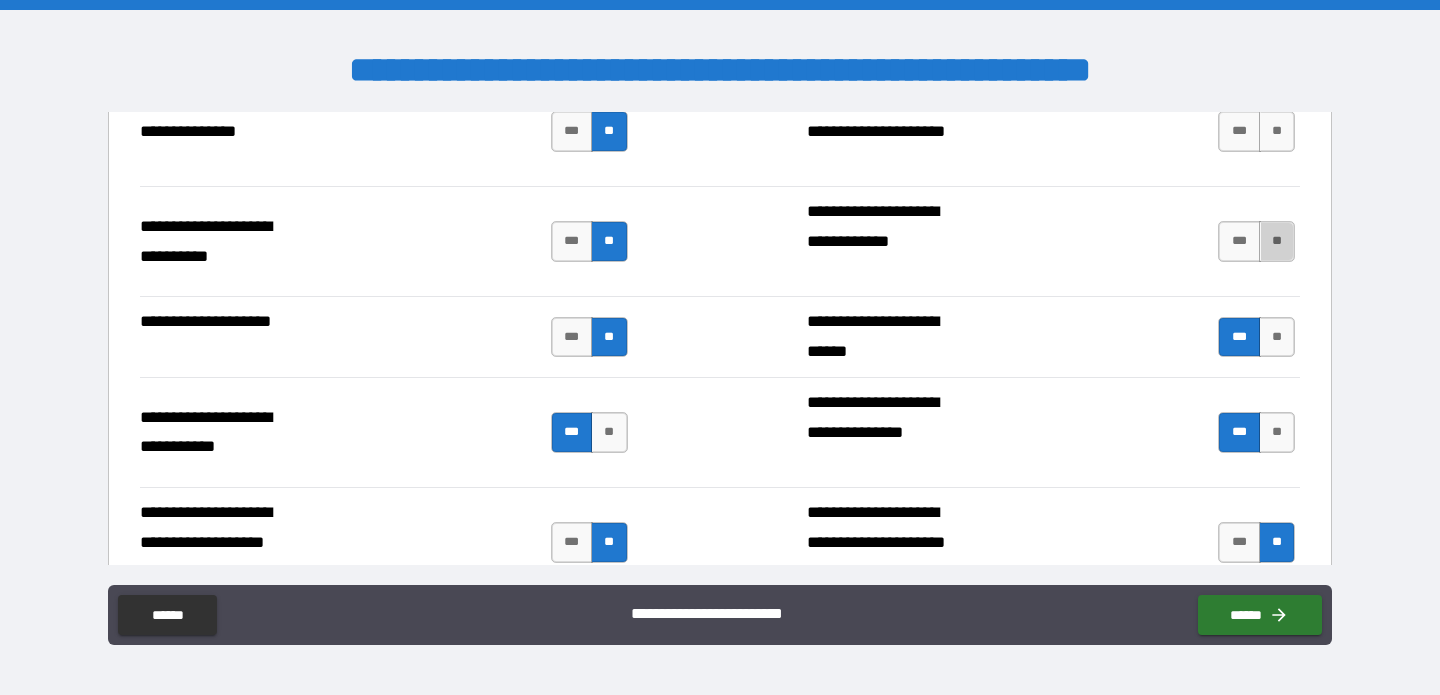 type 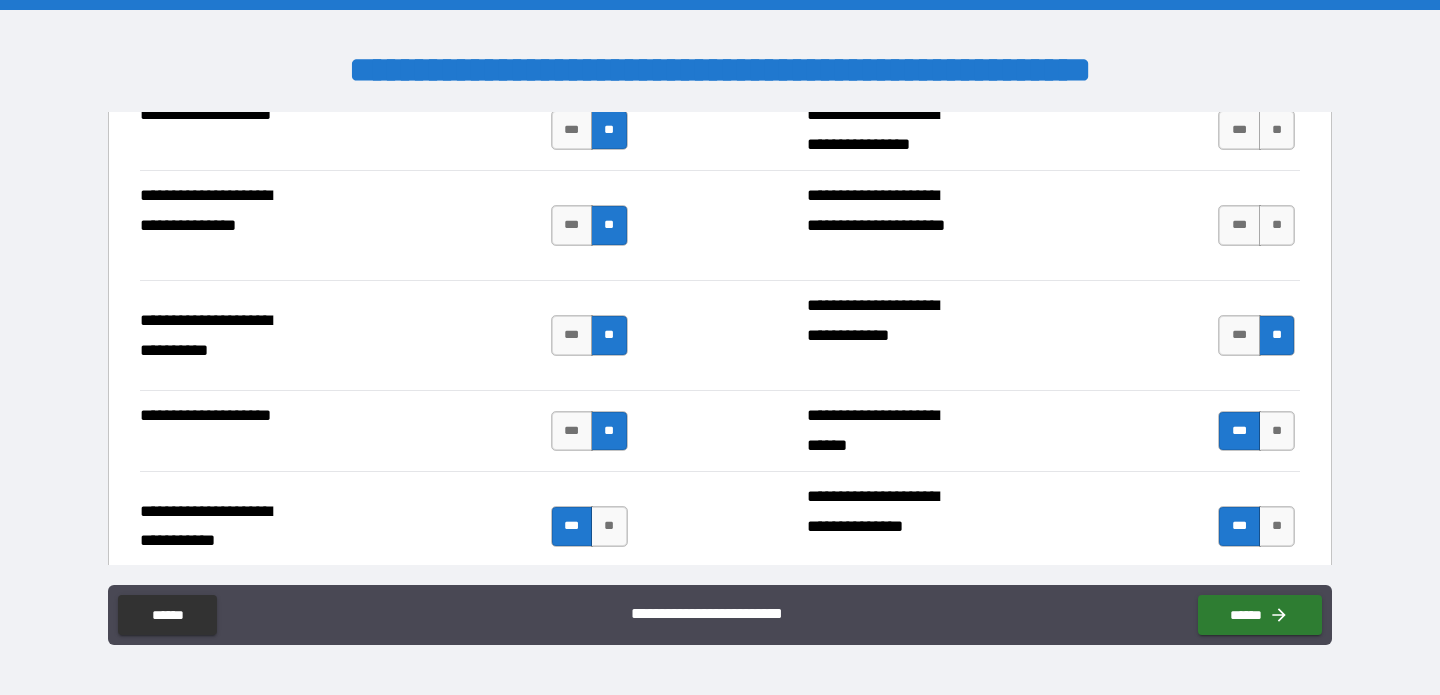 scroll, scrollTop: 2137, scrollLeft: 0, axis: vertical 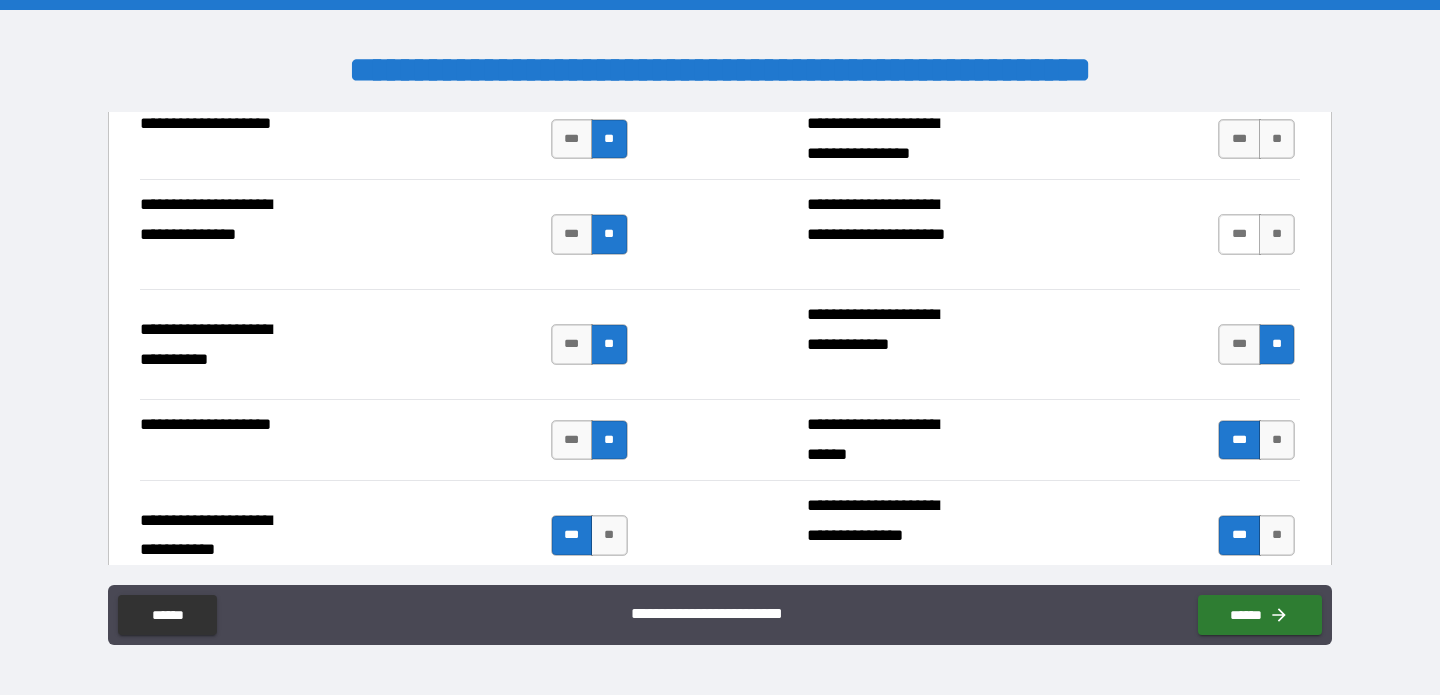 click on "***" at bounding box center [1239, 234] 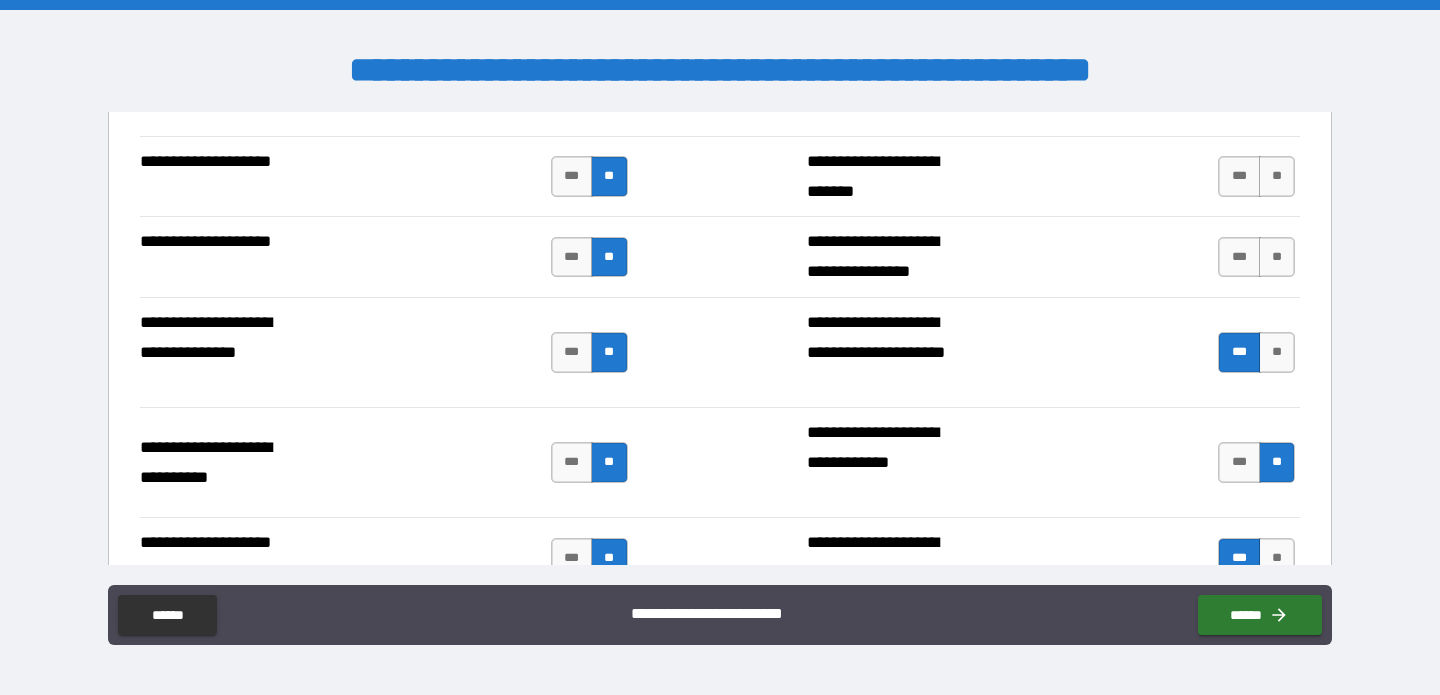 scroll, scrollTop: 2017, scrollLeft: 0, axis: vertical 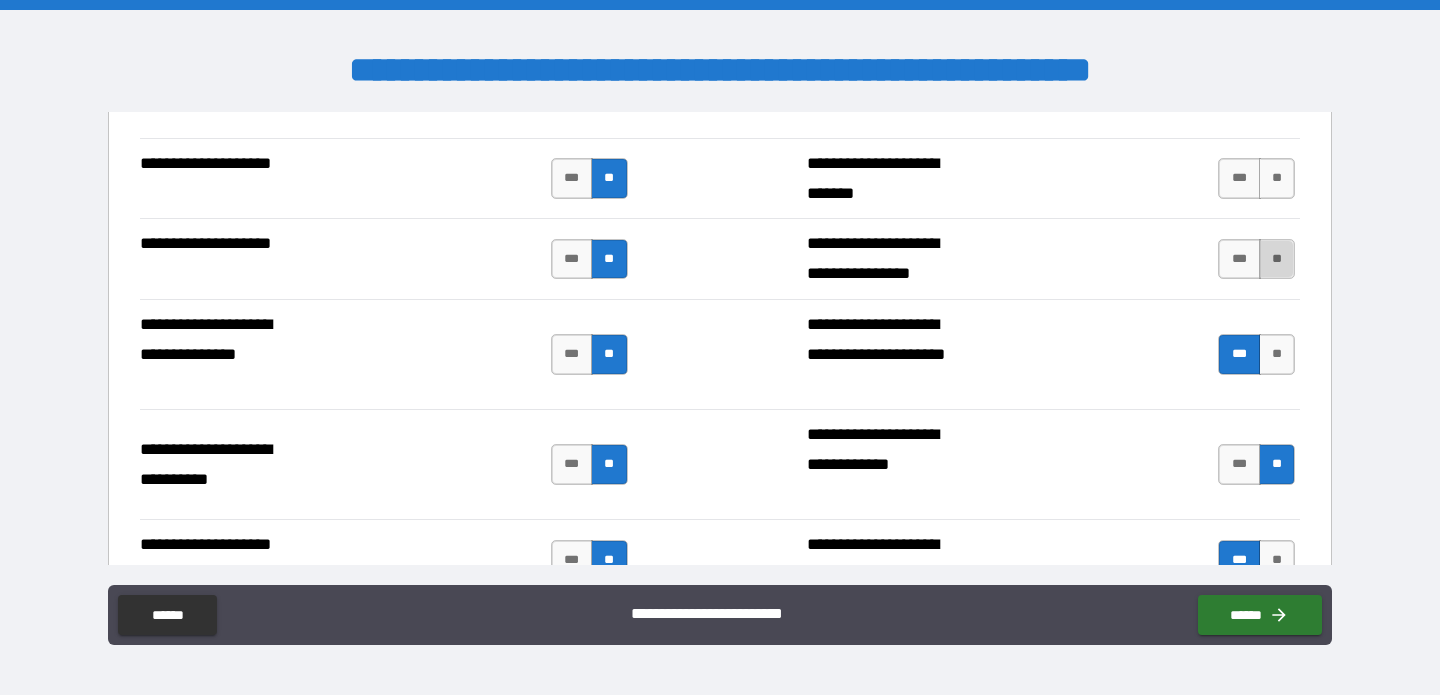 click on "**" at bounding box center [1277, 259] 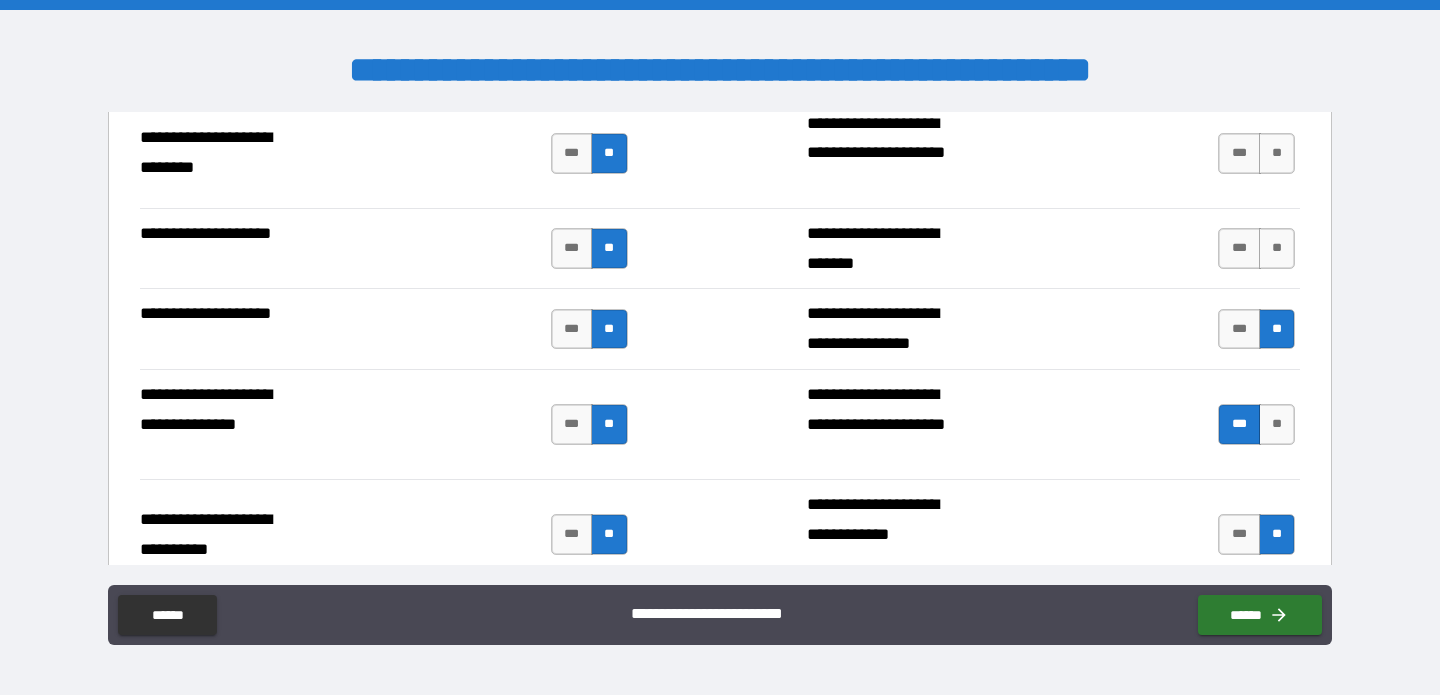 scroll, scrollTop: 1929, scrollLeft: 0, axis: vertical 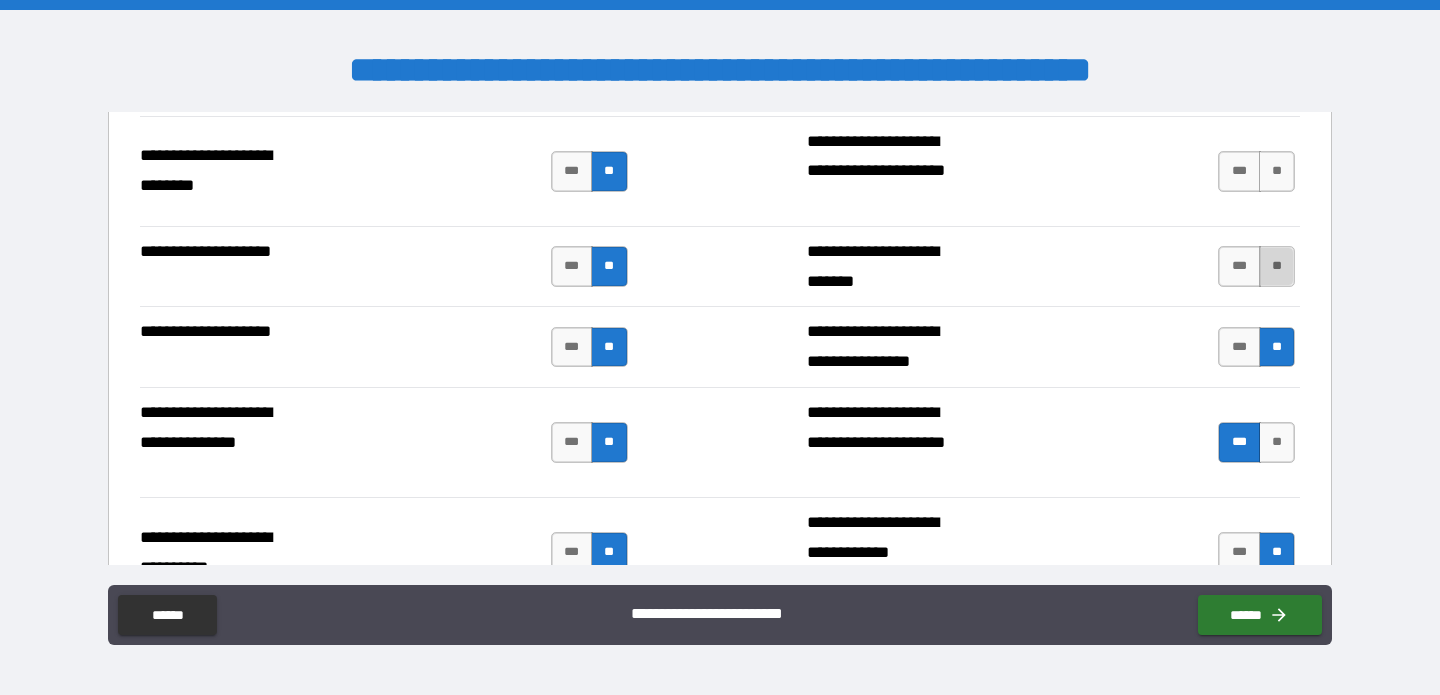click on "**" at bounding box center (1277, 266) 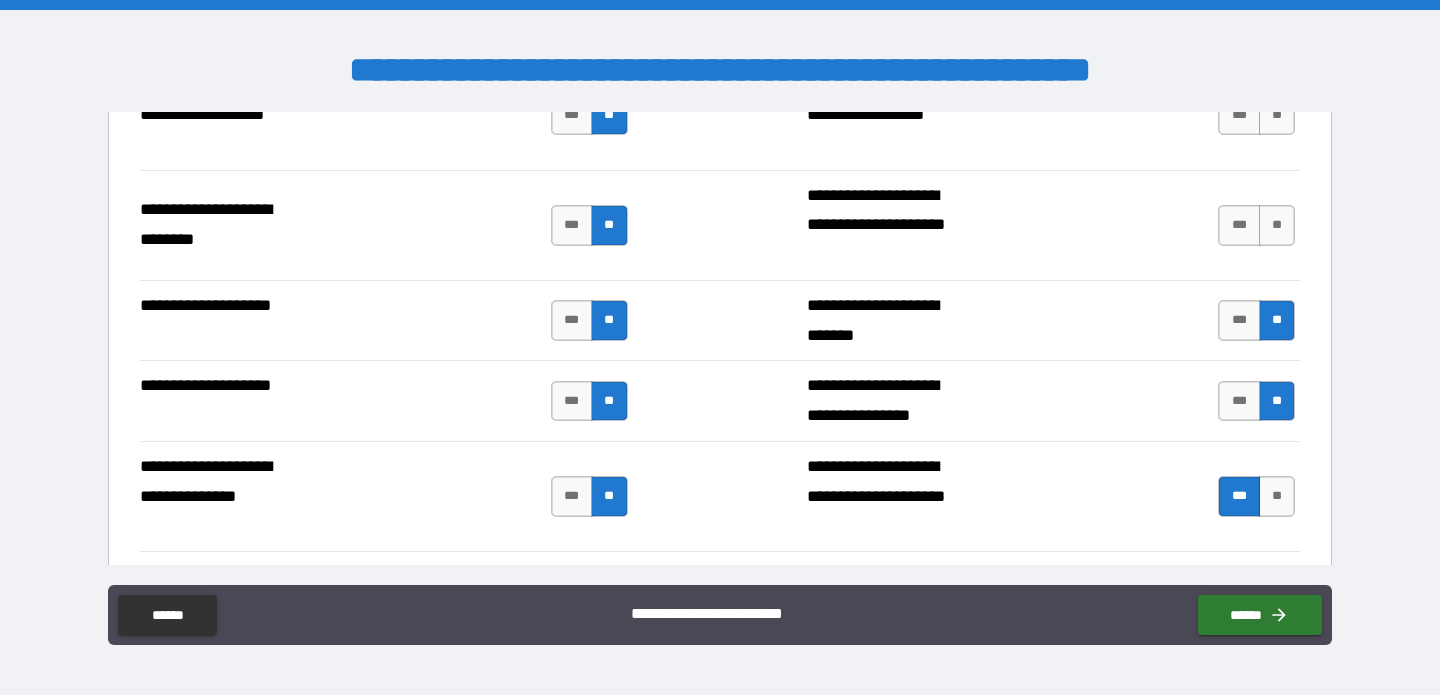 scroll, scrollTop: 1871, scrollLeft: 0, axis: vertical 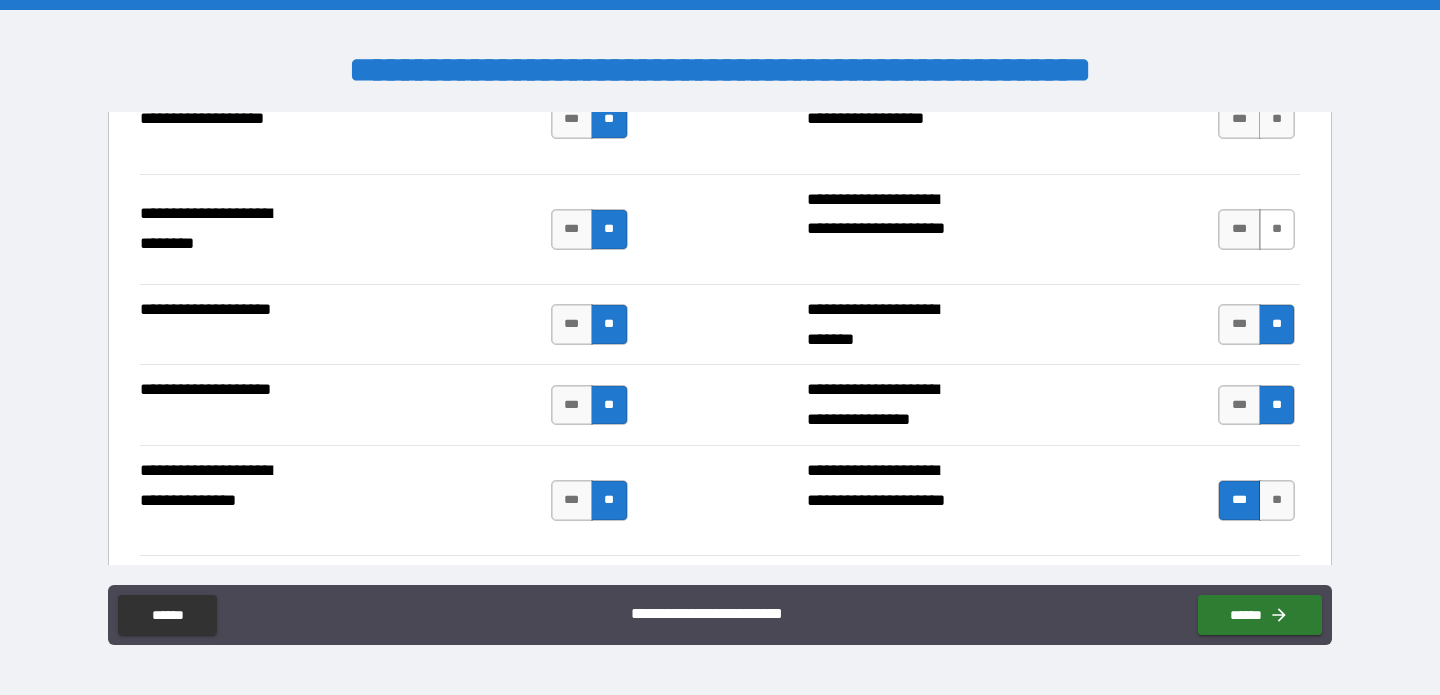 click on "**" at bounding box center [1277, 229] 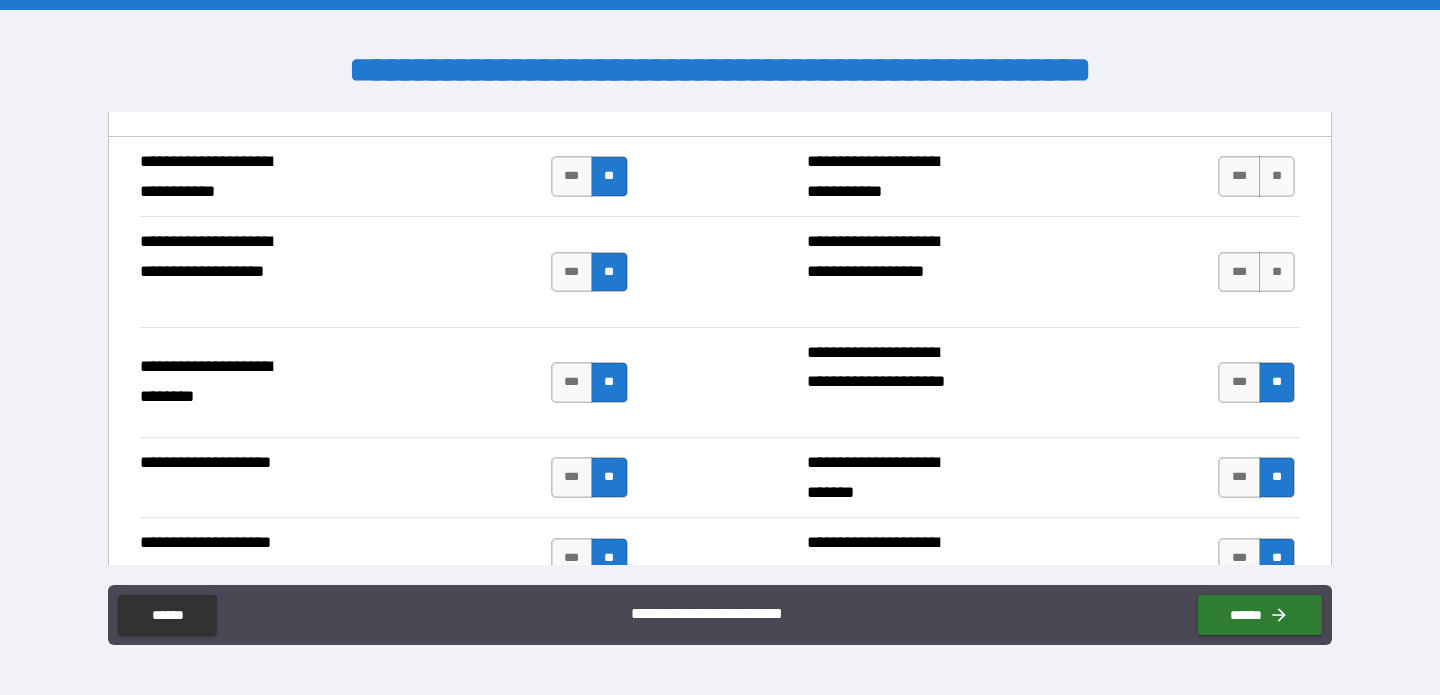 scroll, scrollTop: 1717, scrollLeft: 0, axis: vertical 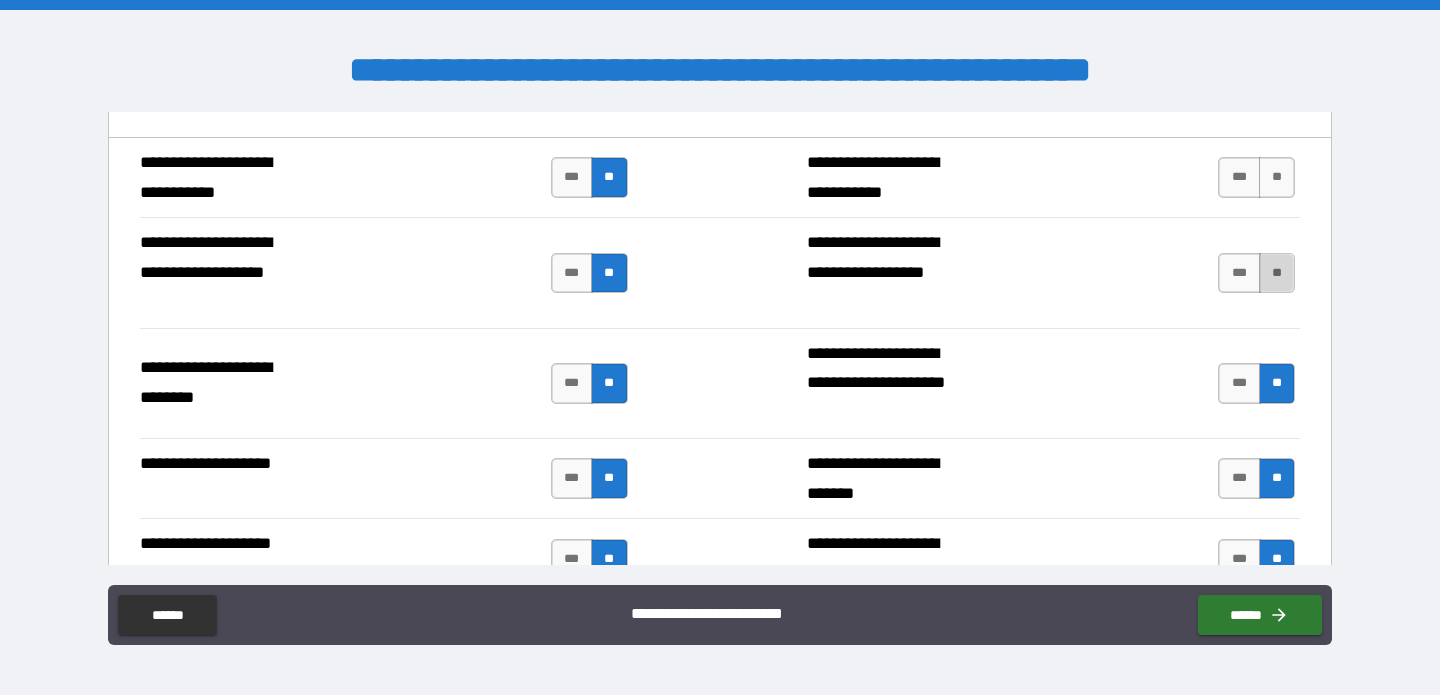 click on "**" at bounding box center [1277, 273] 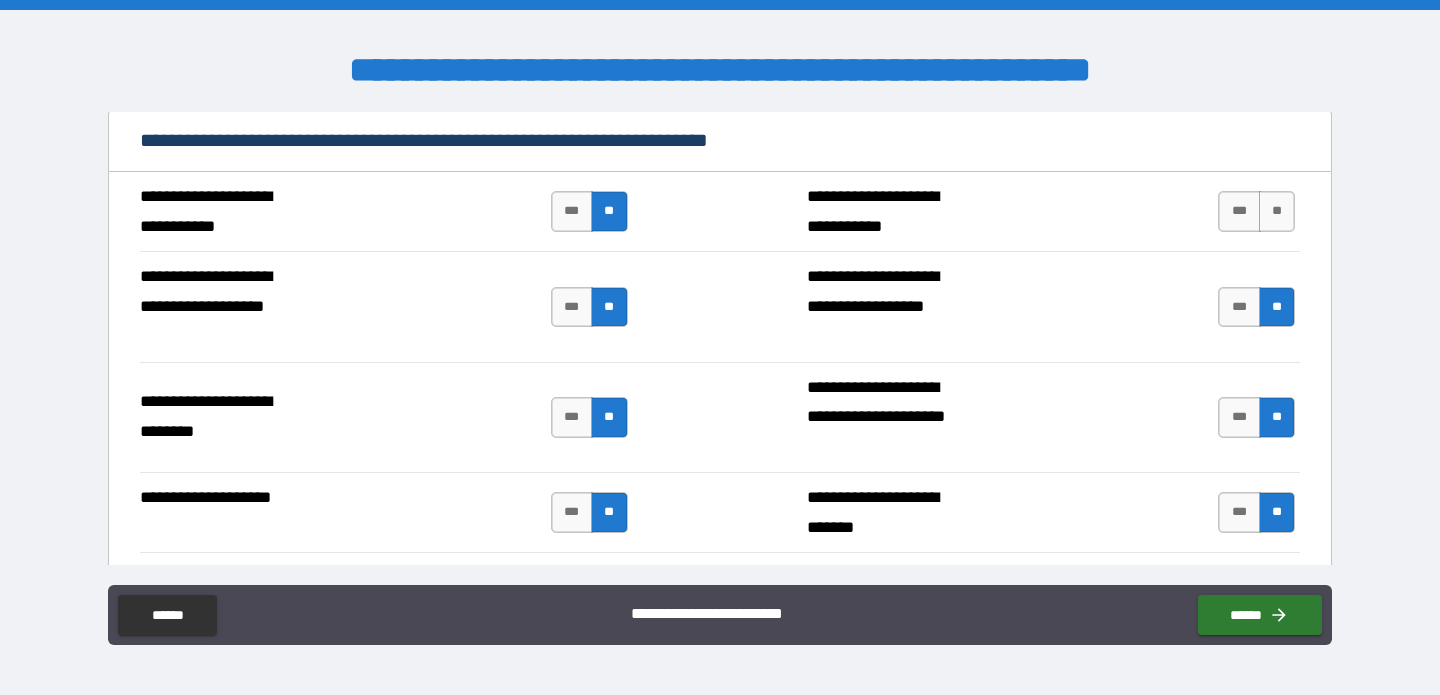 scroll, scrollTop: 1664, scrollLeft: 0, axis: vertical 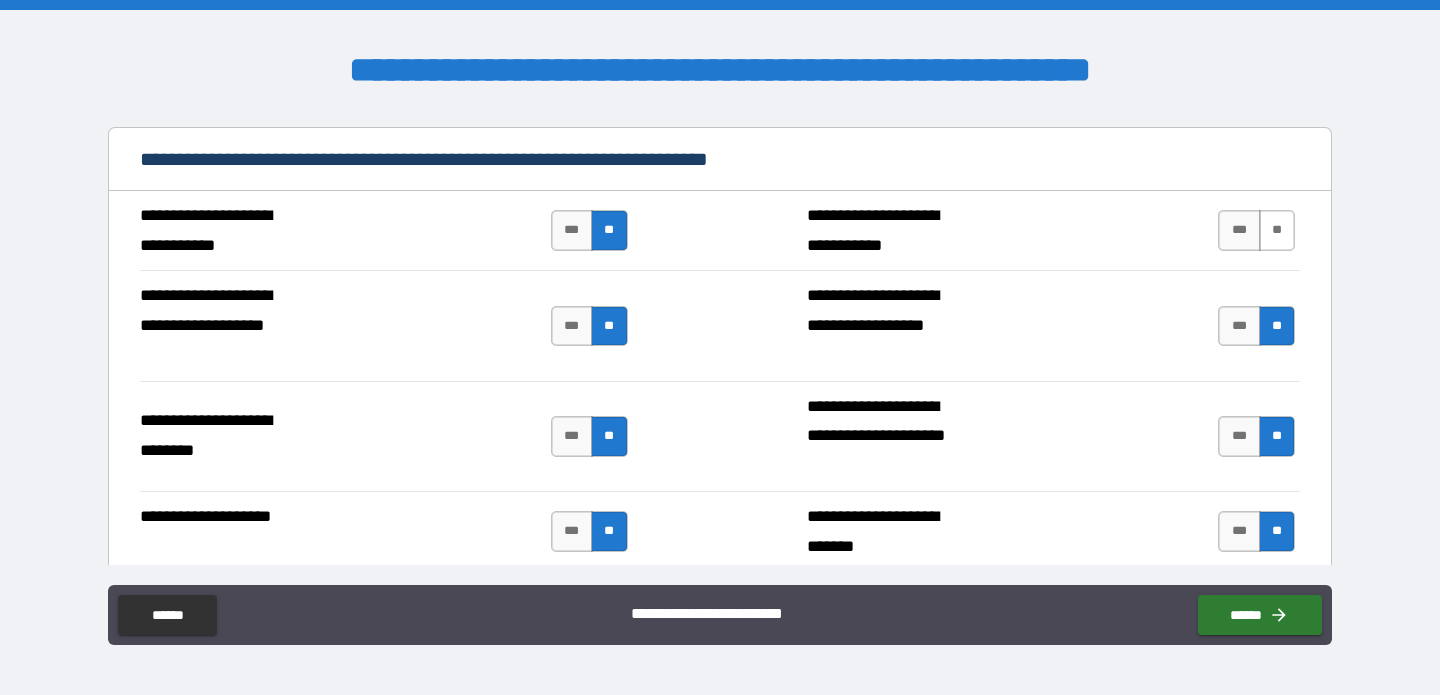 click on "**" at bounding box center [1277, 230] 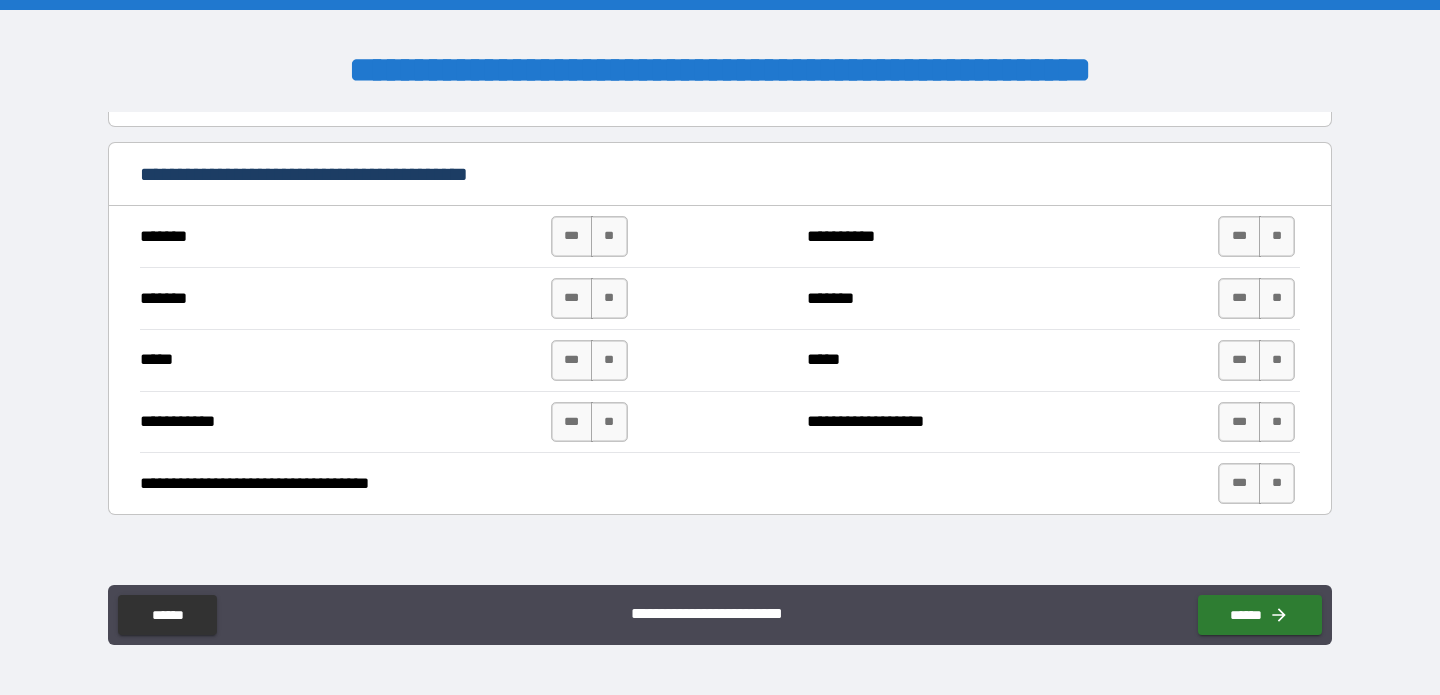 scroll, scrollTop: 2865, scrollLeft: 0, axis: vertical 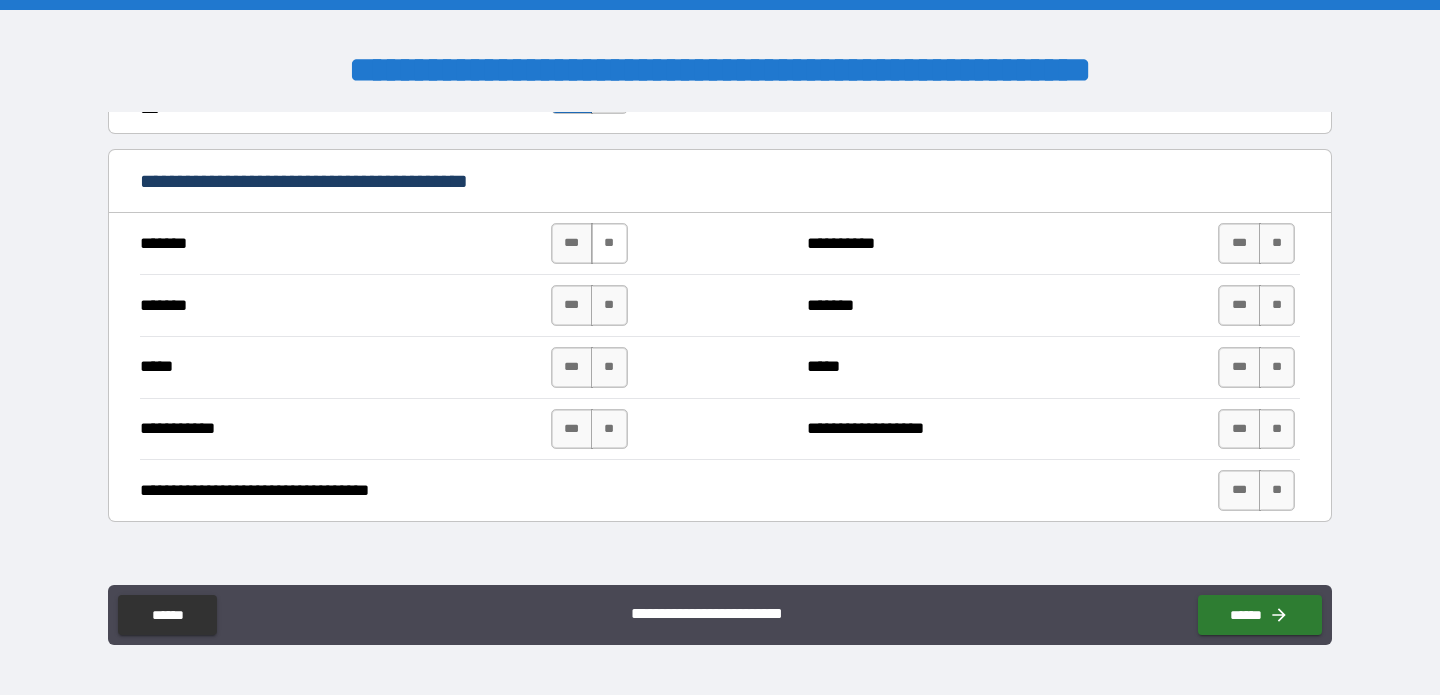 click on "**" at bounding box center (609, 243) 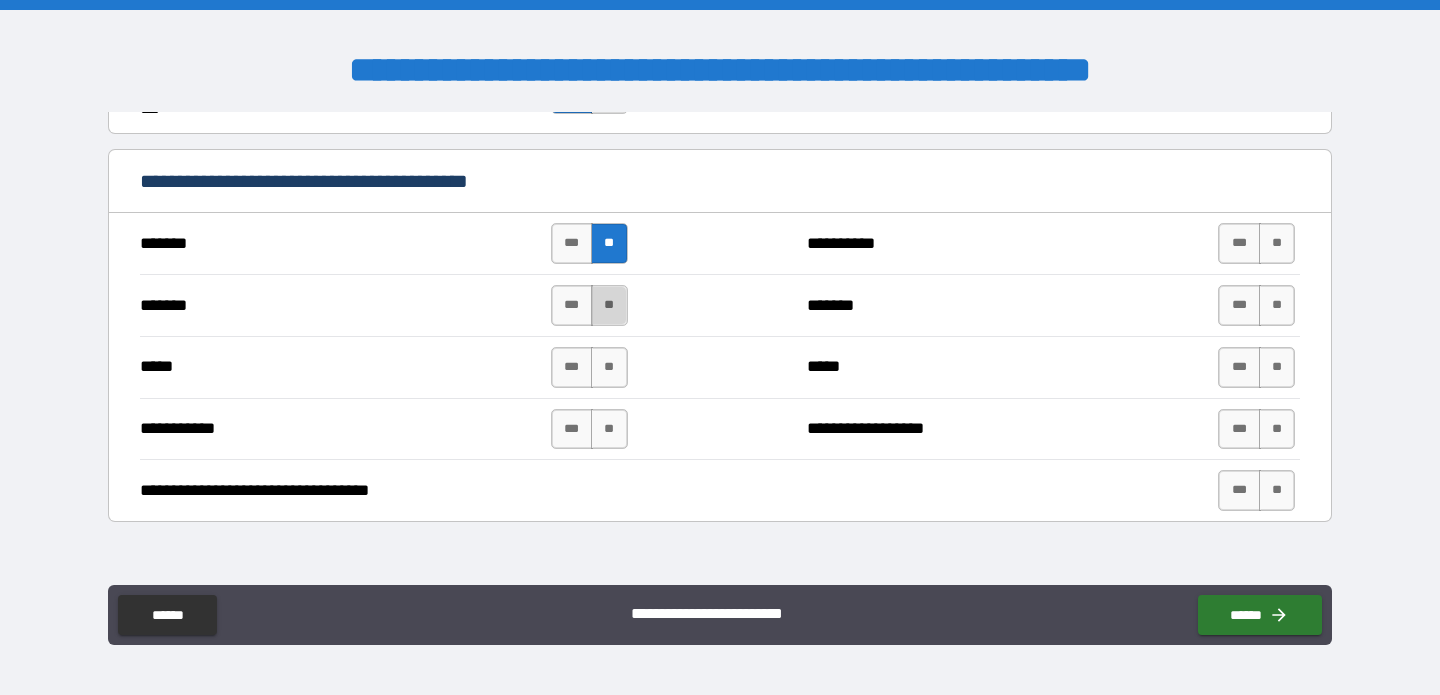 click on "**" at bounding box center [609, 305] 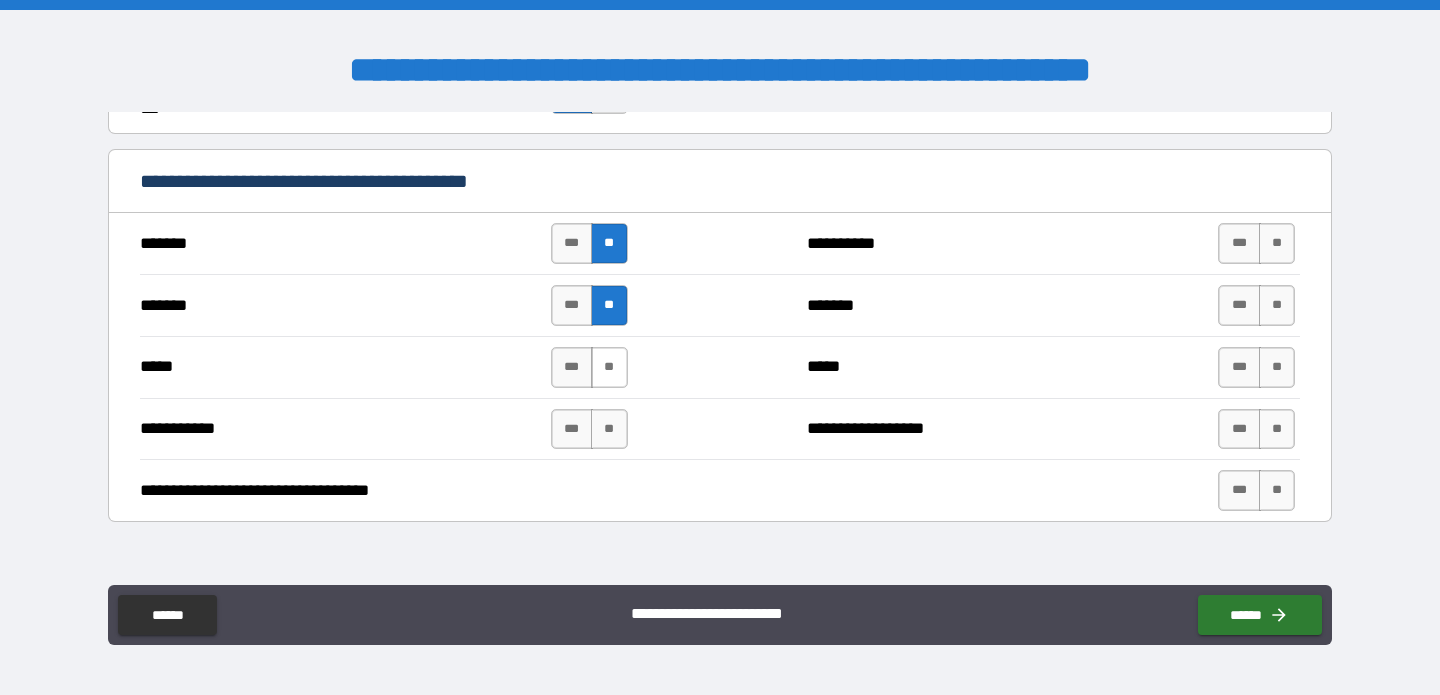 click on "**" at bounding box center (609, 367) 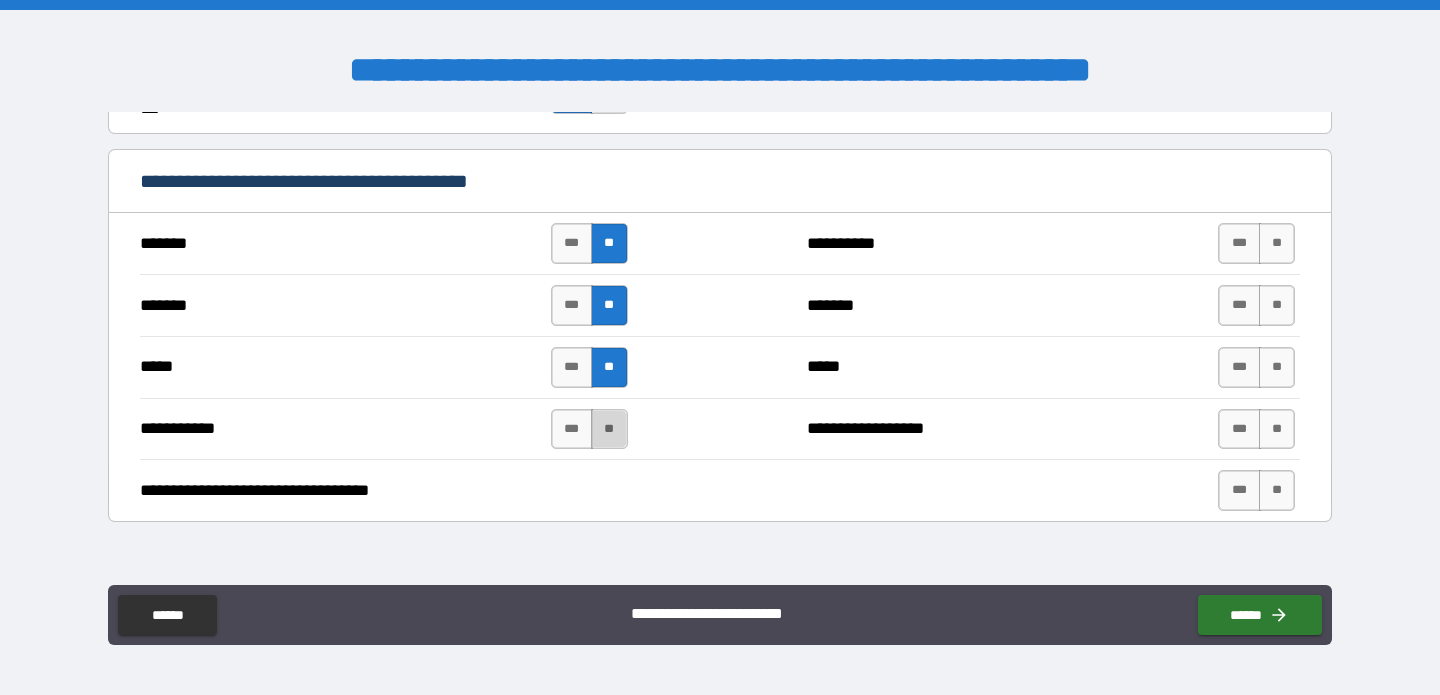 click on "**" at bounding box center (609, 429) 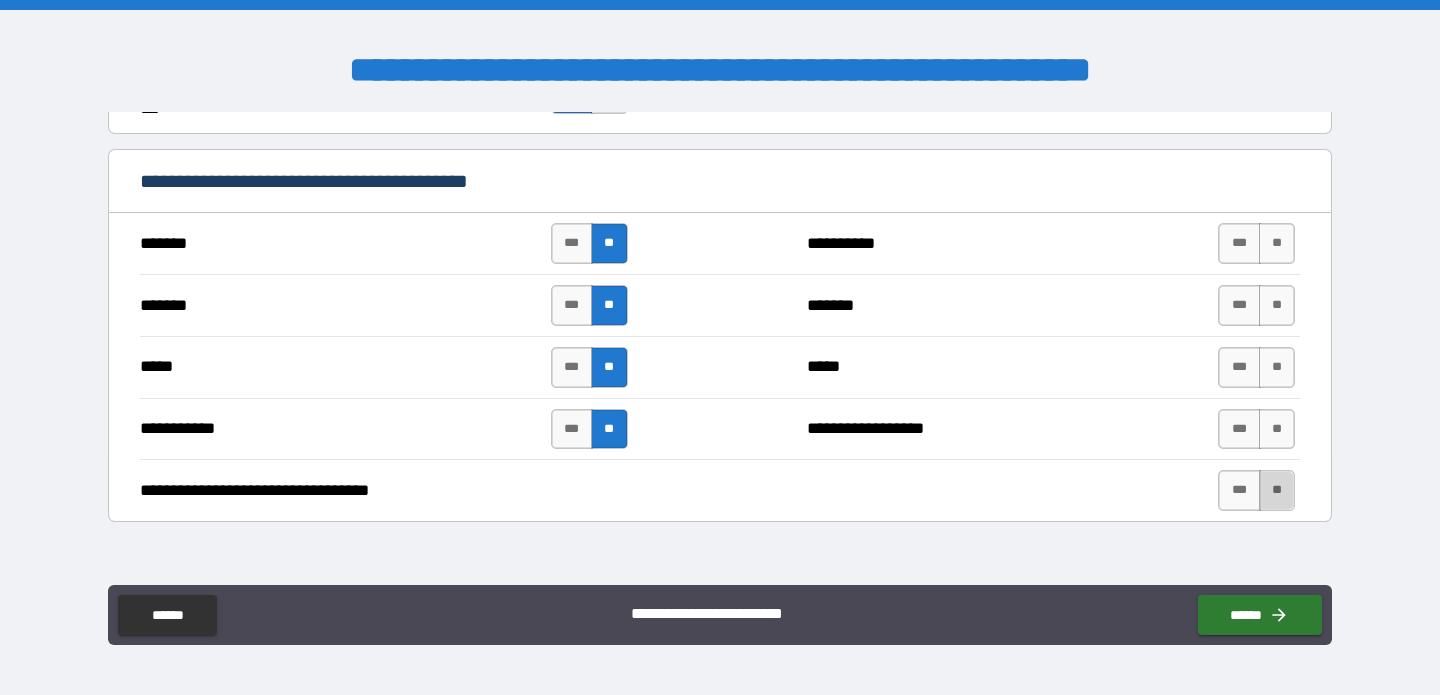 click on "**" at bounding box center (1277, 490) 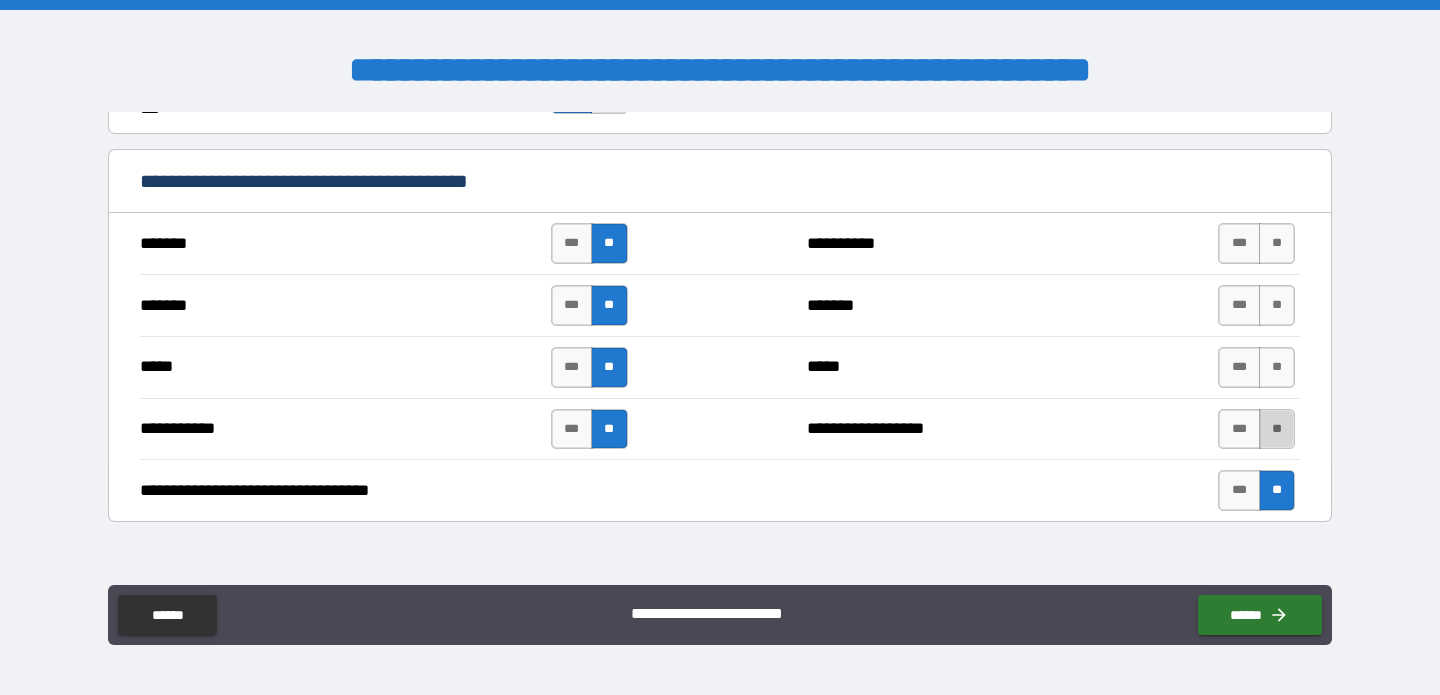 click on "**" at bounding box center [1277, 429] 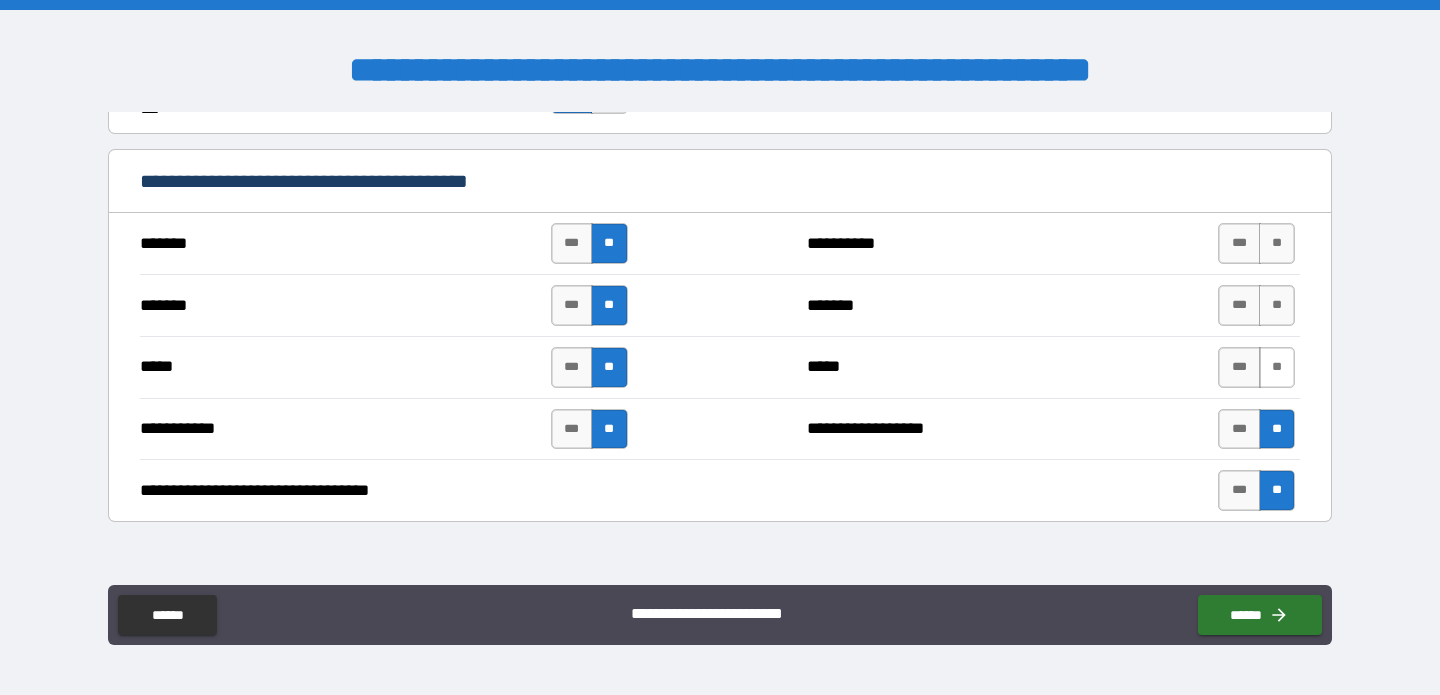 click on "**" at bounding box center [1277, 367] 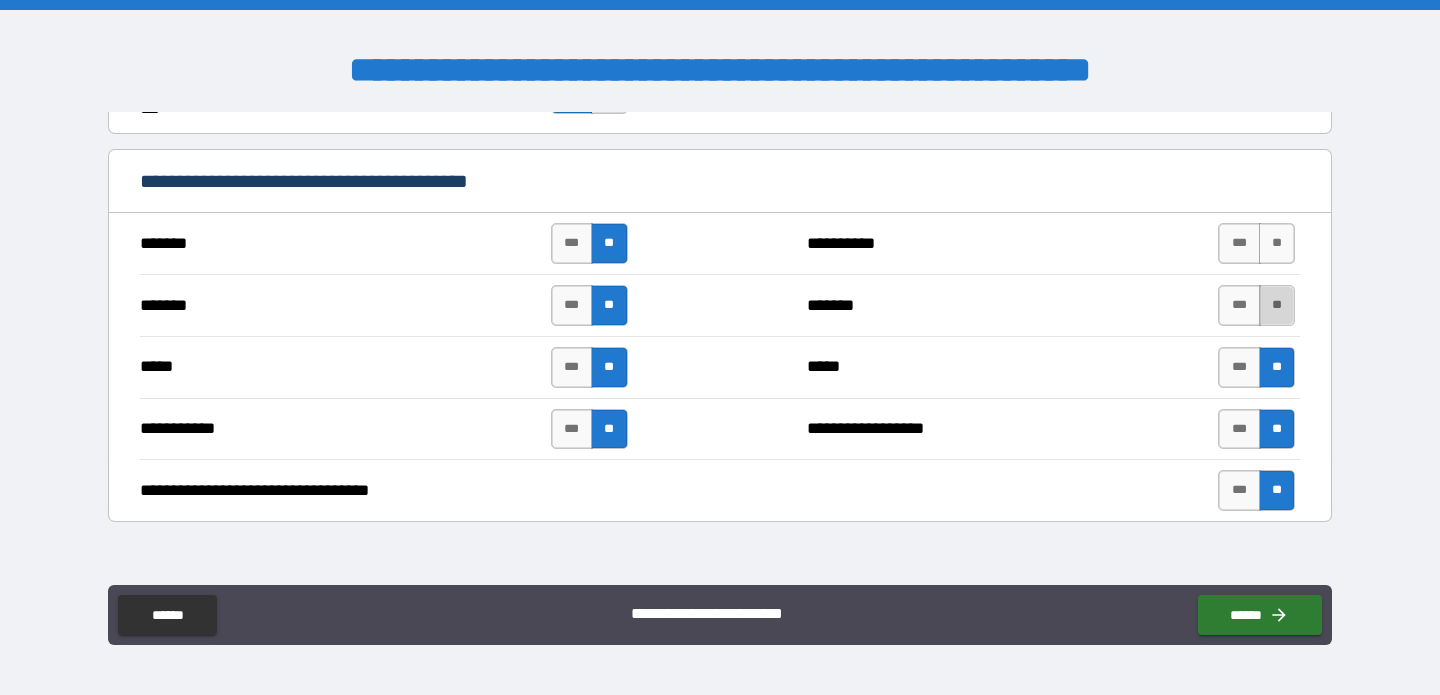 click on "**" at bounding box center (1277, 305) 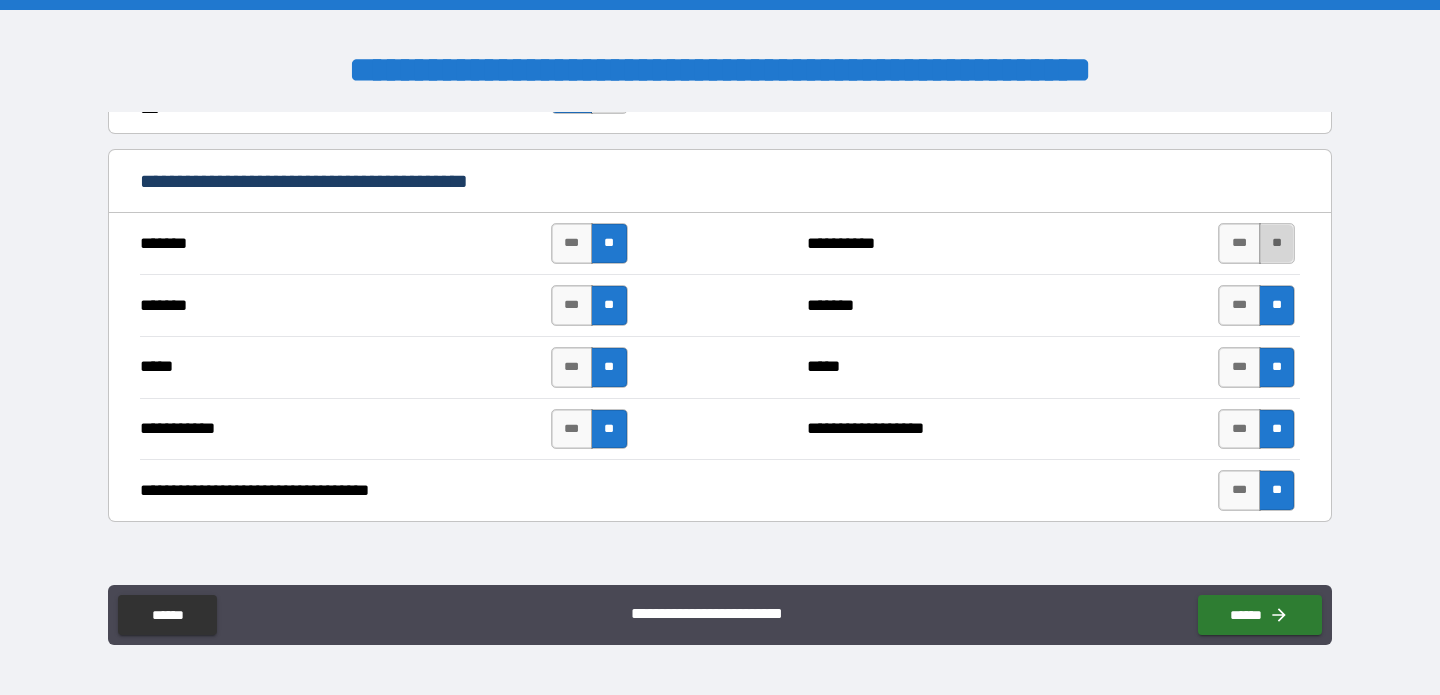 click on "**" at bounding box center (1277, 243) 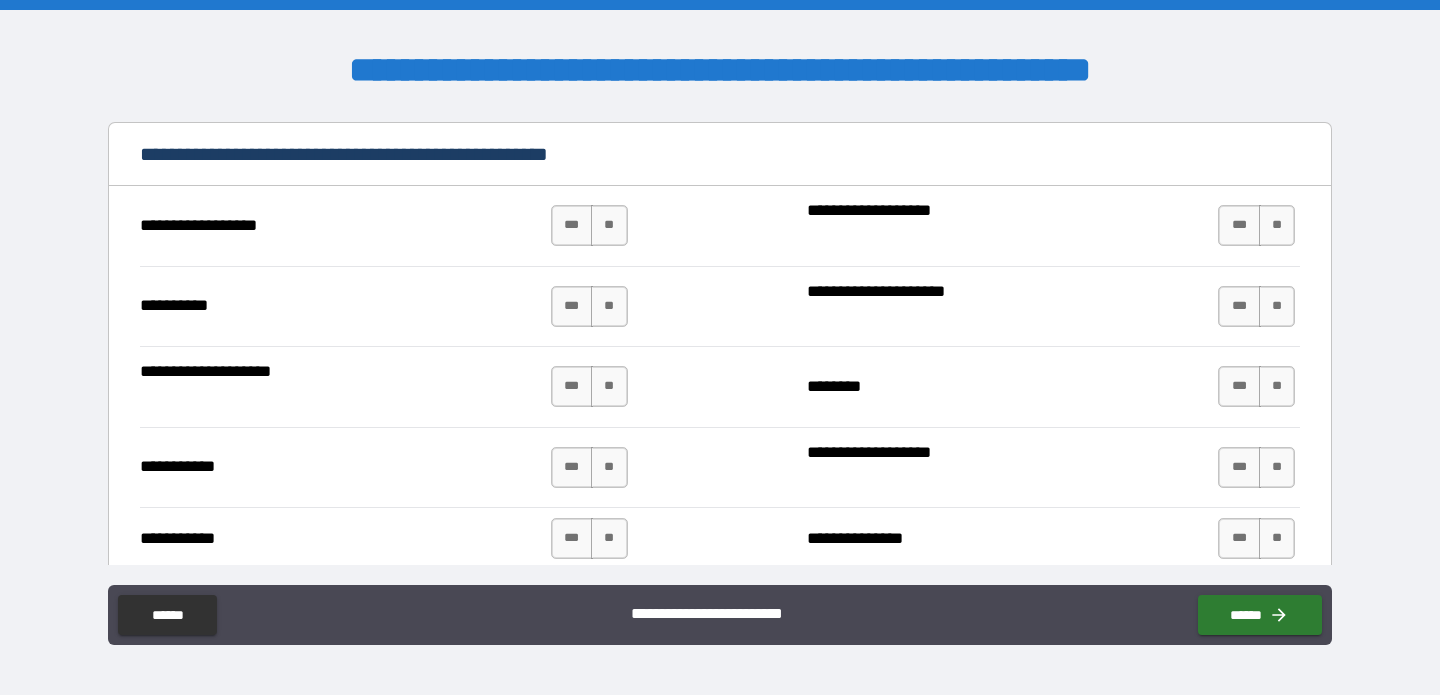 scroll, scrollTop: 3364, scrollLeft: 0, axis: vertical 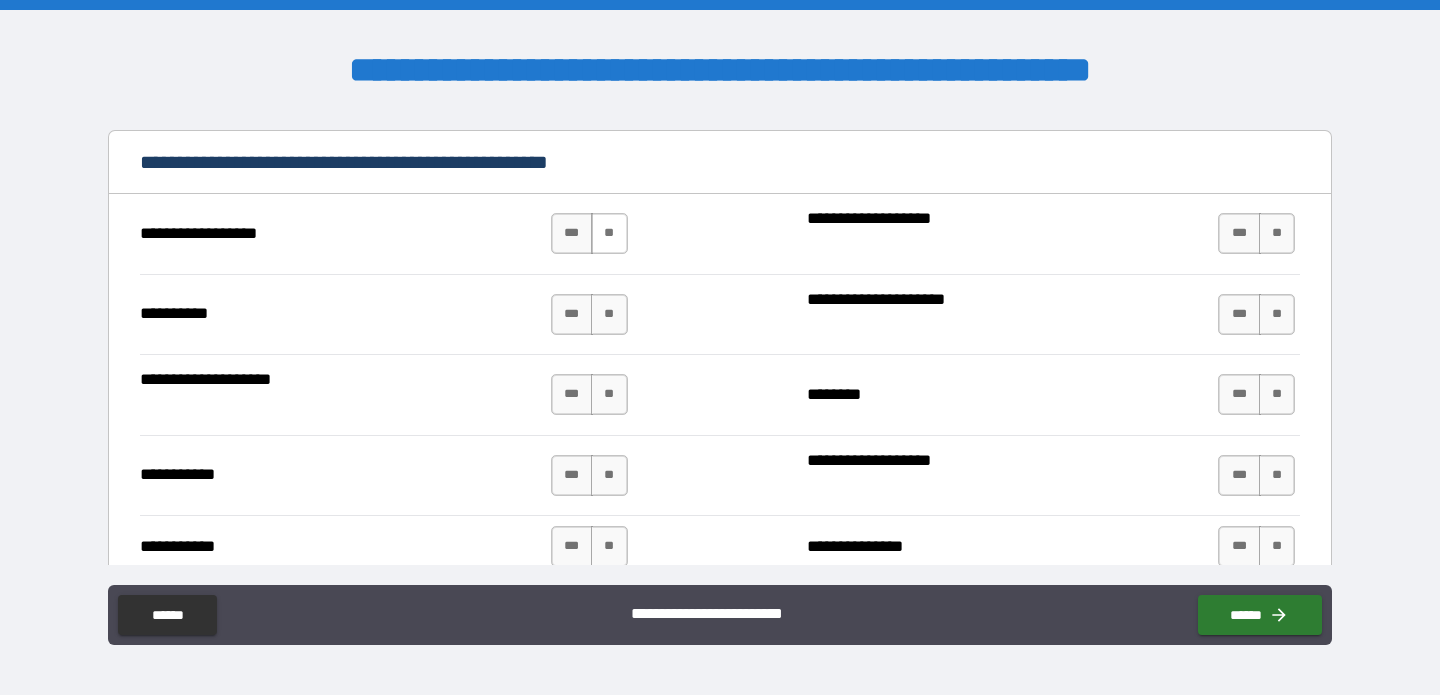 click on "**" at bounding box center [609, 233] 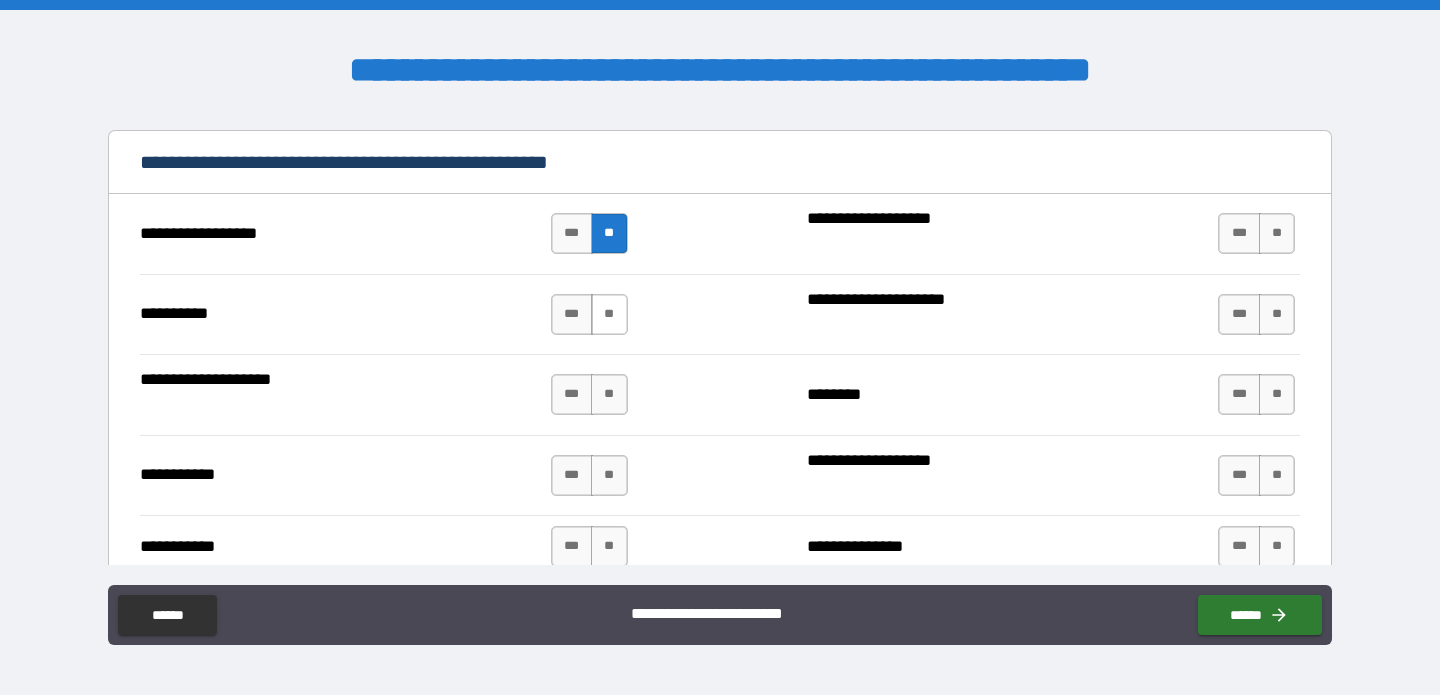 click on "**" at bounding box center [609, 314] 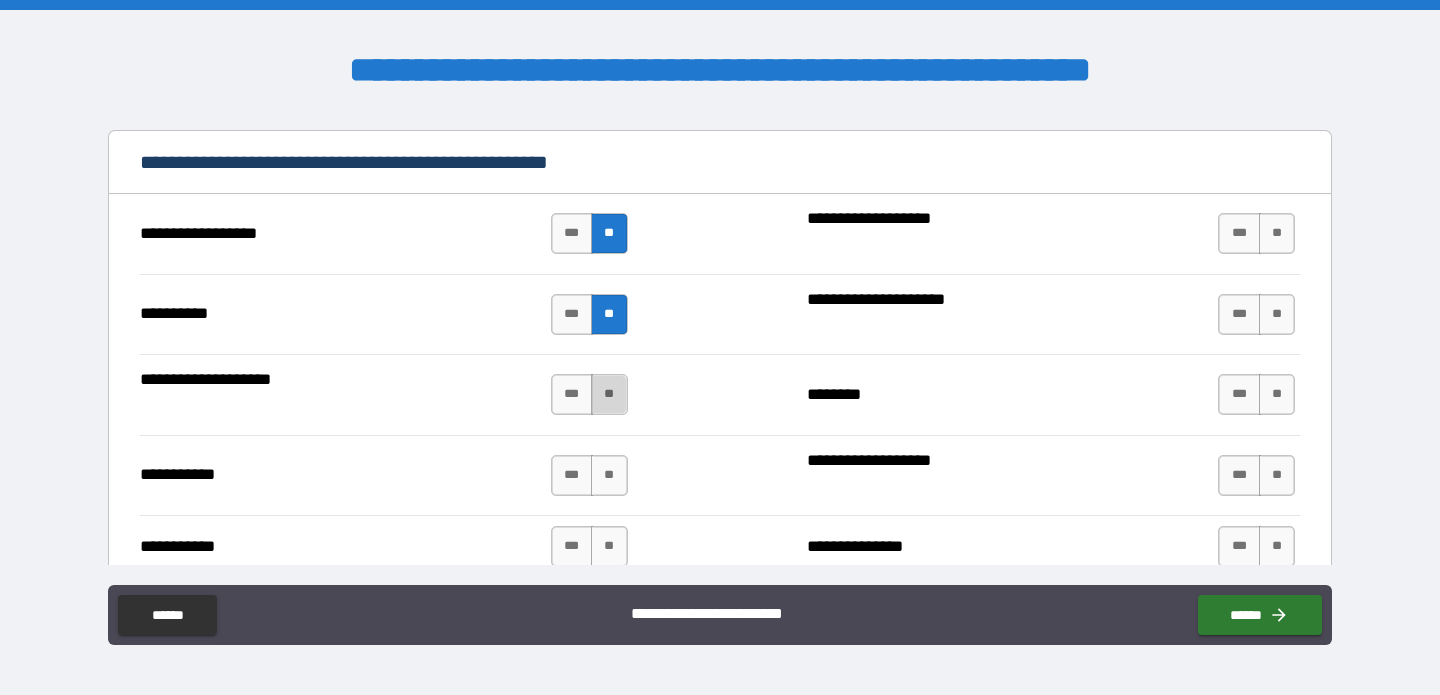 click on "**" at bounding box center (609, 394) 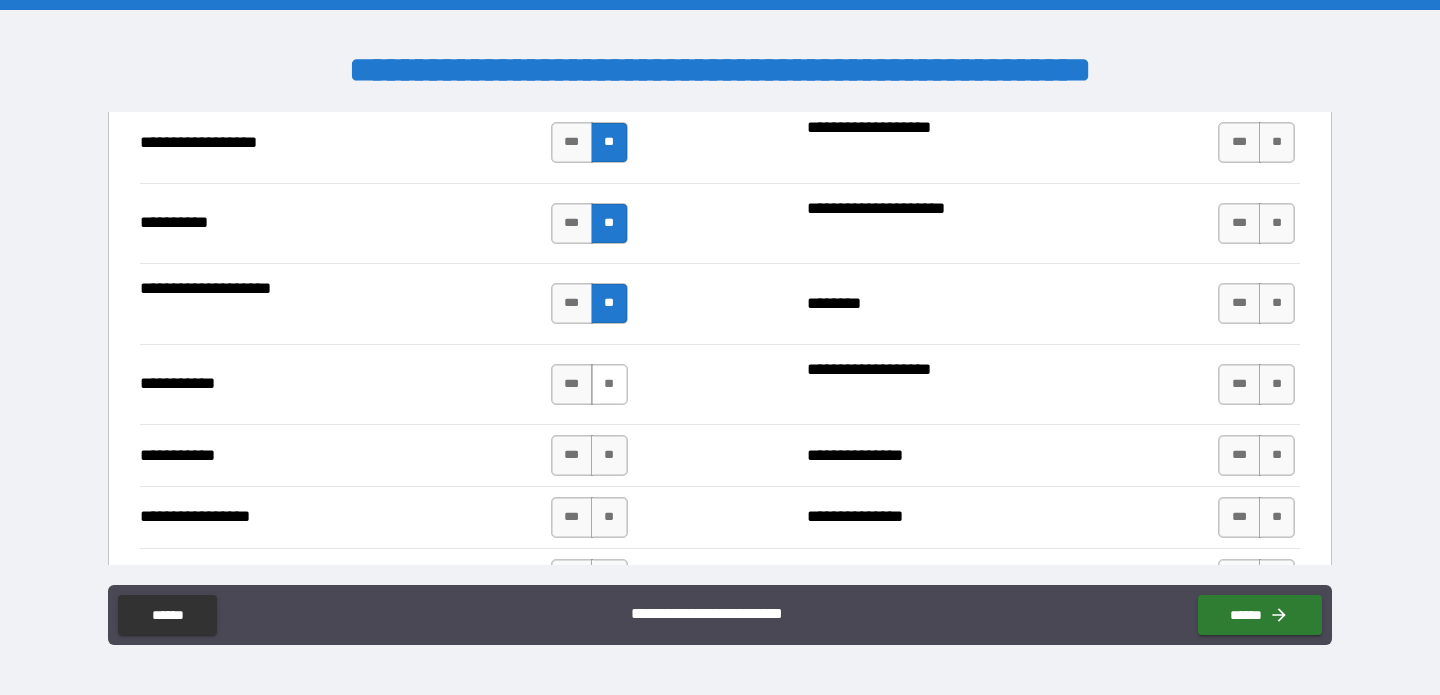 click on "**" at bounding box center (609, 384) 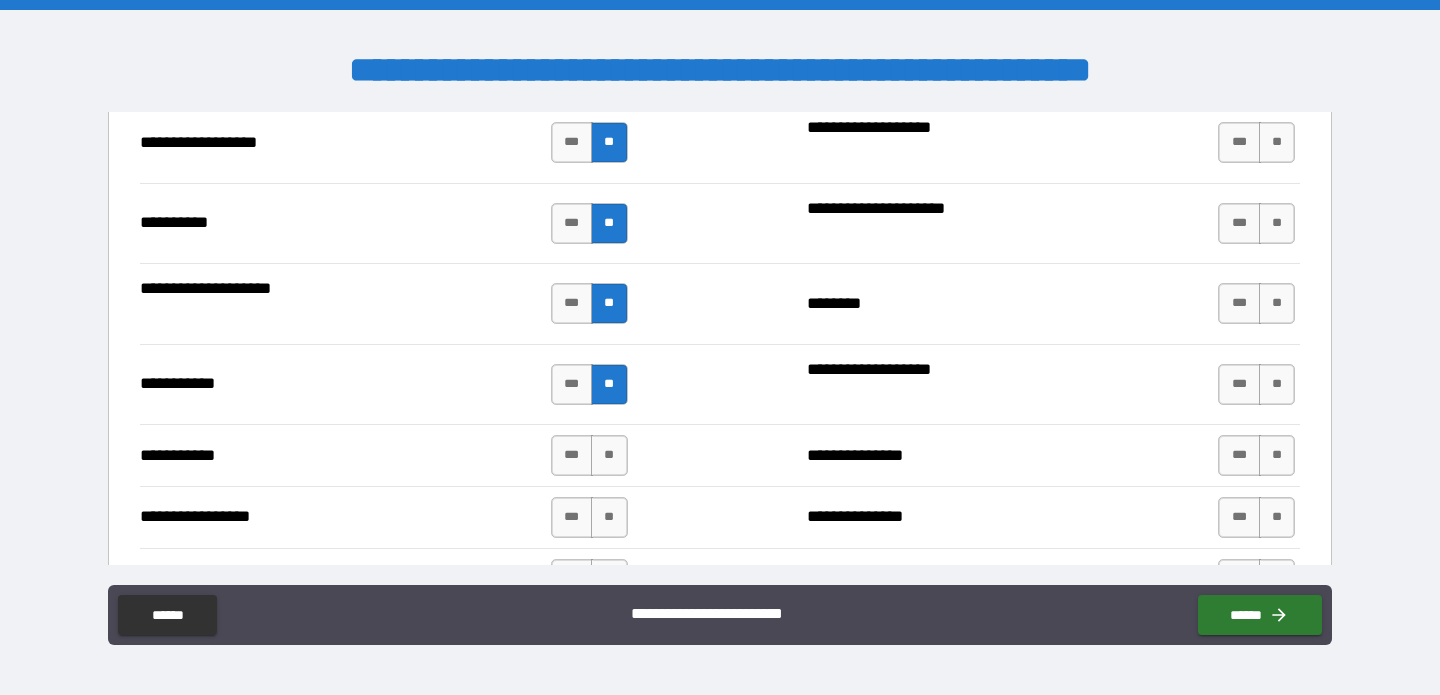 scroll, scrollTop: 3508, scrollLeft: 0, axis: vertical 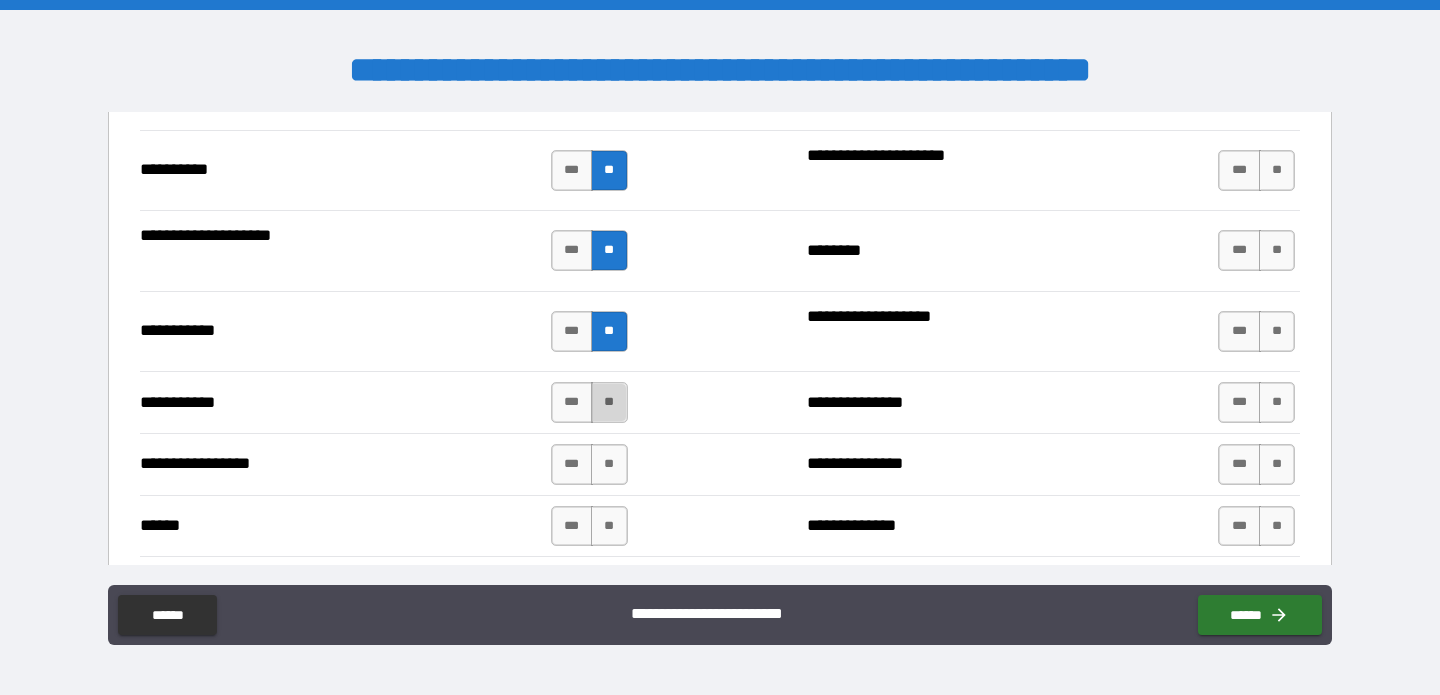 click on "**" at bounding box center (609, 402) 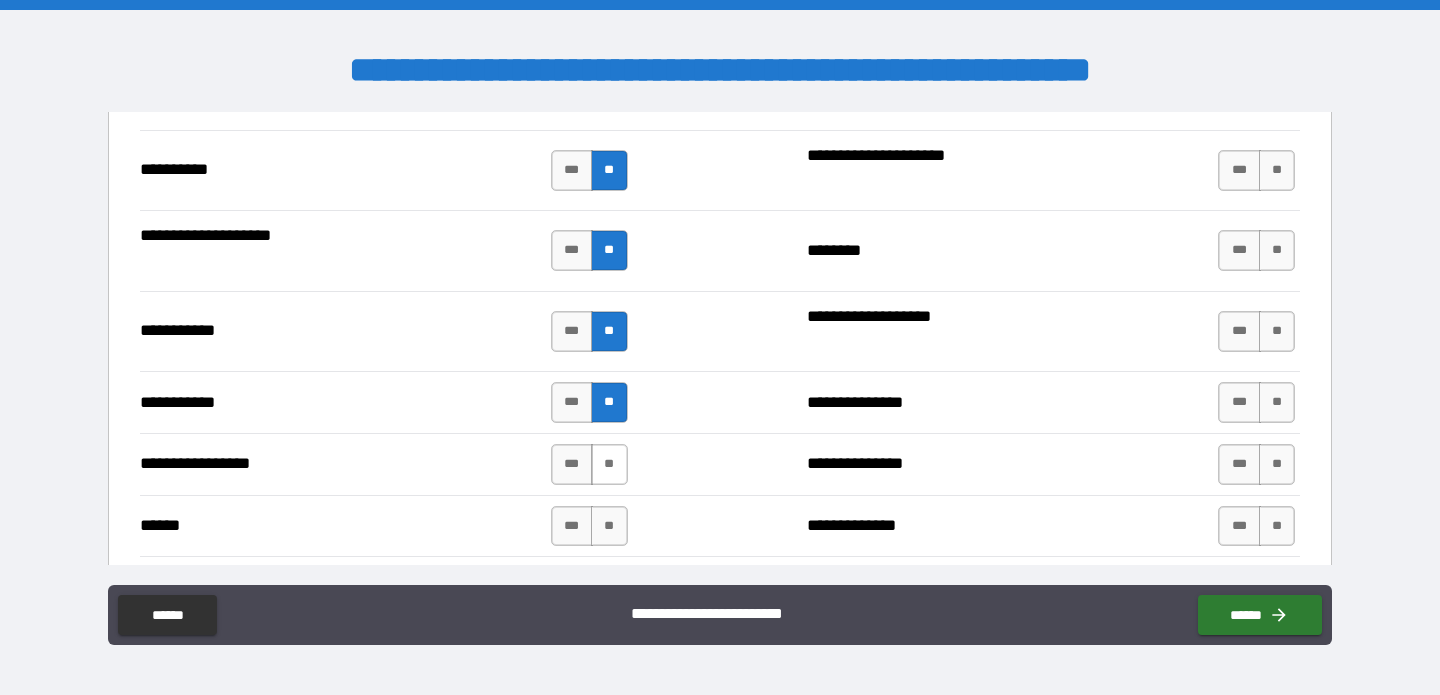click on "**" at bounding box center (609, 464) 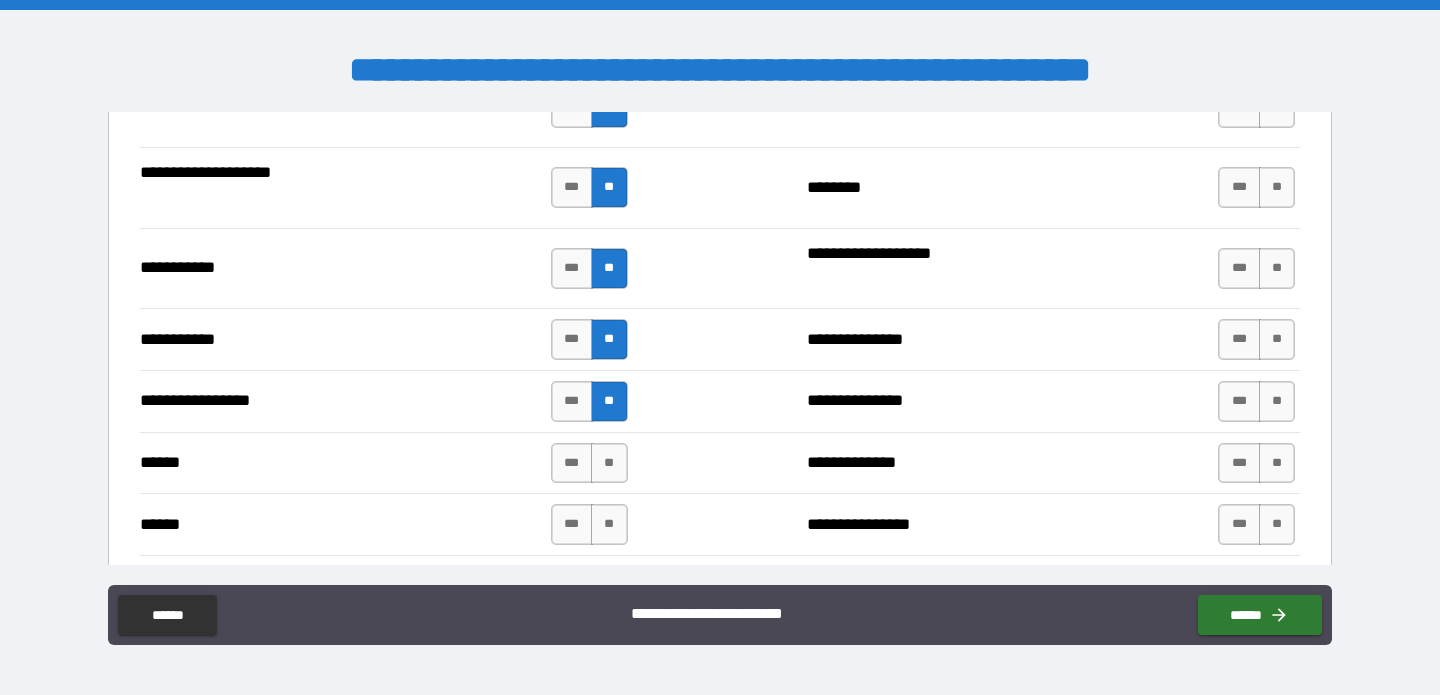 scroll, scrollTop: 3602, scrollLeft: 0, axis: vertical 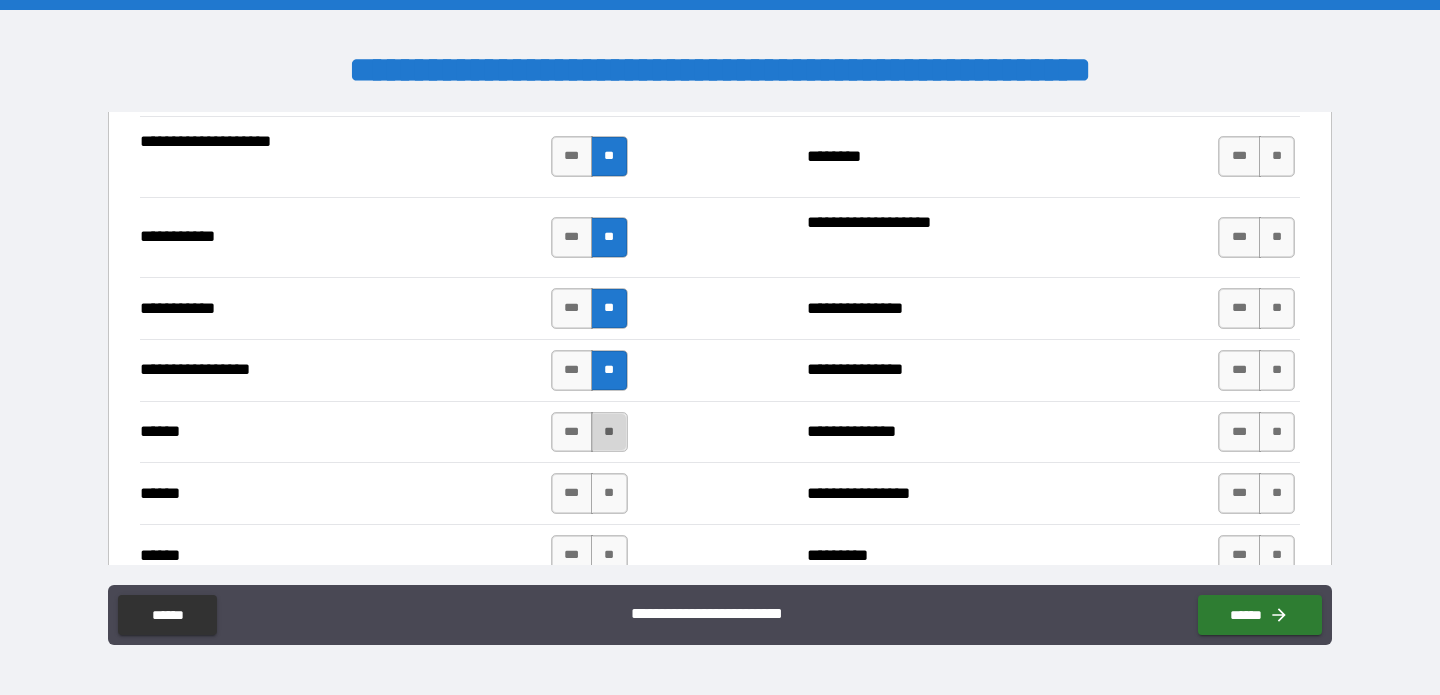 click on "**" at bounding box center [609, 432] 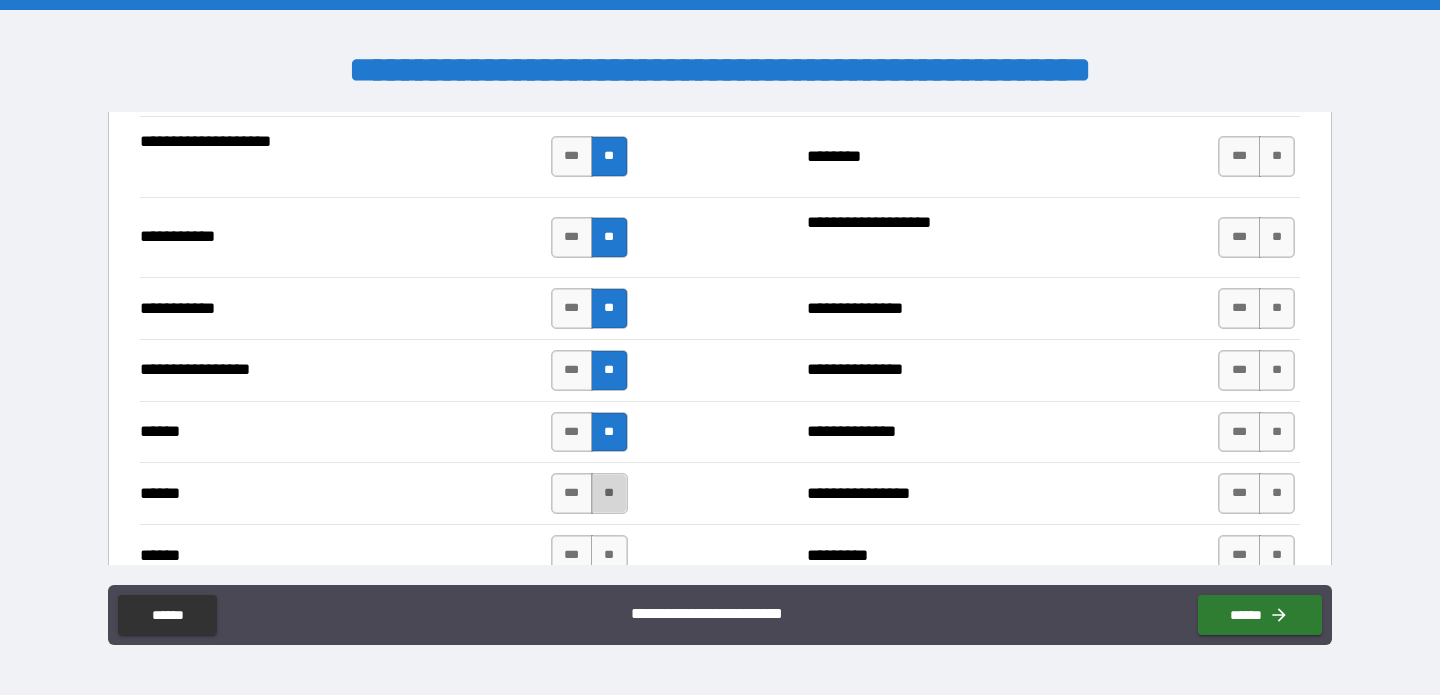 click on "**" at bounding box center (609, 493) 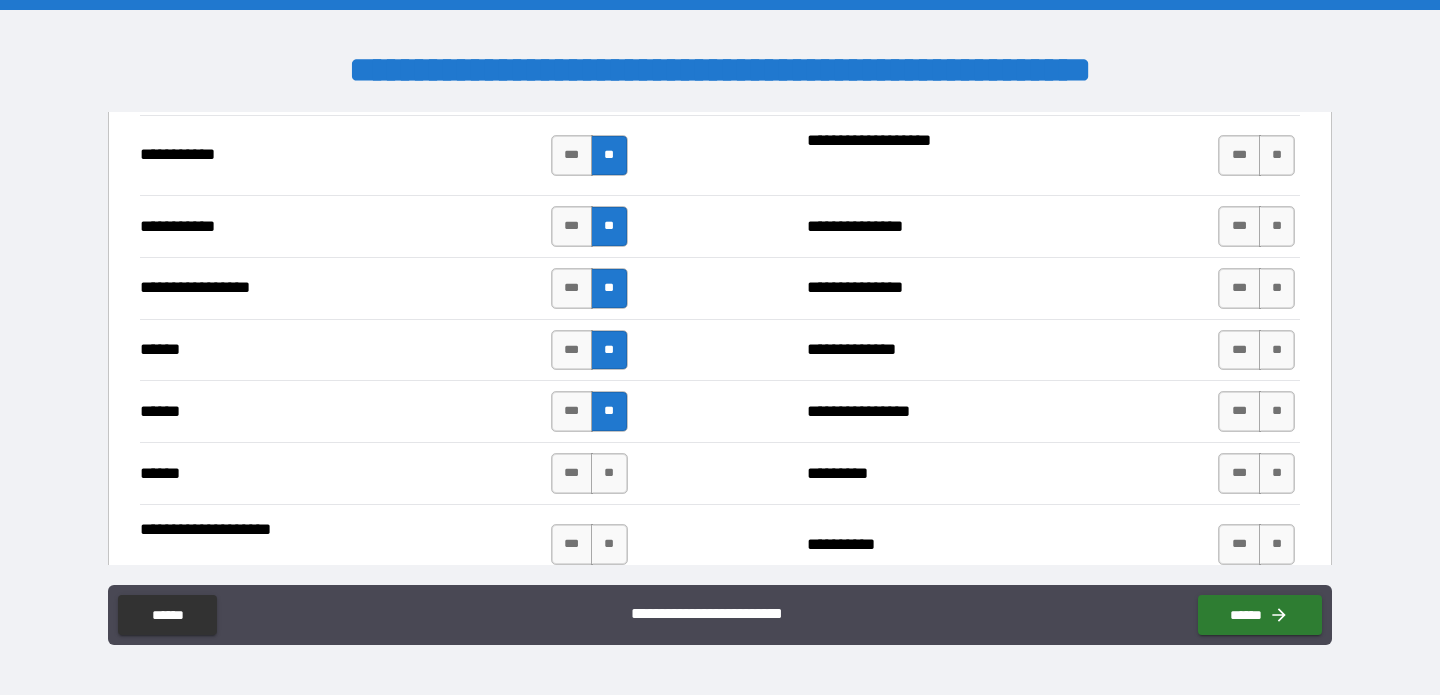 scroll, scrollTop: 3723, scrollLeft: 0, axis: vertical 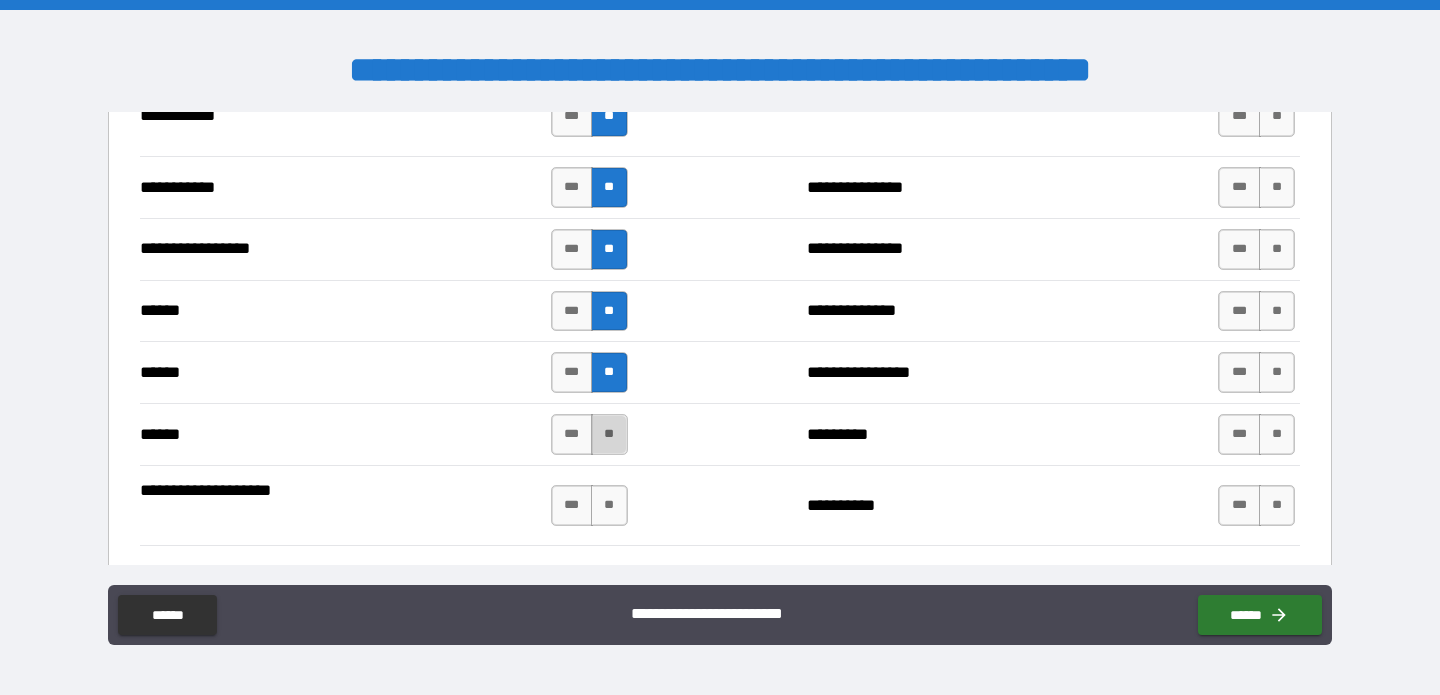 click on "**" at bounding box center [609, 434] 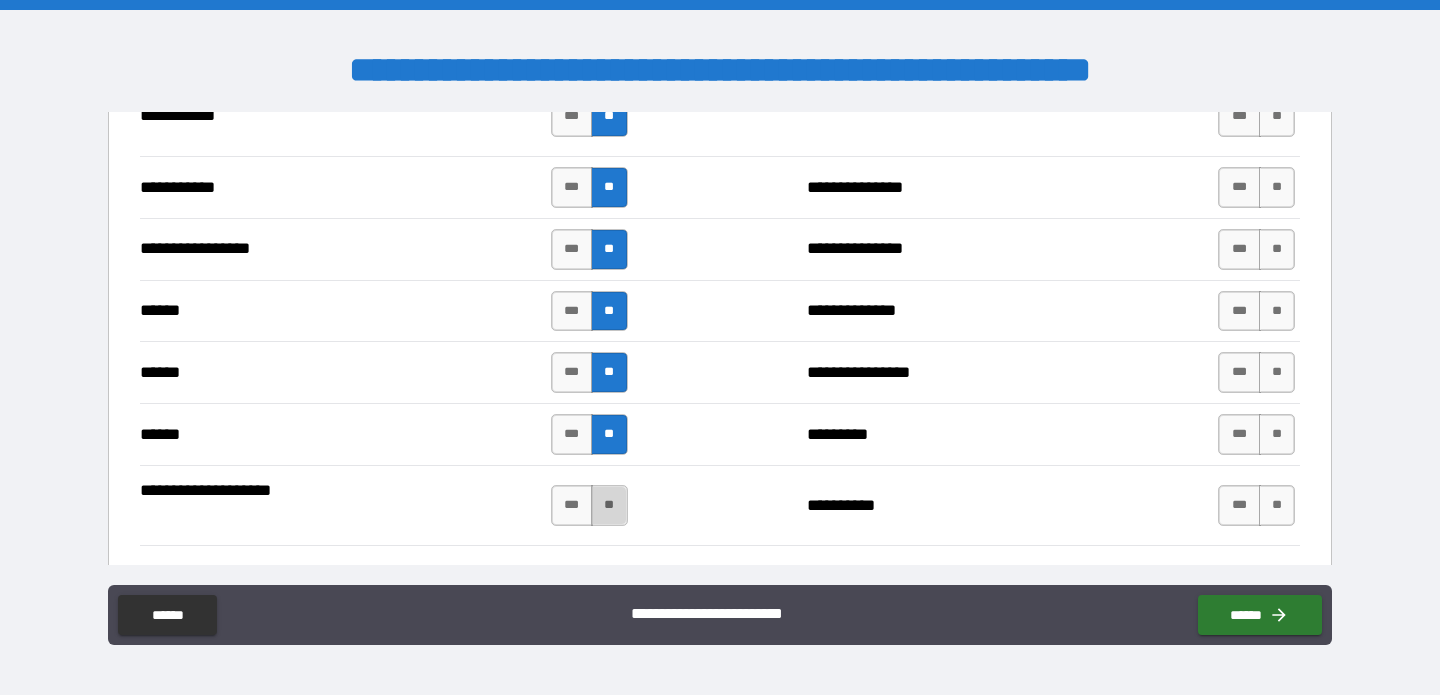 click on "**" at bounding box center (609, 505) 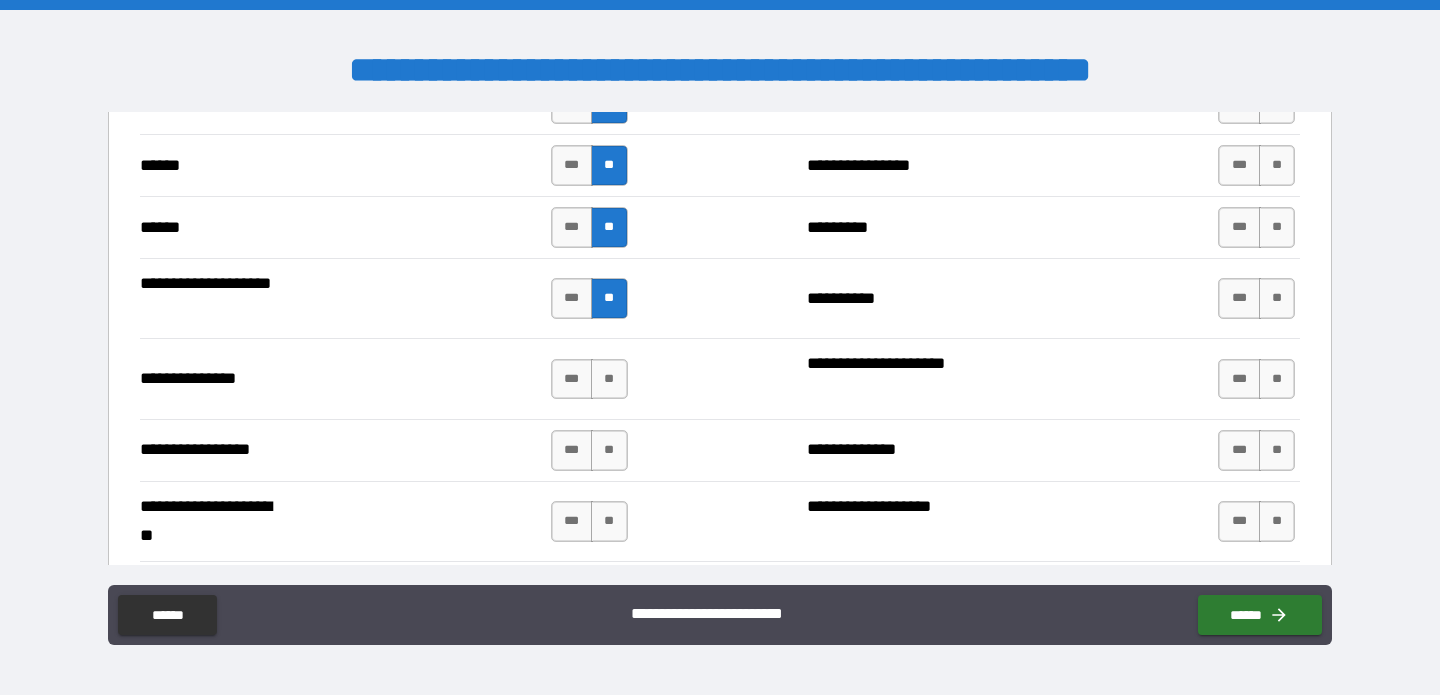 scroll, scrollTop: 3946, scrollLeft: 0, axis: vertical 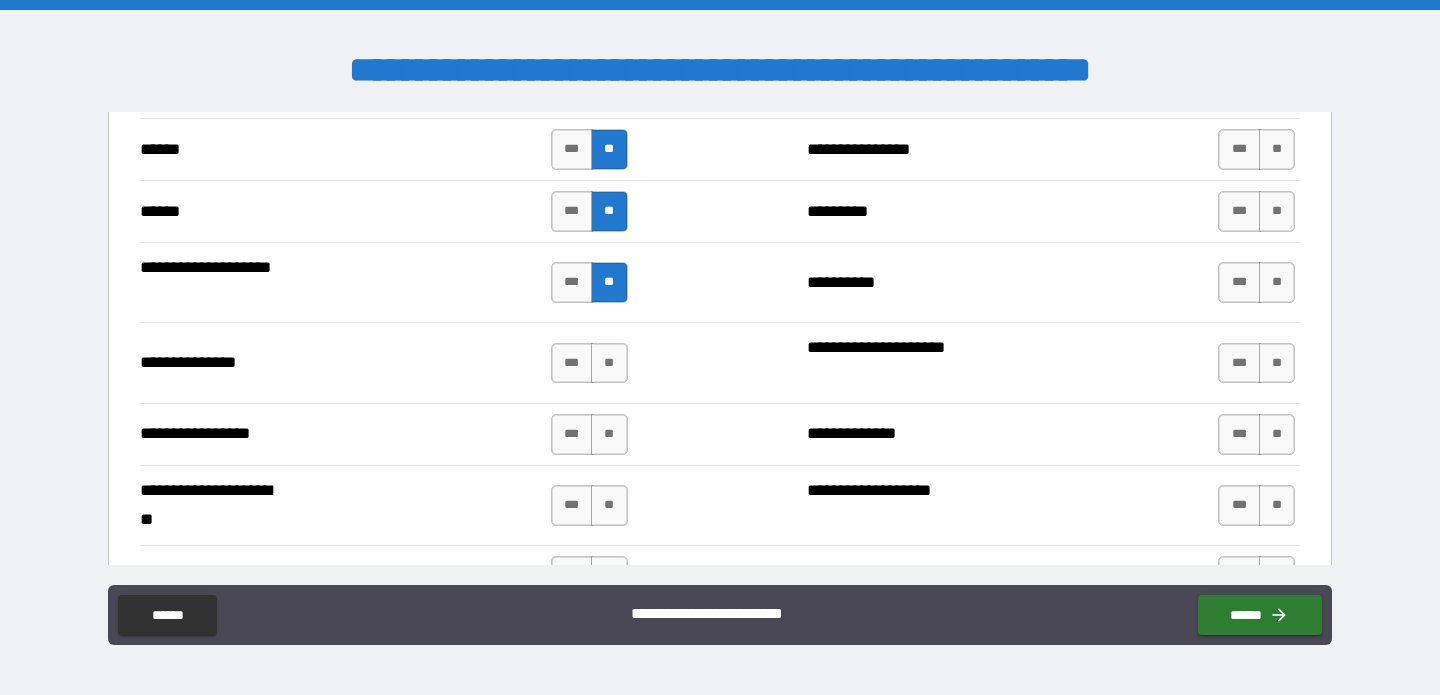 click on "**********" at bounding box center [720, 362] 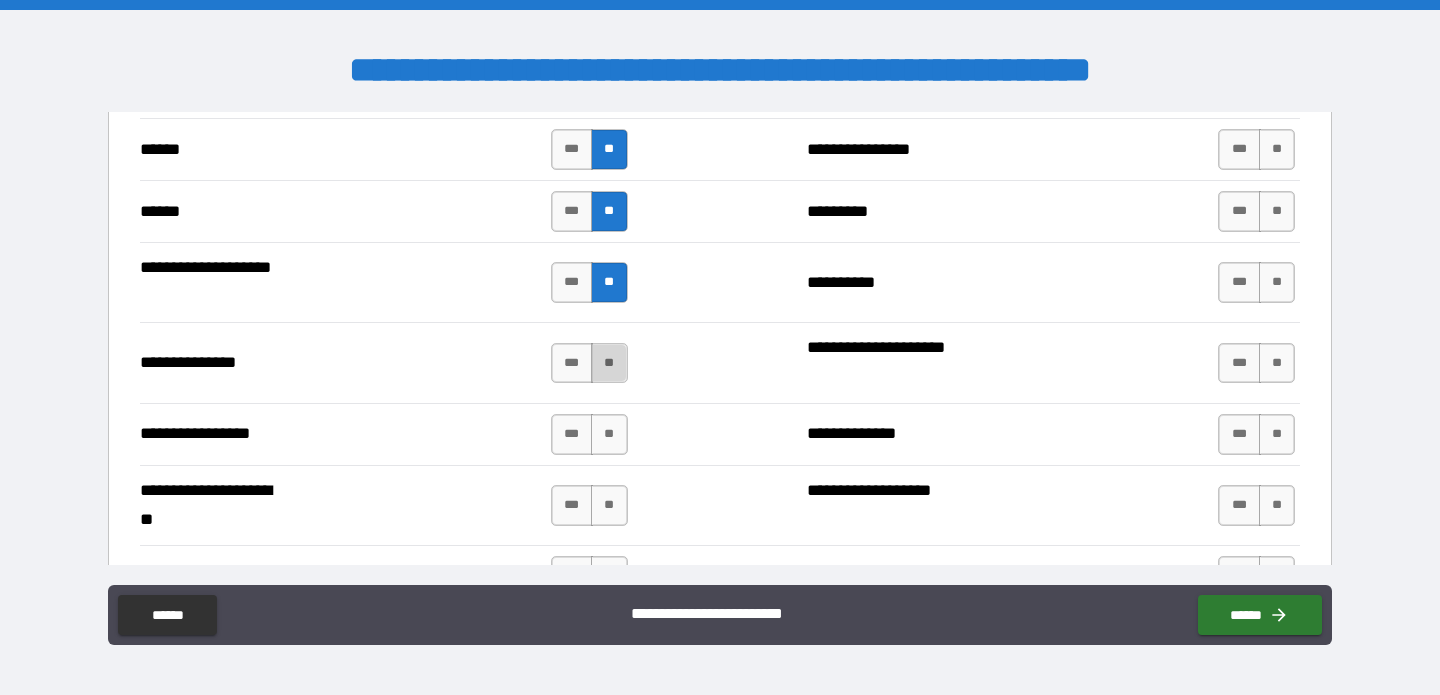 click on "**" at bounding box center (609, 363) 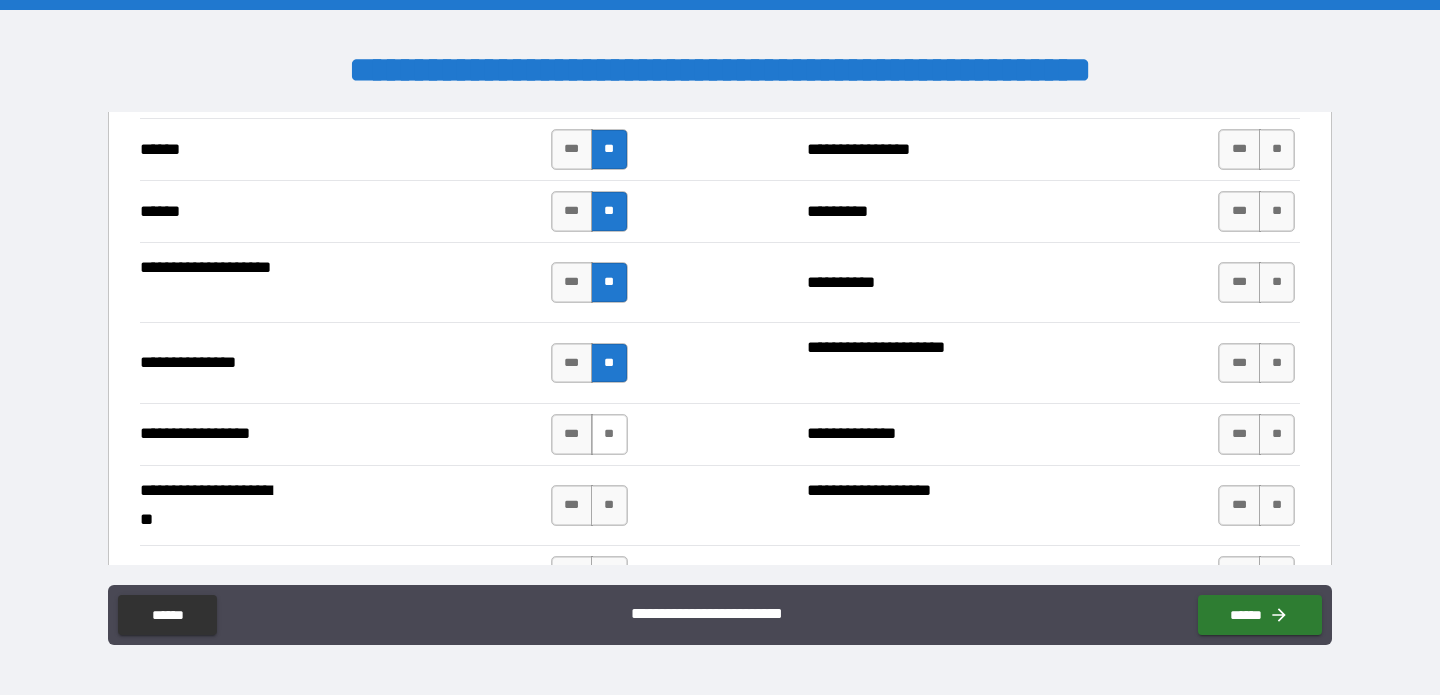 click on "**" at bounding box center (609, 434) 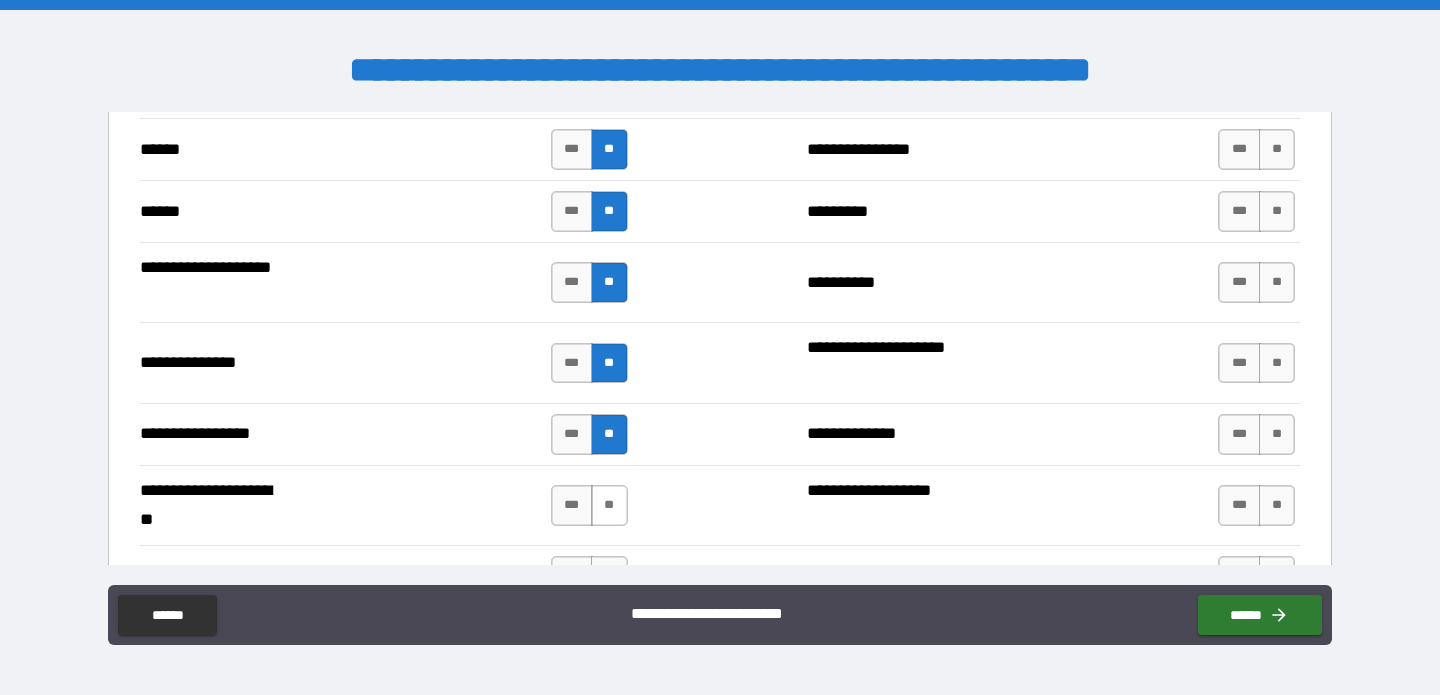 click on "**" at bounding box center [609, 505] 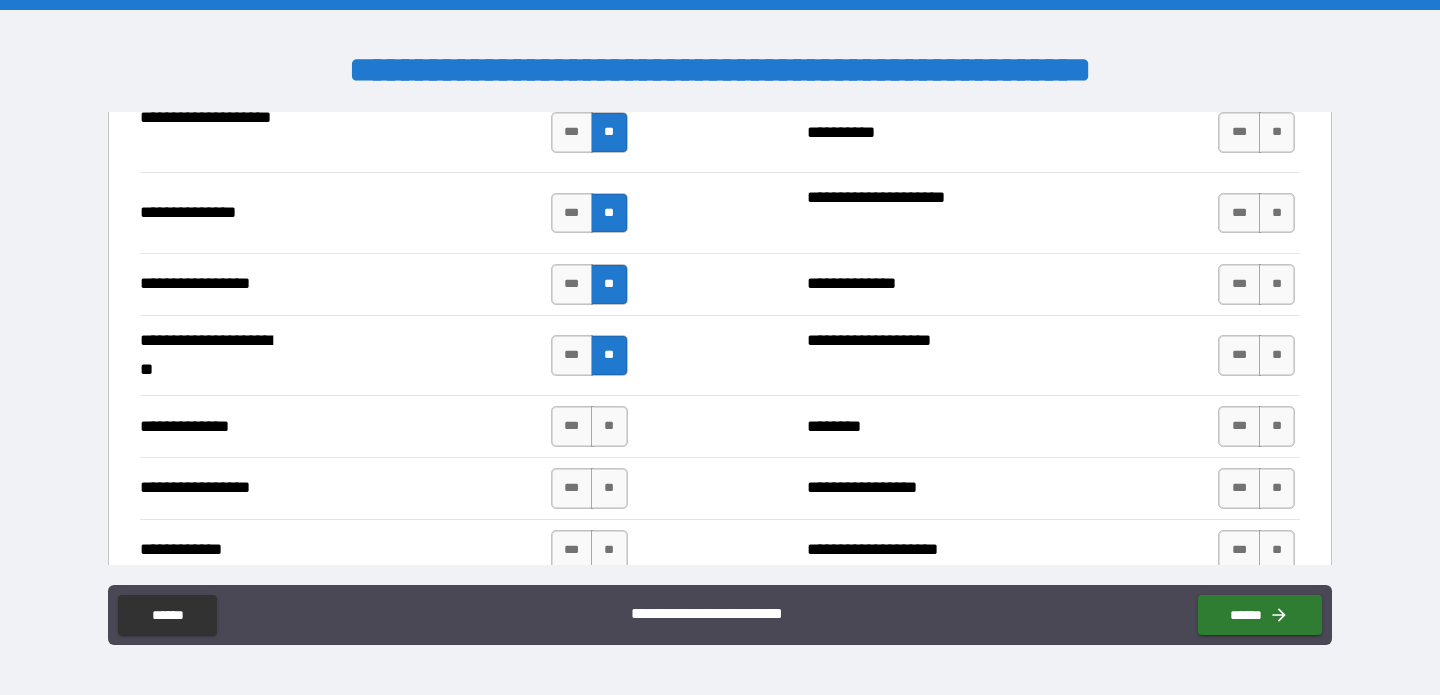 scroll, scrollTop: 4104, scrollLeft: 0, axis: vertical 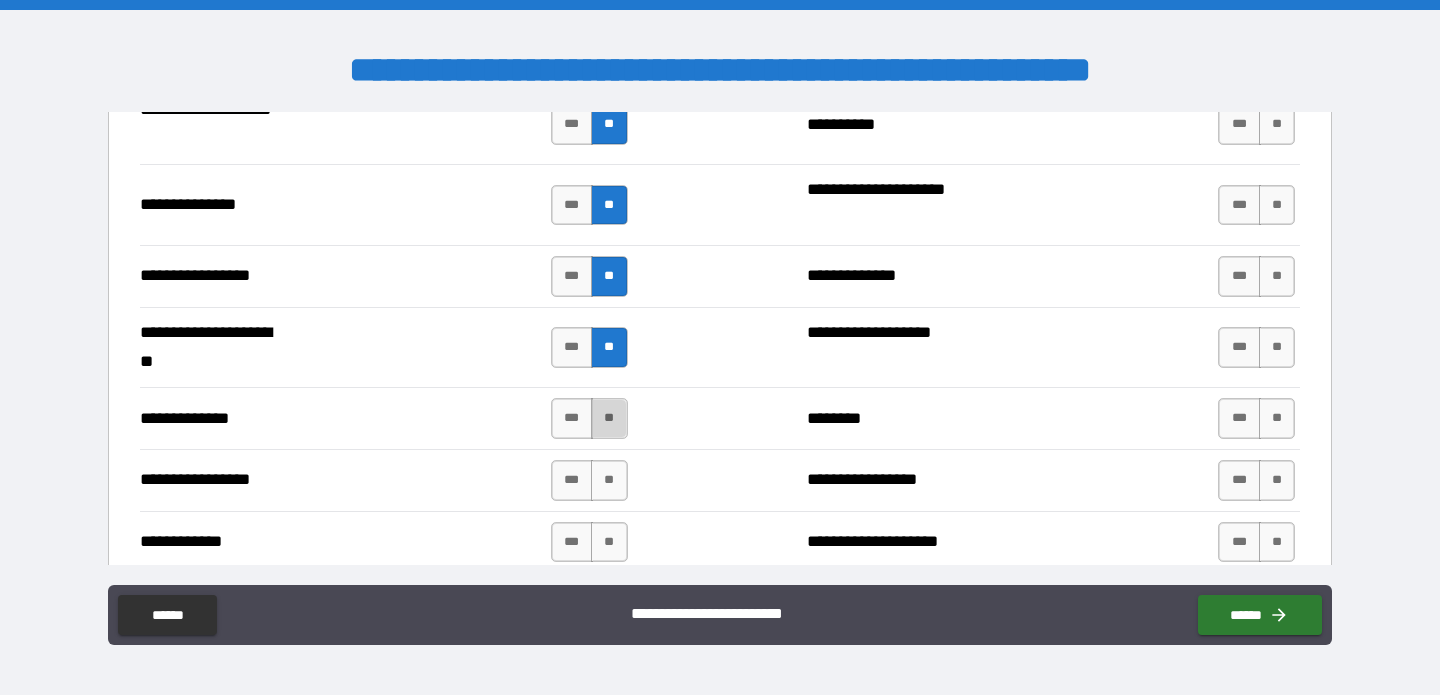 click on "**" at bounding box center (609, 418) 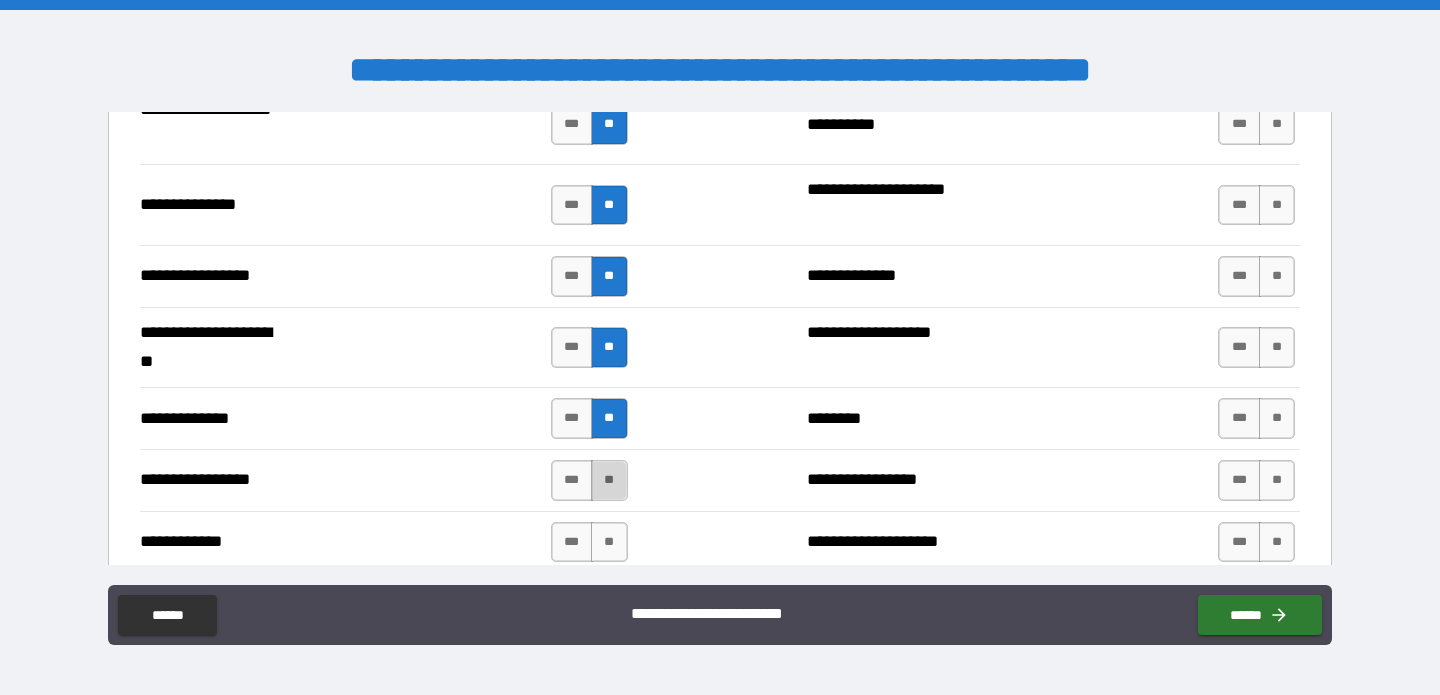click on "**" at bounding box center (609, 480) 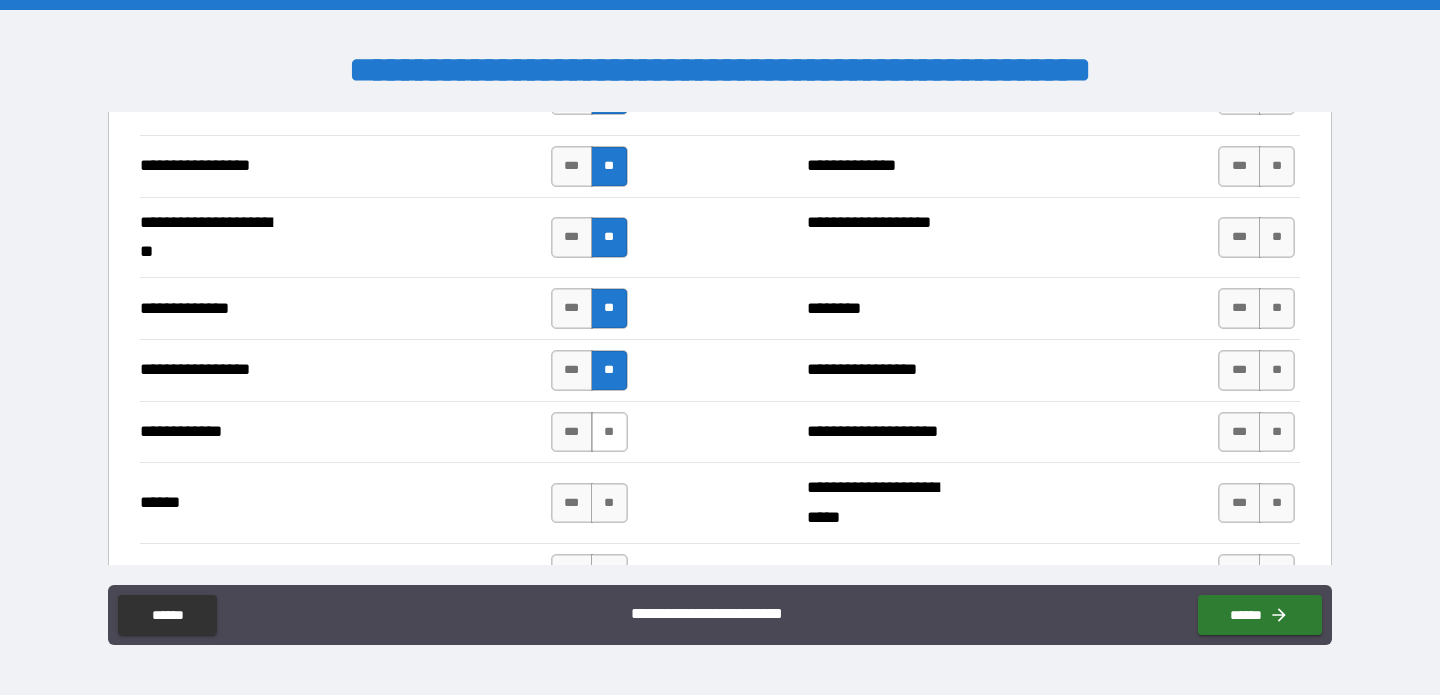 click on "**" at bounding box center (609, 432) 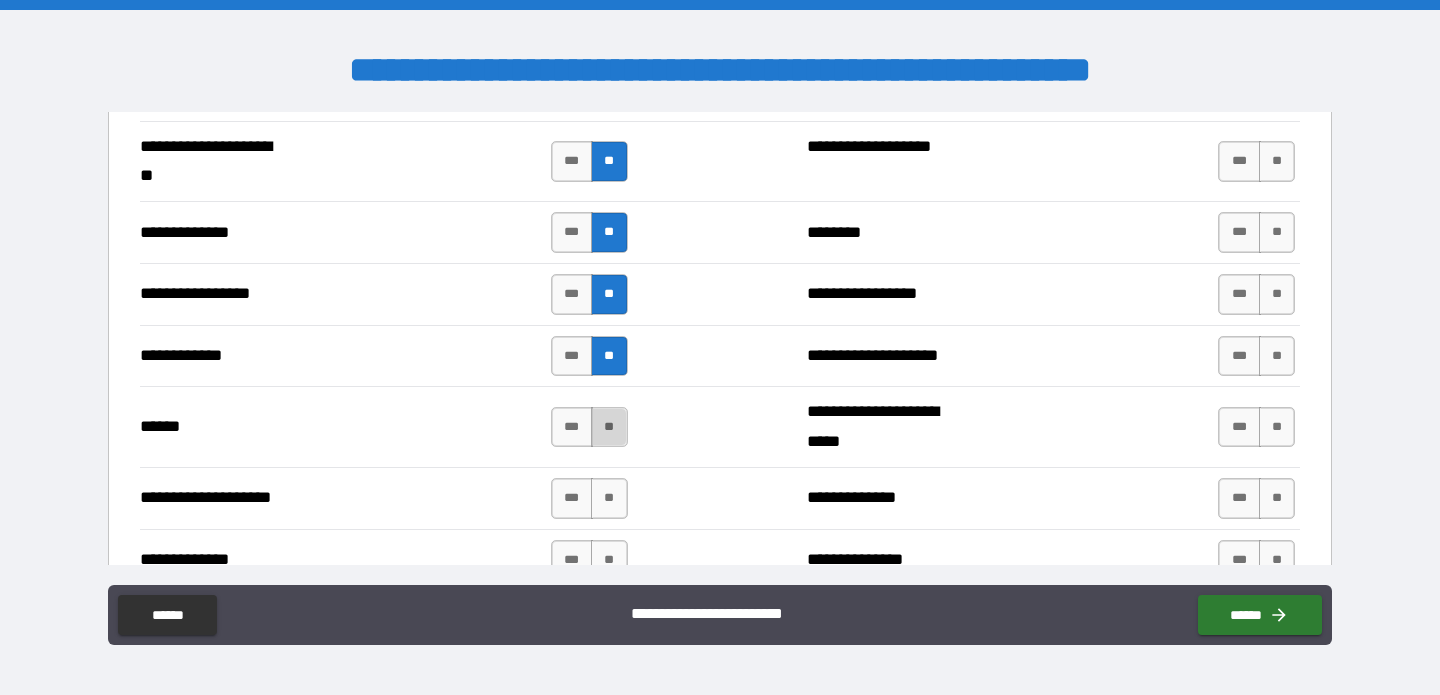 click on "**" at bounding box center [609, 427] 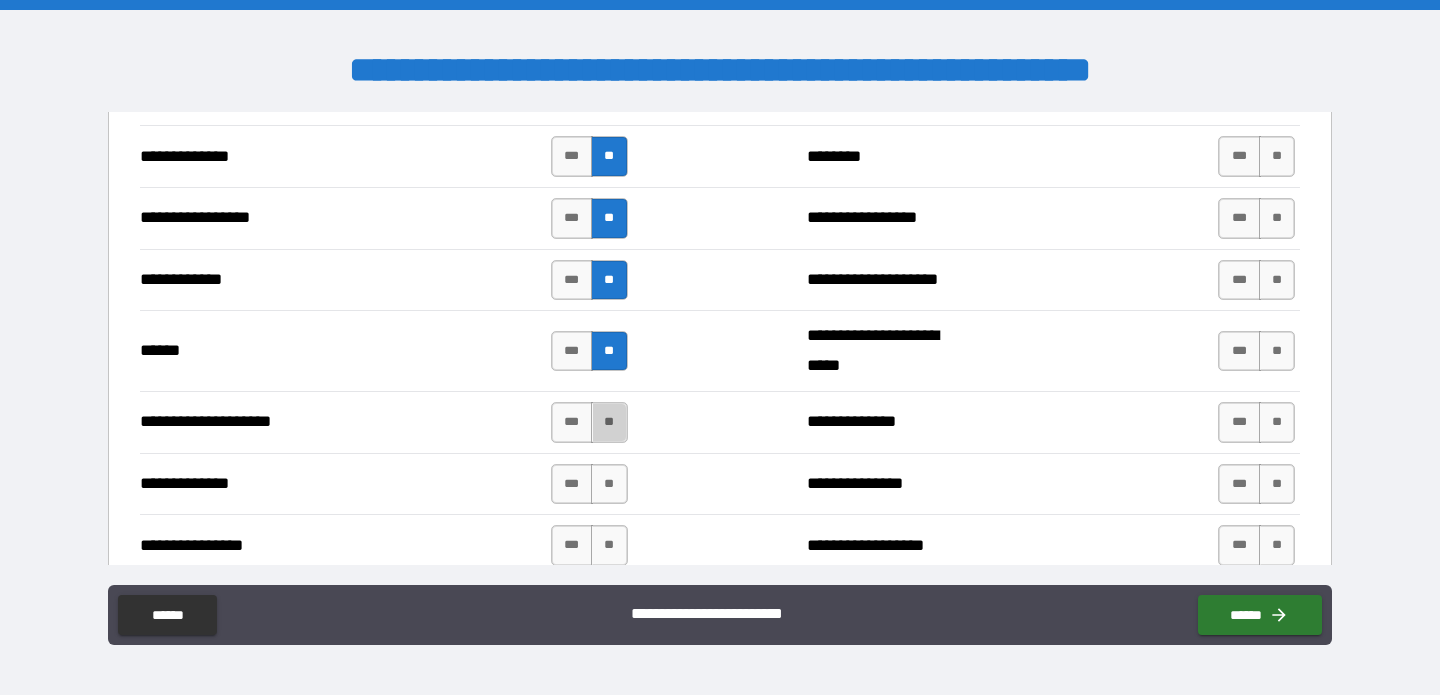 click on "**" at bounding box center [609, 422] 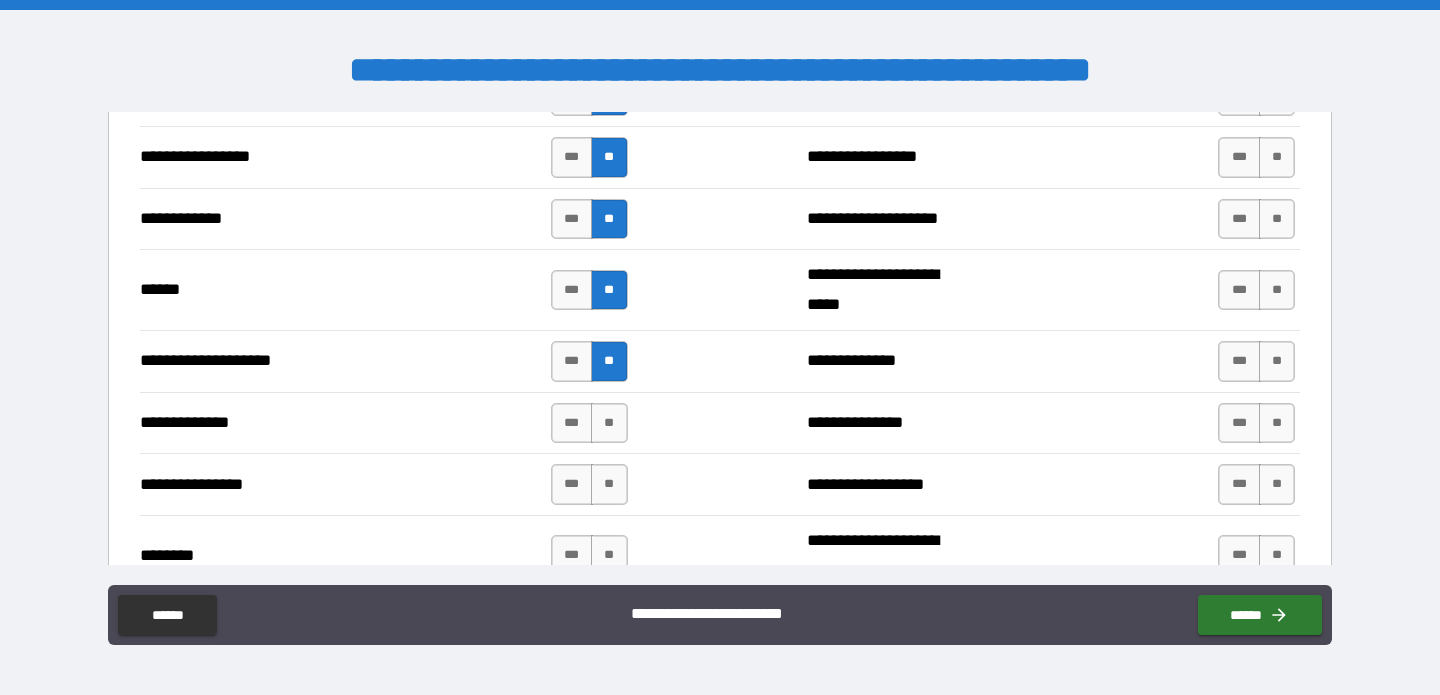 click on "**" at bounding box center [609, 423] 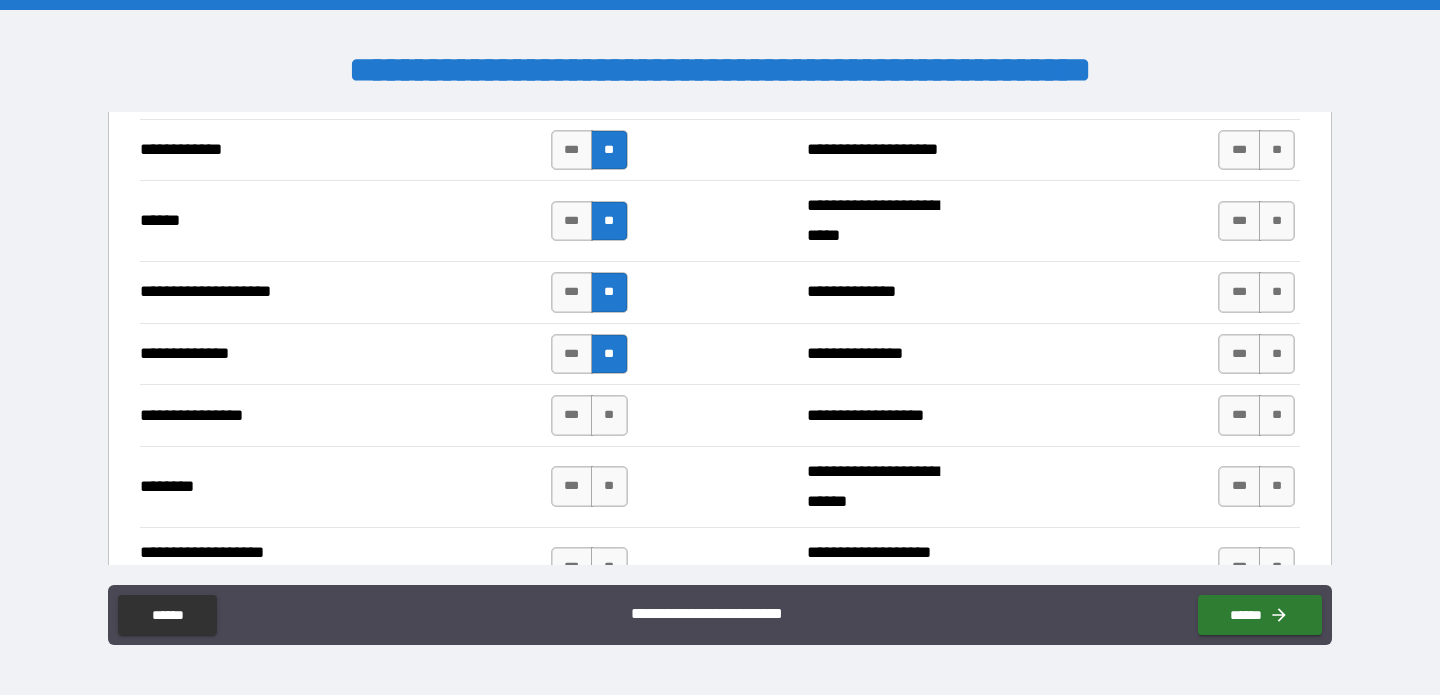 click on "**" at bounding box center (609, 415) 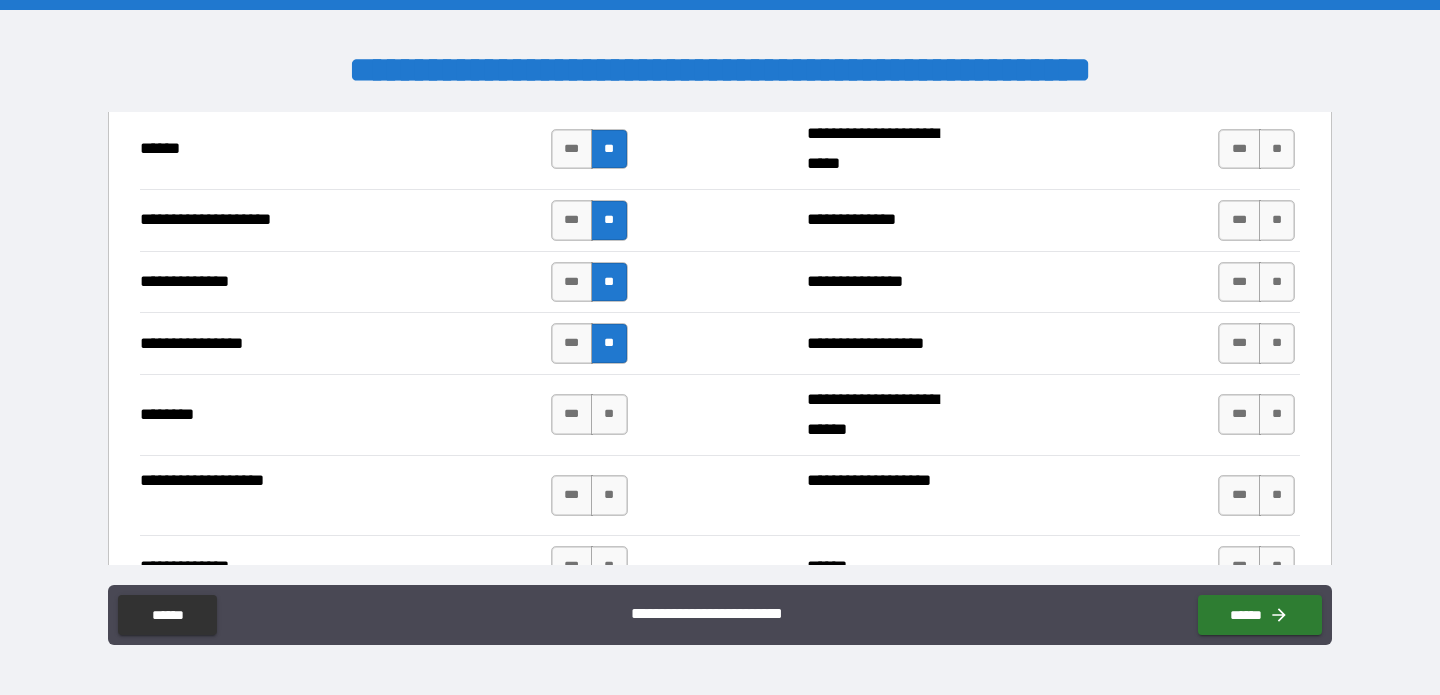 scroll, scrollTop: 4589, scrollLeft: 0, axis: vertical 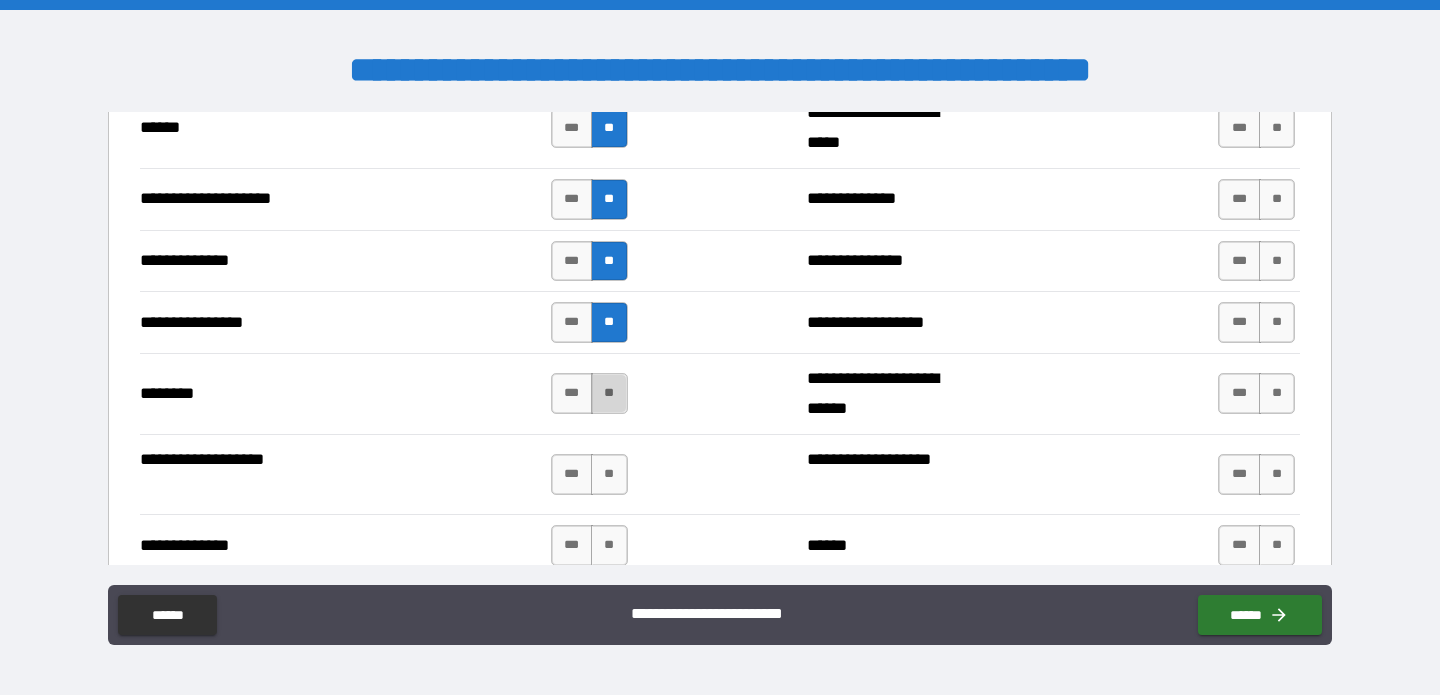 click on "**" at bounding box center [609, 393] 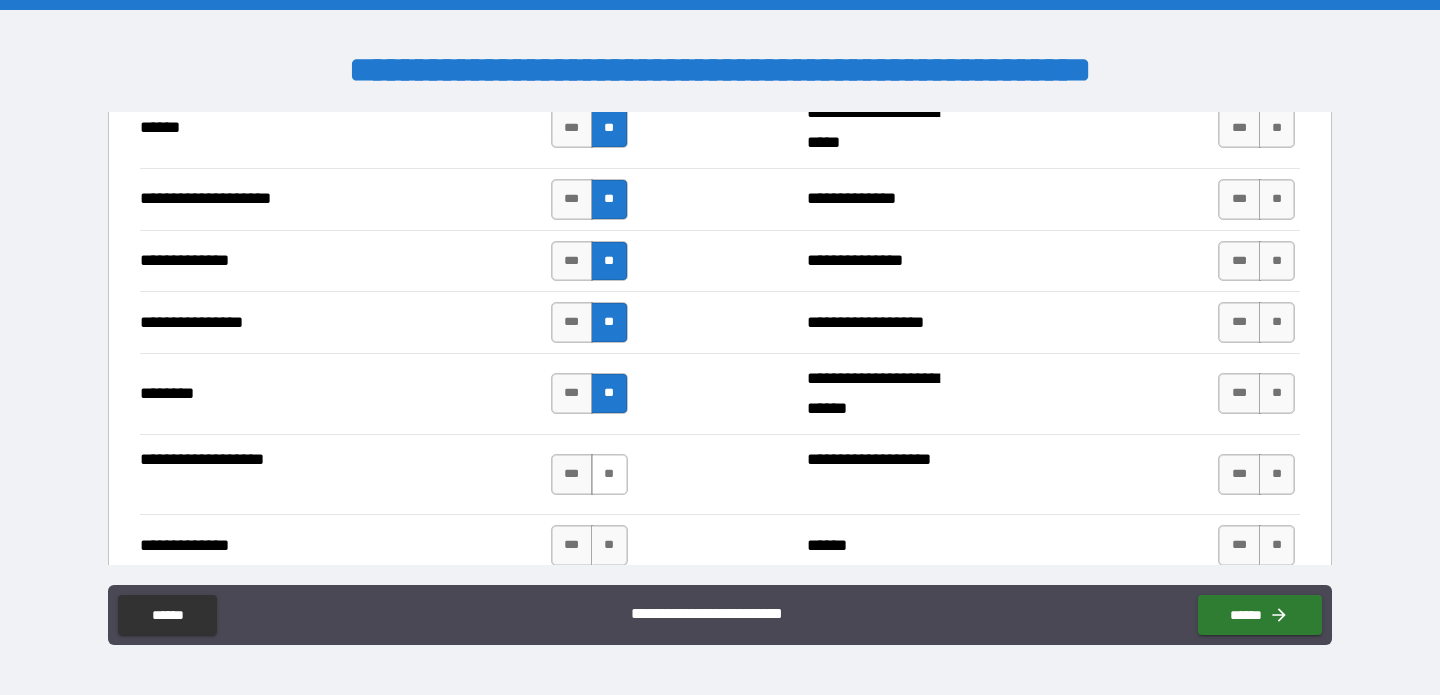 click on "**" at bounding box center [609, 474] 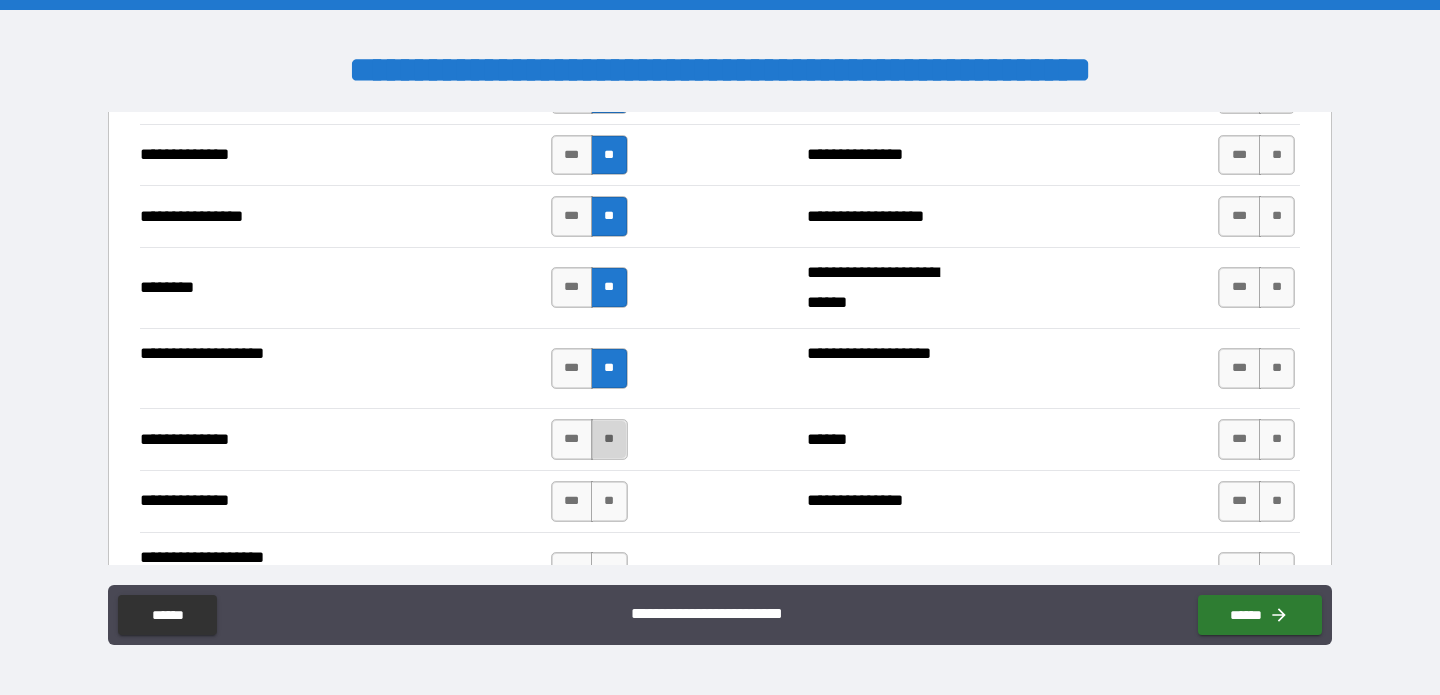 click on "**" at bounding box center [609, 439] 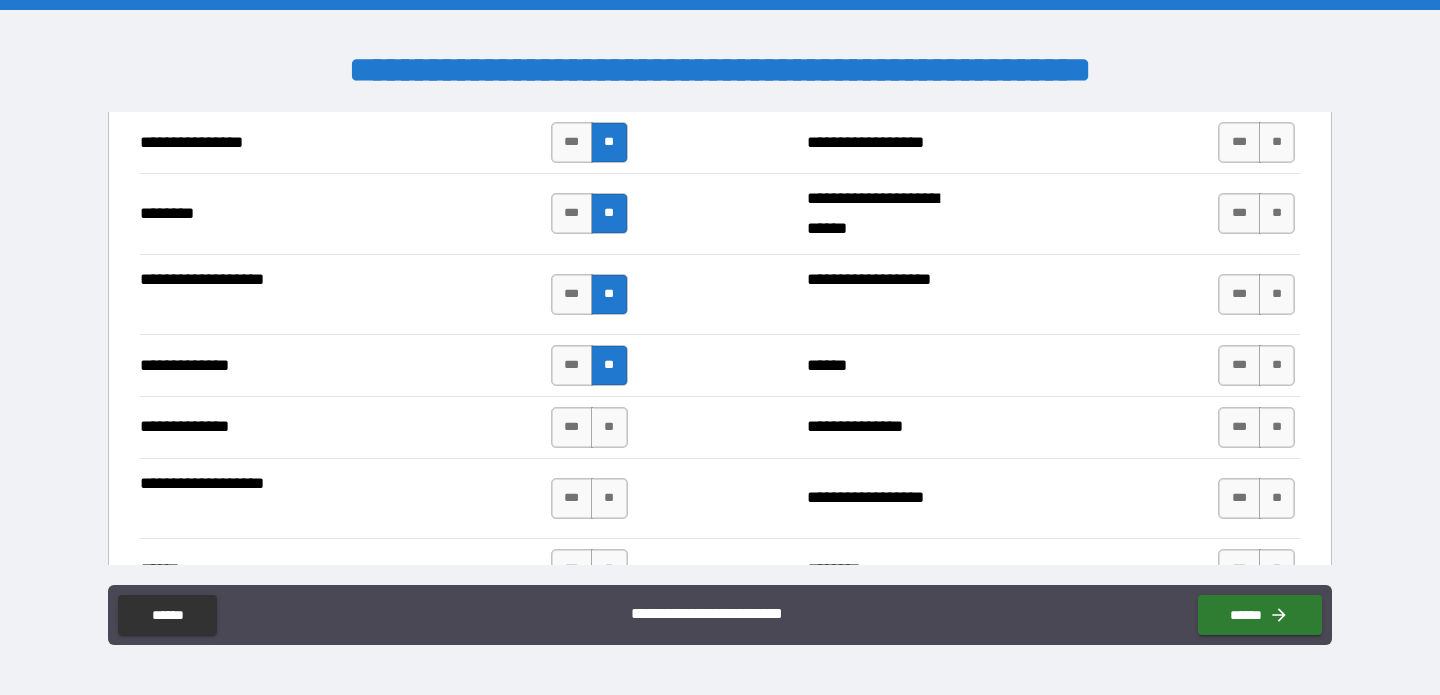 scroll, scrollTop: 4790, scrollLeft: 0, axis: vertical 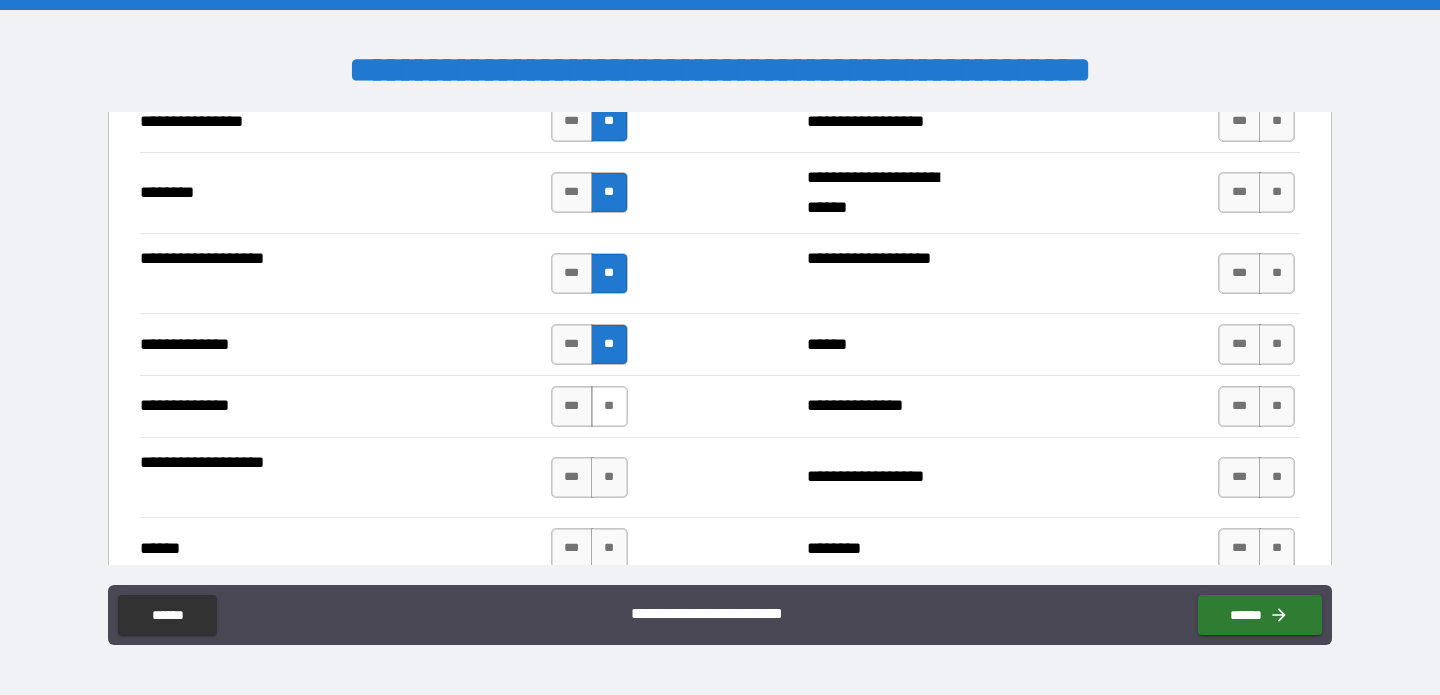 click on "**" at bounding box center (609, 406) 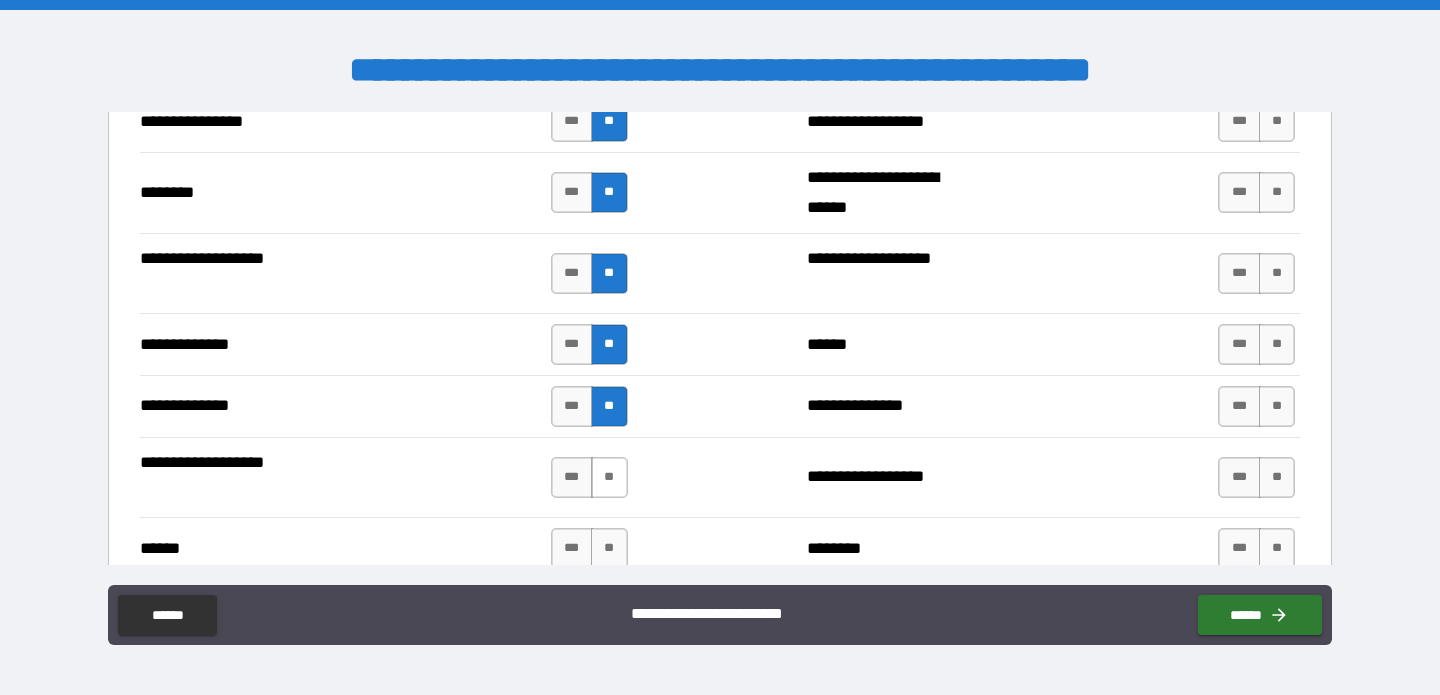 click on "**" at bounding box center [609, 477] 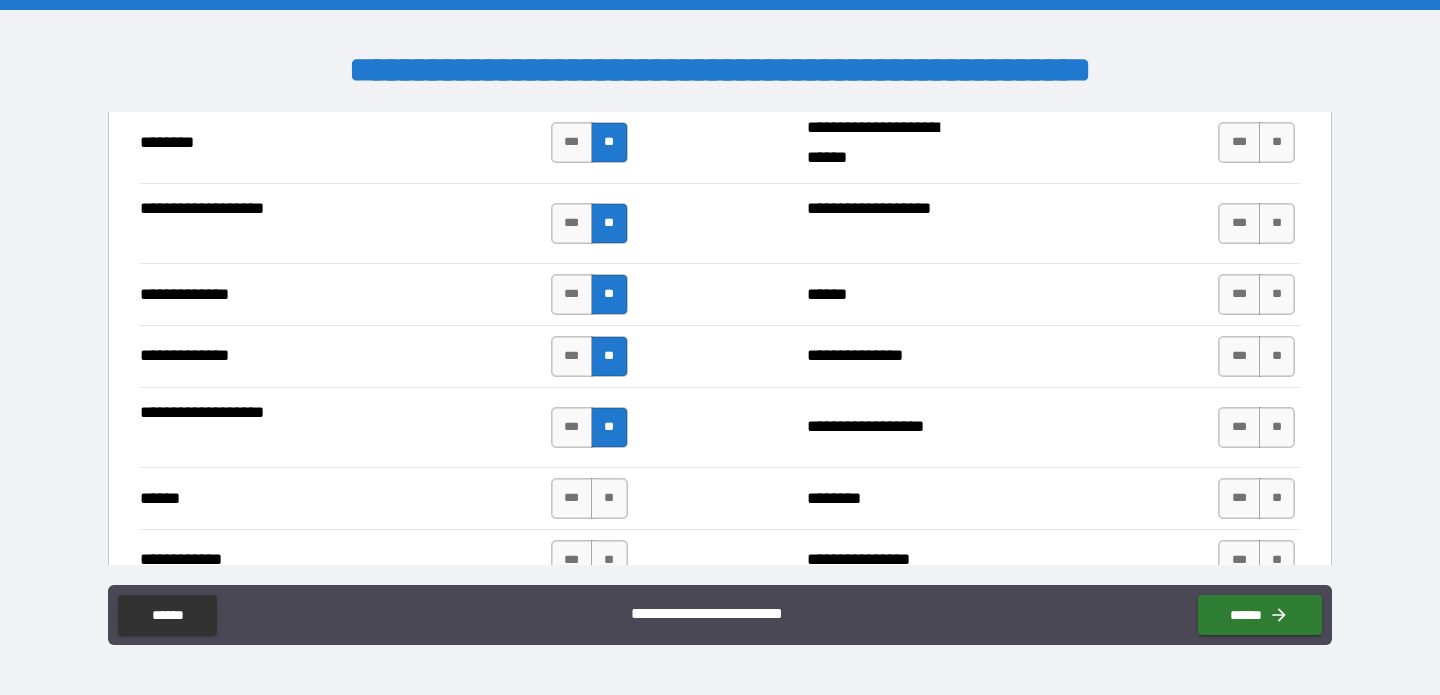 scroll, scrollTop: 4903, scrollLeft: 0, axis: vertical 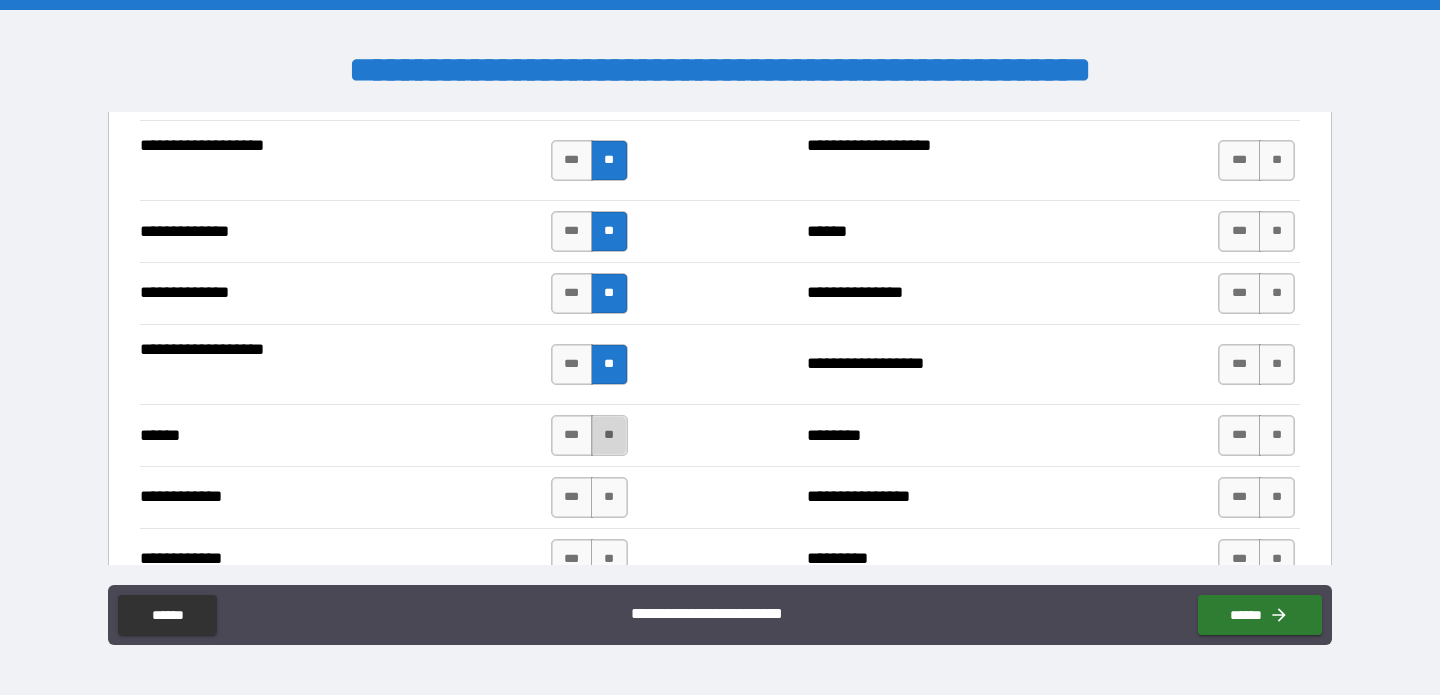 click on "**" at bounding box center (609, 435) 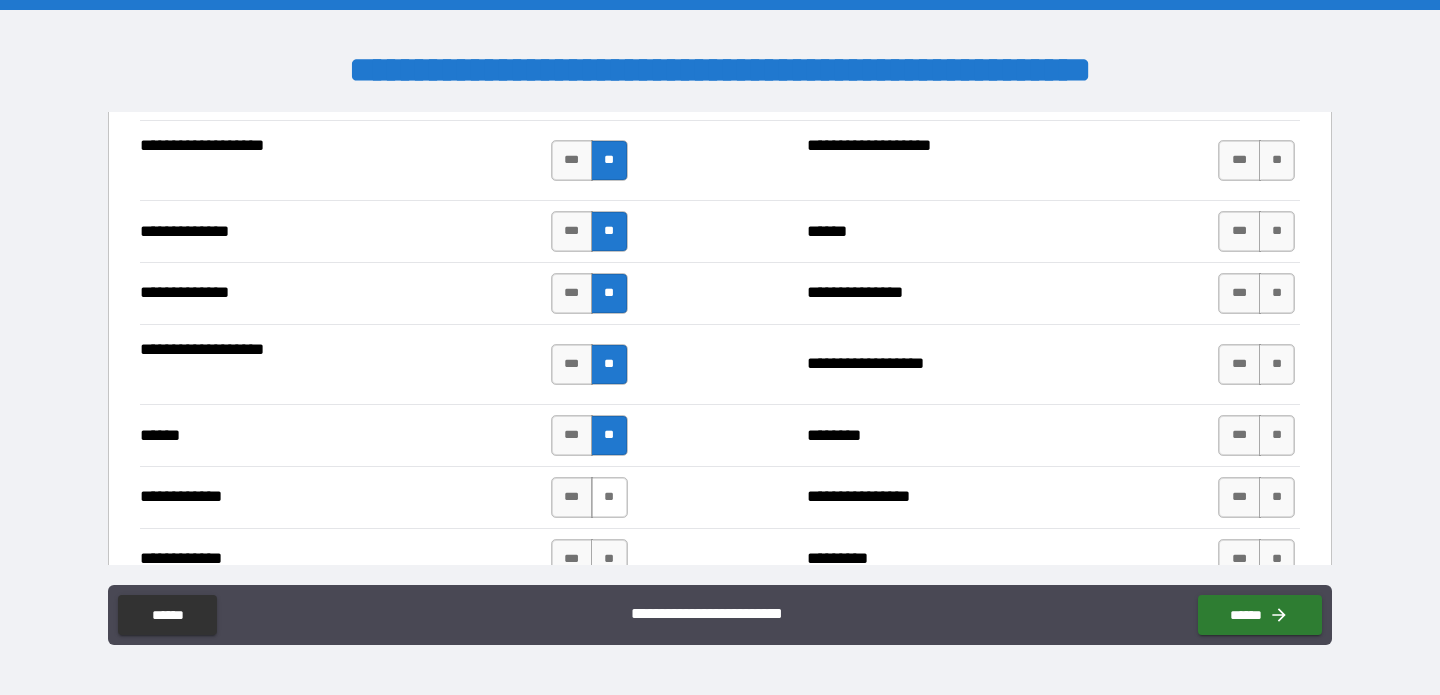 click on "**" at bounding box center (609, 497) 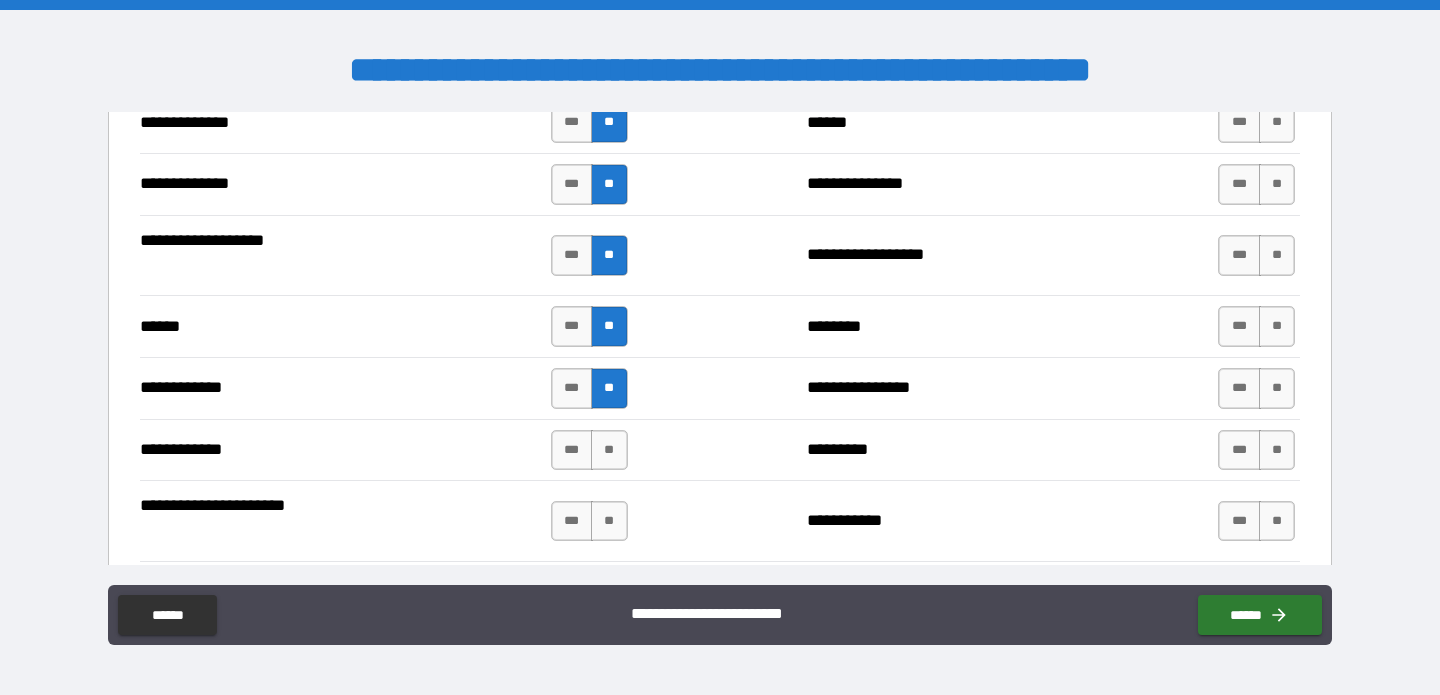 scroll, scrollTop: 5049, scrollLeft: 0, axis: vertical 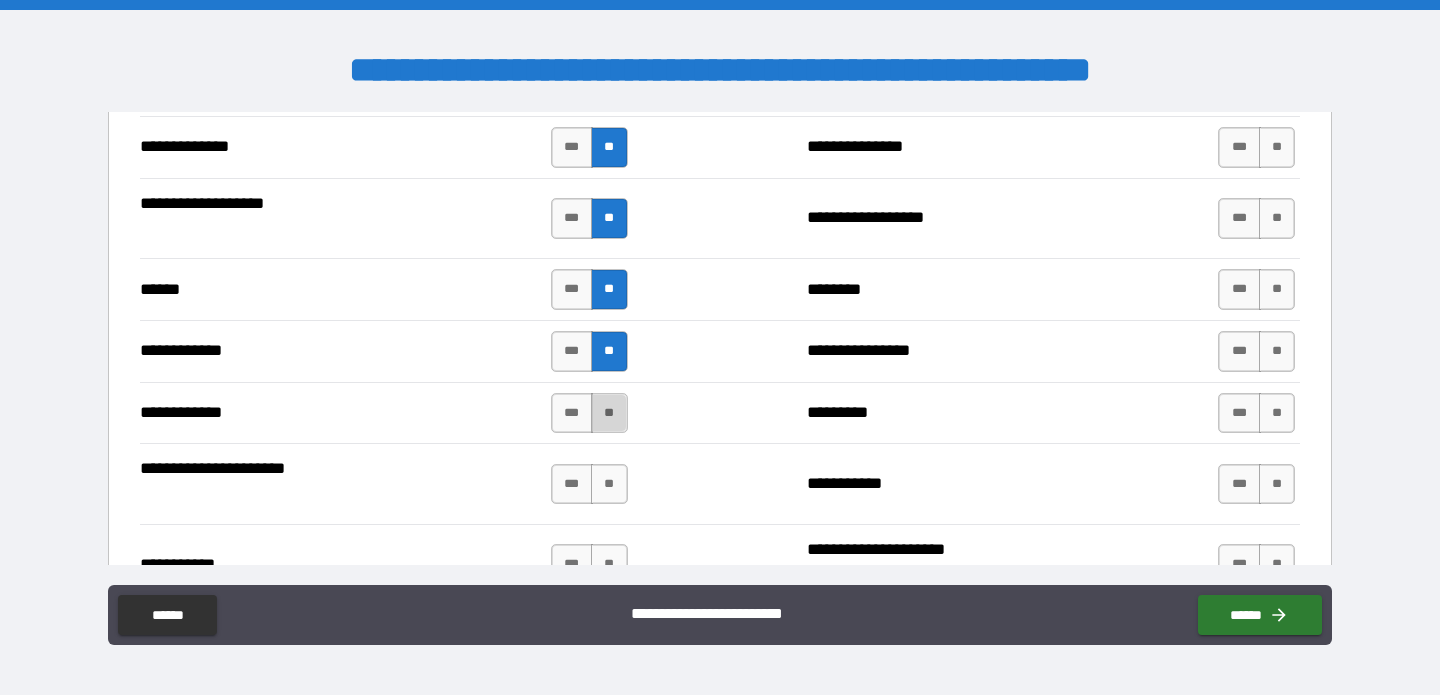 click on "**" at bounding box center [609, 413] 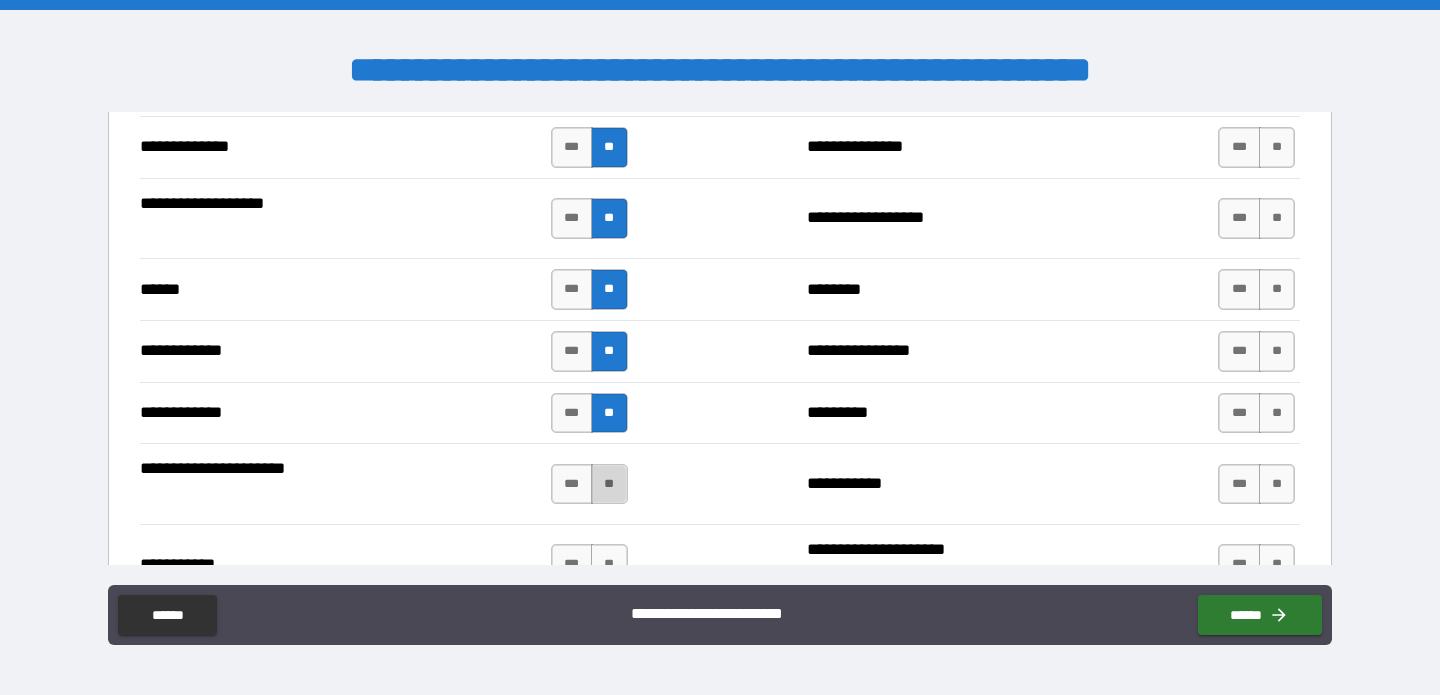 click on "**" at bounding box center (609, 484) 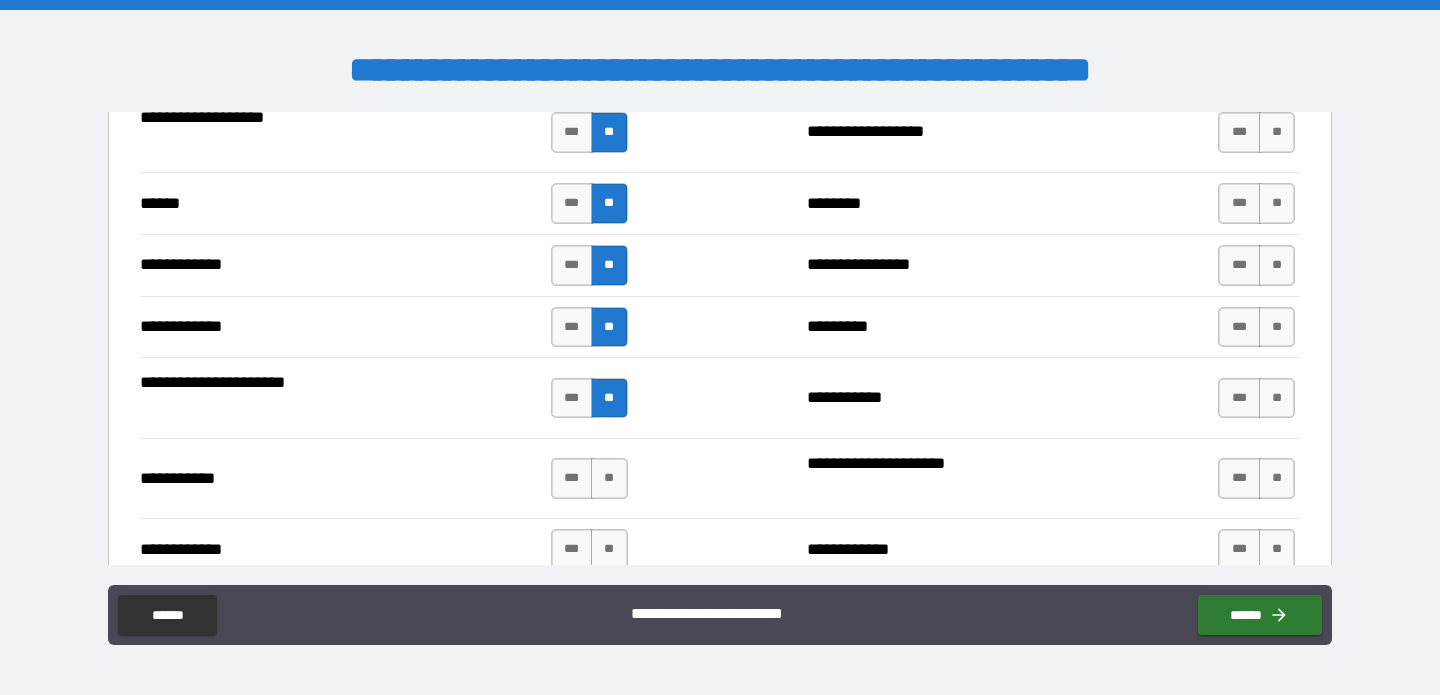 scroll, scrollTop: 5169, scrollLeft: 0, axis: vertical 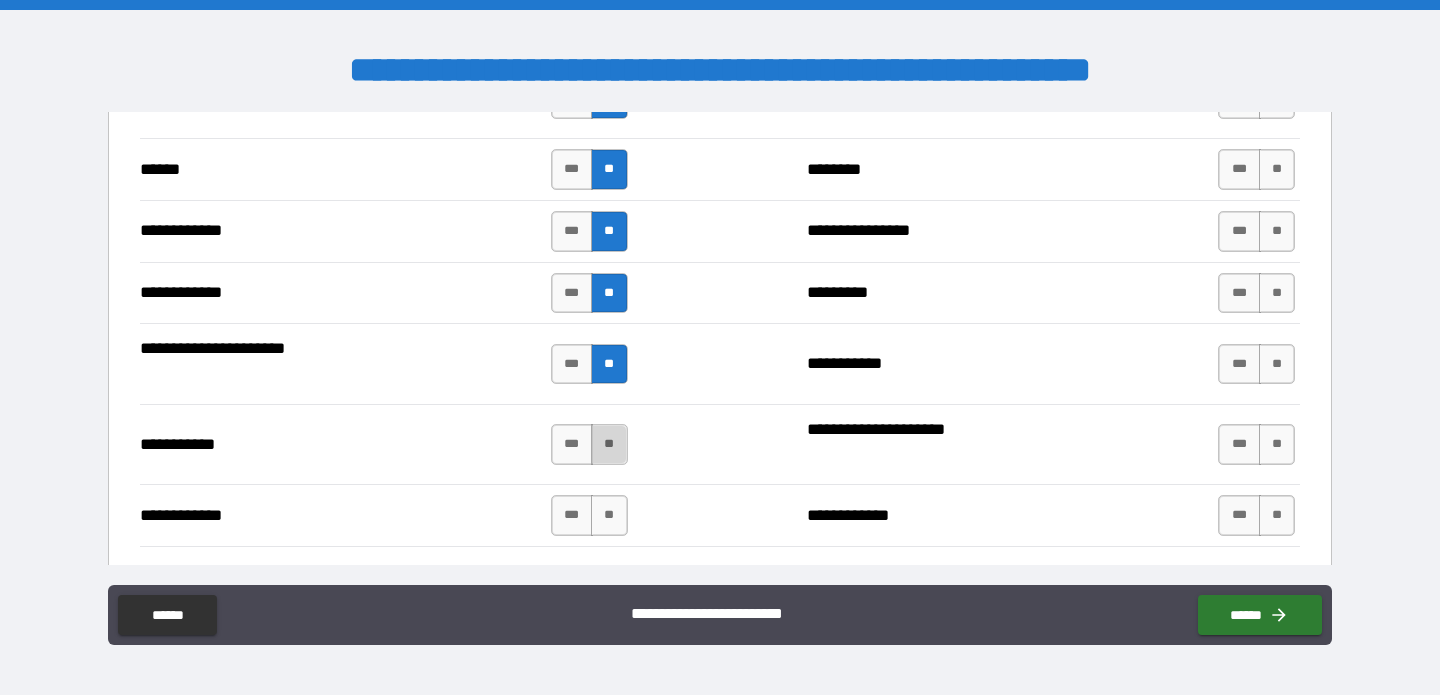 click on "**" at bounding box center (609, 444) 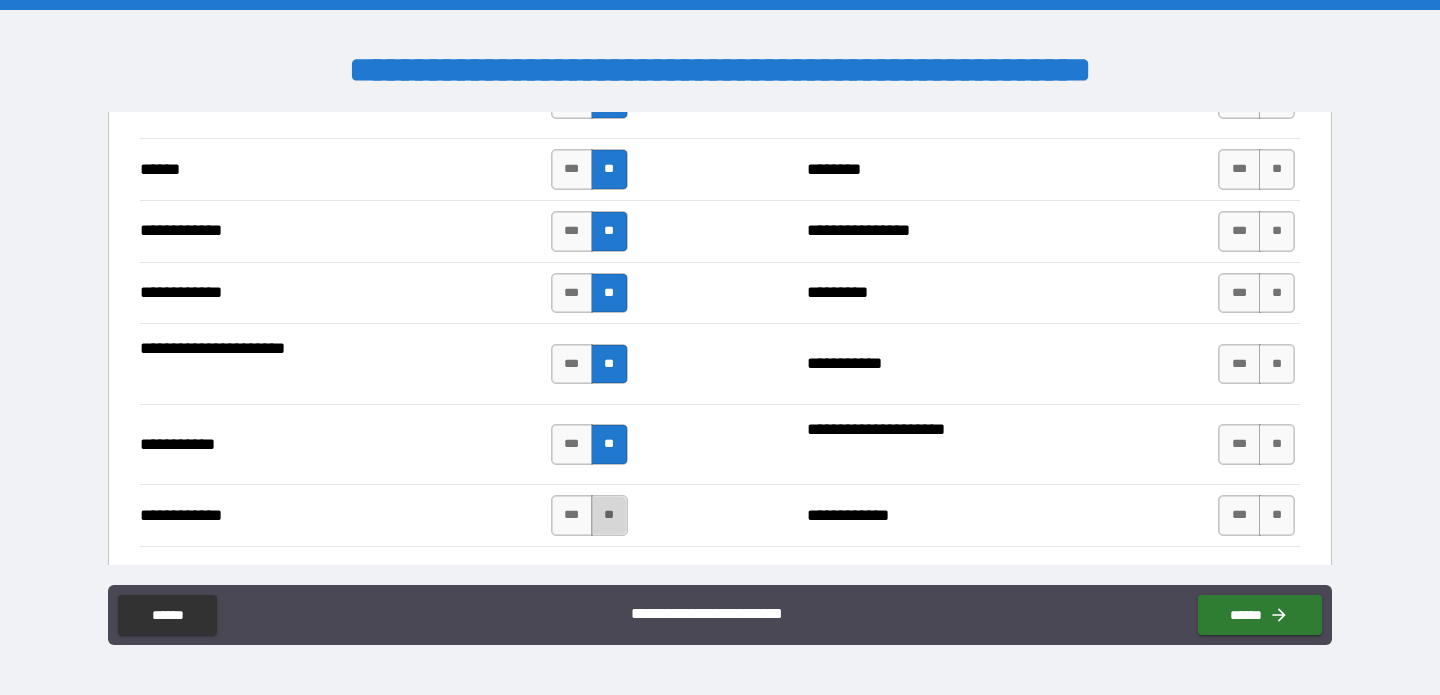 click on "**" at bounding box center [609, 515] 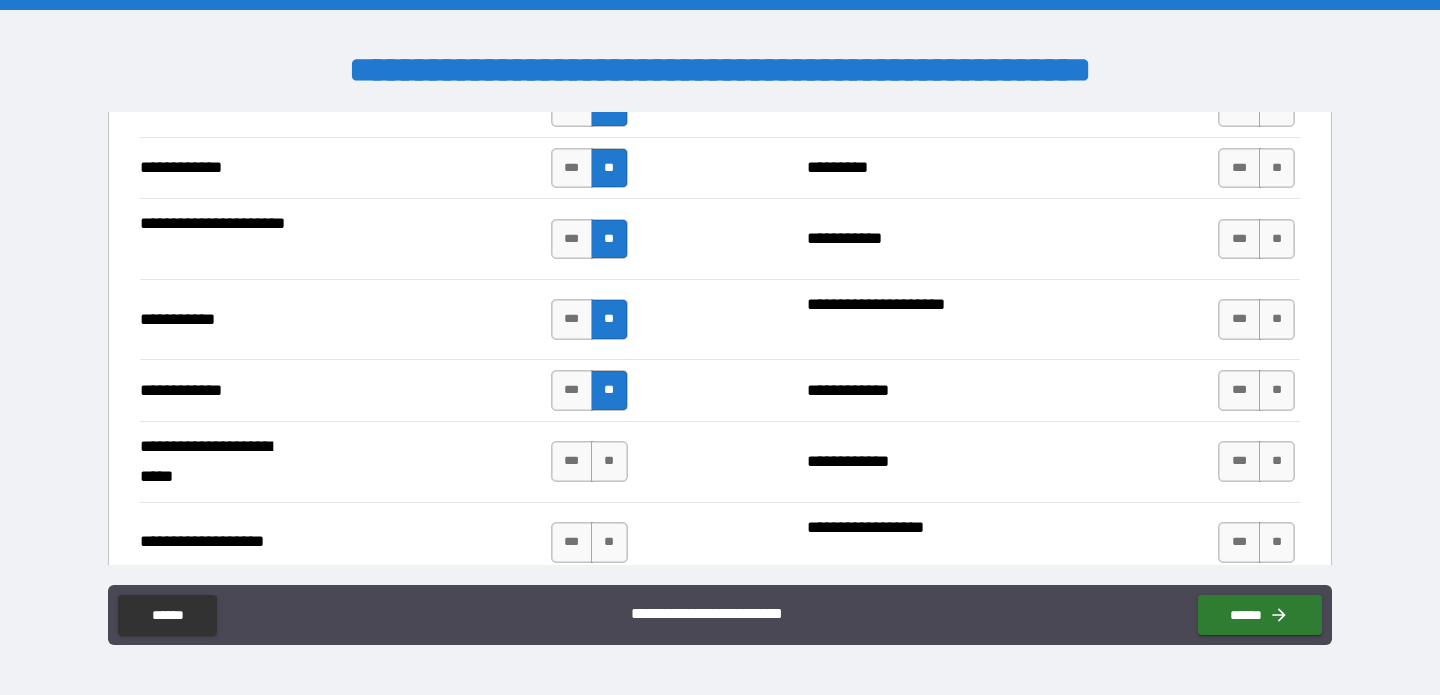 scroll, scrollTop: 5348, scrollLeft: 0, axis: vertical 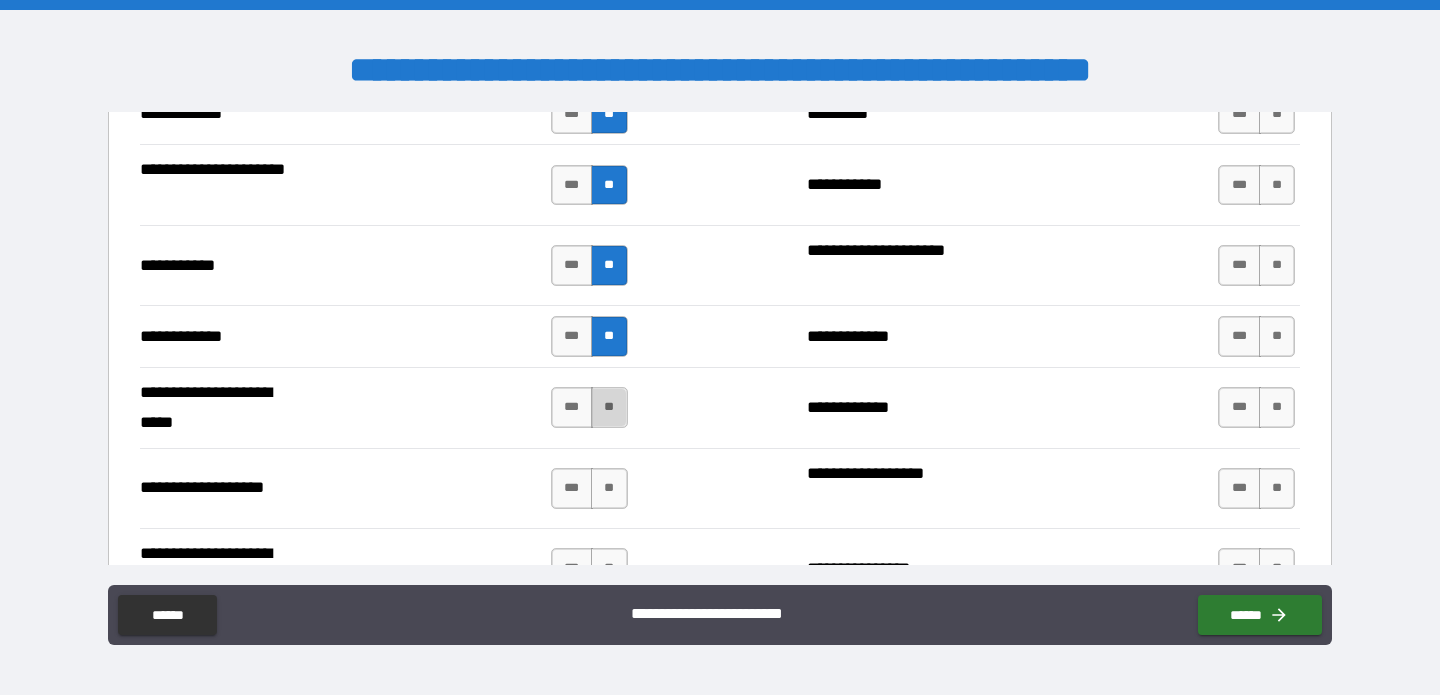 click on "**" at bounding box center [609, 407] 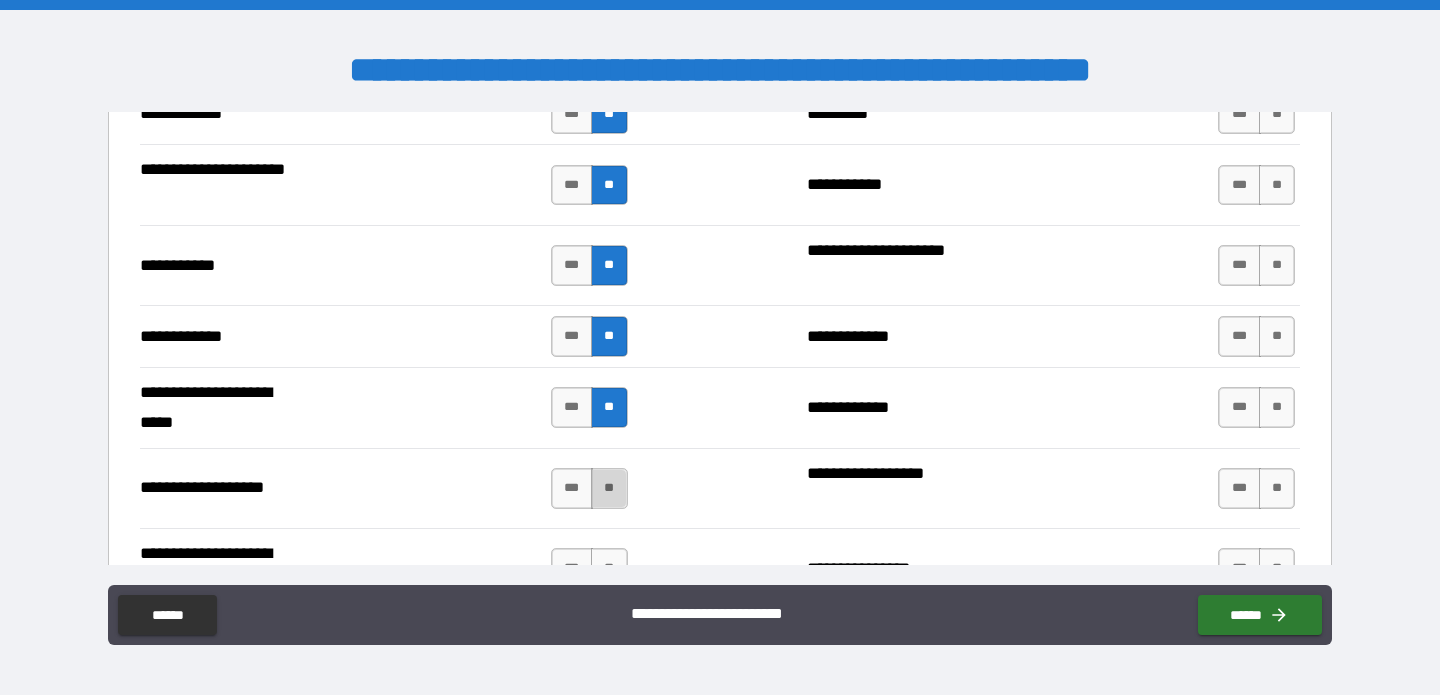 click on "**" at bounding box center [609, 488] 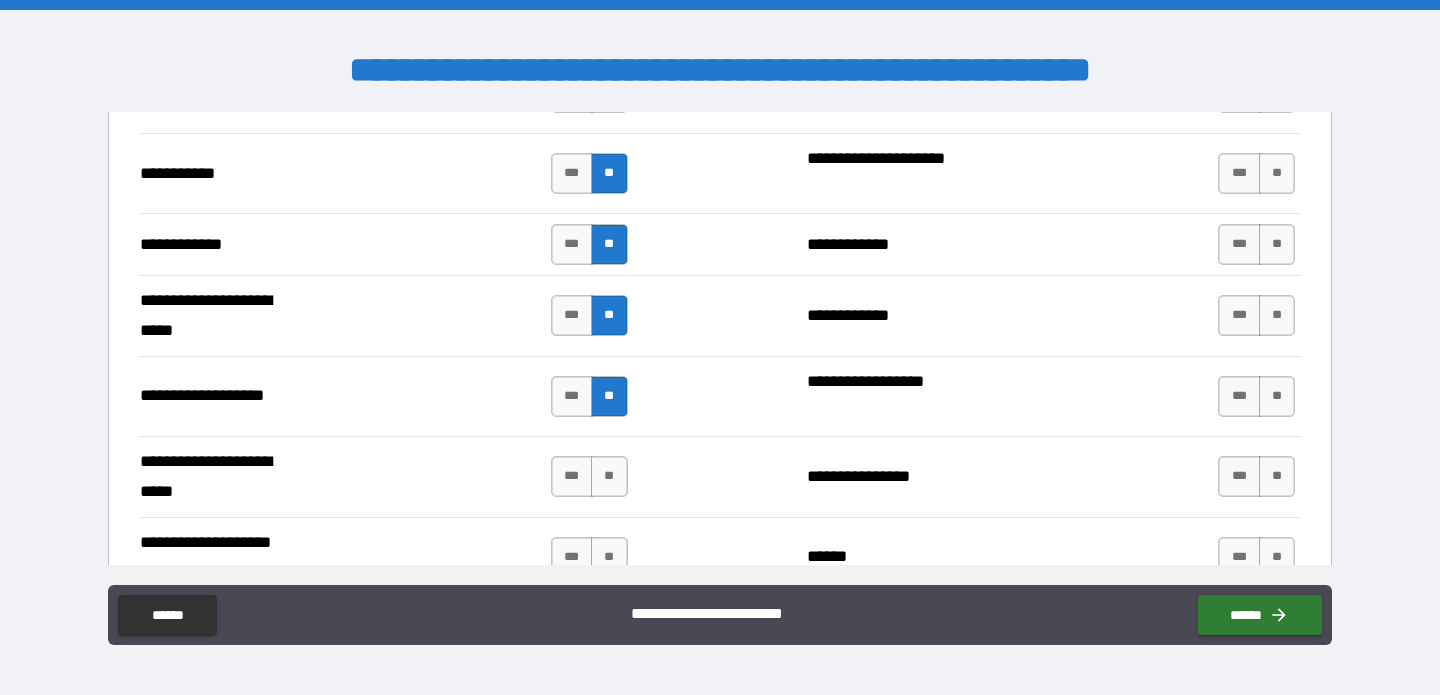 scroll, scrollTop: 5517, scrollLeft: 0, axis: vertical 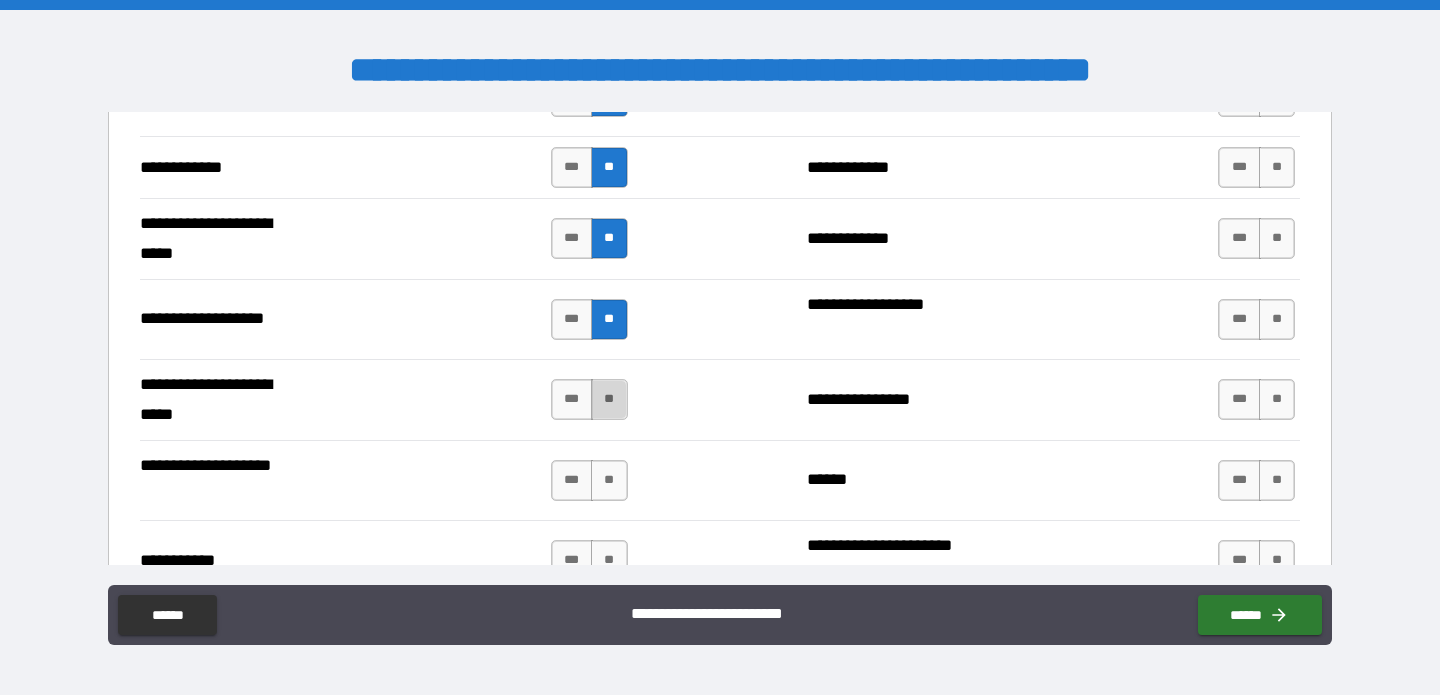 click on "**" at bounding box center (609, 399) 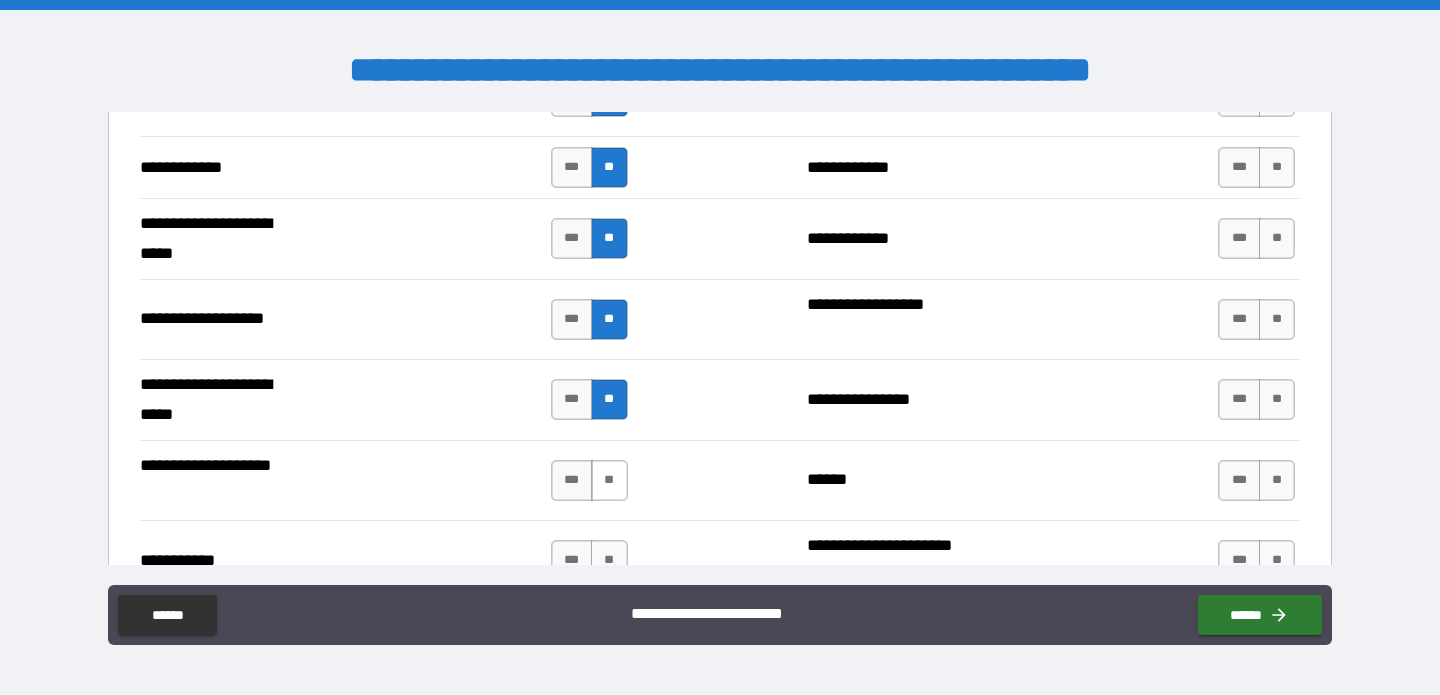 click on "**" at bounding box center (609, 480) 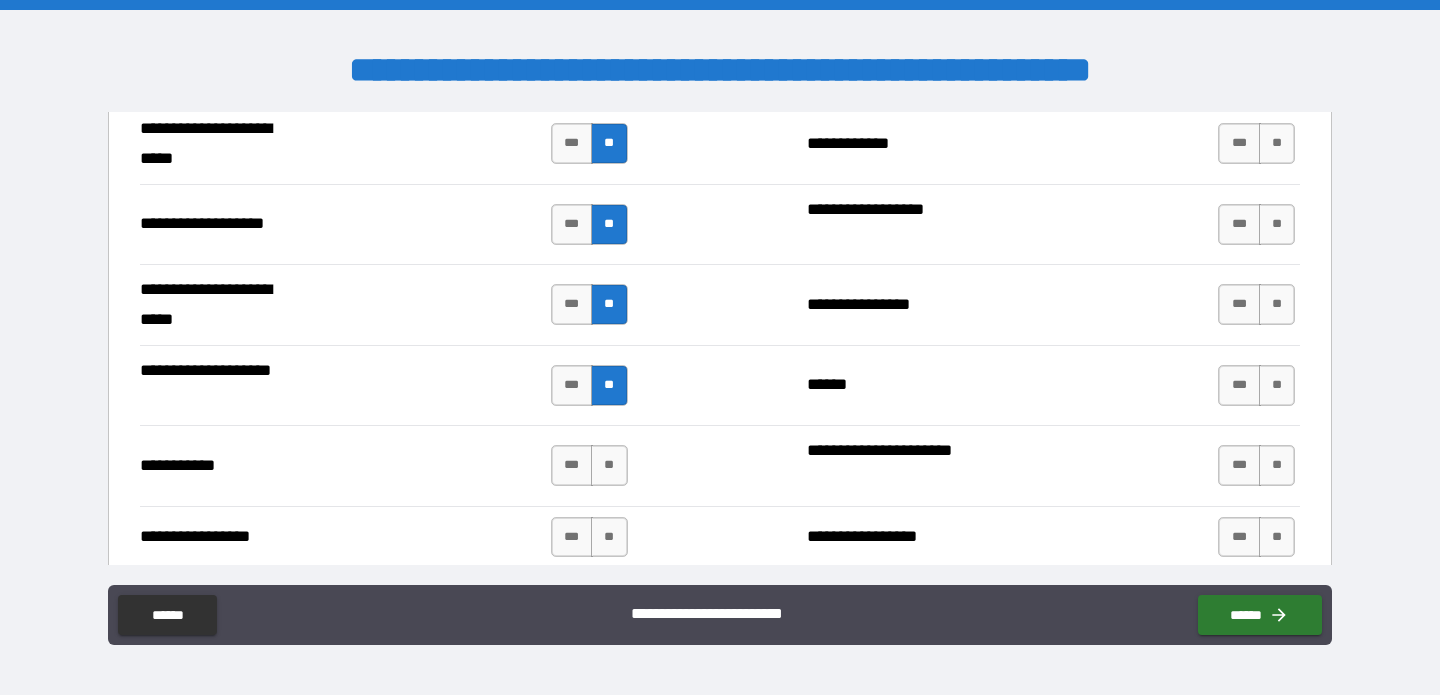 scroll, scrollTop: 5669, scrollLeft: 0, axis: vertical 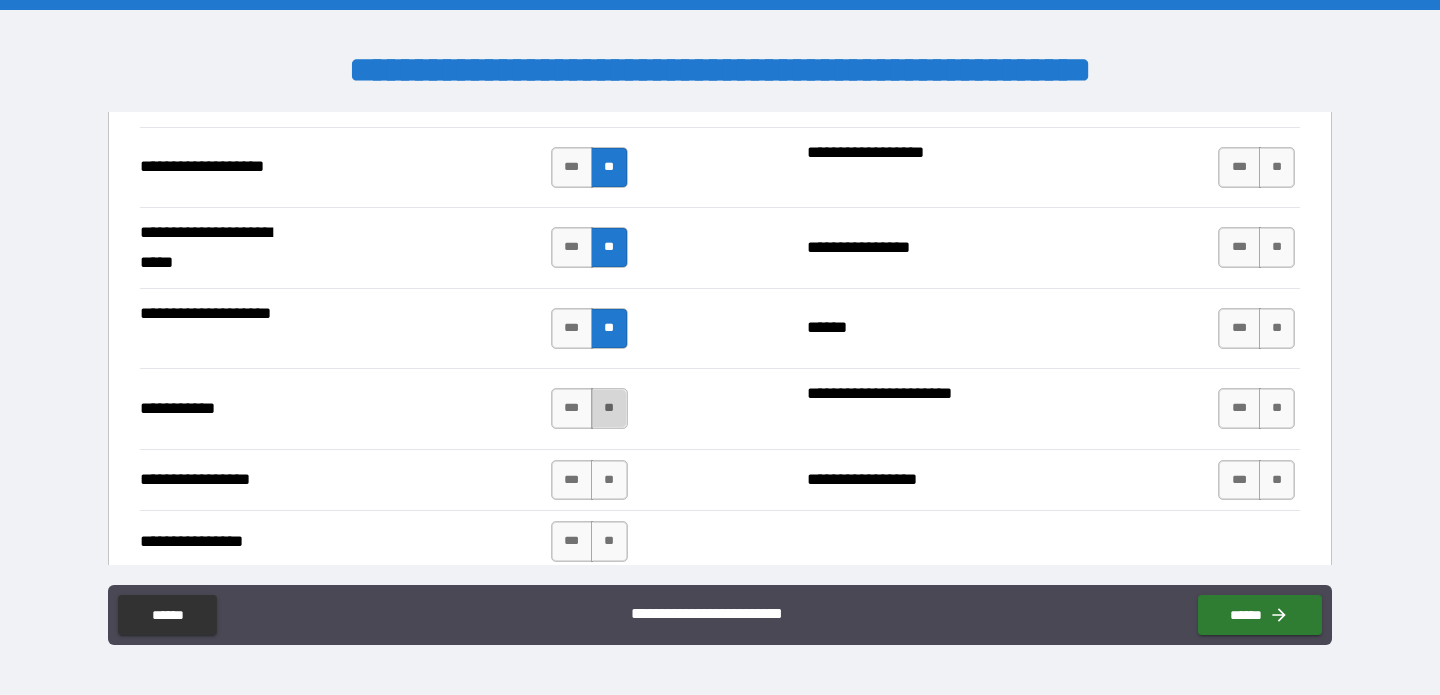 click on "**" at bounding box center (609, 408) 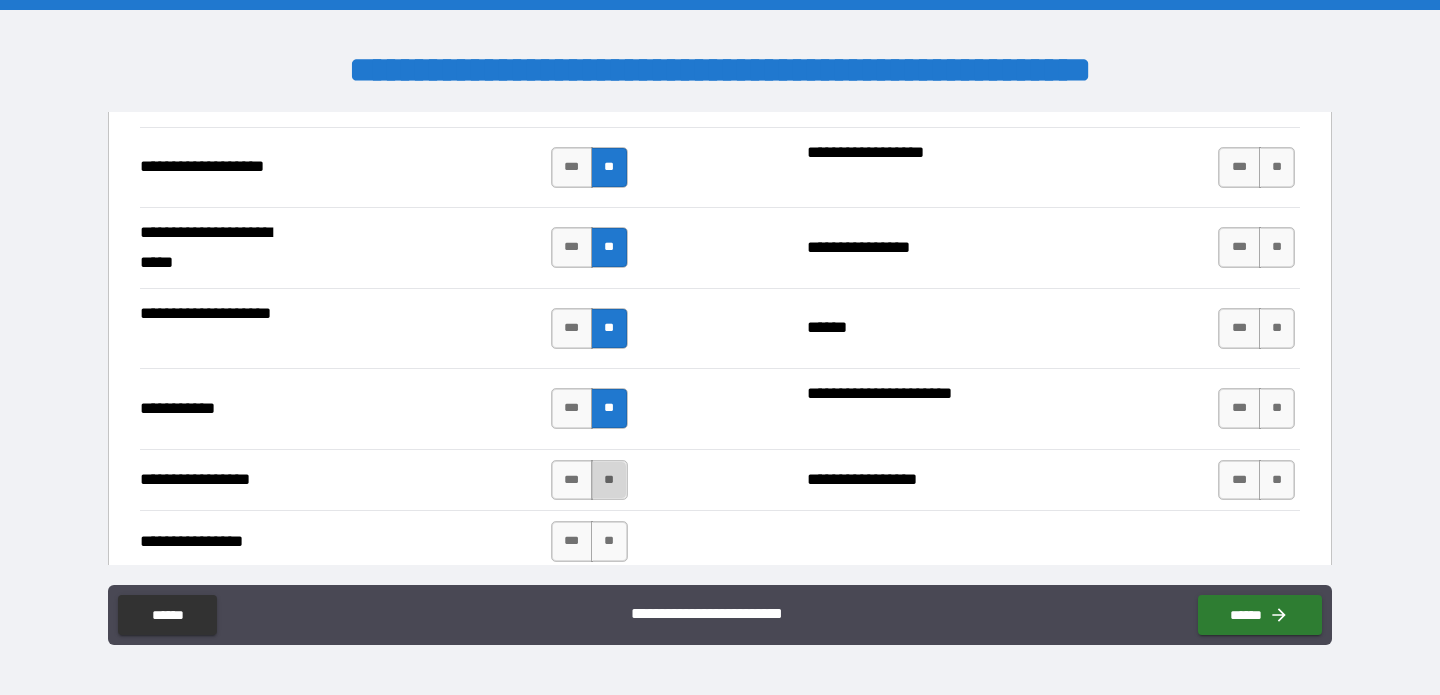 click on "**" at bounding box center (609, 480) 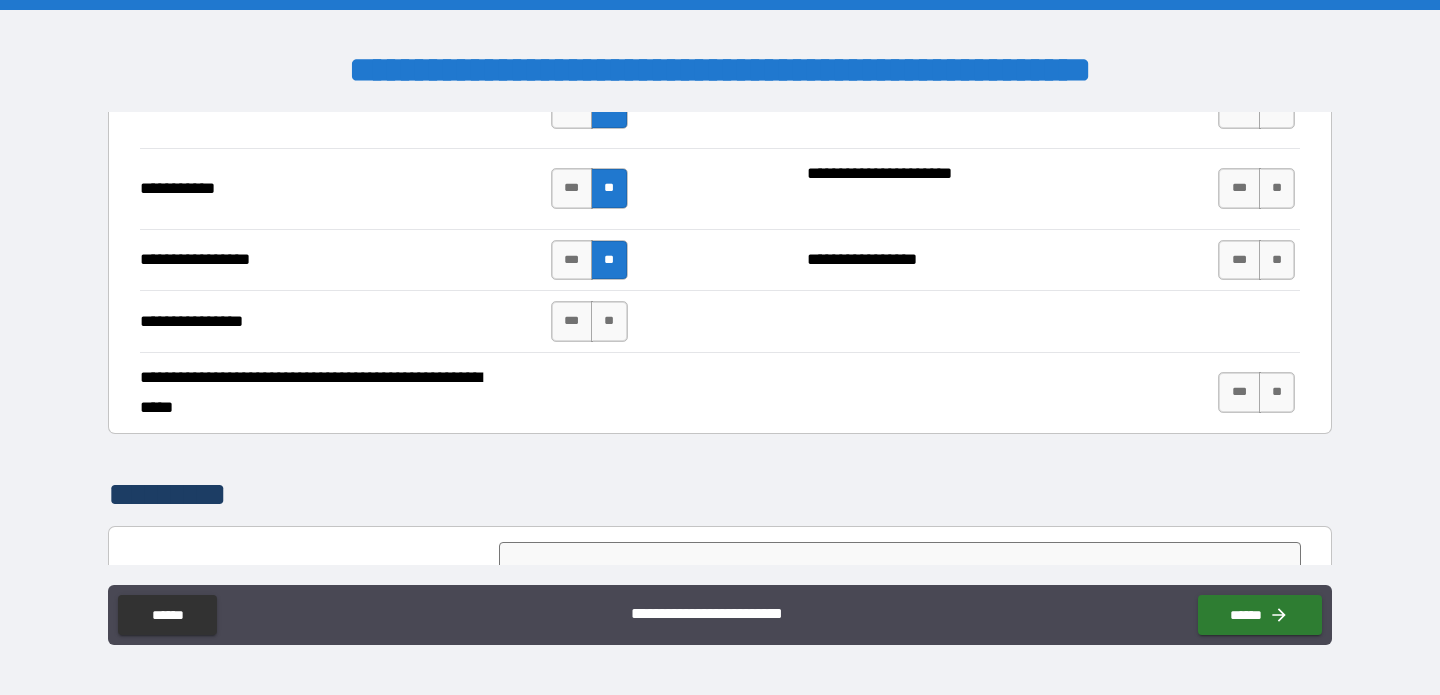 scroll, scrollTop: 5892, scrollLeft: 0, axis: vertical 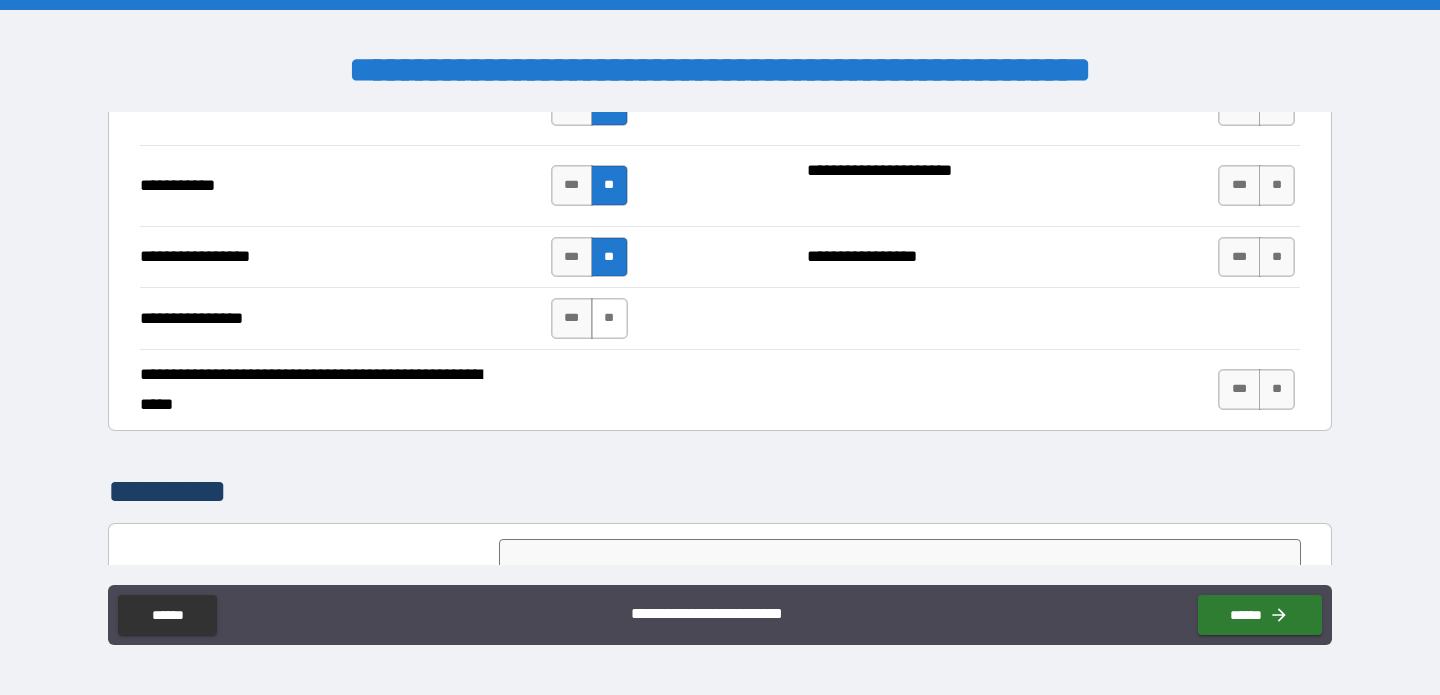 click on "**" at bounding box center [609, 318] 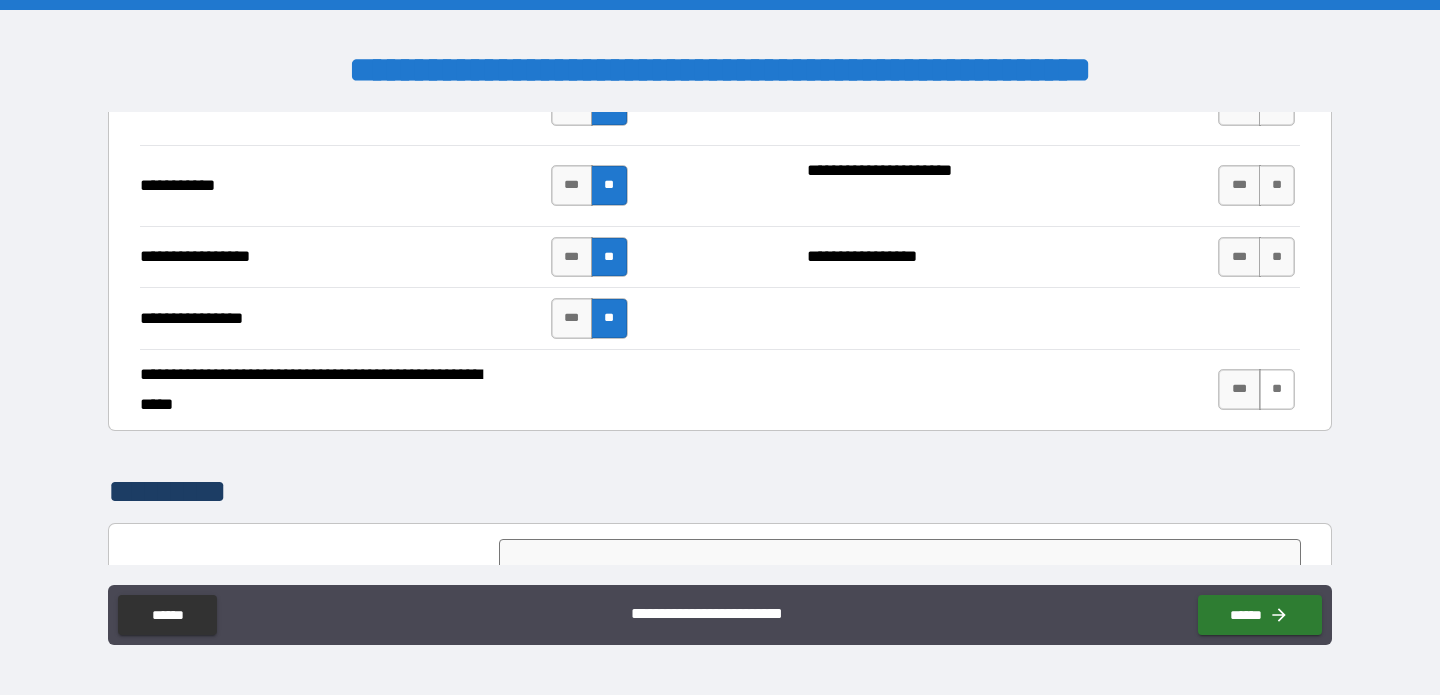 click on "**" at bounding box center (1277, 389) 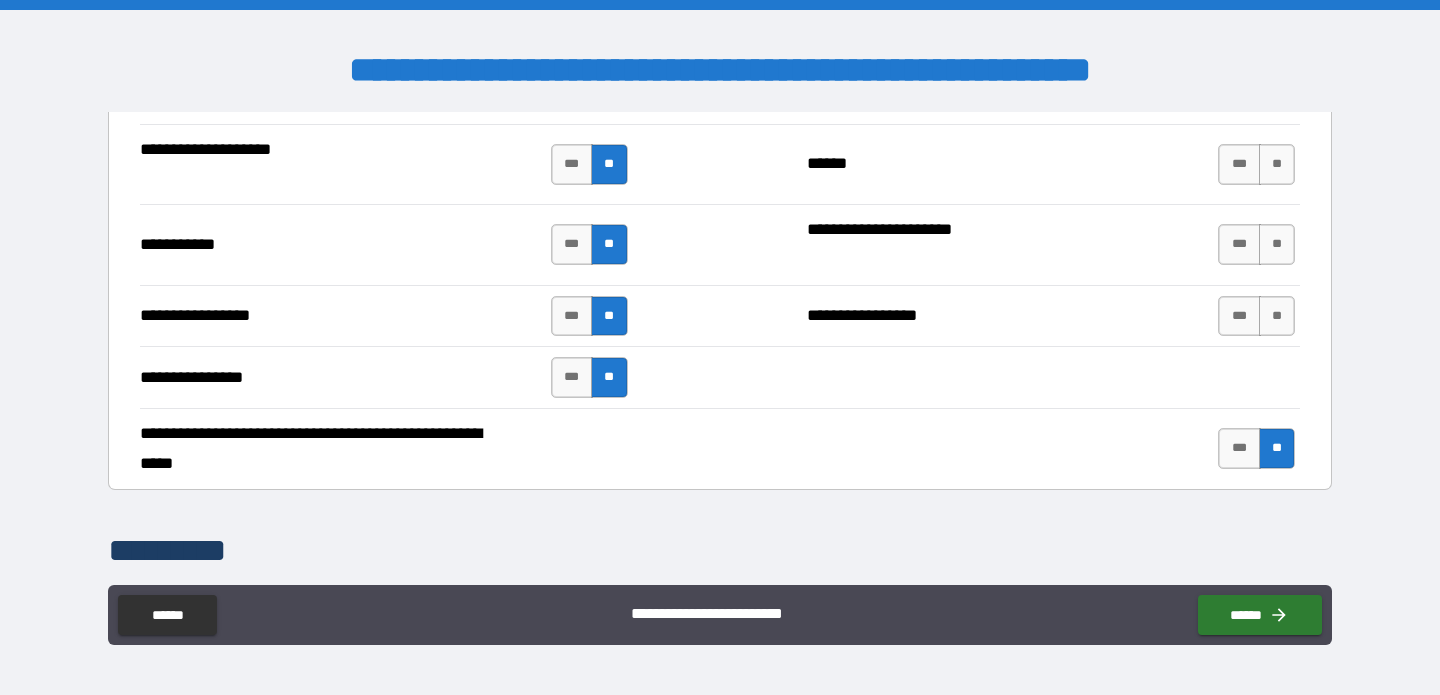 scroll, scrollTop: 5813, scrollLeft: 0, axis: vertical 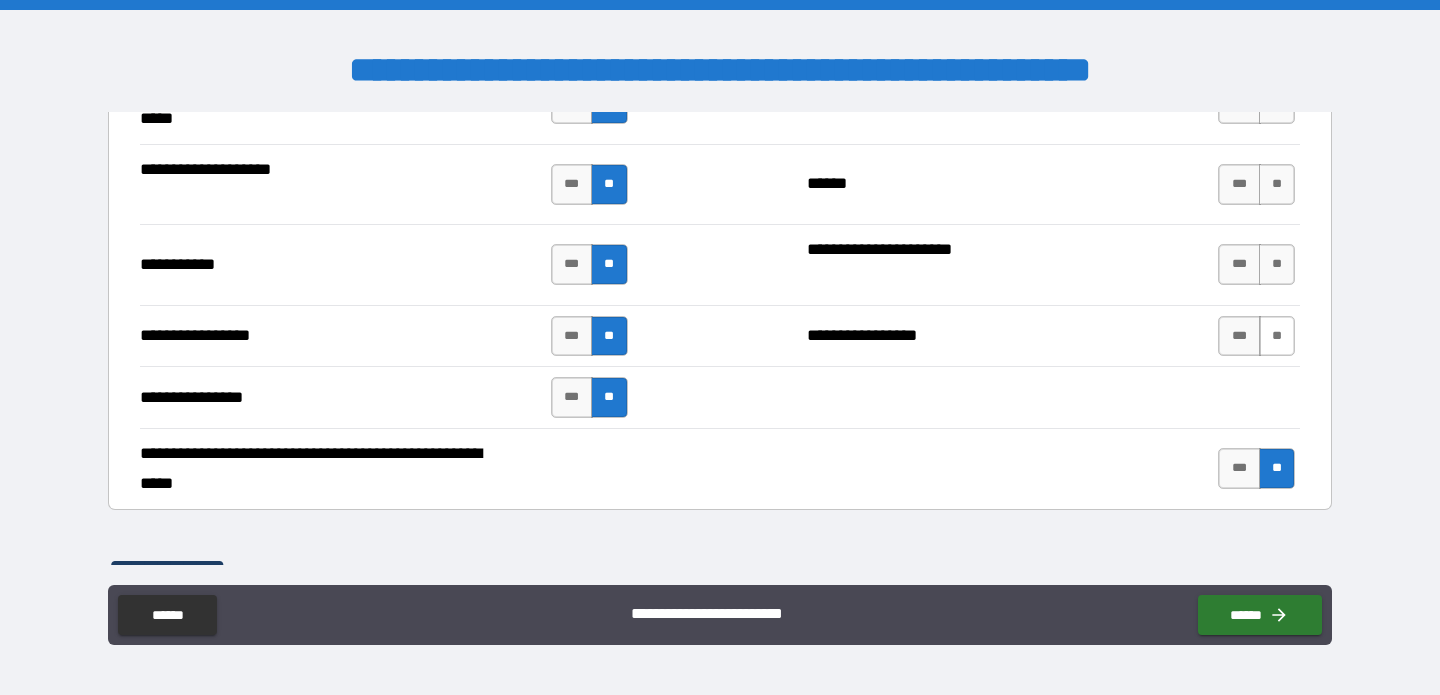 click on "**" at bounding box center [1277, 336] 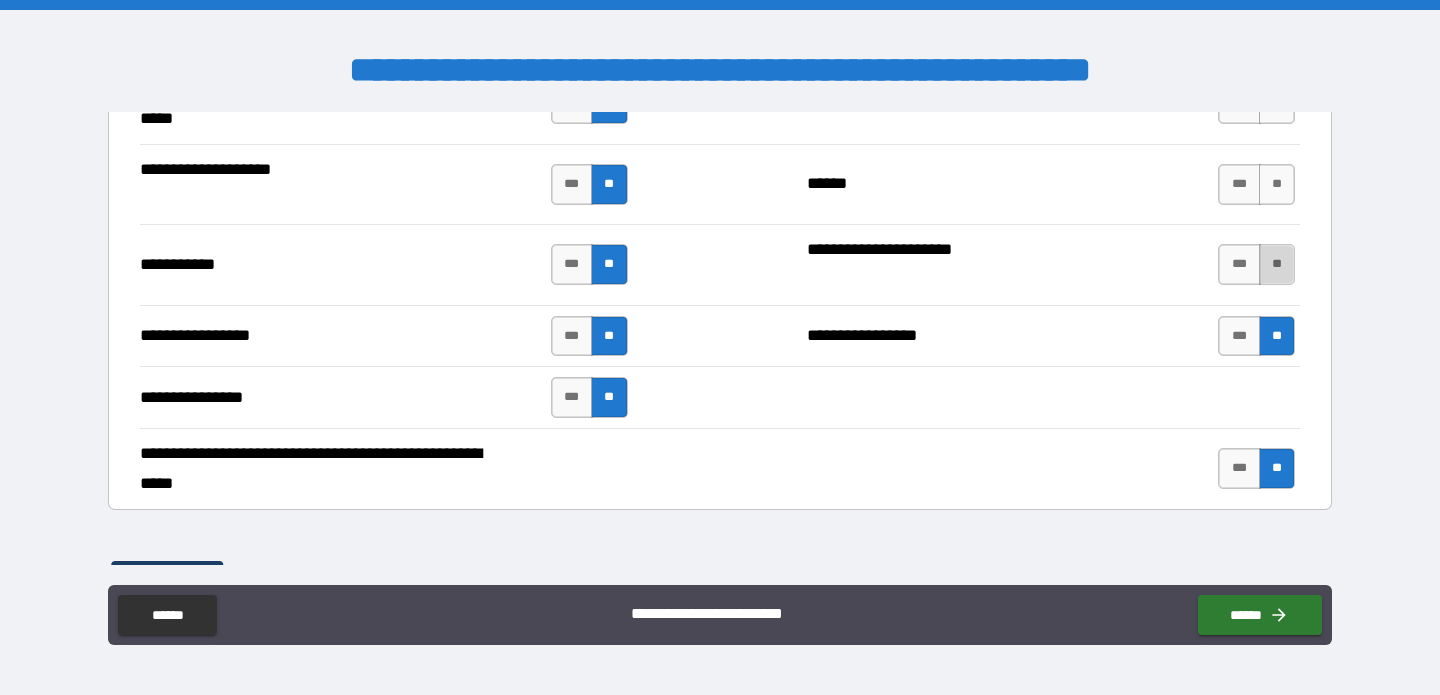 click on "**" at bounding box center (1277, 264) 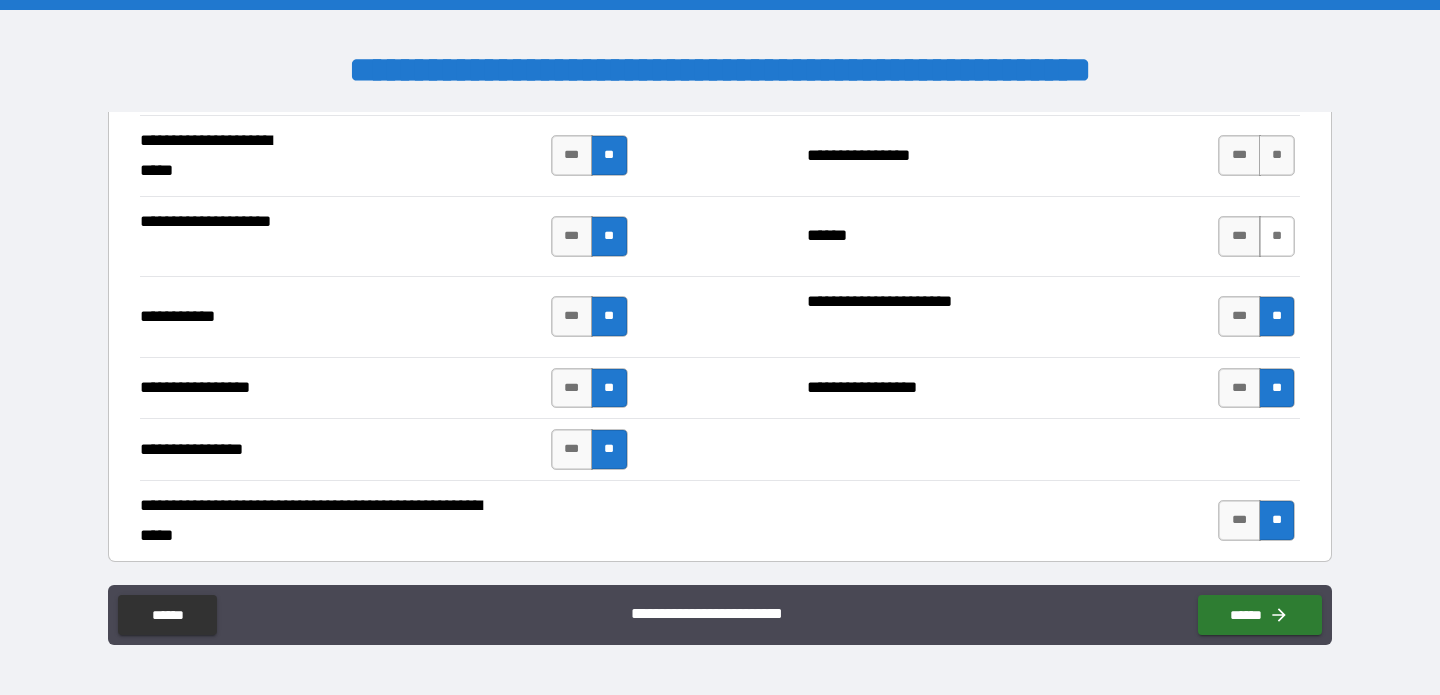 click on "**" at bounding box center (1277, 236) 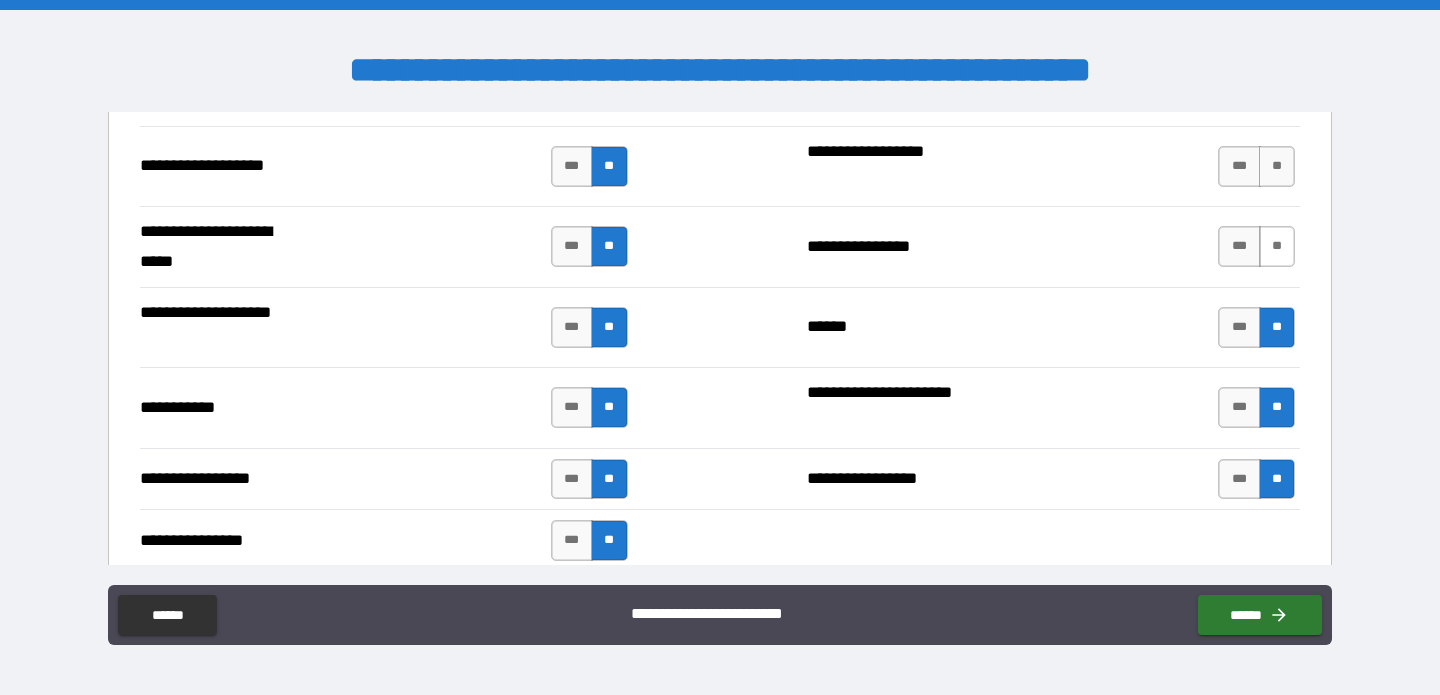 click on "**" at bounding box center [1277, 246] 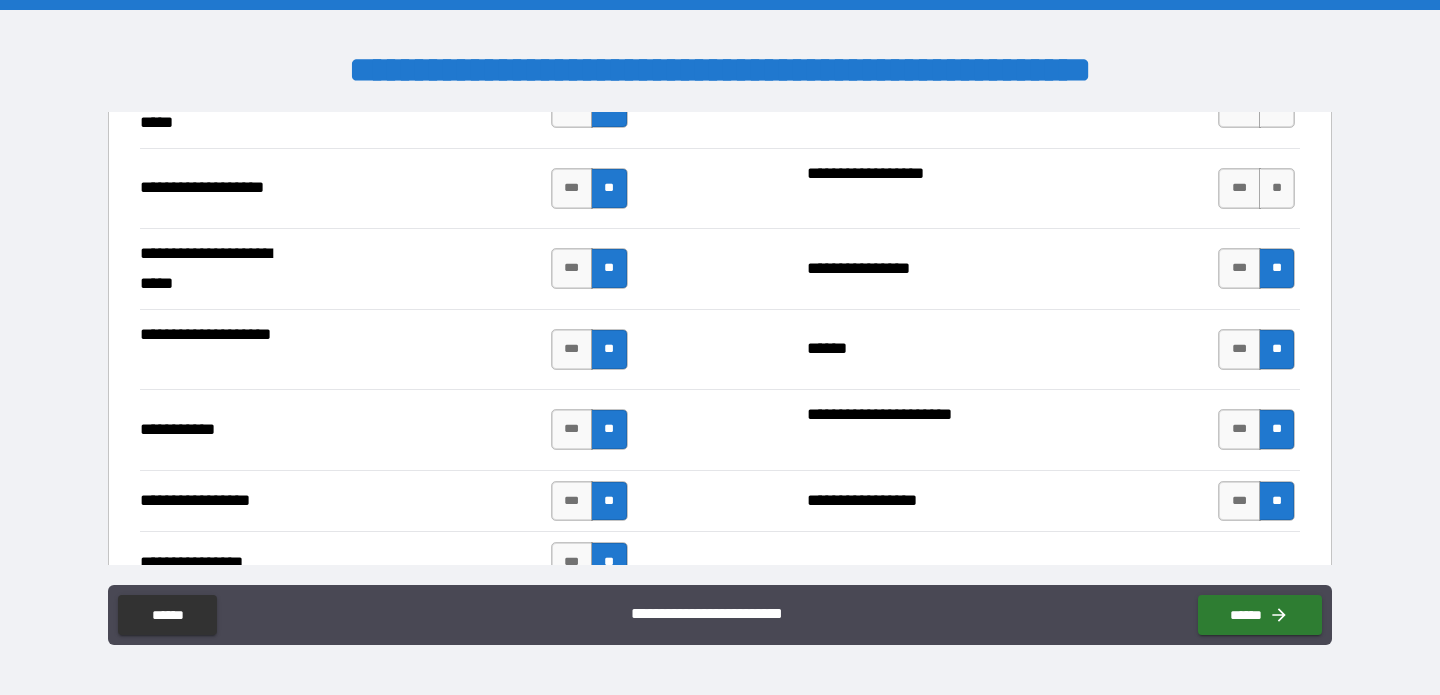 scroll, scrollTop: 5634, scrollLeft: 0, axis: vertical 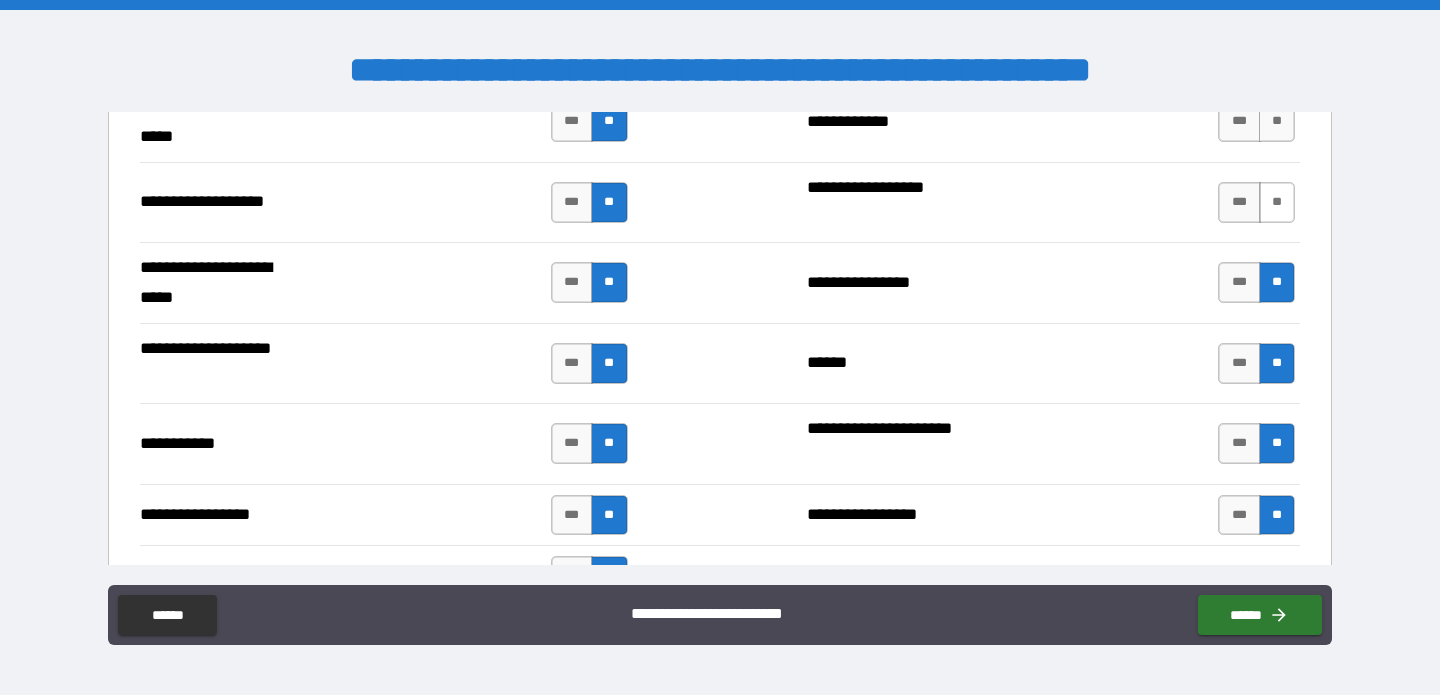 click on "**" at bounding box center [1277, 202] 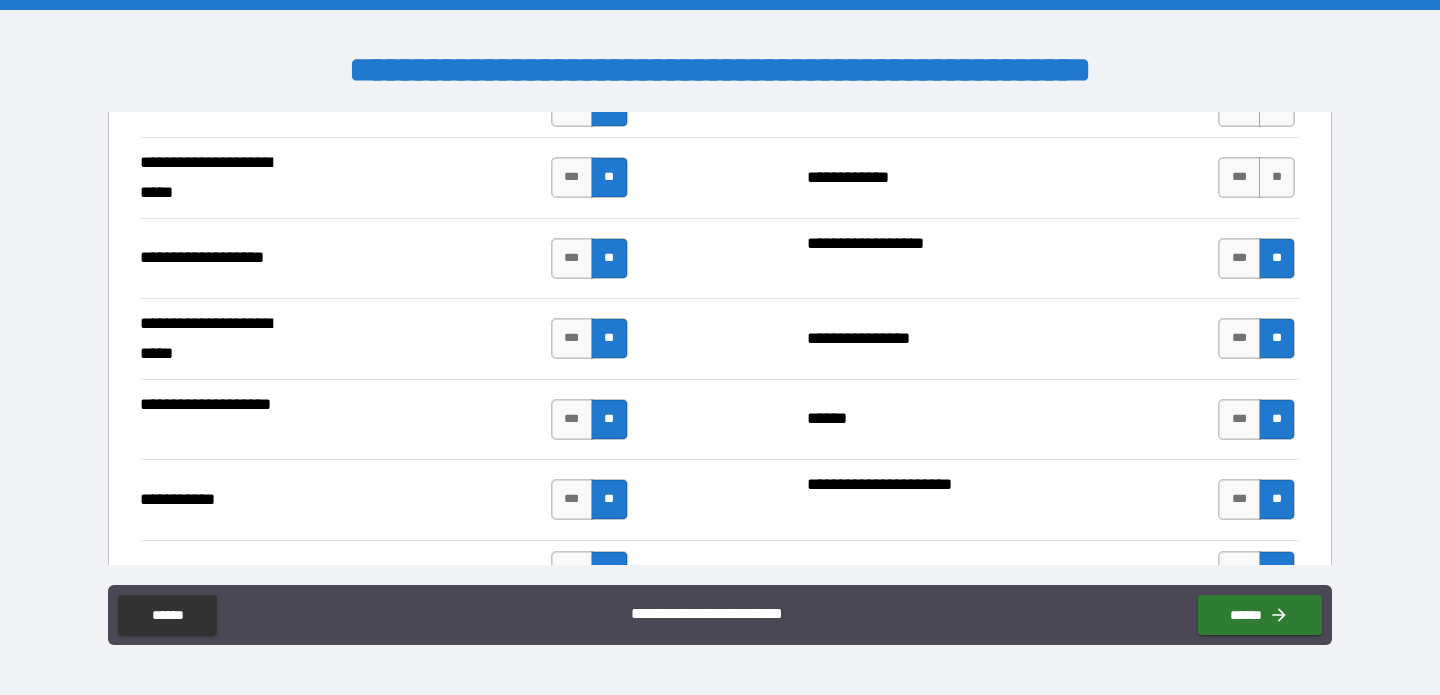 scroll, scrollTop: 5521, scrollLeft: 0, axis: vertical 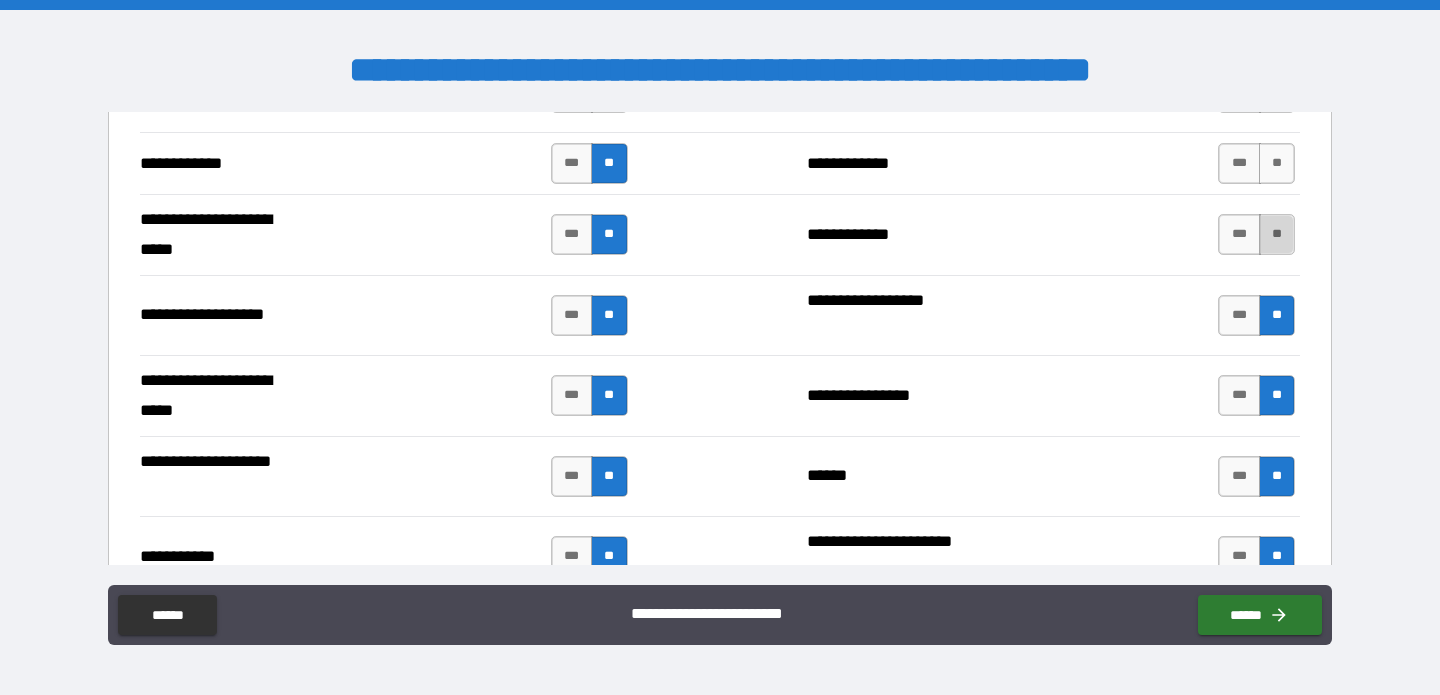 click on "**" at bounding box center (1277, 234) 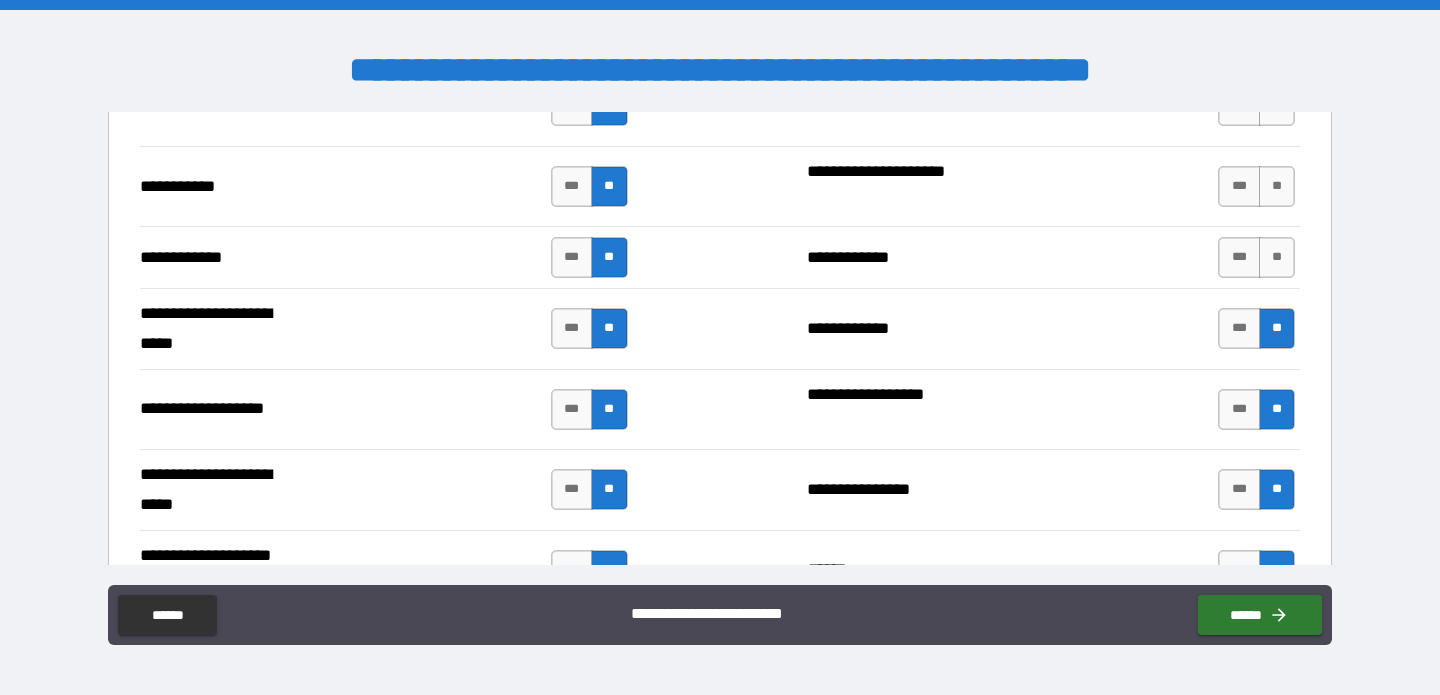 scroll, scrollTop: 5422, scrollLeft: 0, axis: vertical 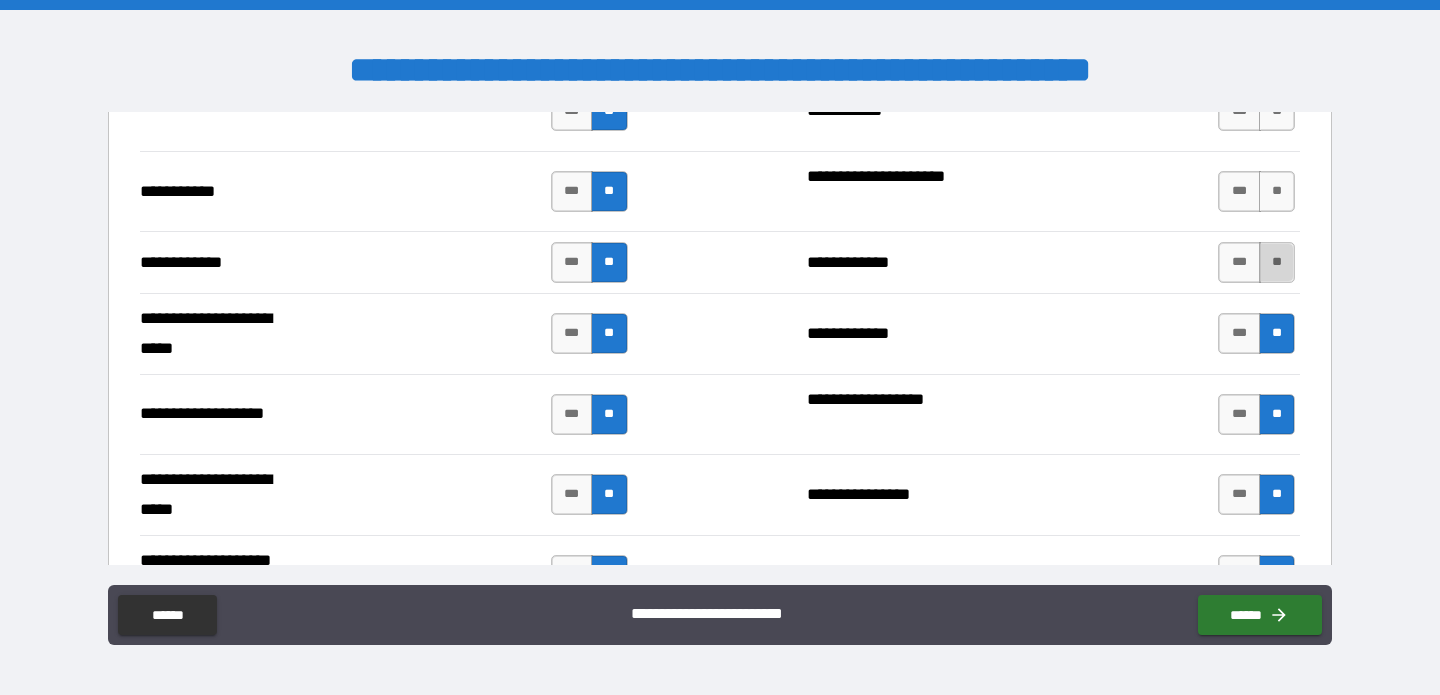 click on "**" at bounding box center [1277, 262] 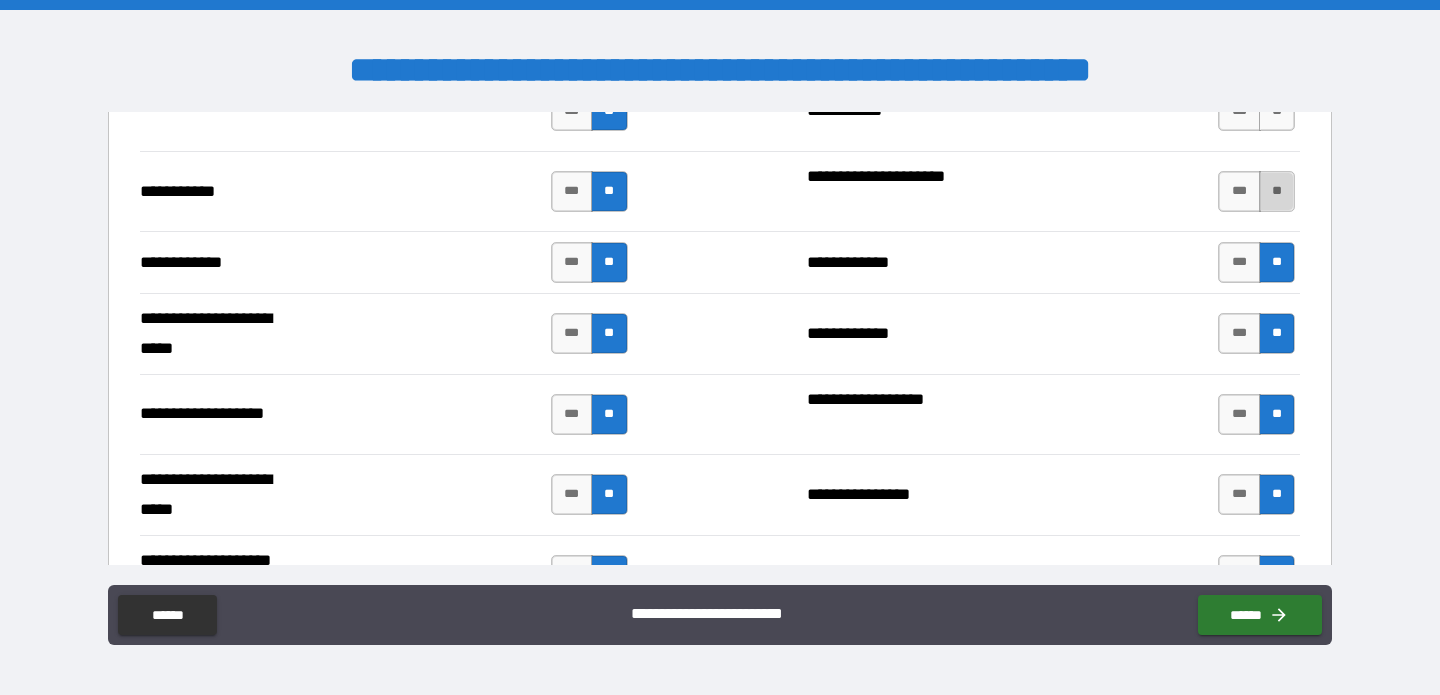 click on "**" at bounding box center [1277, 191] 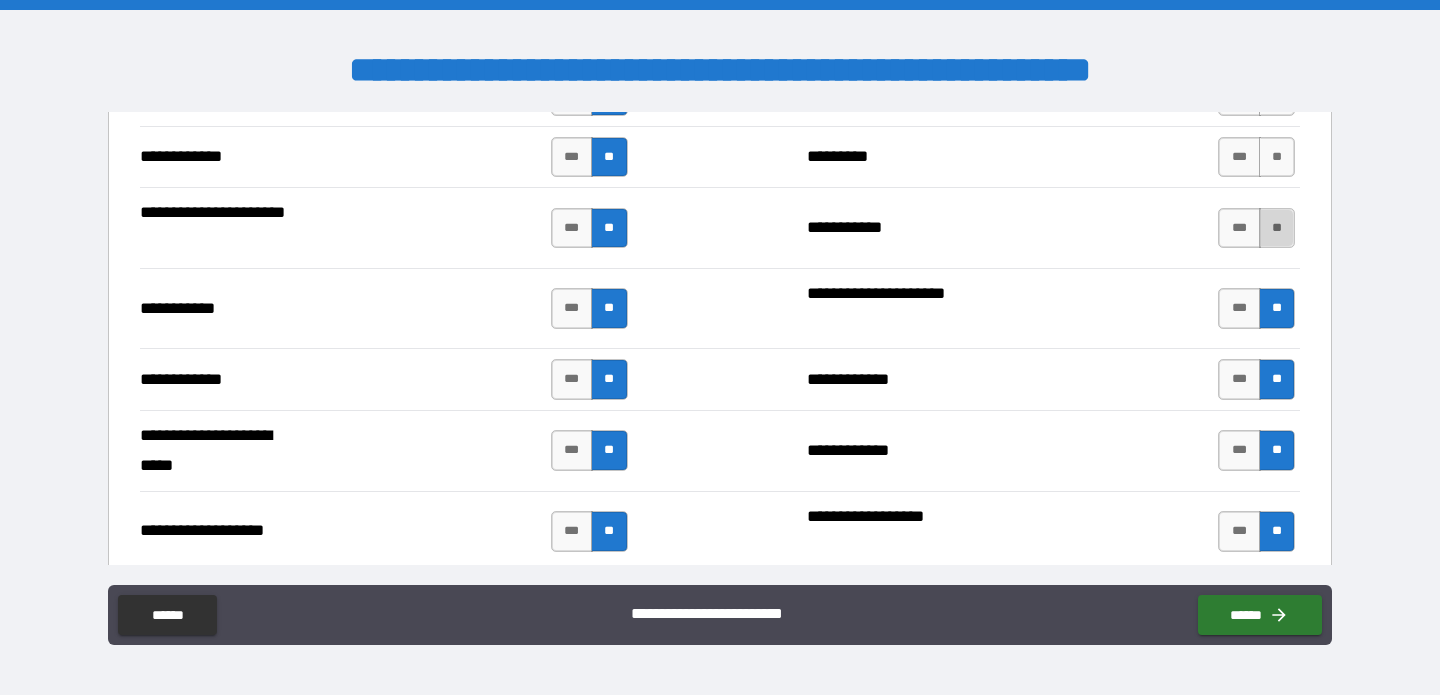 click on "**" at bounding box center (1277, 228) 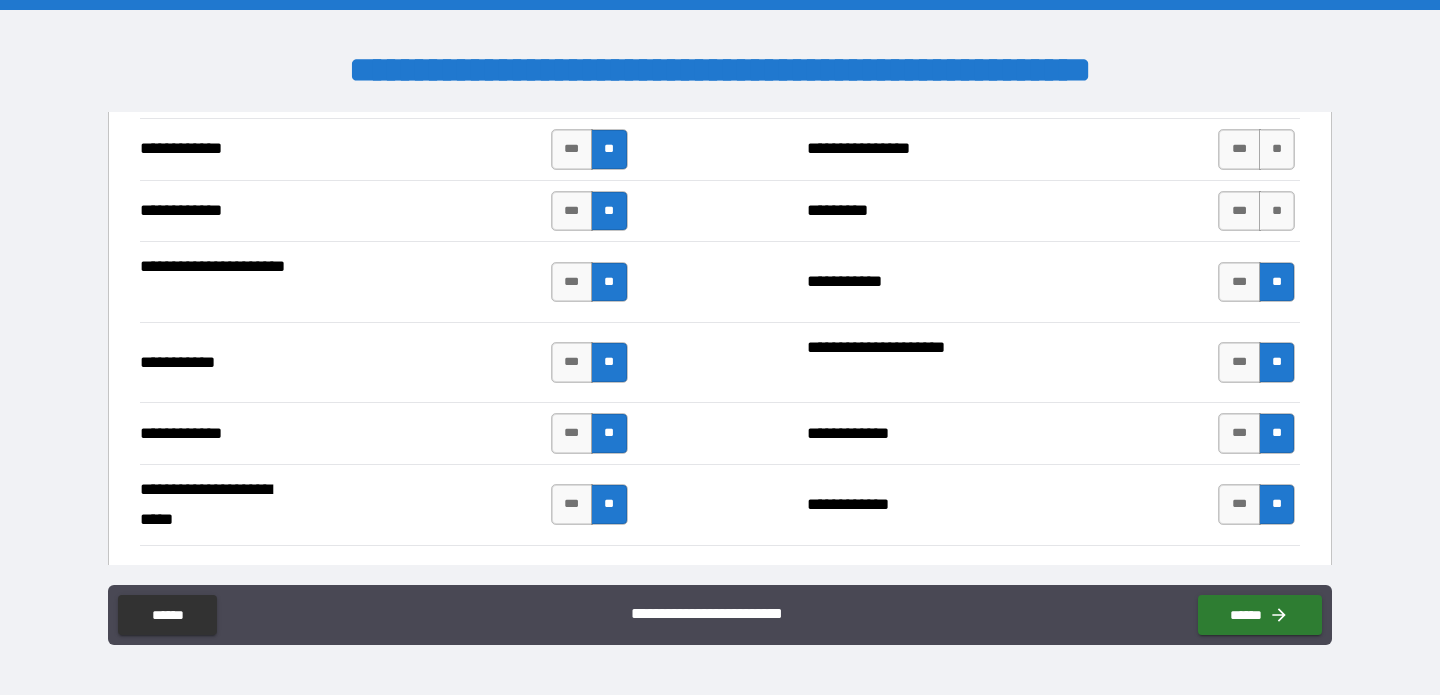 scroll, scrollTop: 5217, scrollLeft: 0, axis: vertical 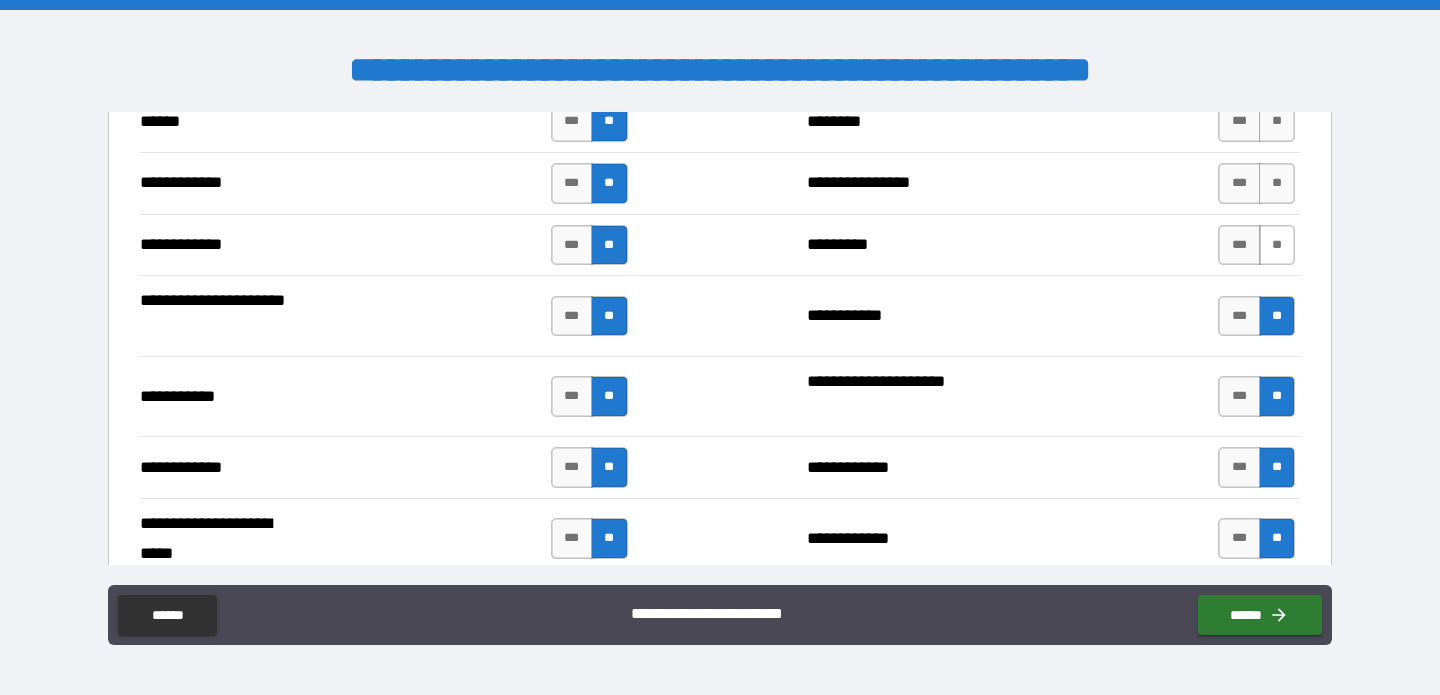 click on "**" at bounding box center [1277, 245] 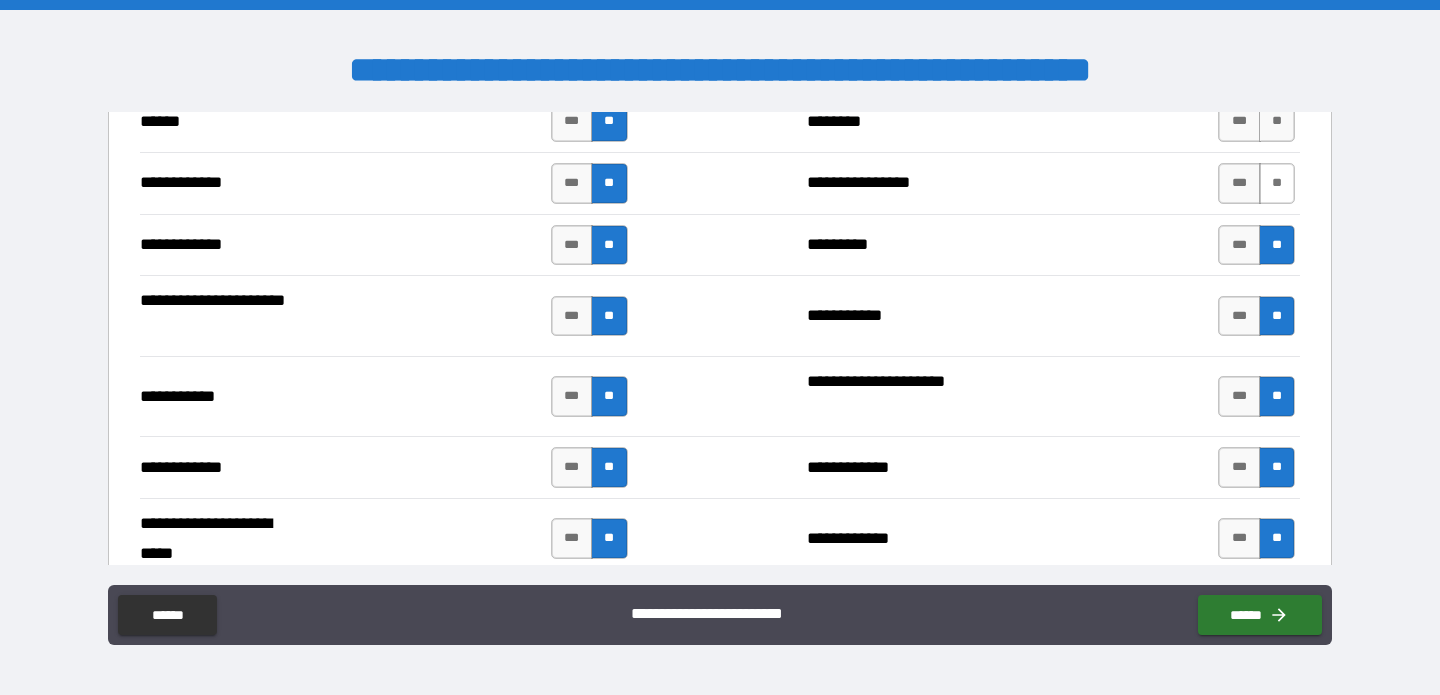 click on "**" at bounding box center (1277, 183) 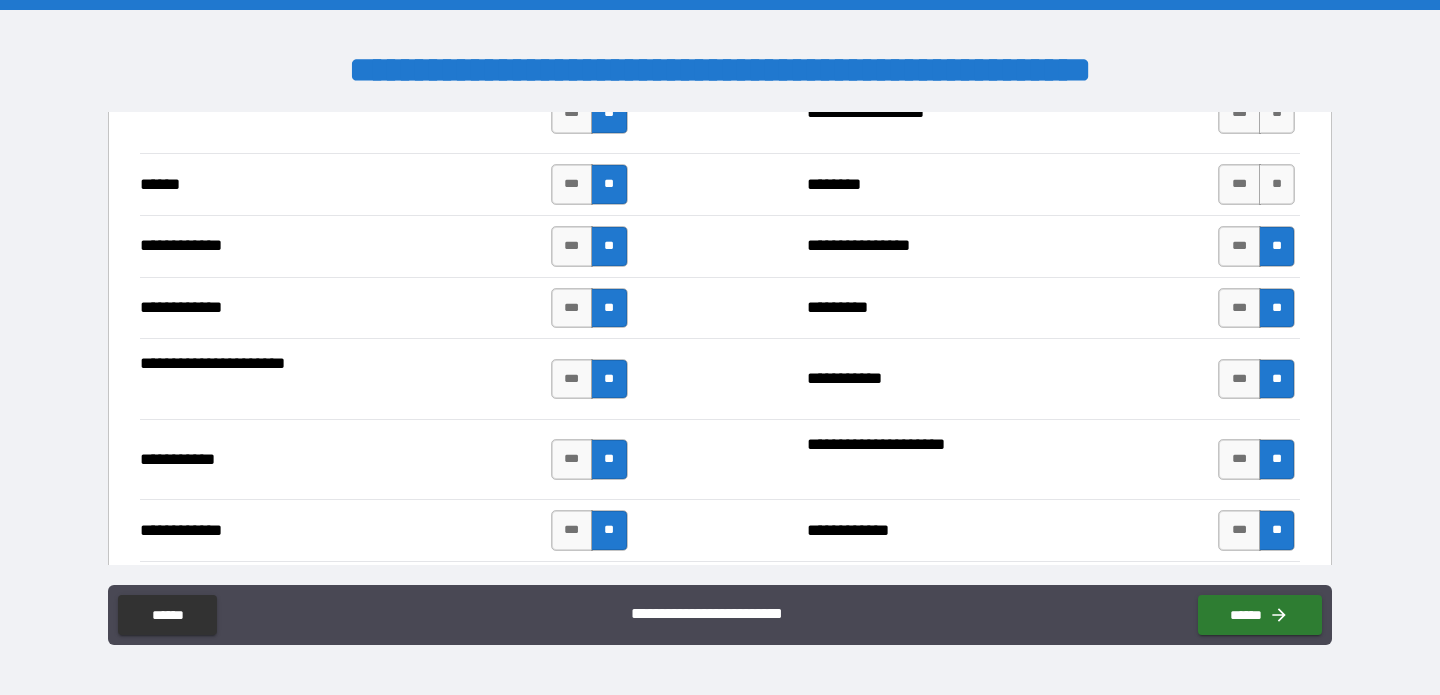 scroll, scrollTop: 5086, scrollLeft: 0, axis: vertical 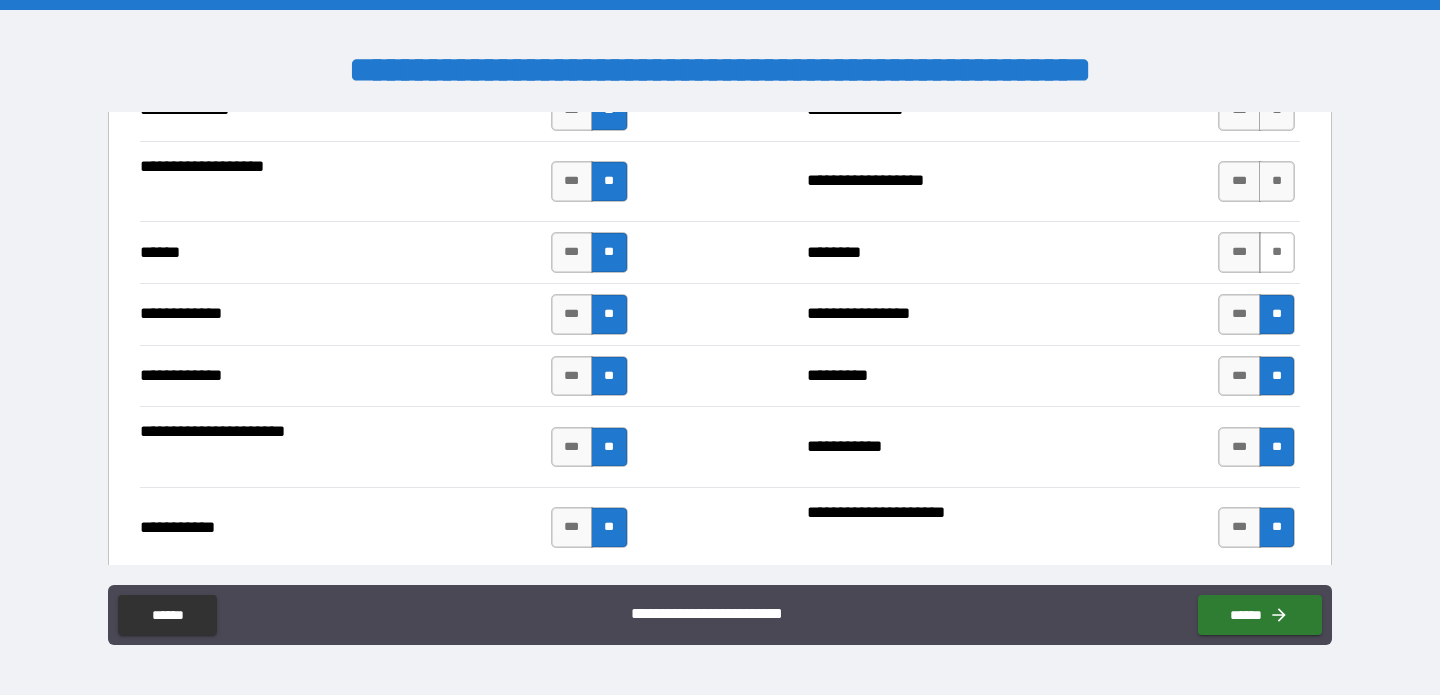click on "**" at bounding box center [1277, 252] 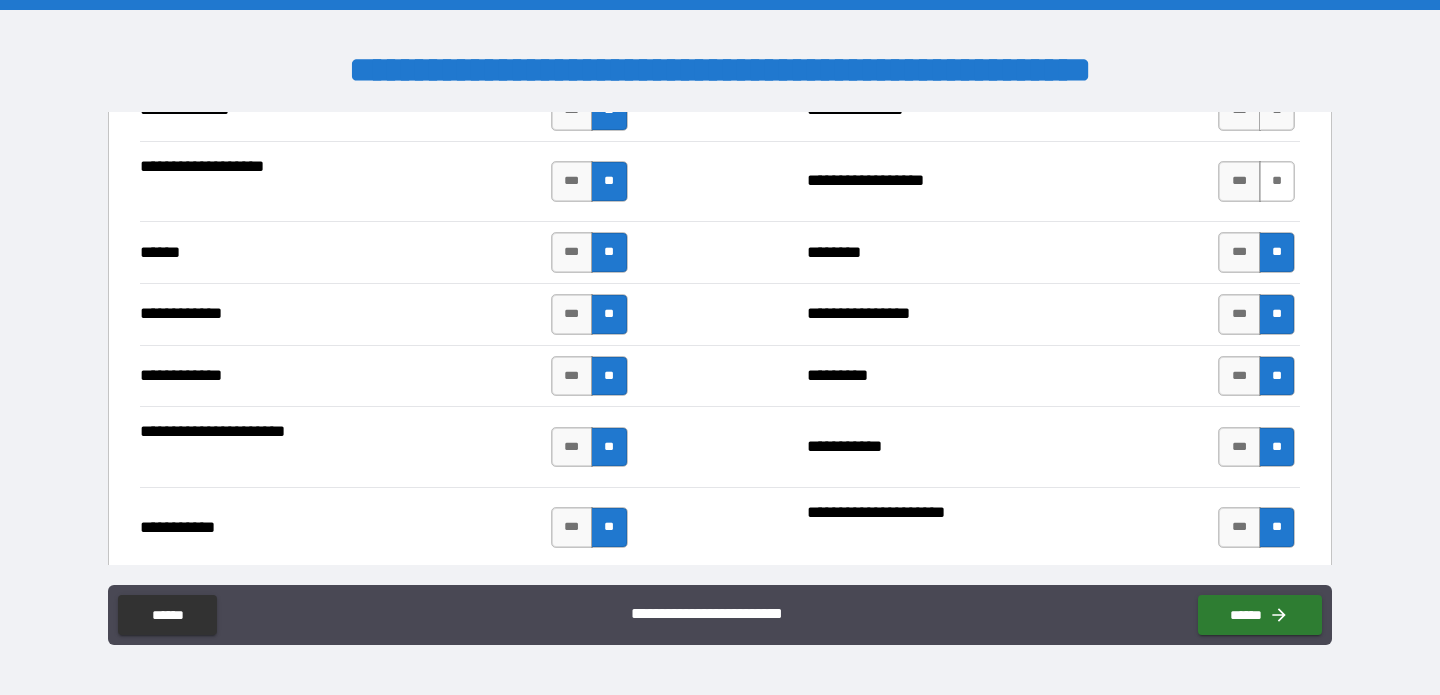 click on "**" at bounding box center [1277, 181] 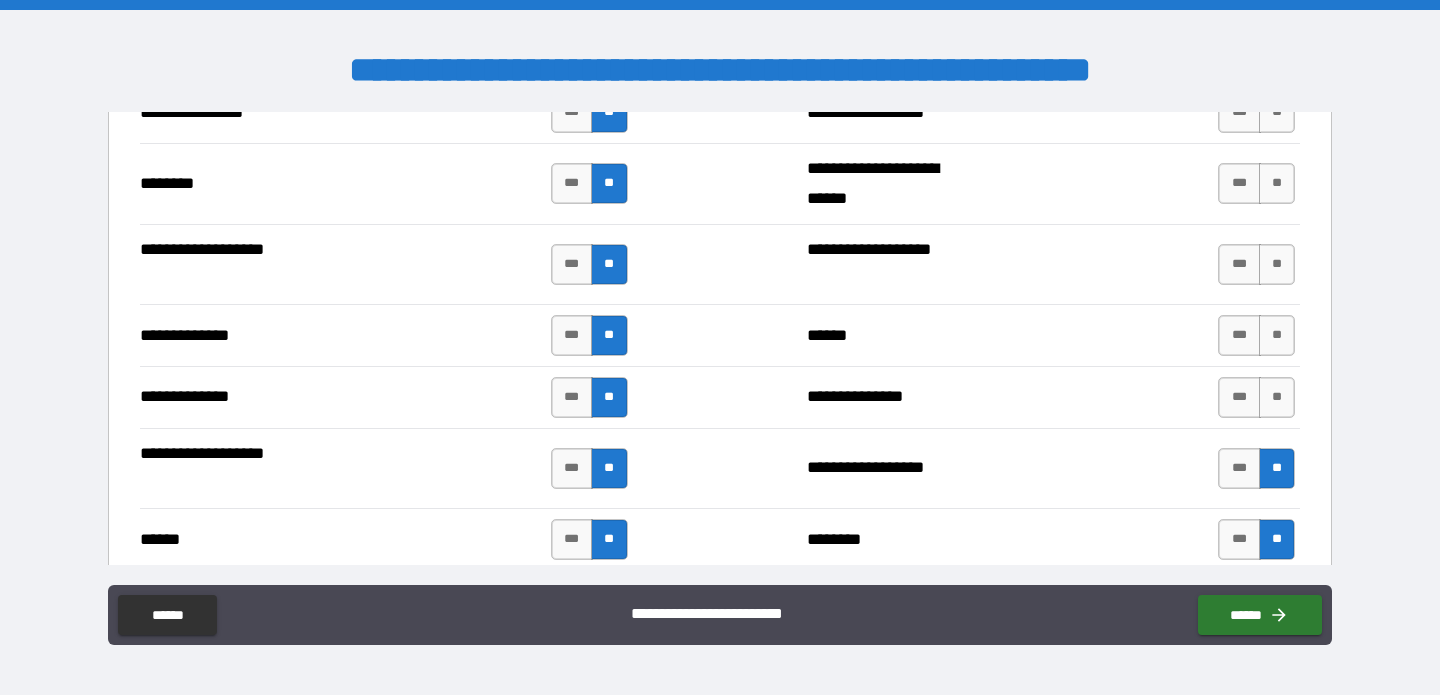 scroll, scrollTop: 4782, scrollLeft: 0, axis: vertical 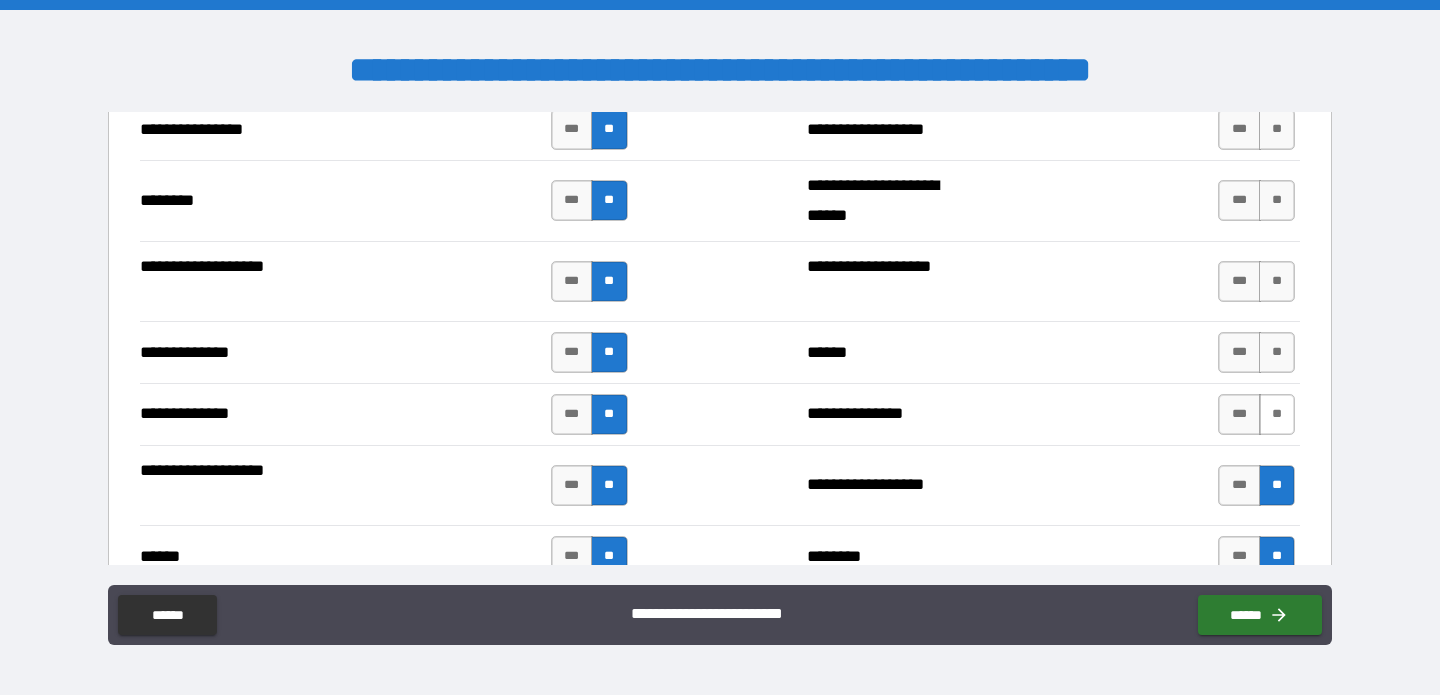 click on "**" at bounding box center (1277, 414) 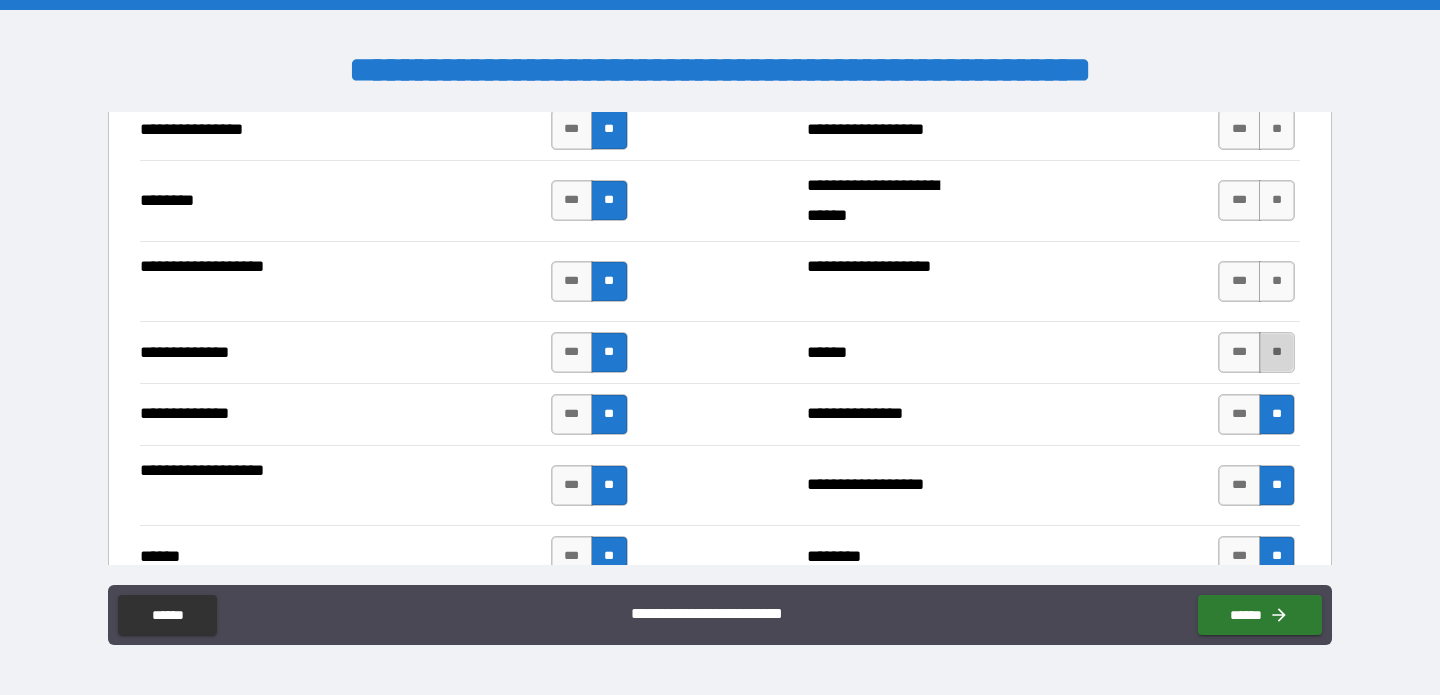 click on "**" at bounding box center [1277, 352] 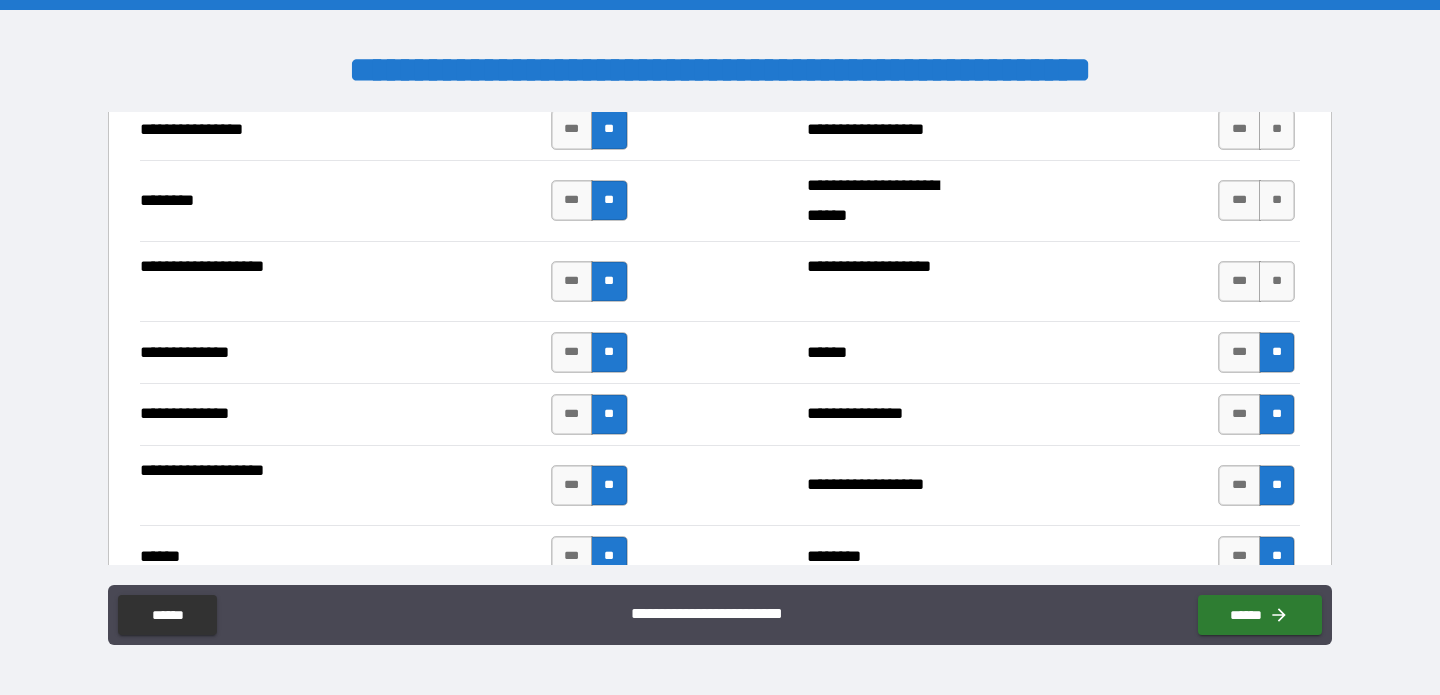 click on "*** **" at bounding box center [1256, 281] 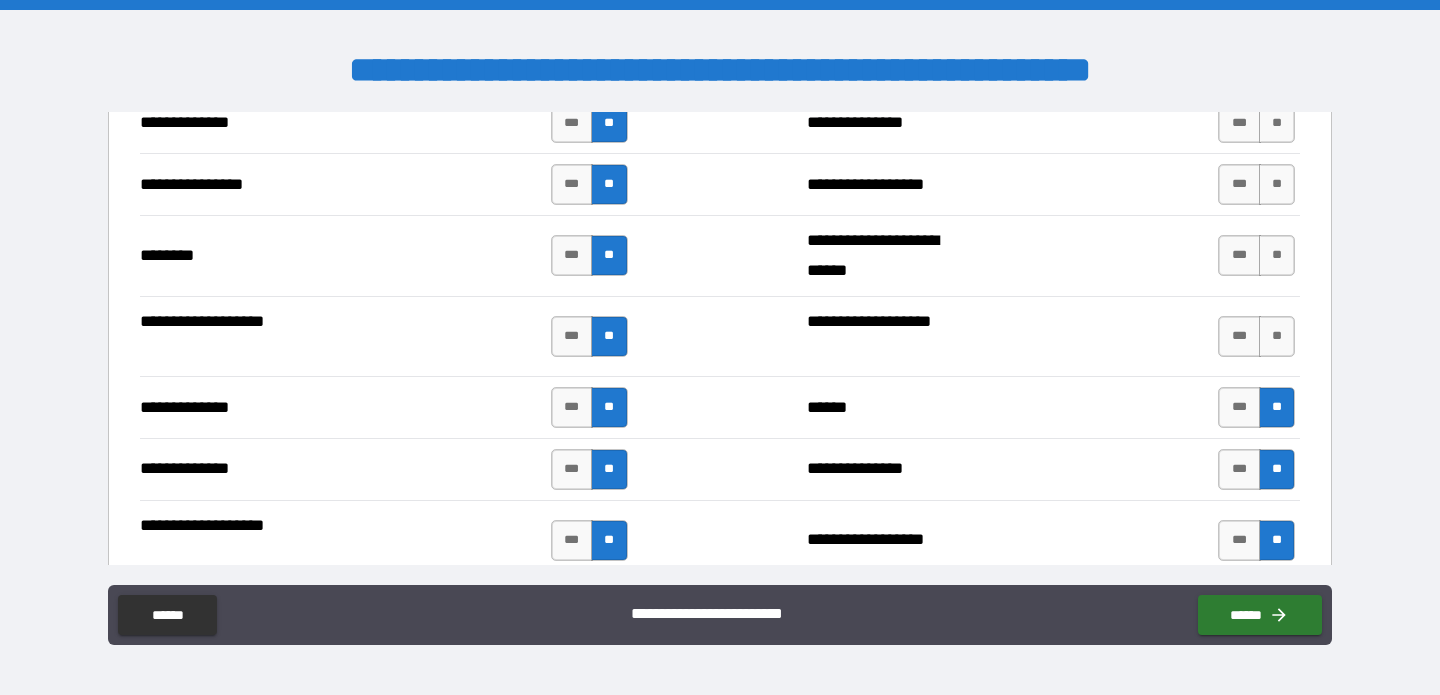 scroll, scrollTop: 4697, scrollLeft: 0, axis: vertical 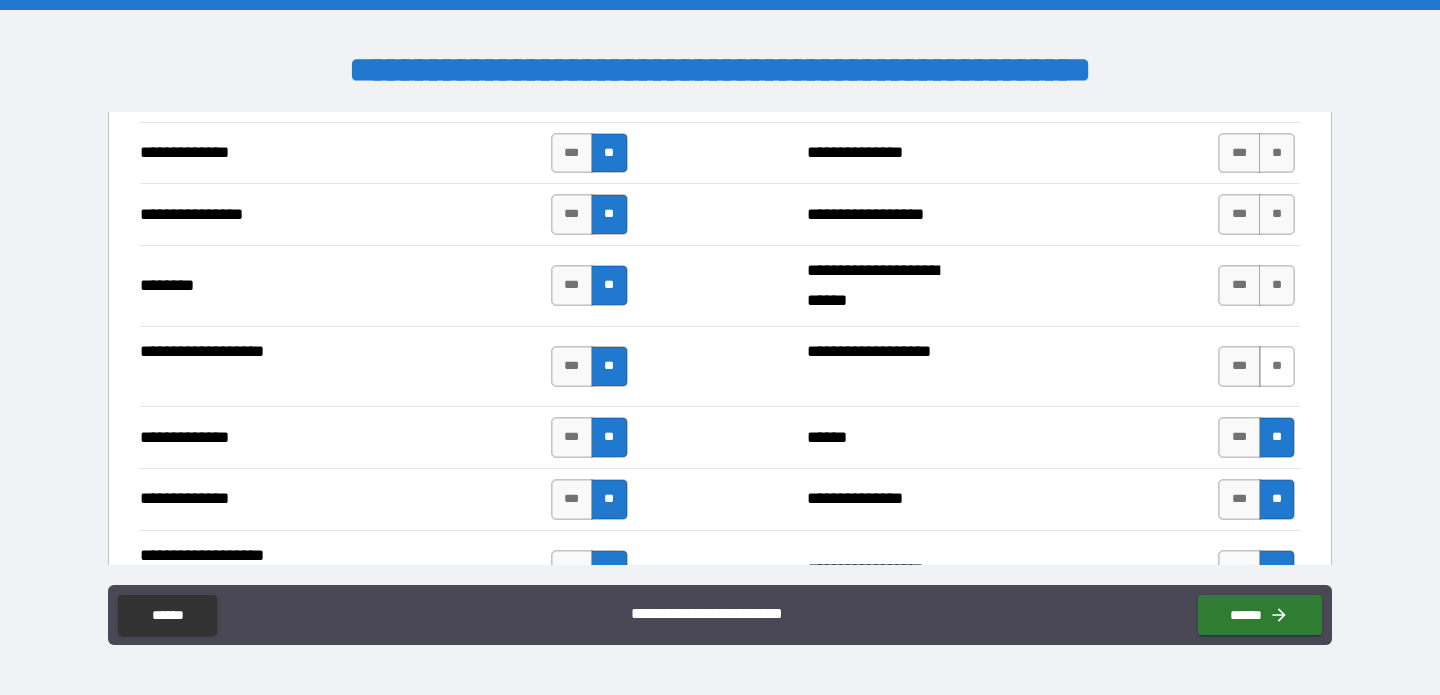 click on "**" at bounding box center [1277, 366] 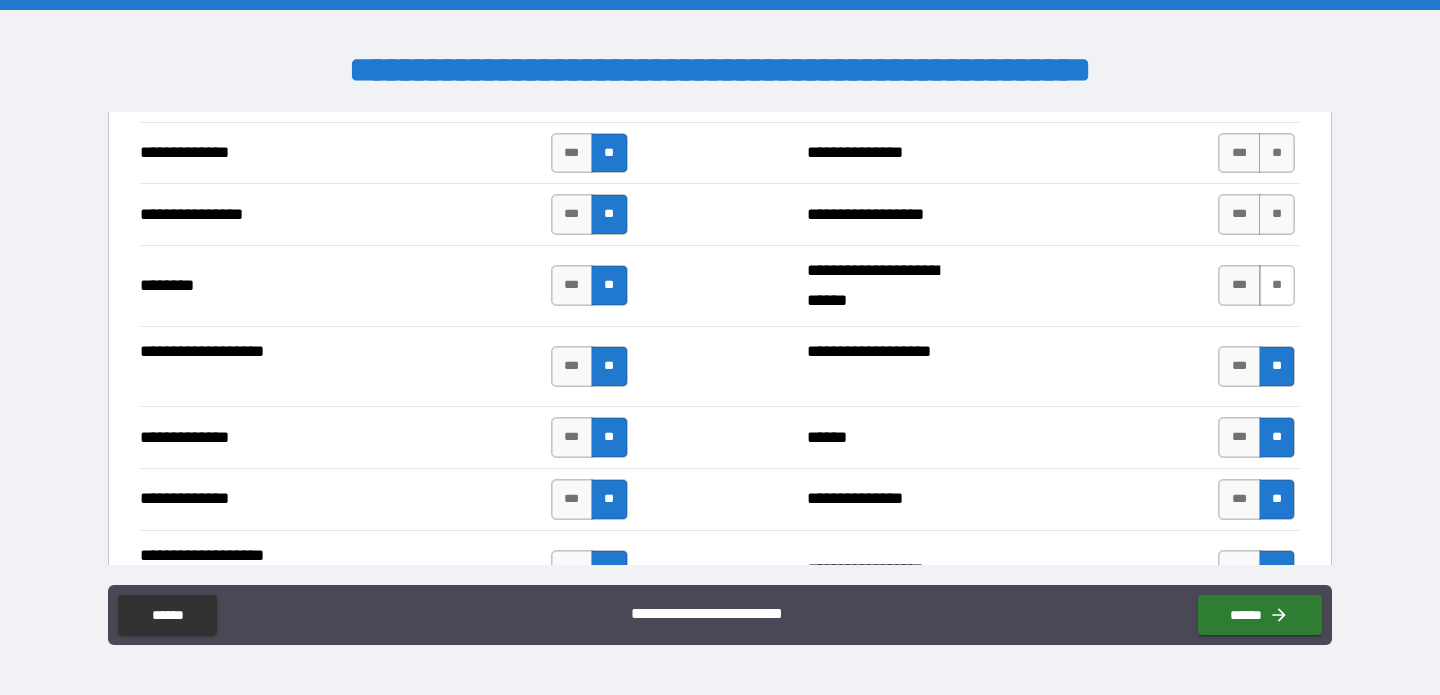 click on "**" at bounding box center [1277, 285] 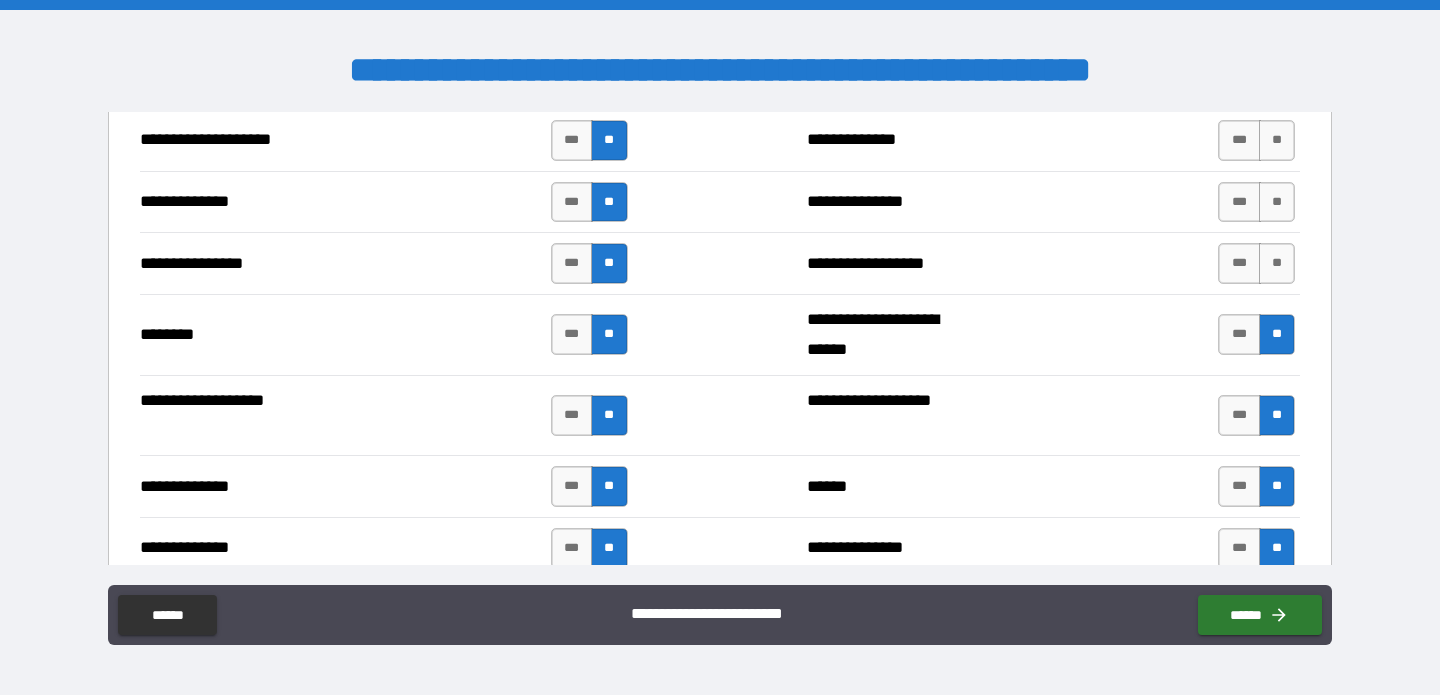 scroll, scrollTop: 4615, scrollLeft: 0, axis: vertical 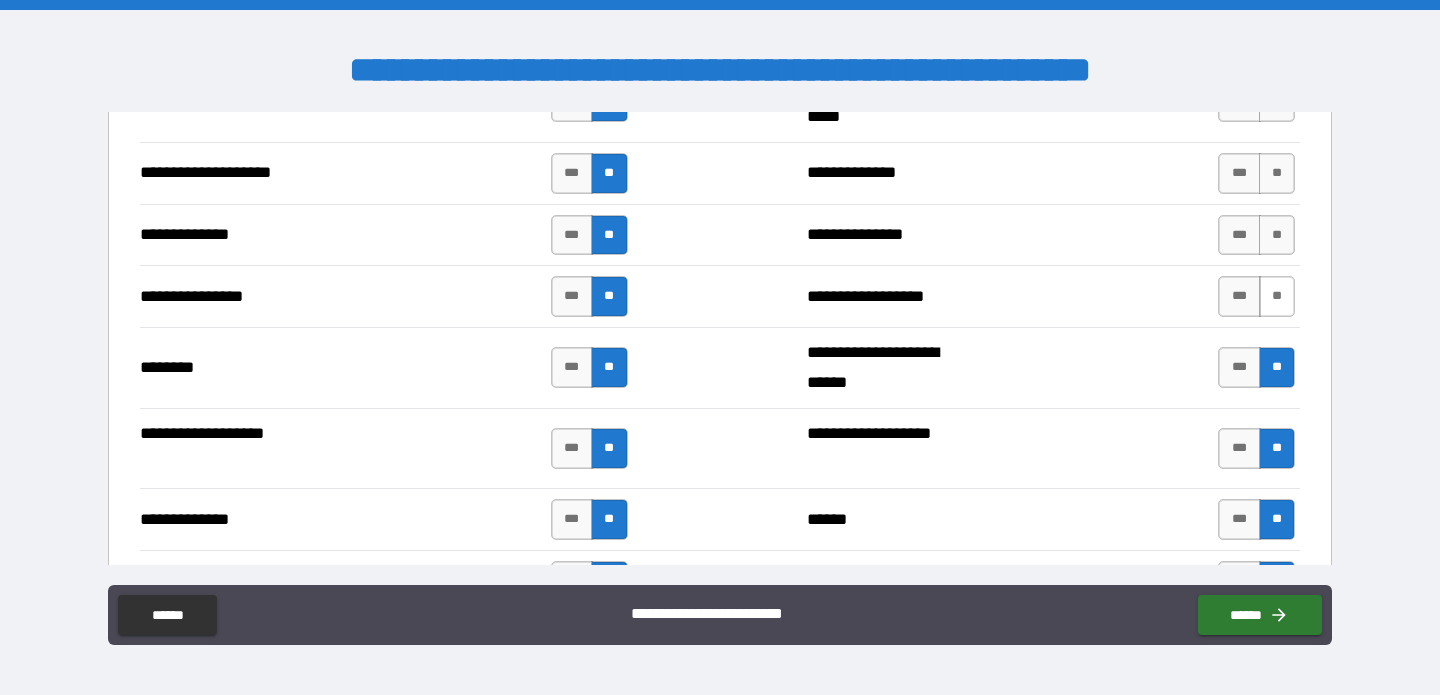 click on "**" at bounding box center (1277, 296) 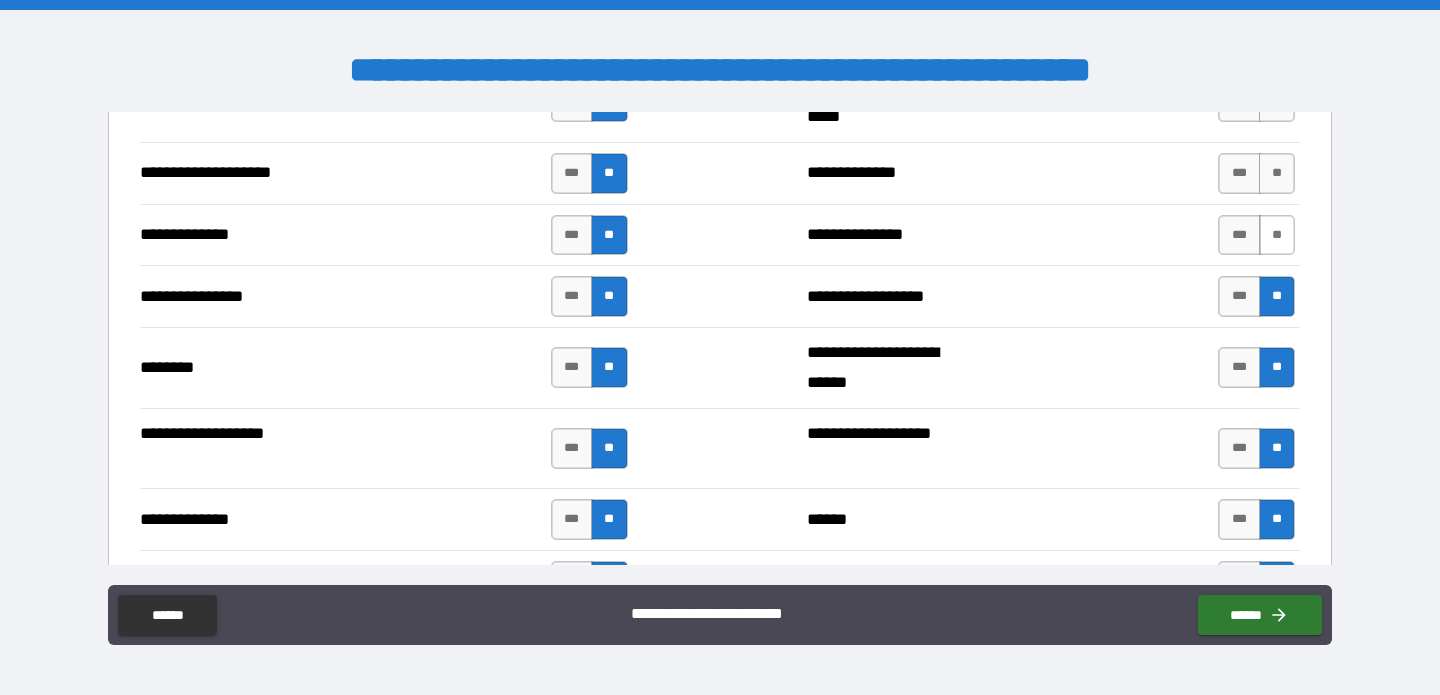 click on "**" at bounding box center (1277, 235) 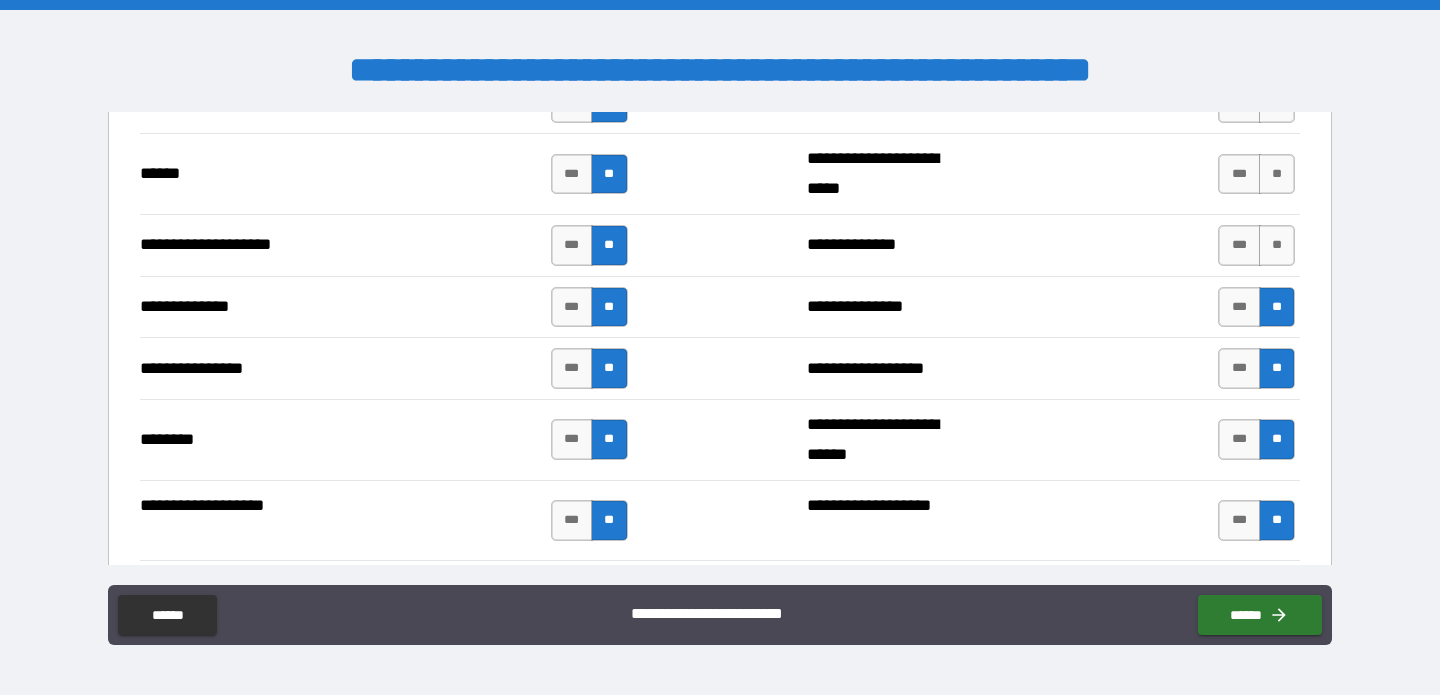 scroll, scrollTop: 4510, scrollLeft: 0, axis: vertical 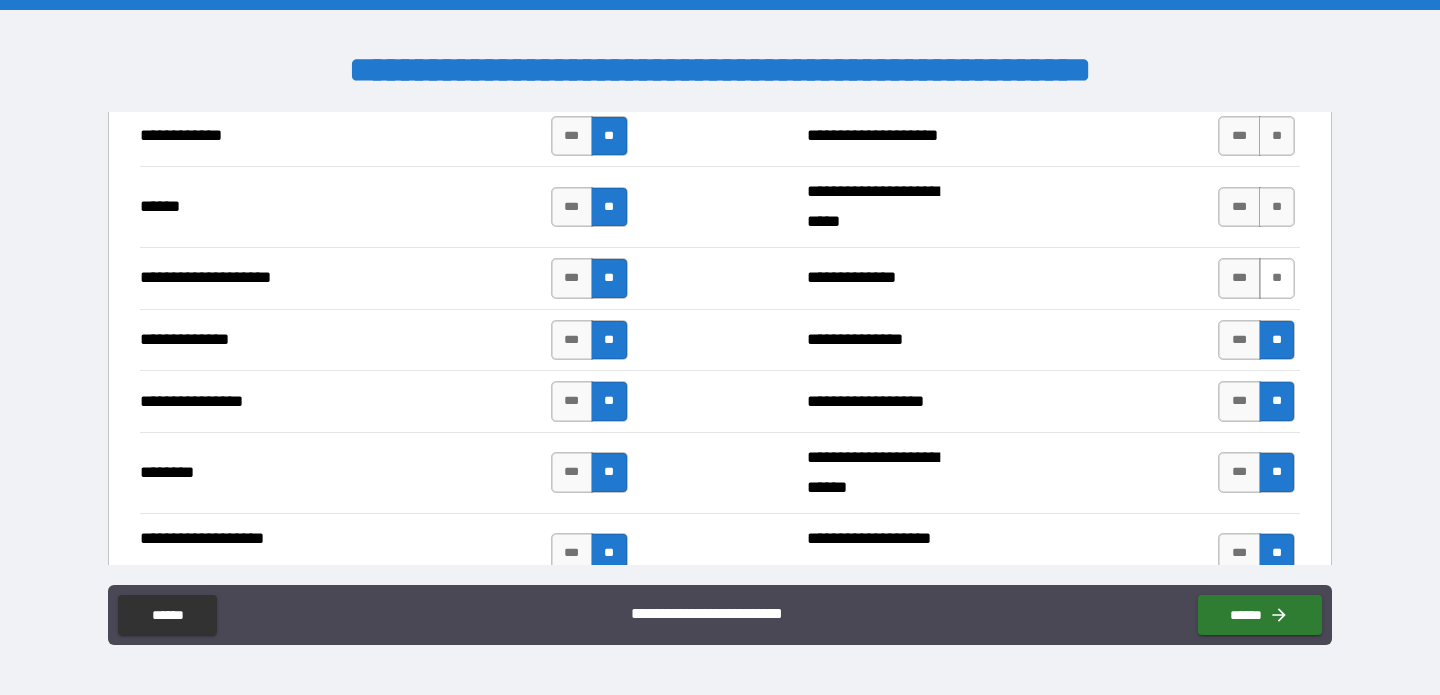 click on "**" at bounding box center [1277, 278] 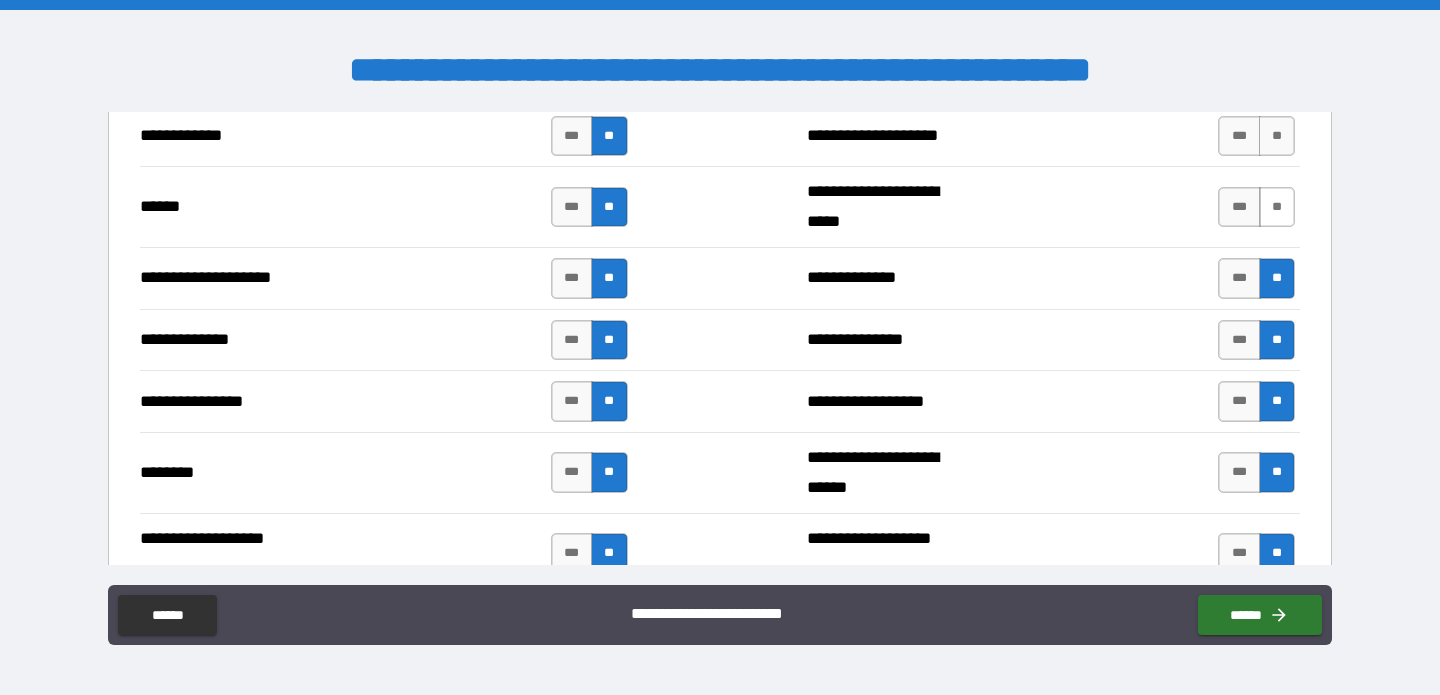 click on "**" at bounding box center [1277, 207] 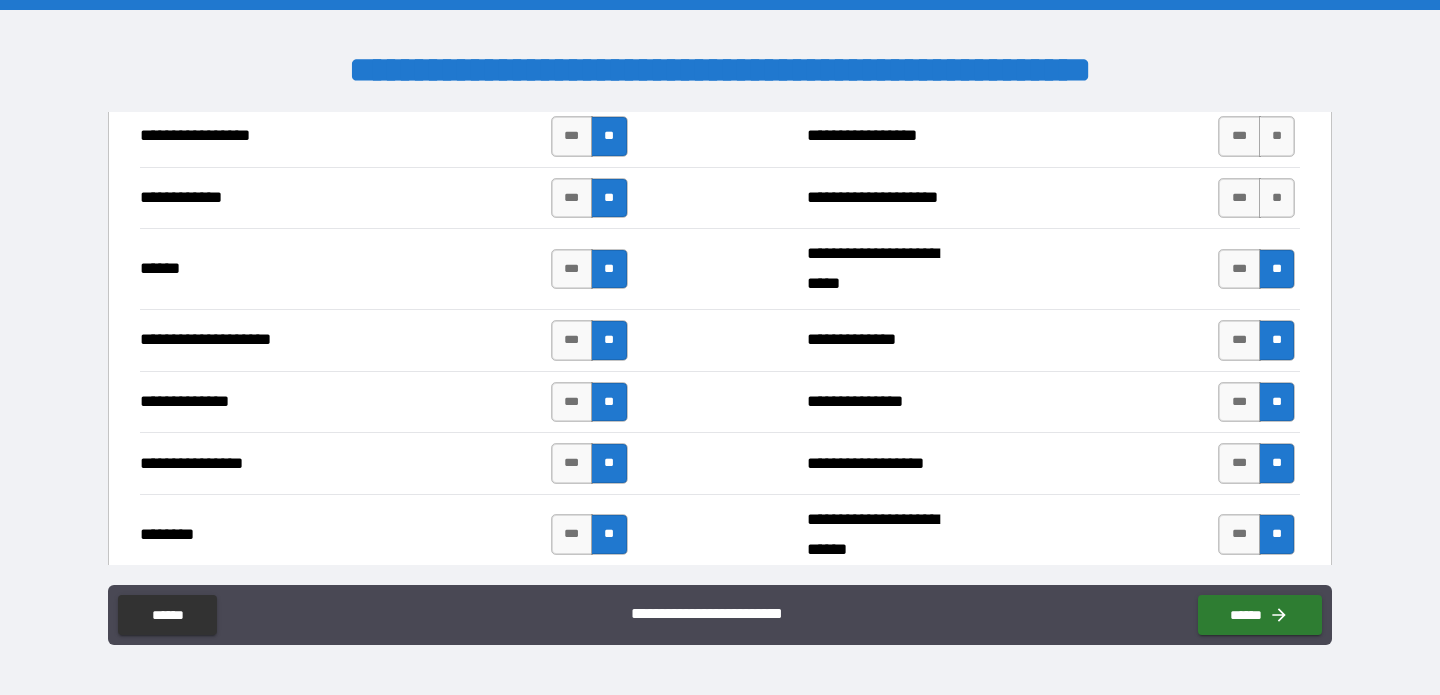 scroll, scrollTop: 4420, scrollLeft: 0, axis: vertical 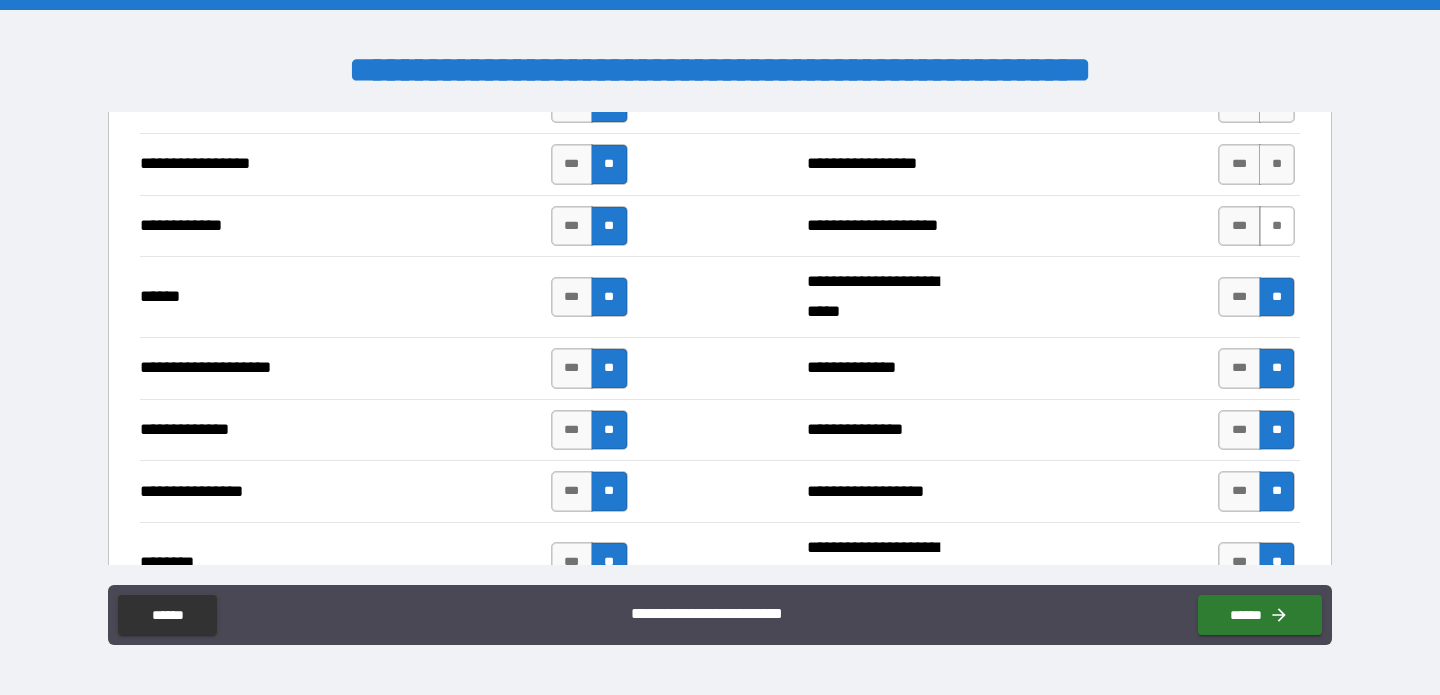click on "**" at bounding box center [1277, 226] 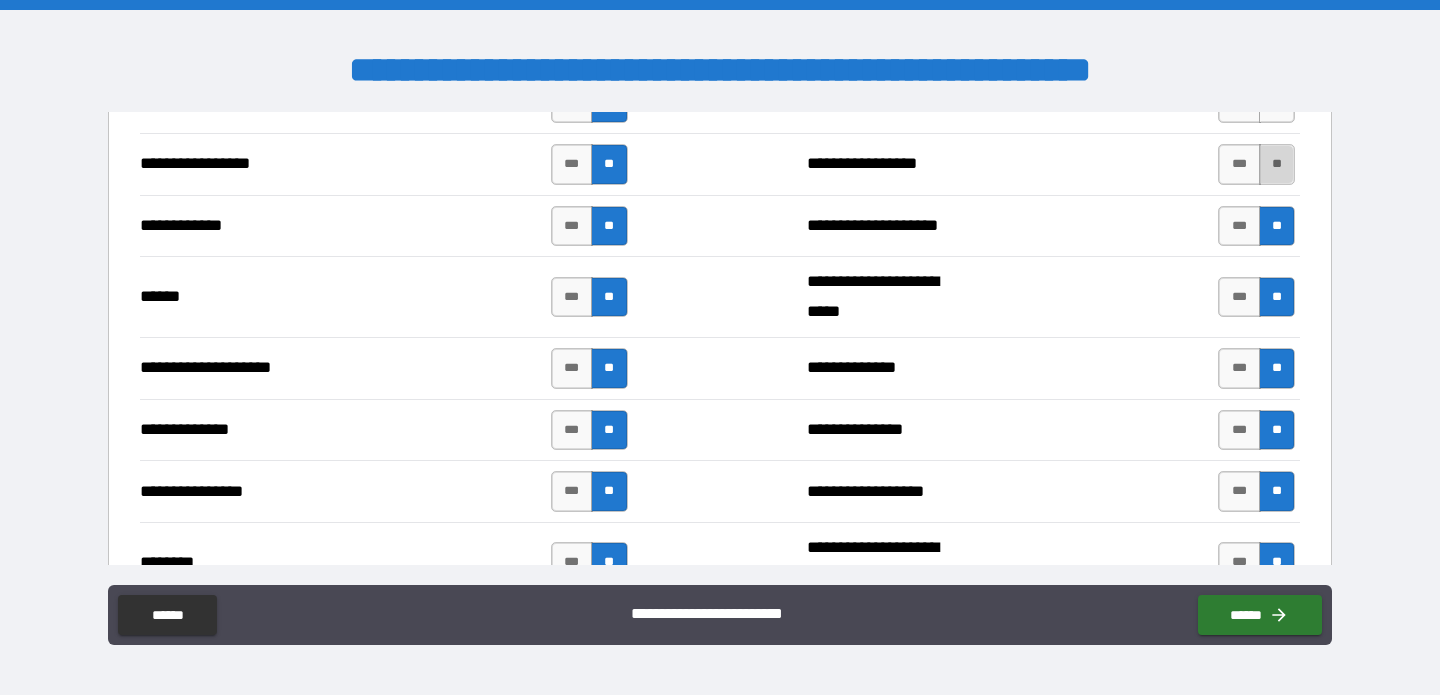 click on "**" at bounding box center (1277, 164) 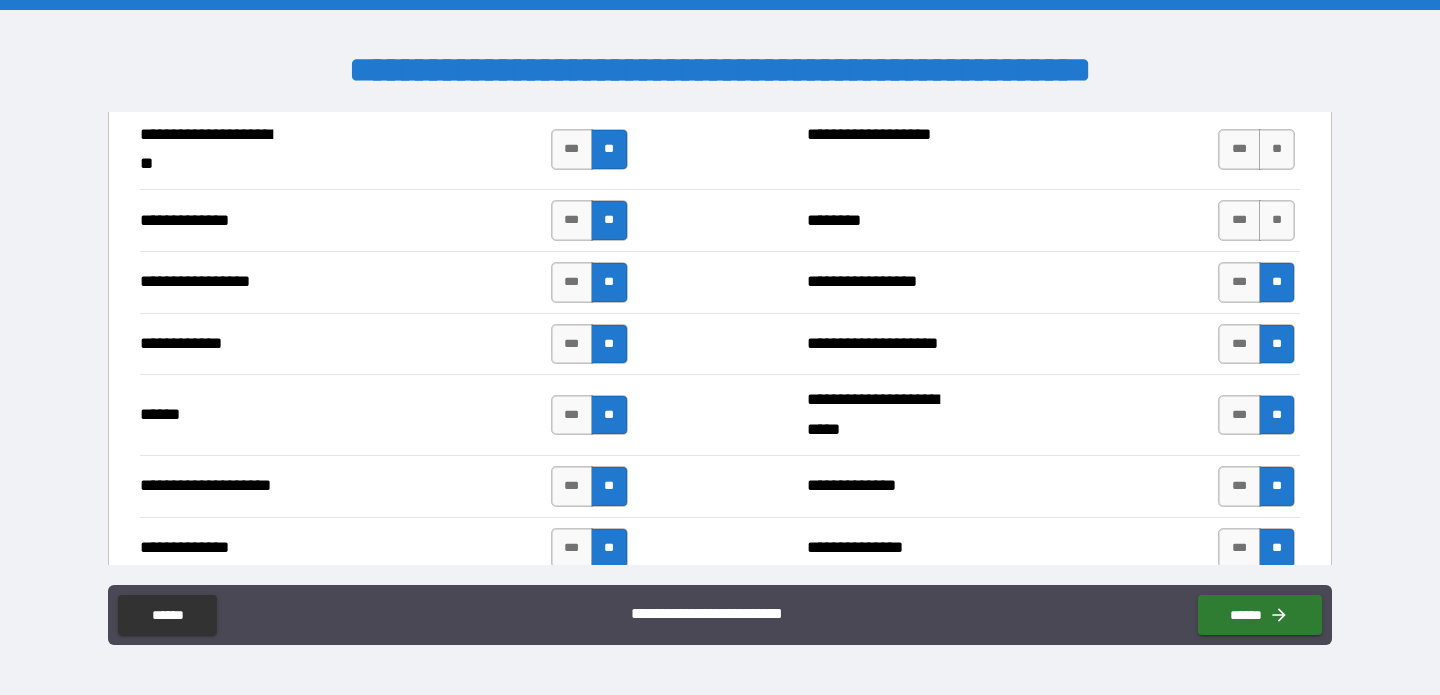 scroll, scrollTop: 4293, scrollLeft: 0, axis: vertical 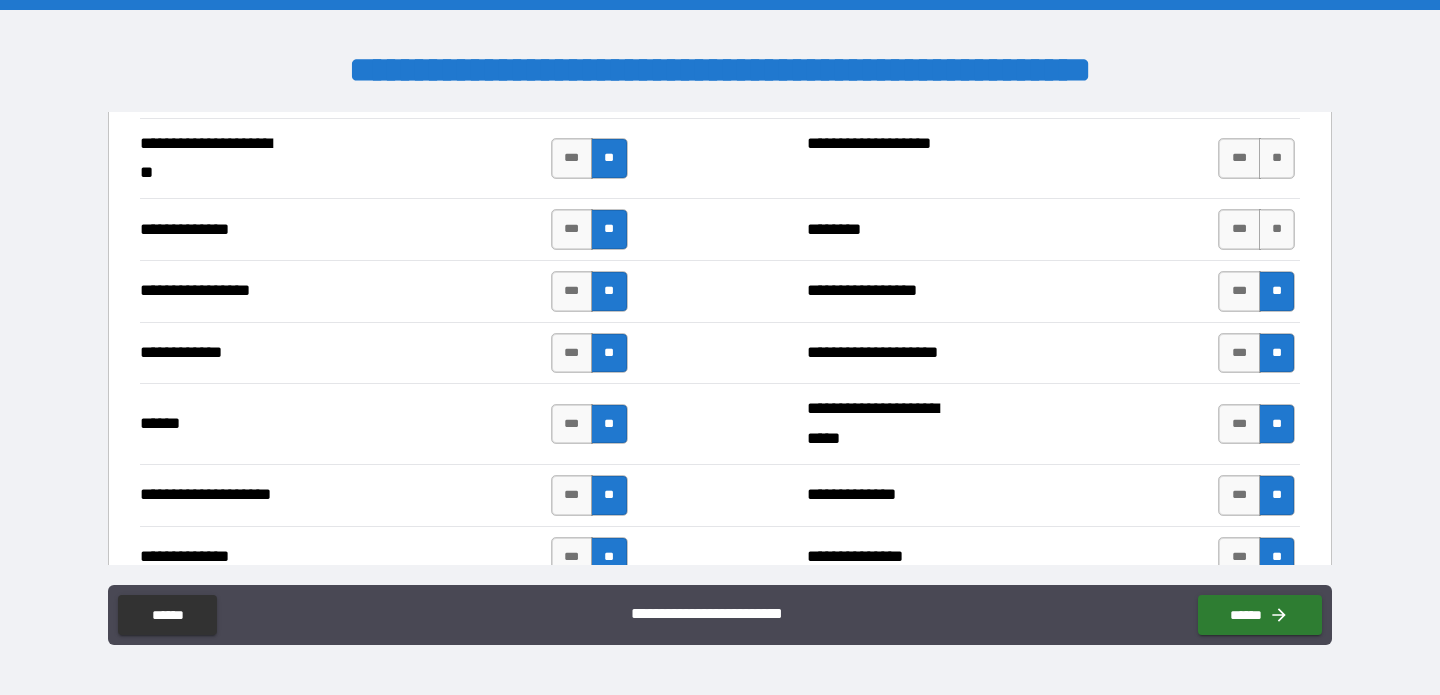 click on "**********" at bounding box center (720, 229) 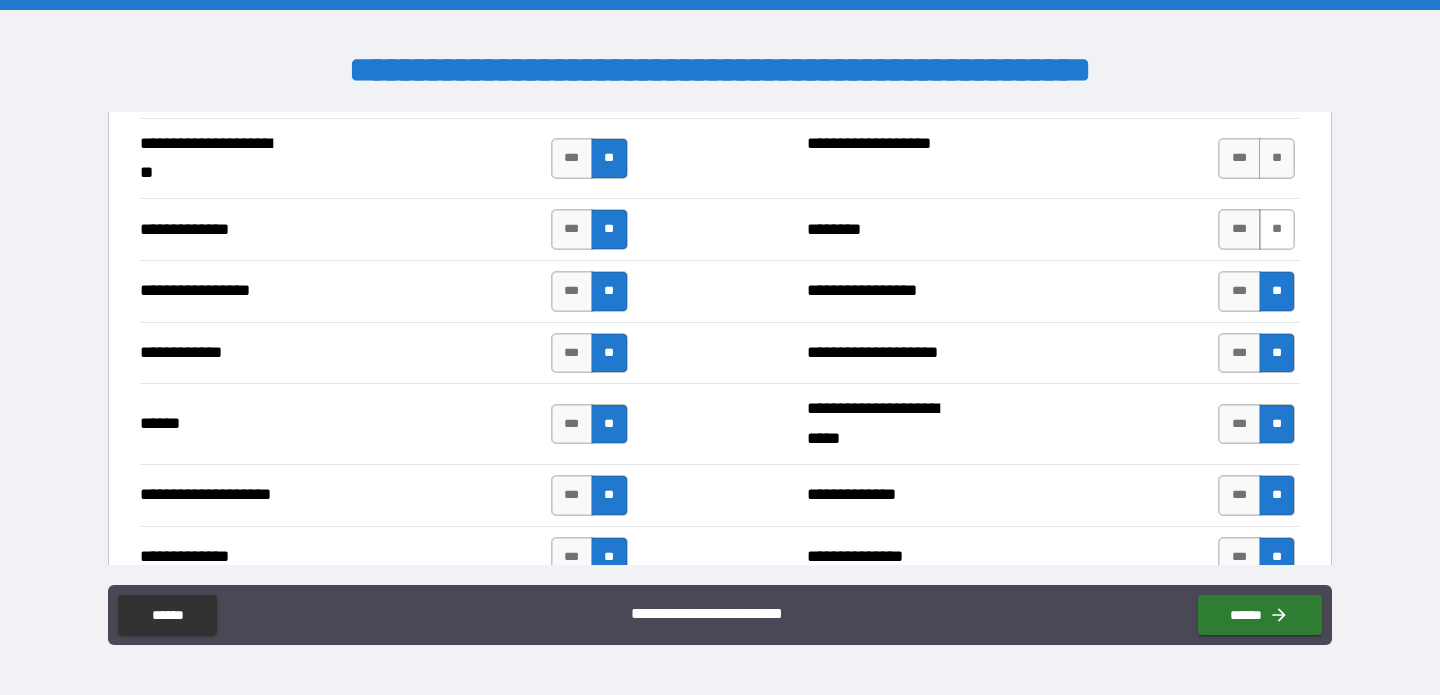 click on "**" at bounding box center [1277, 229] 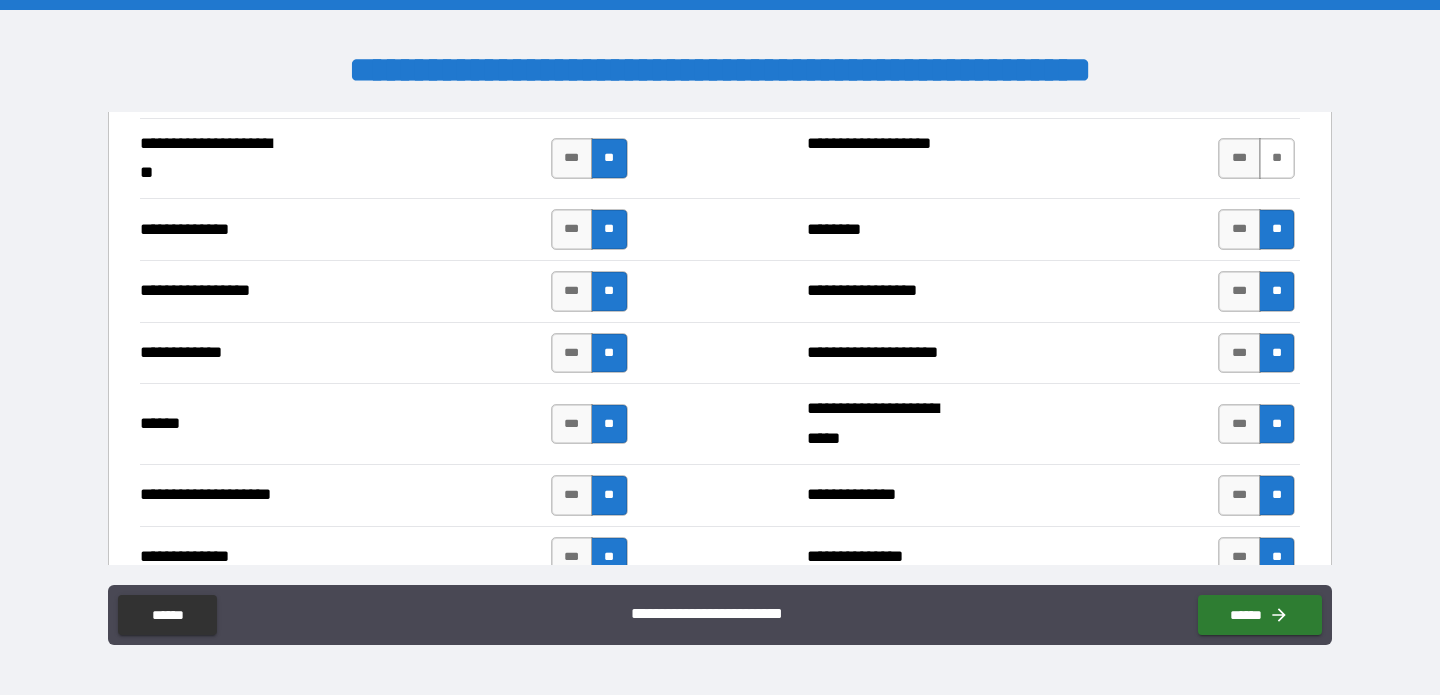 click on "**" at bounding box center [1277, 158] 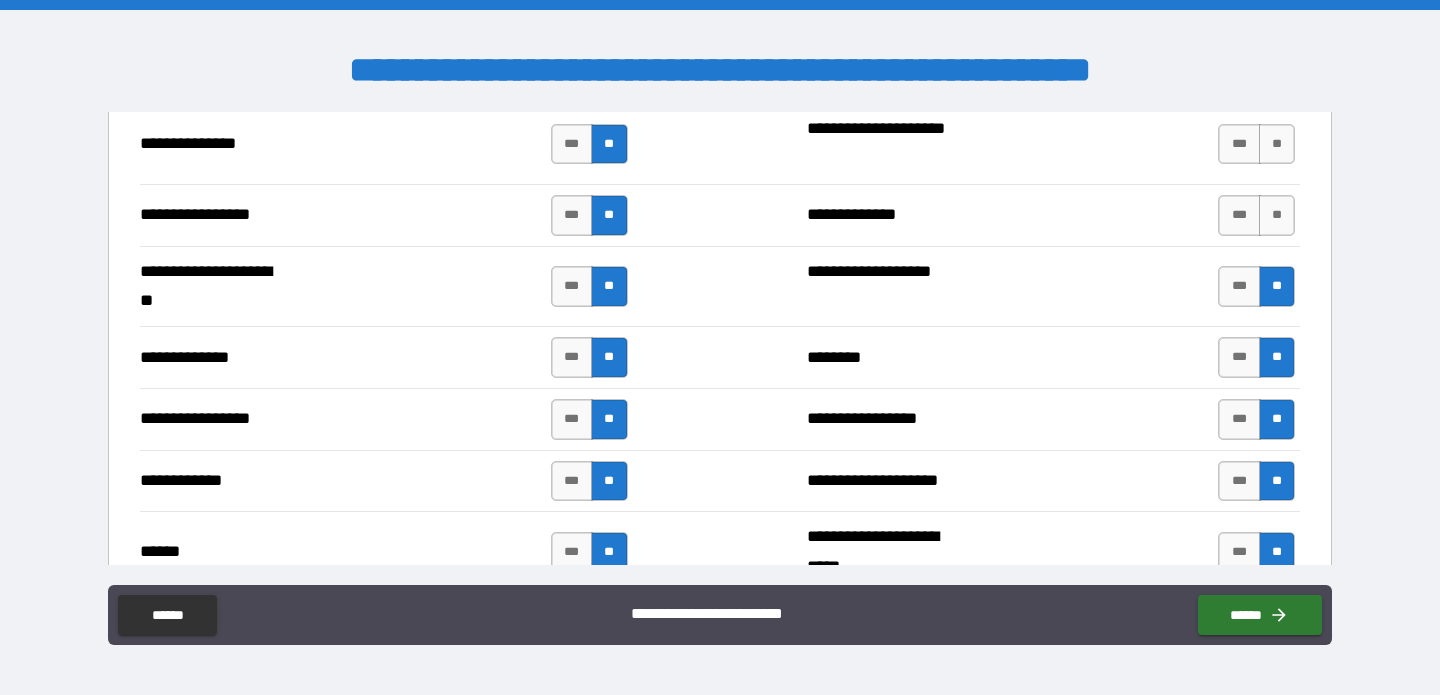 scroll, scrollTop: 4140, scrollLeft: 0, axis: vertical 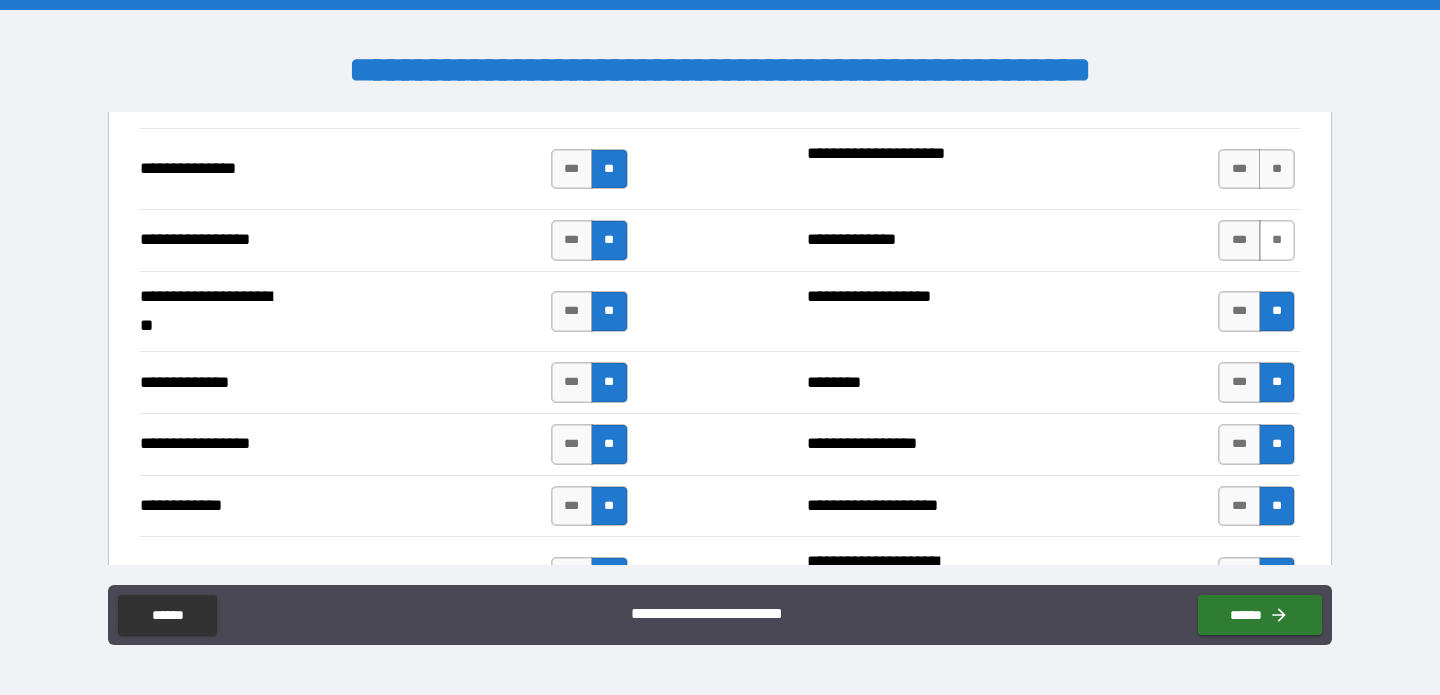 click on "**" at bounding box center (1277, 240) 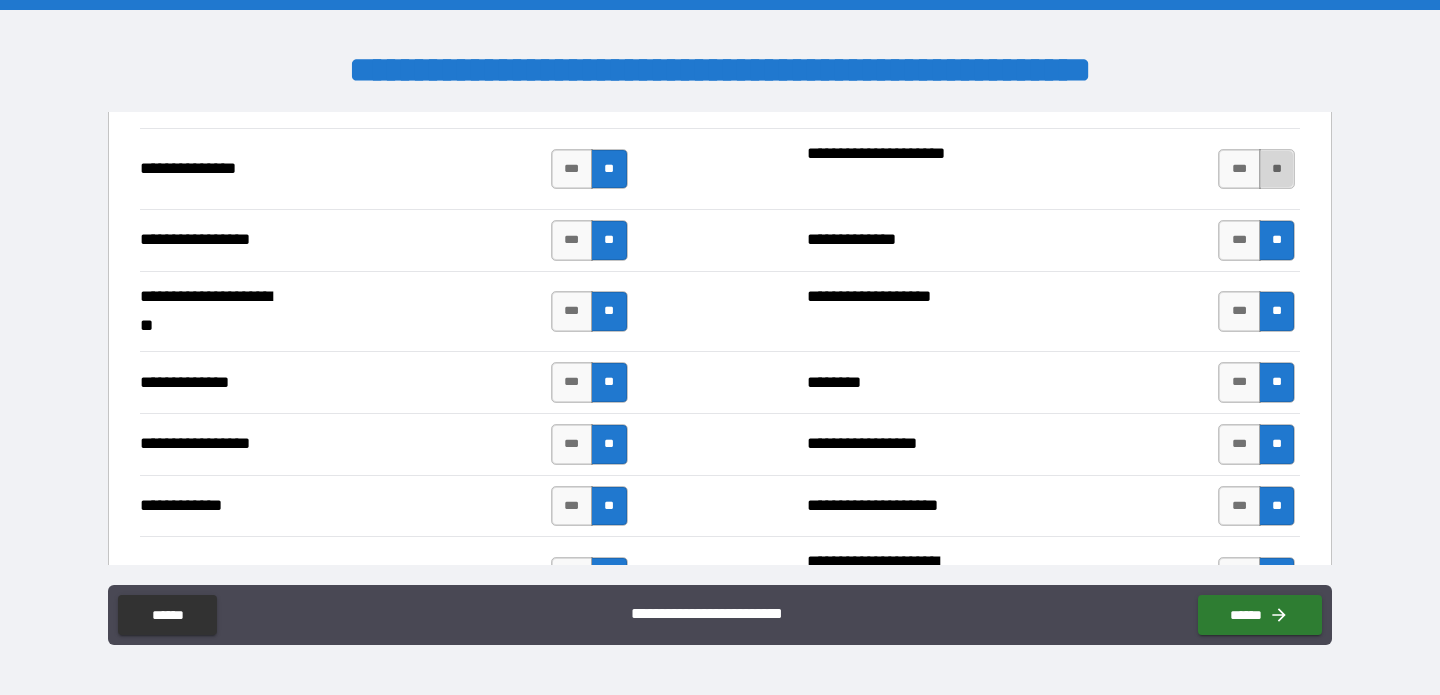 click on "**" at bounding box center (1277, 169) 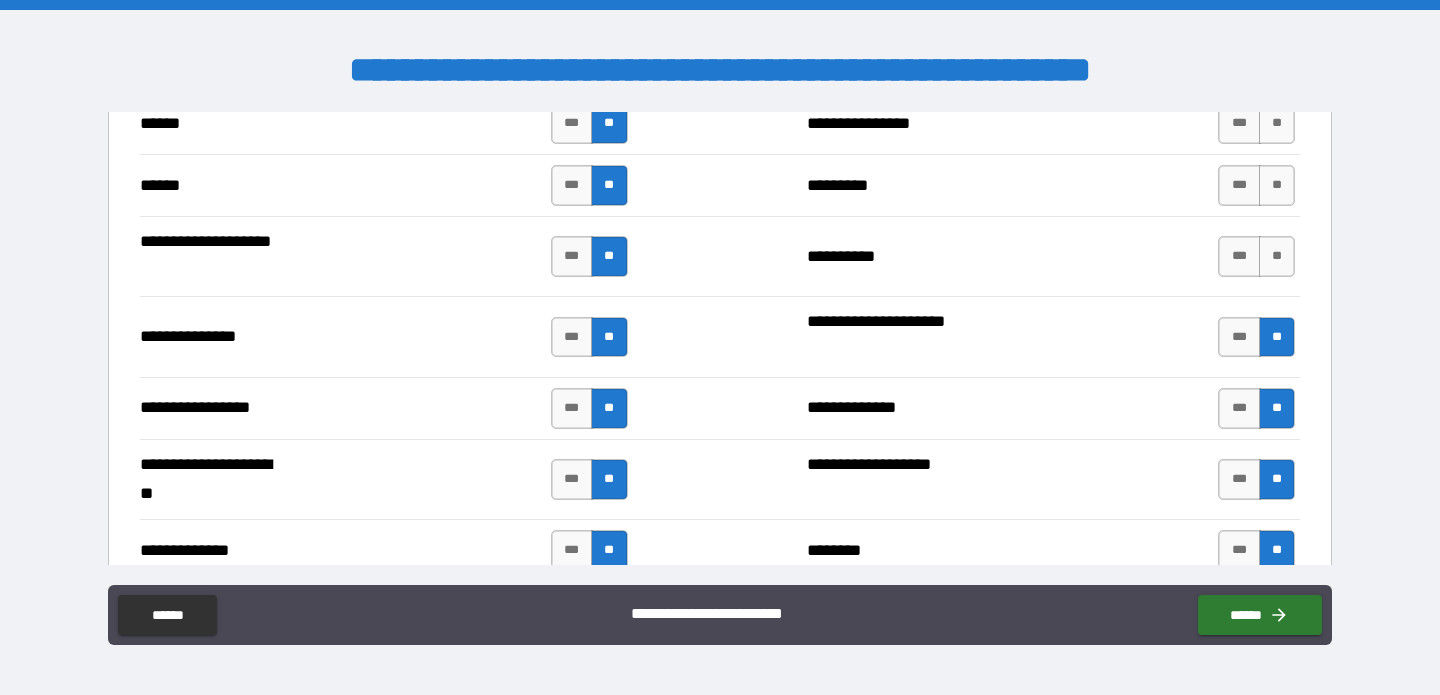scroll, scrollTop: 3945, scrollLeft: 0, axis: vertical 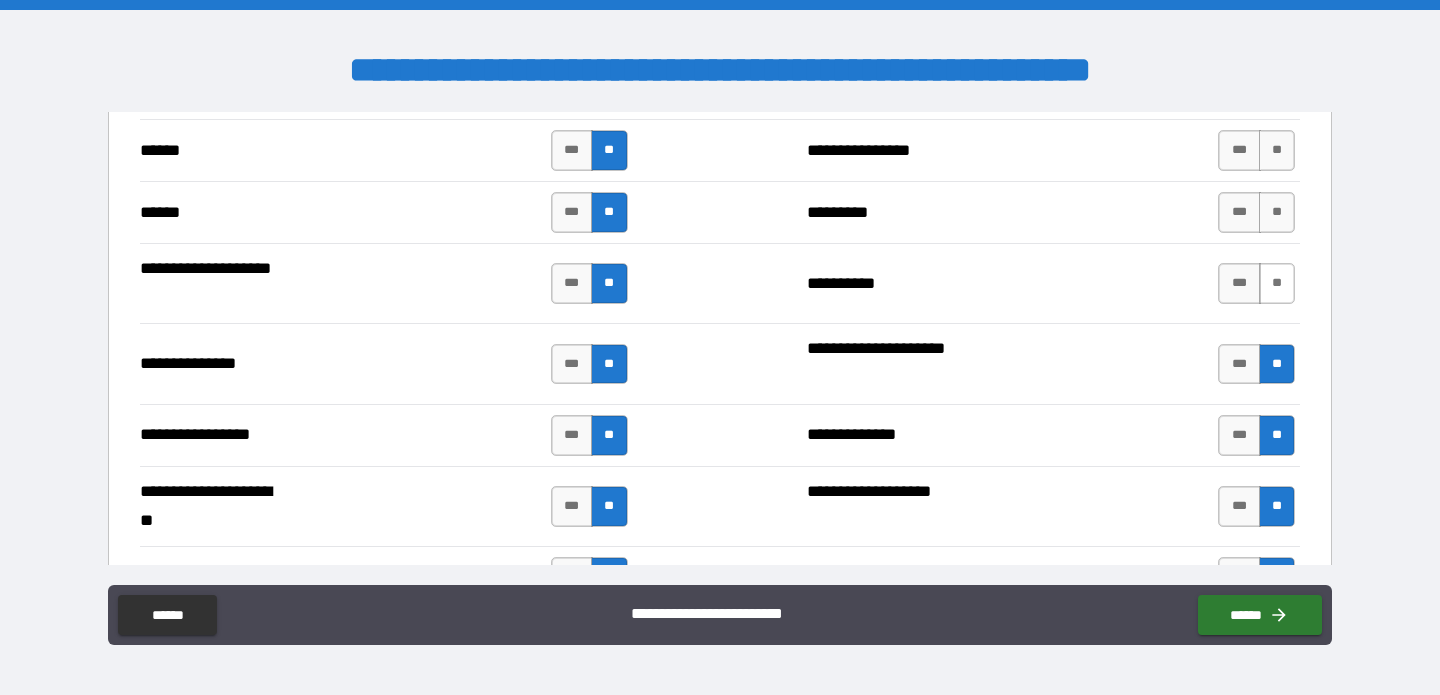 click on "**" at bounding box center [1277, 283] 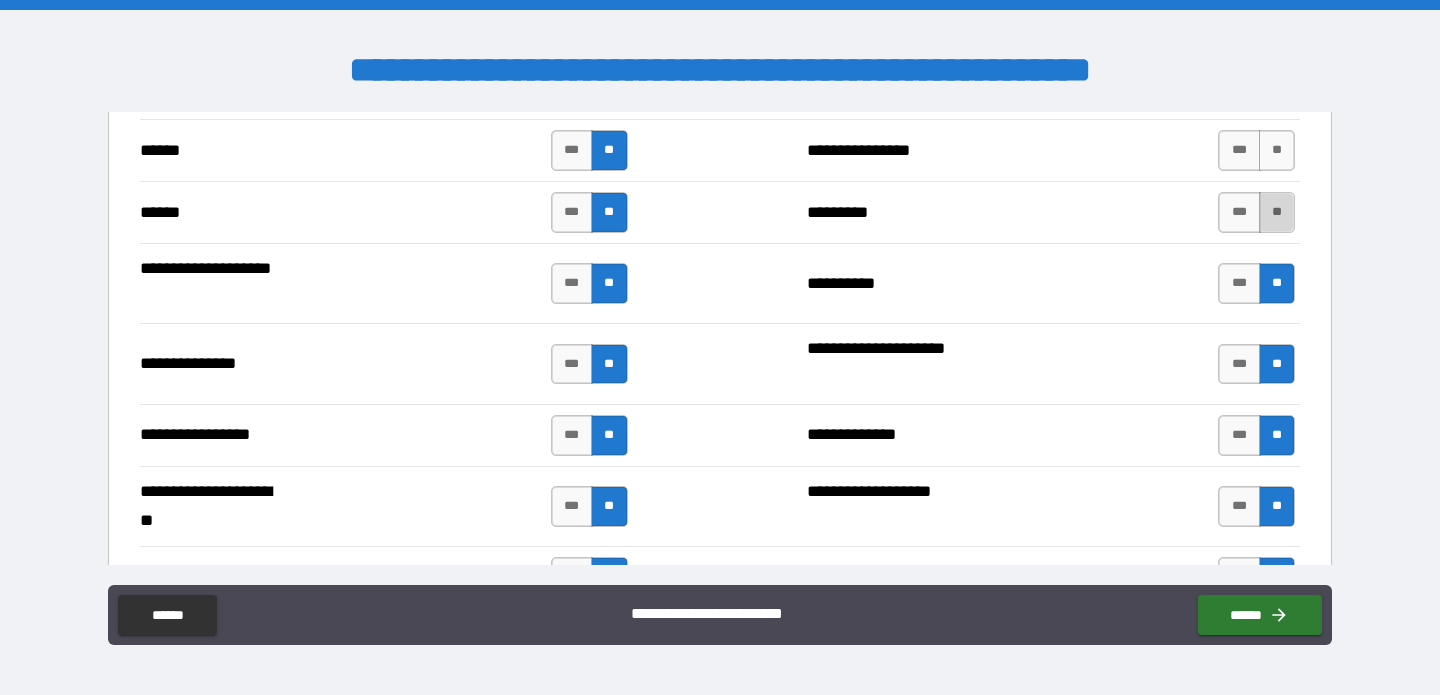 click on "**" at bounding box center [1277, 212] 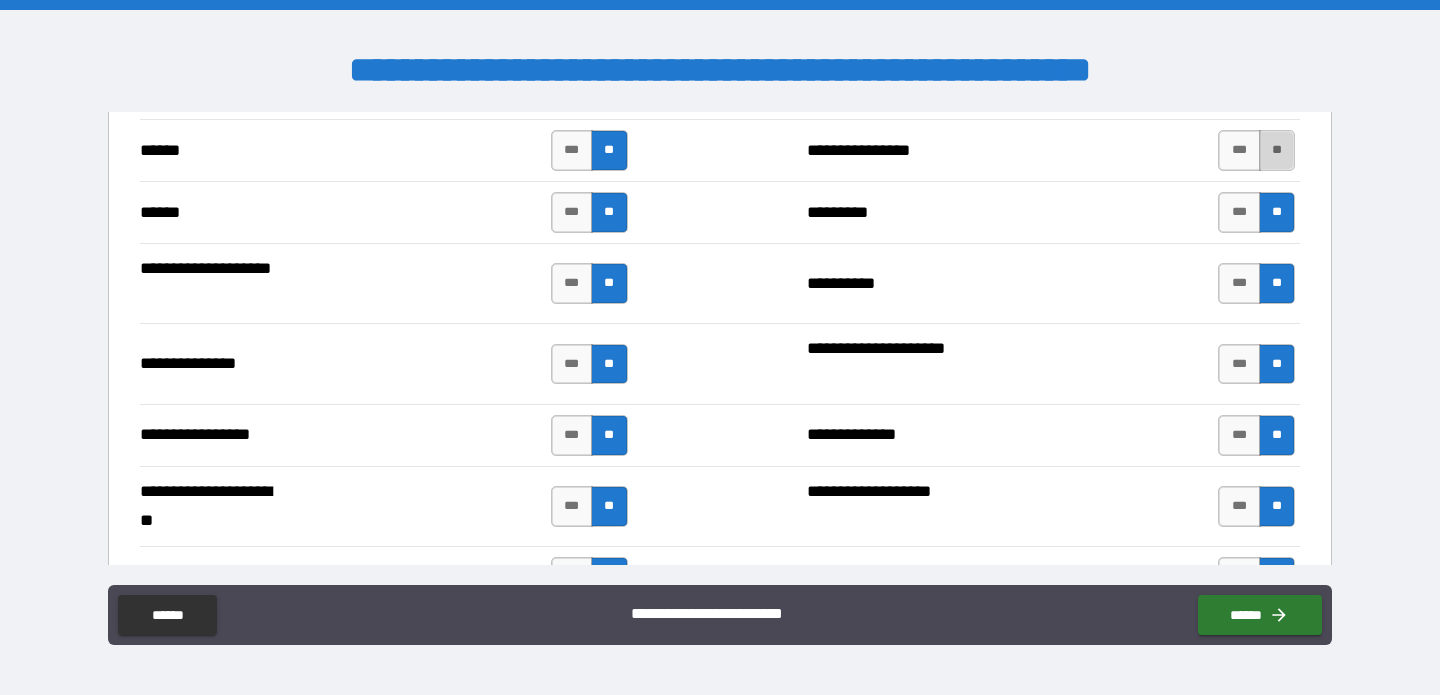 click on "**" at bounding box center (1277, 150) 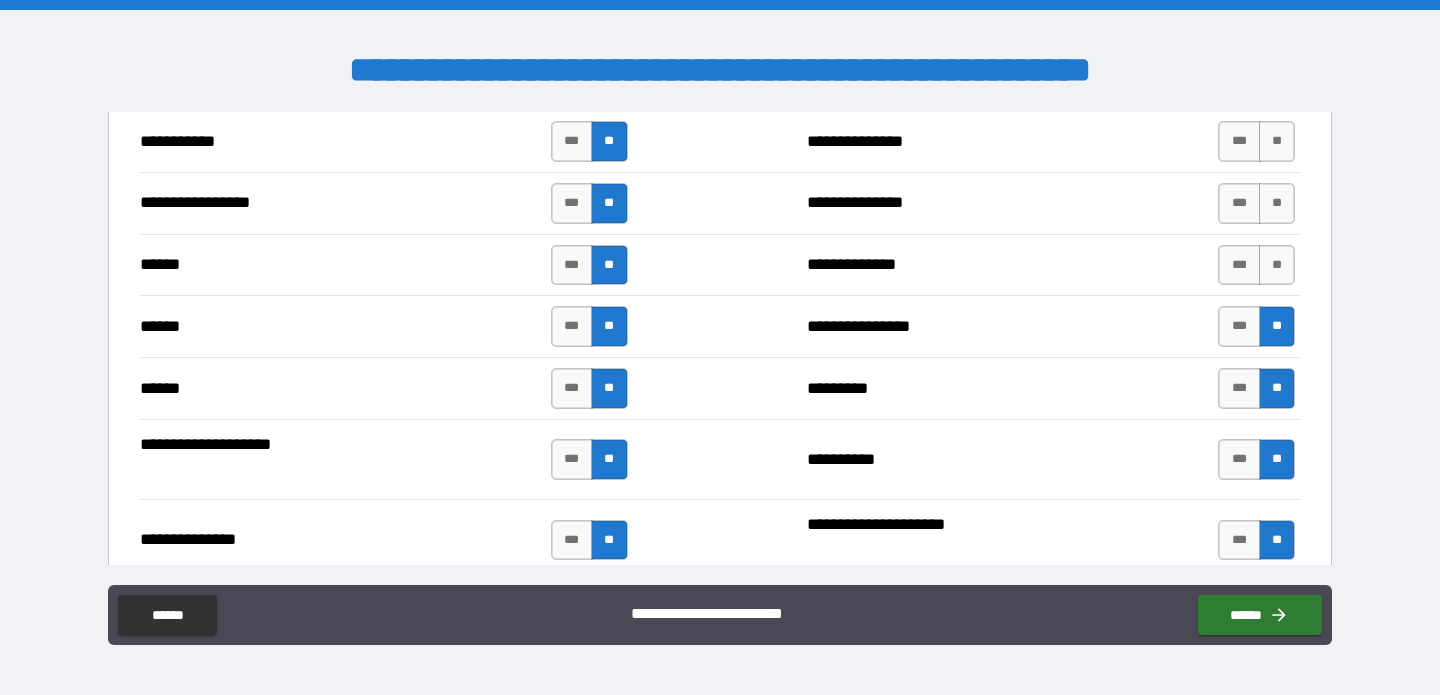 scroll, scrollTop: 3732, scrollLeft: 0, axis: vertical 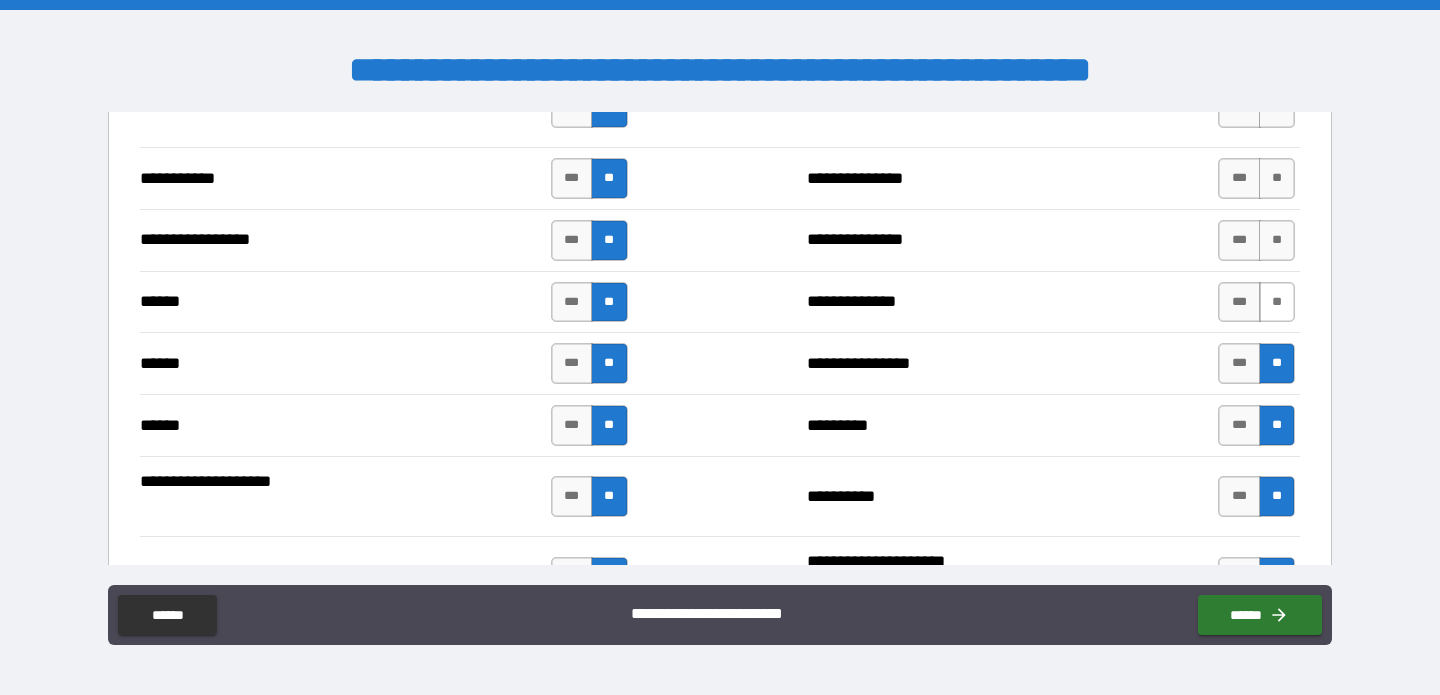 click on "**" at bounding box center [1277, 302] 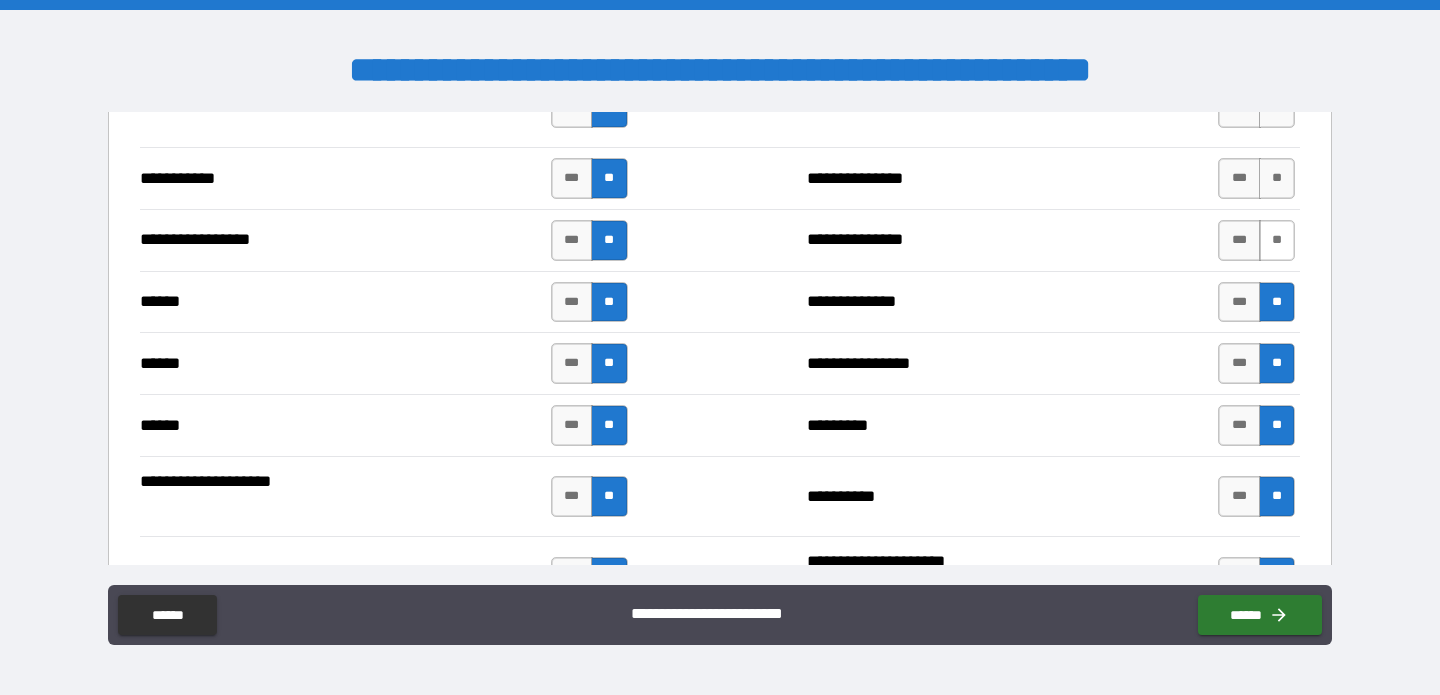 click on "**" at bounding box center (1277, 240) 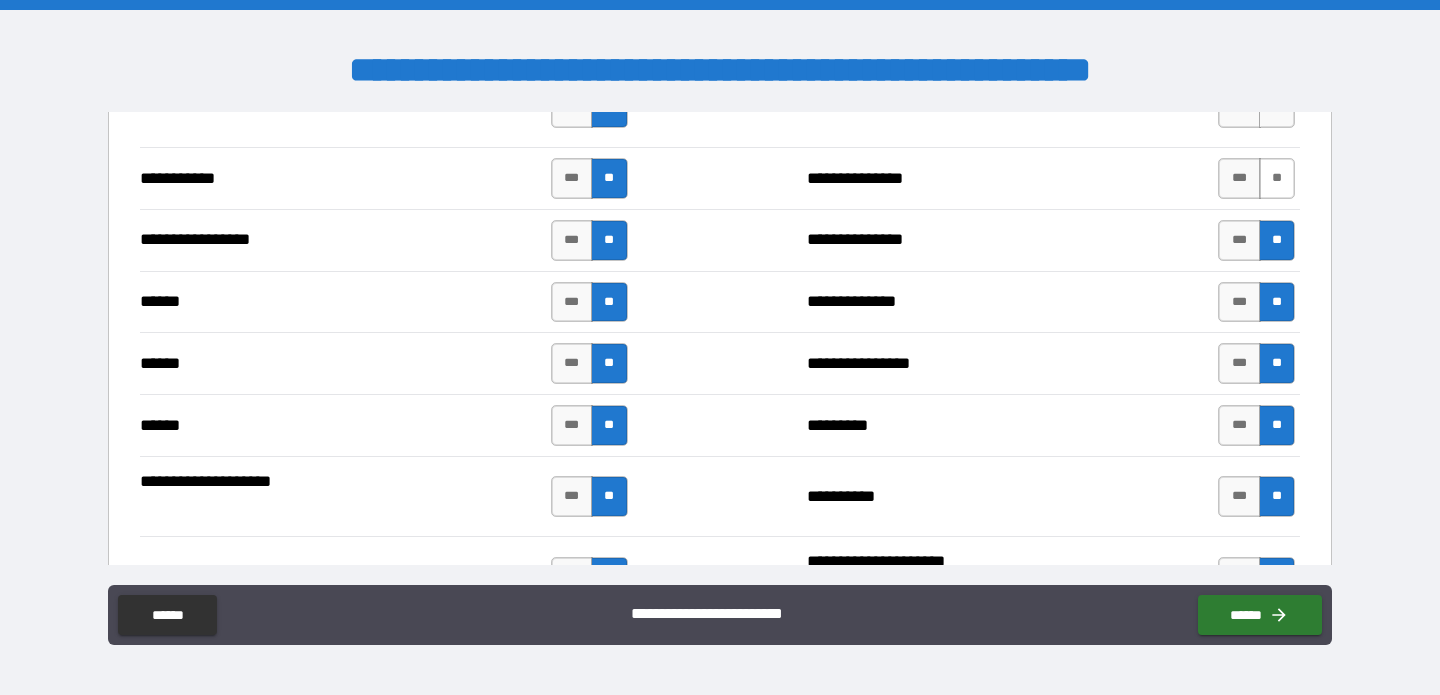 click on "**" at bounding box center [1277, 178] 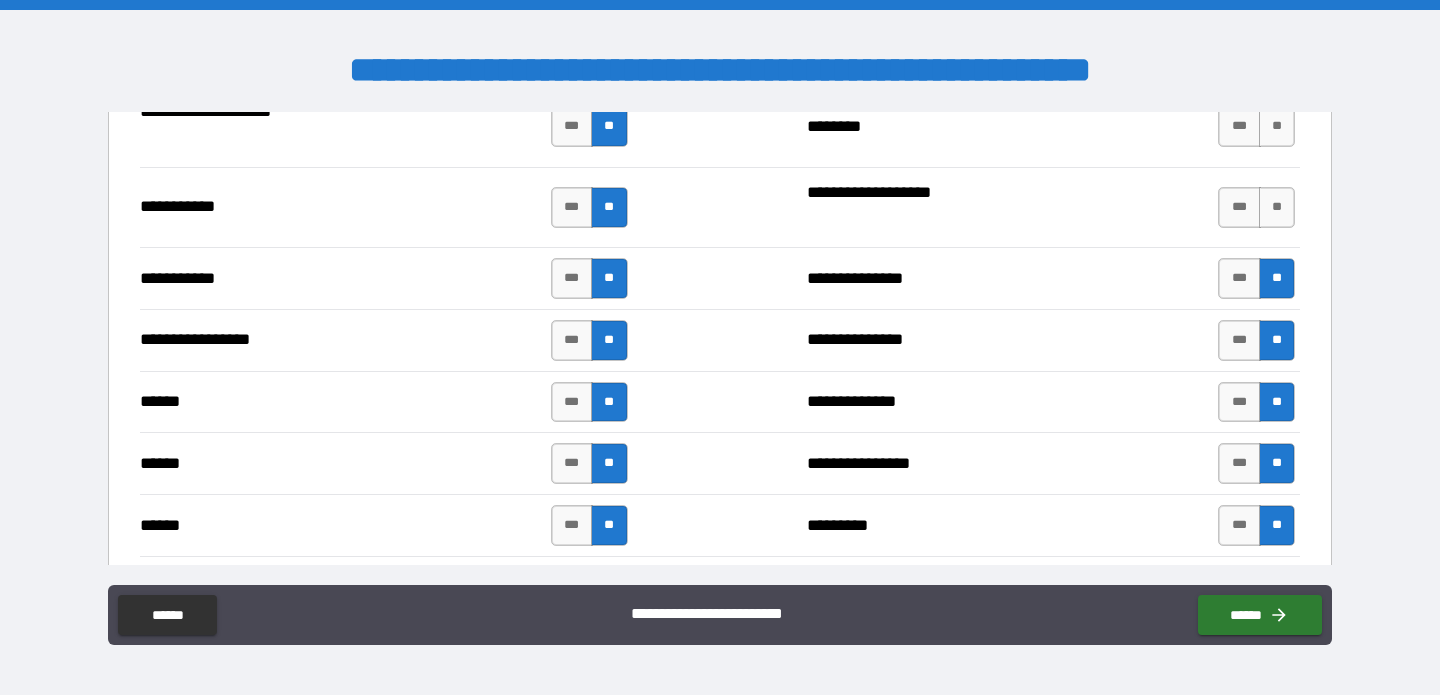 scroll, scrollTop: 3565, scrollLeft: 0, axis: vertical 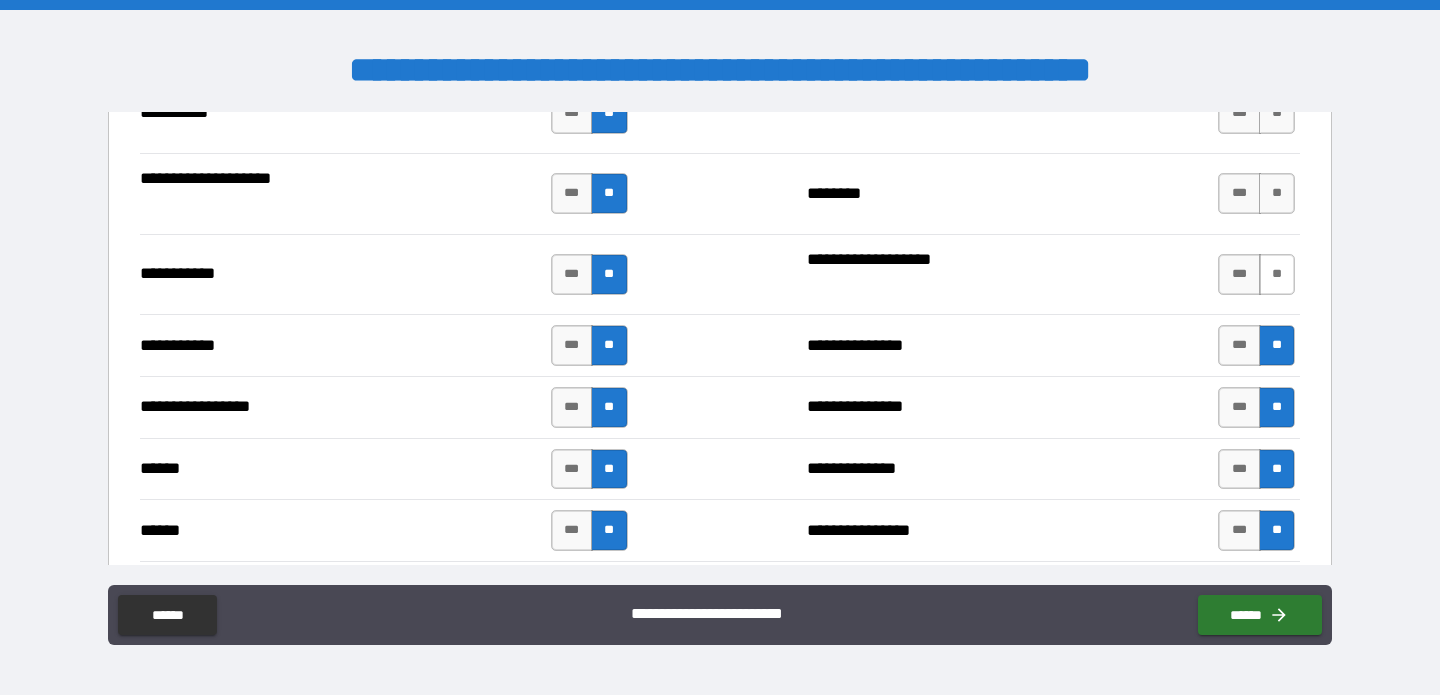 click on "**" at bounding box center (1277, 274) 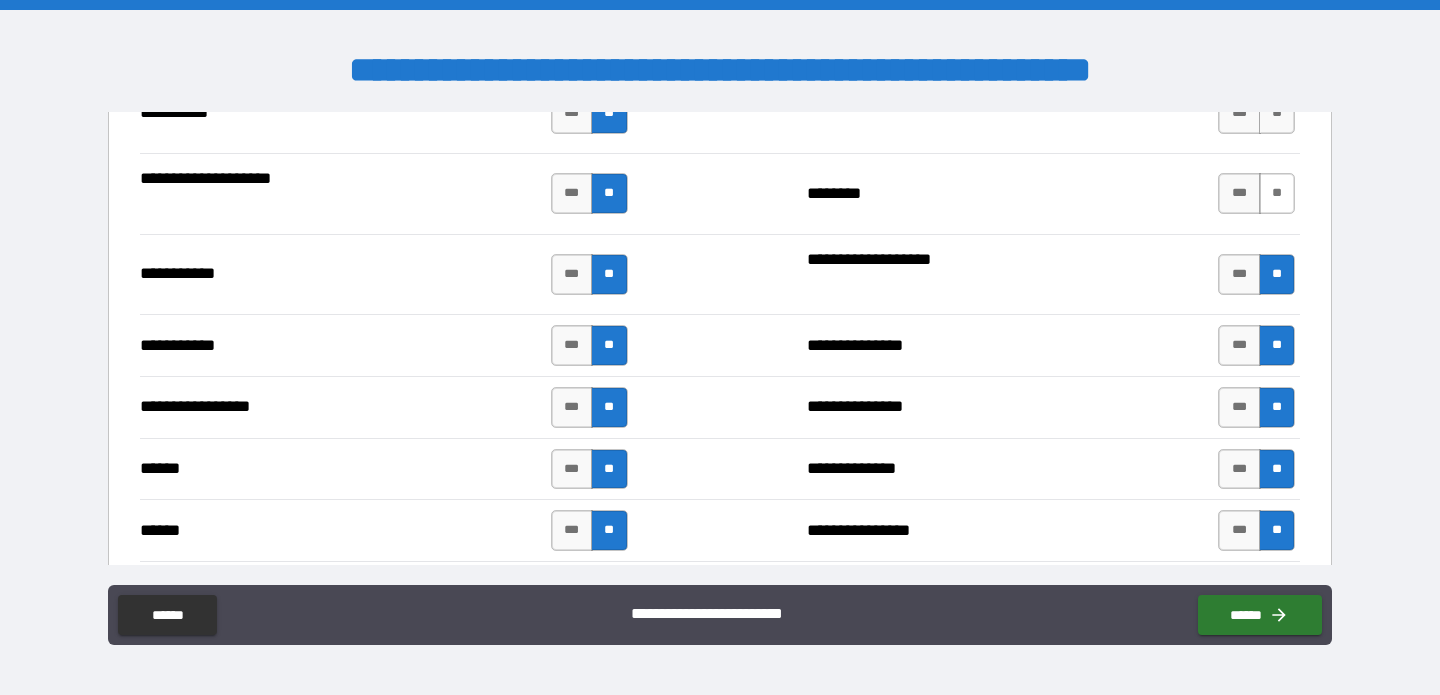 click on "**" at bounding box center (1277, 193) 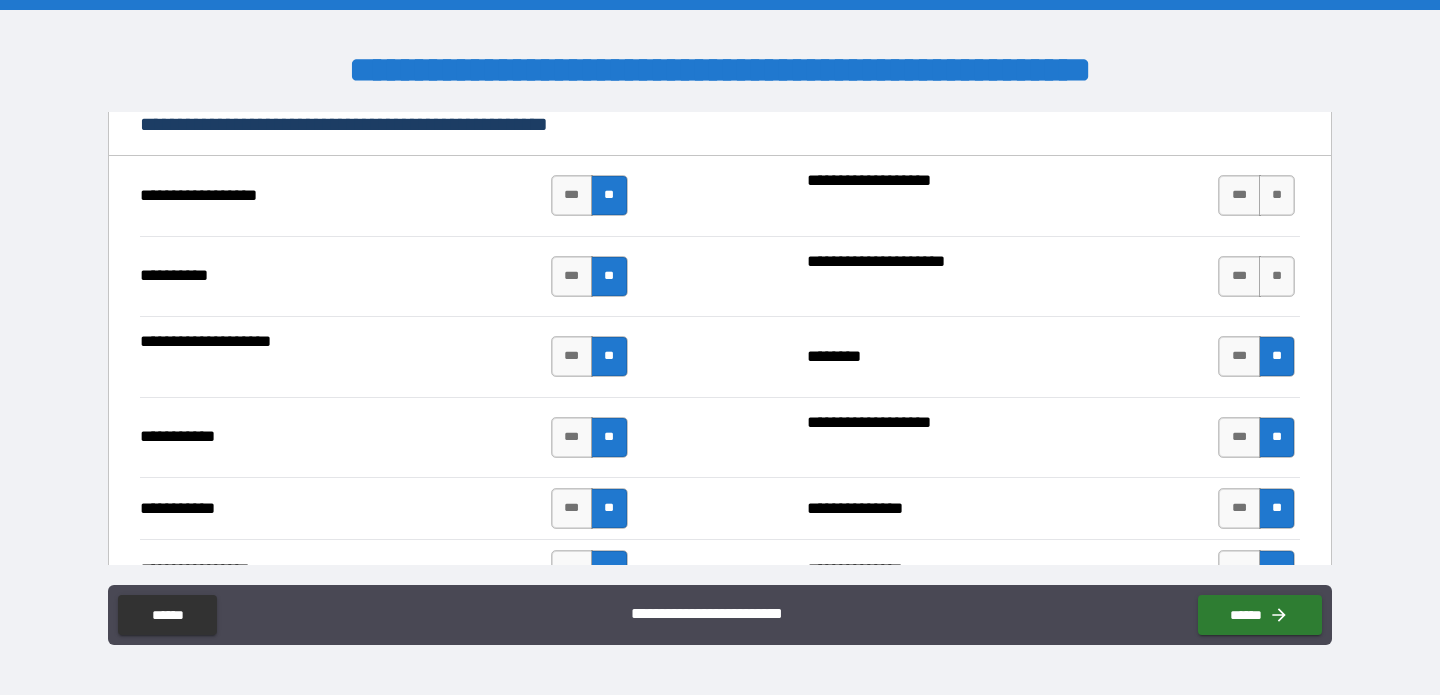 scroll, scrollTop: 3398, scrollLeft: 0, axis: vertical 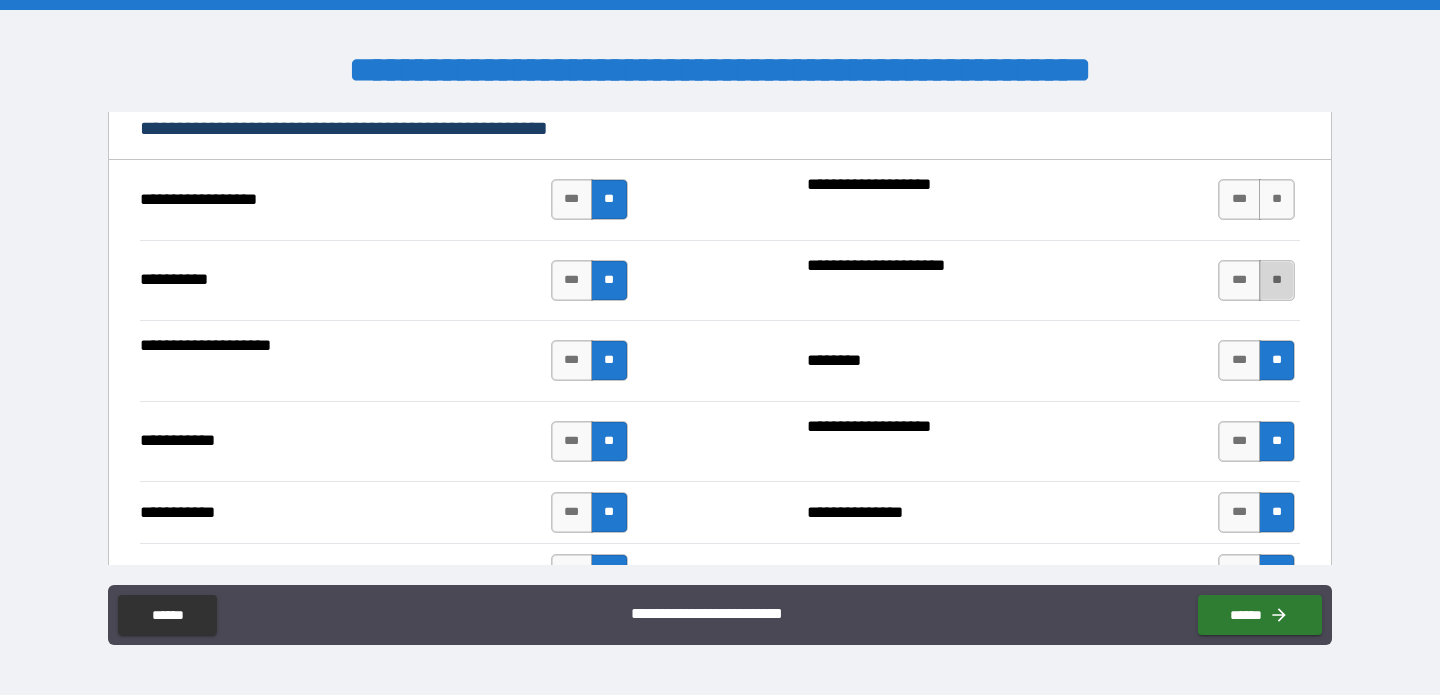 click on "**" at bounding box center [1277, 280] 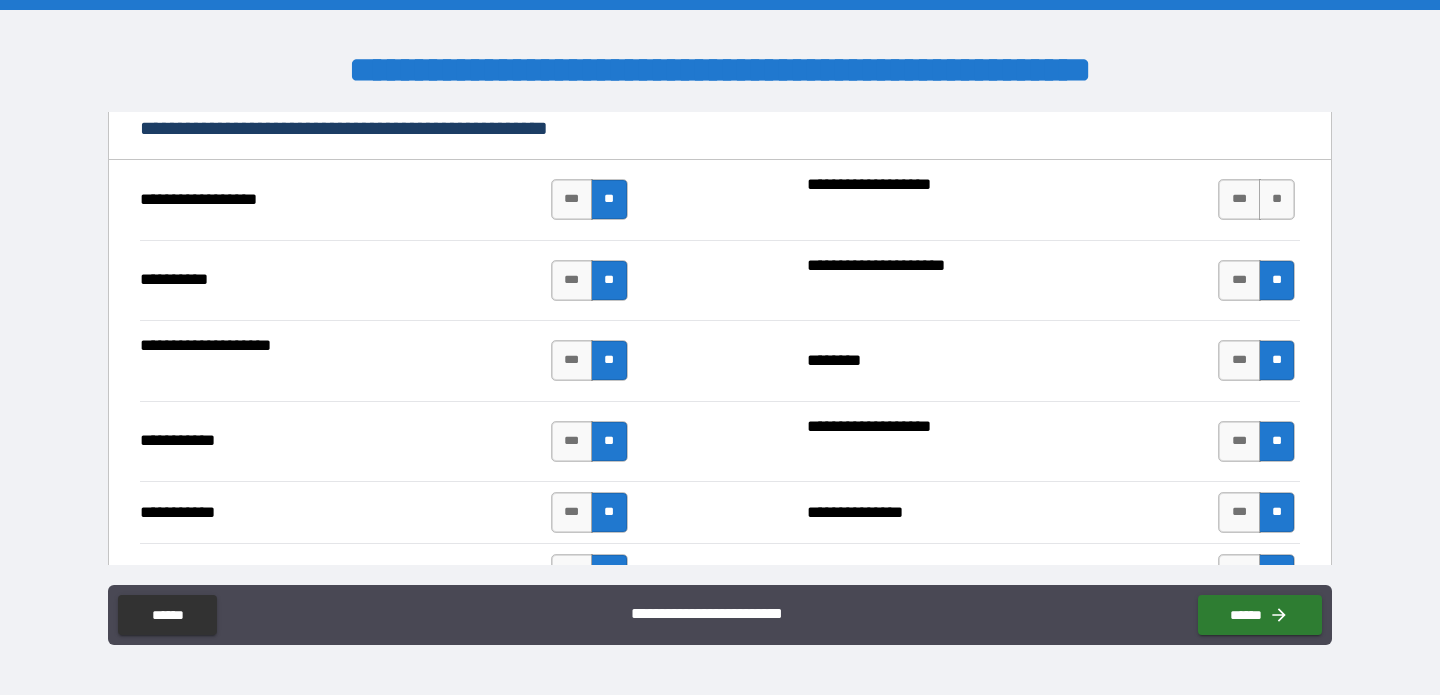 click on "*** **" at bounding box center (1256, 199) 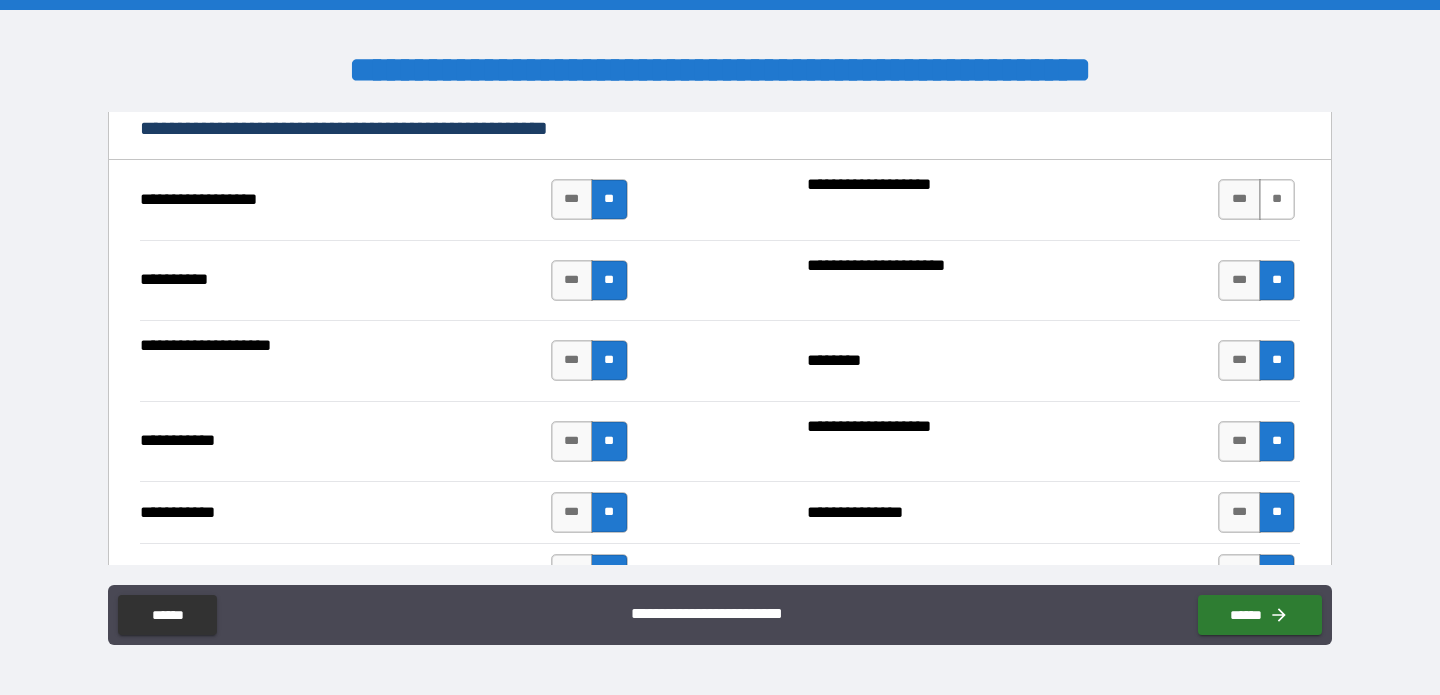 click on "**" at bounding box center [1277, 199] 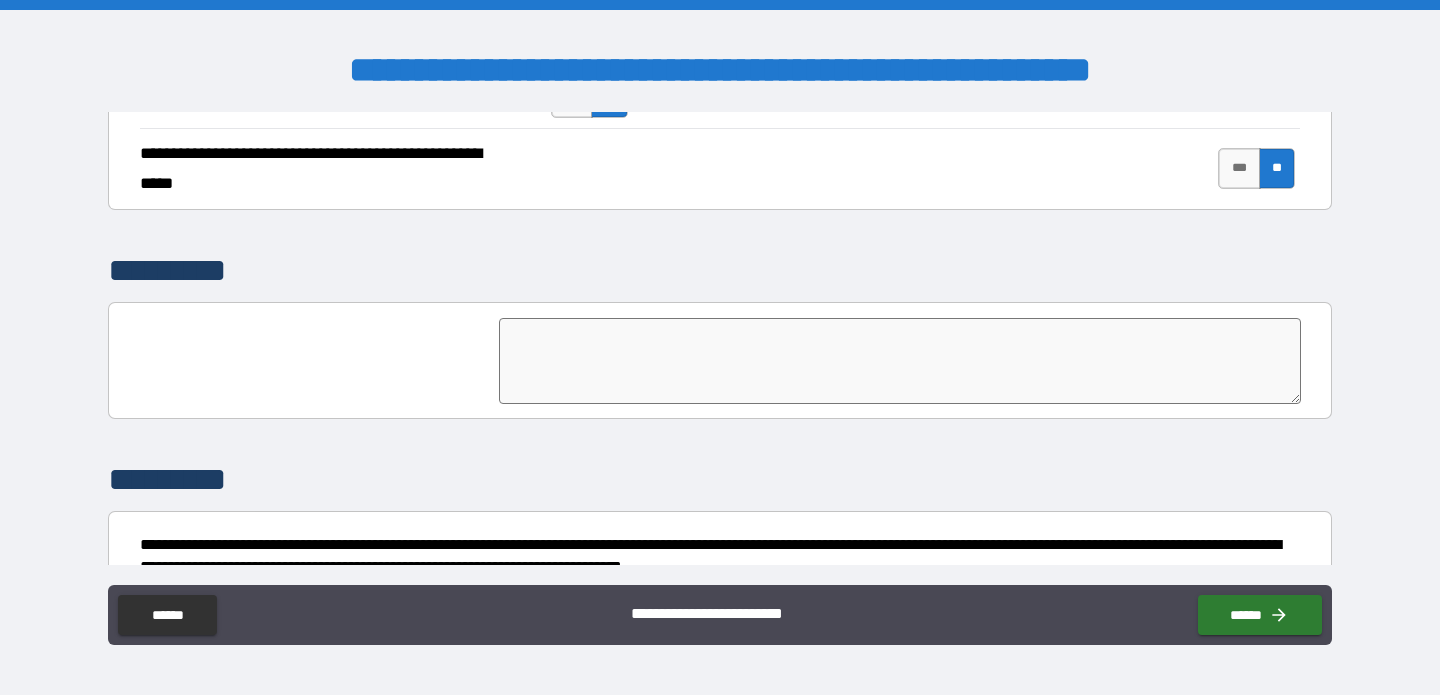 scroll, scrollTop: 6218, scrollLeft: 0, axis: vertical 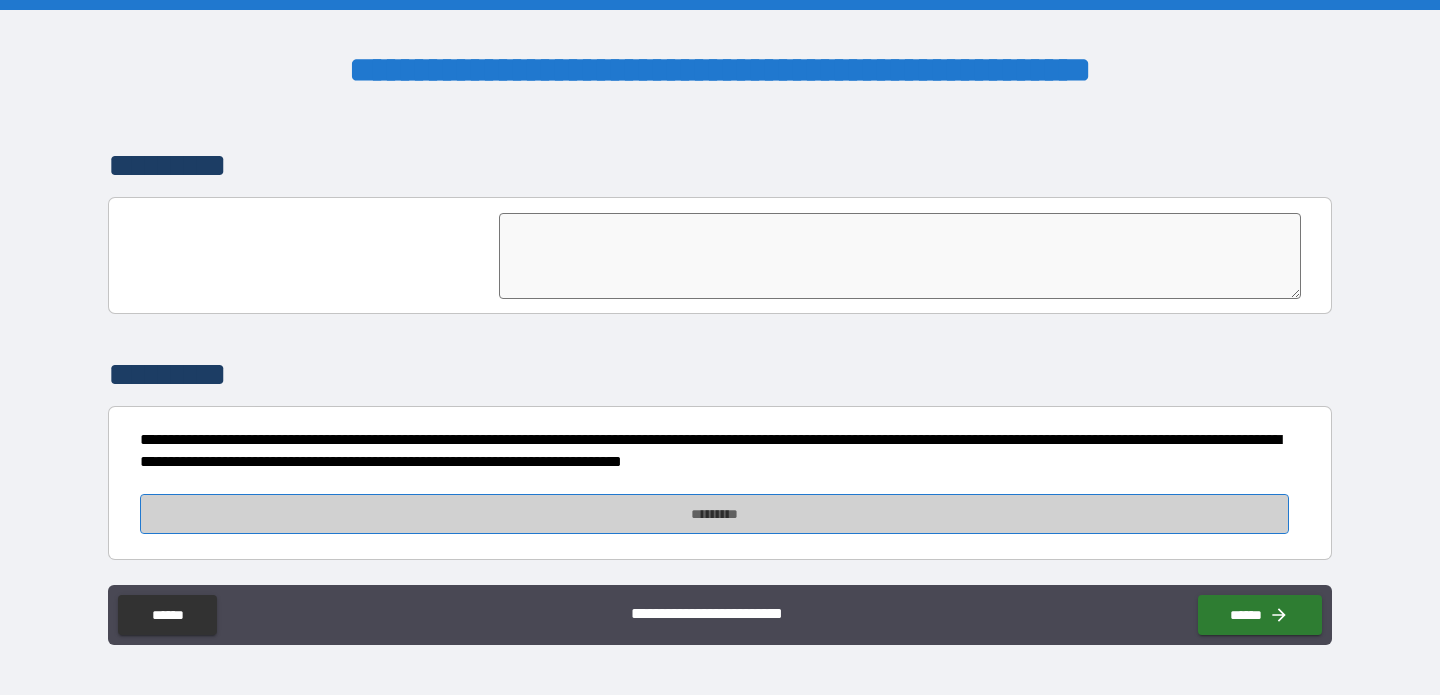 click on "*********" at bounding box center (714, 514) 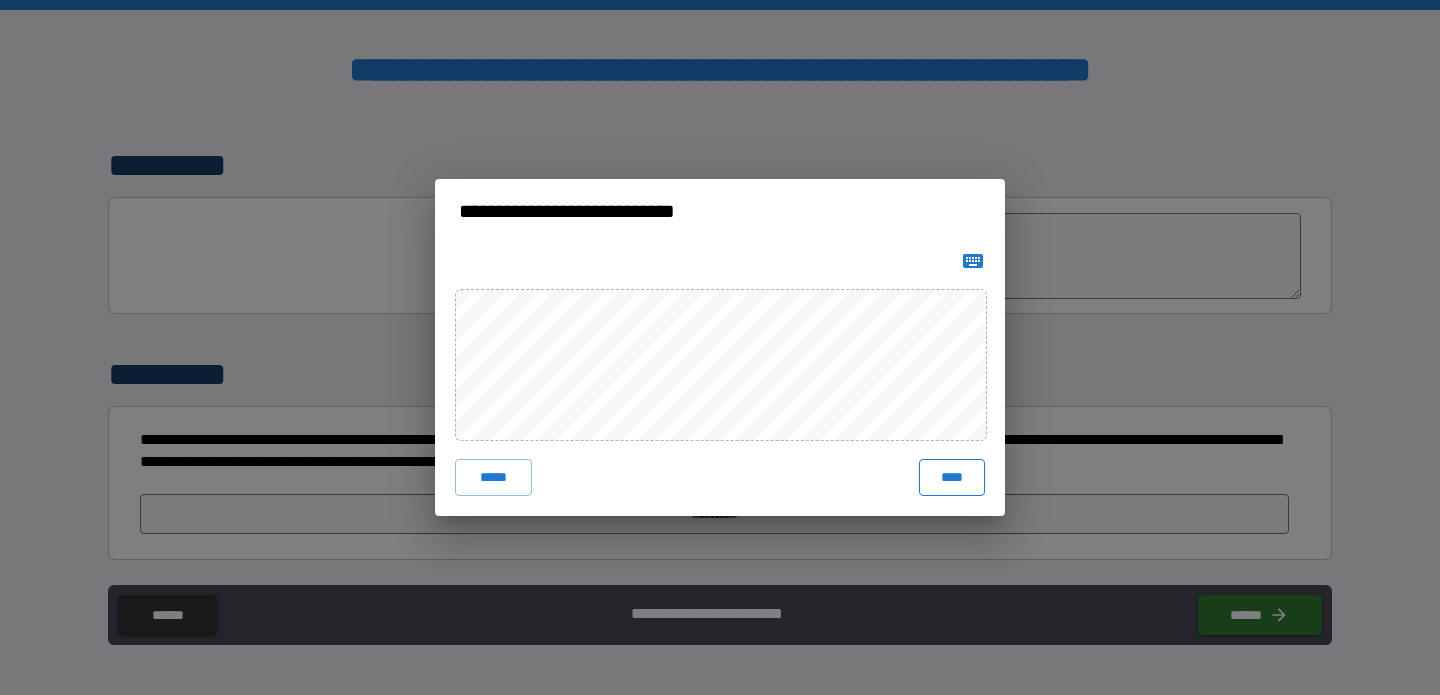 click on "****" at bounding box center (952, 477) 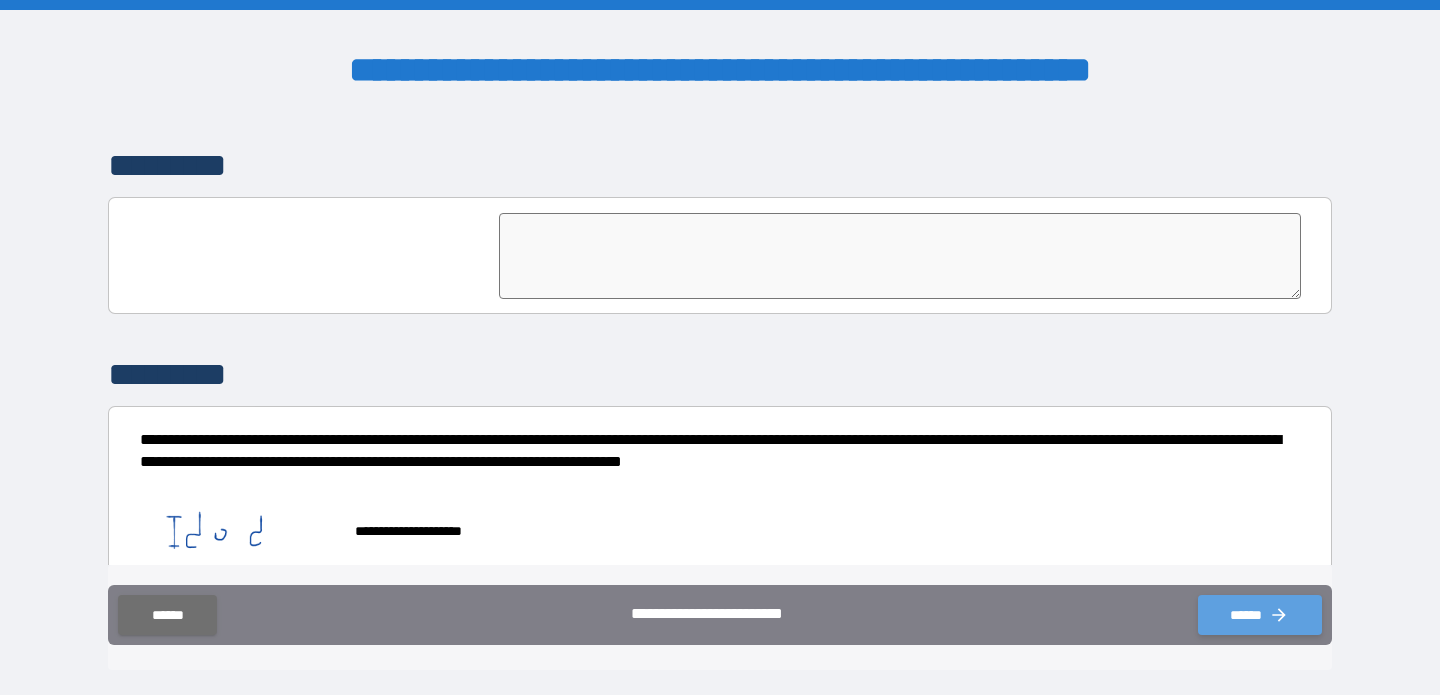 click on "******" at bounding box center (1260, 615) 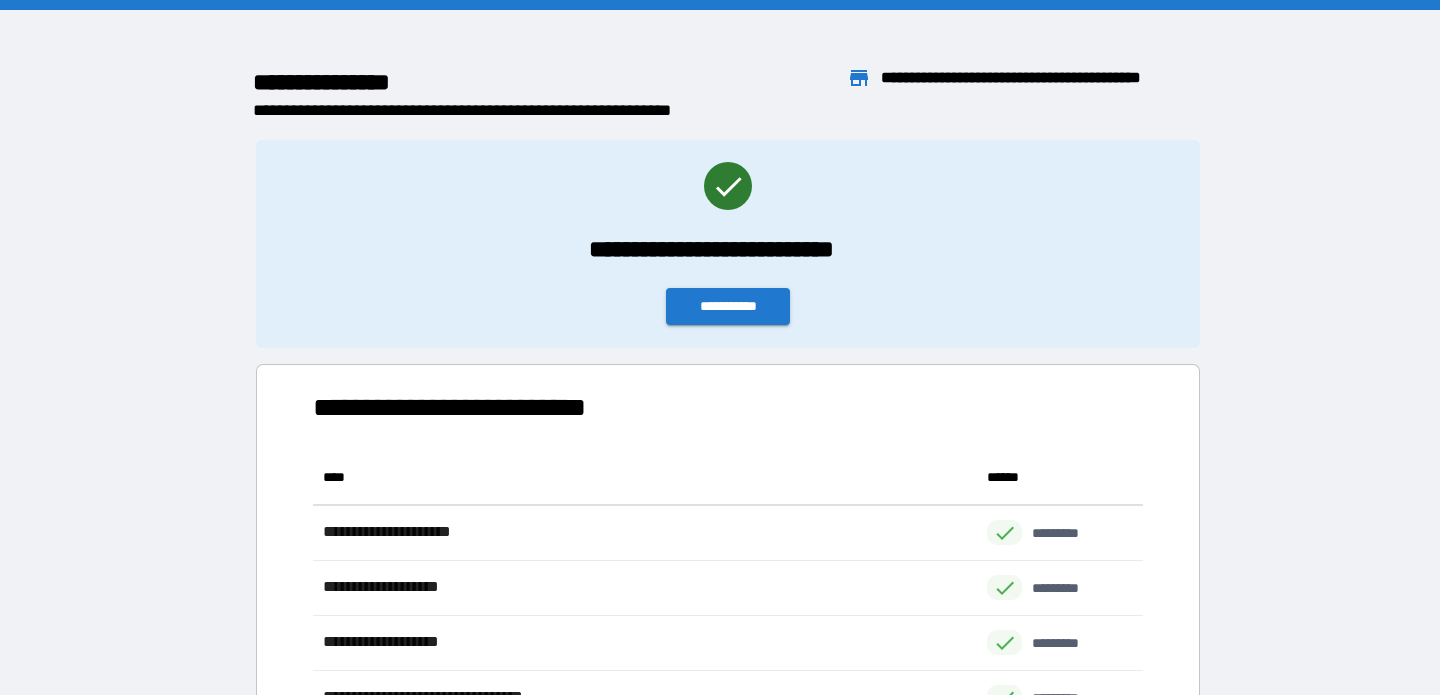 scroll, scrollTop: 1, scrollLeft: 1, axis: both 